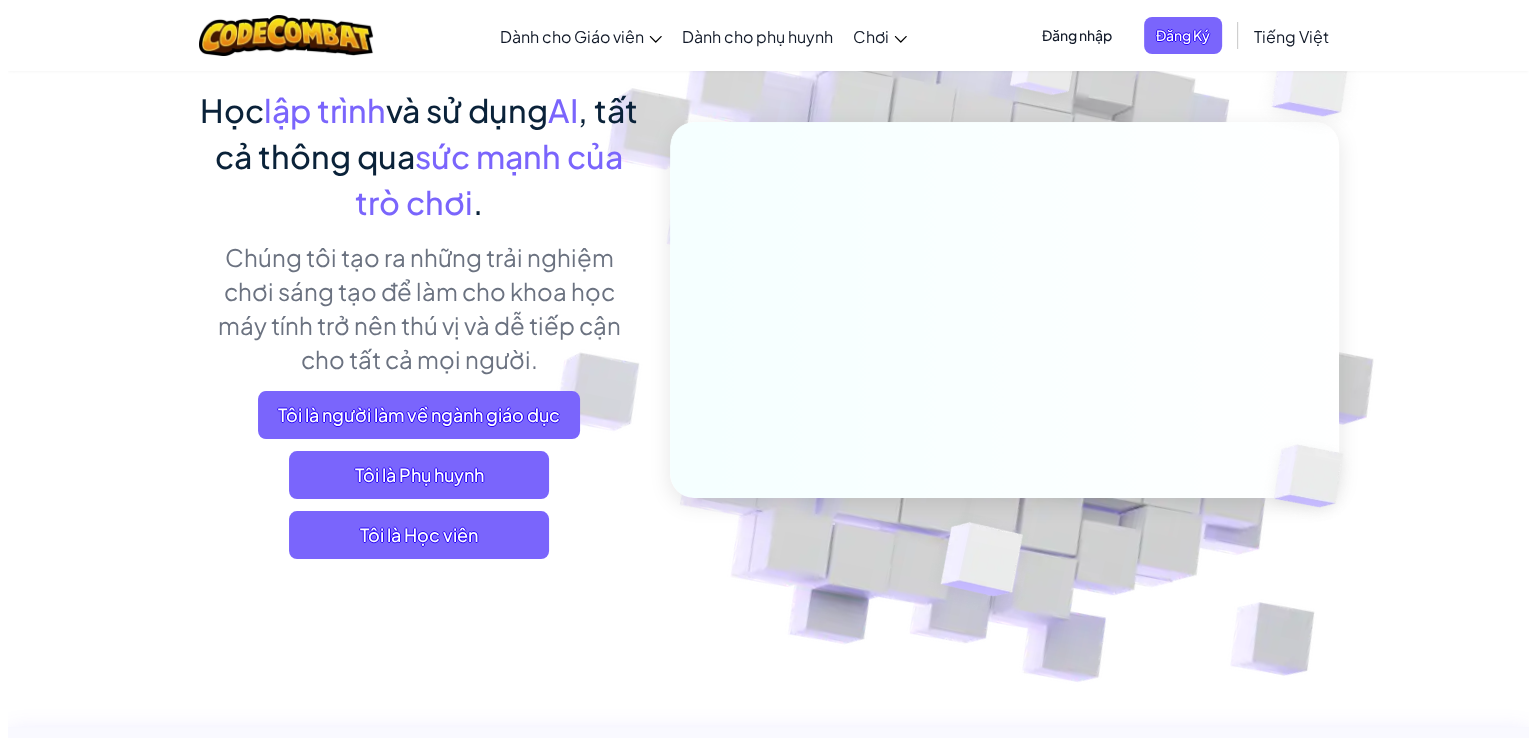 scroll, scrollTop: 227, scrollLeft: 0, axis: vertical 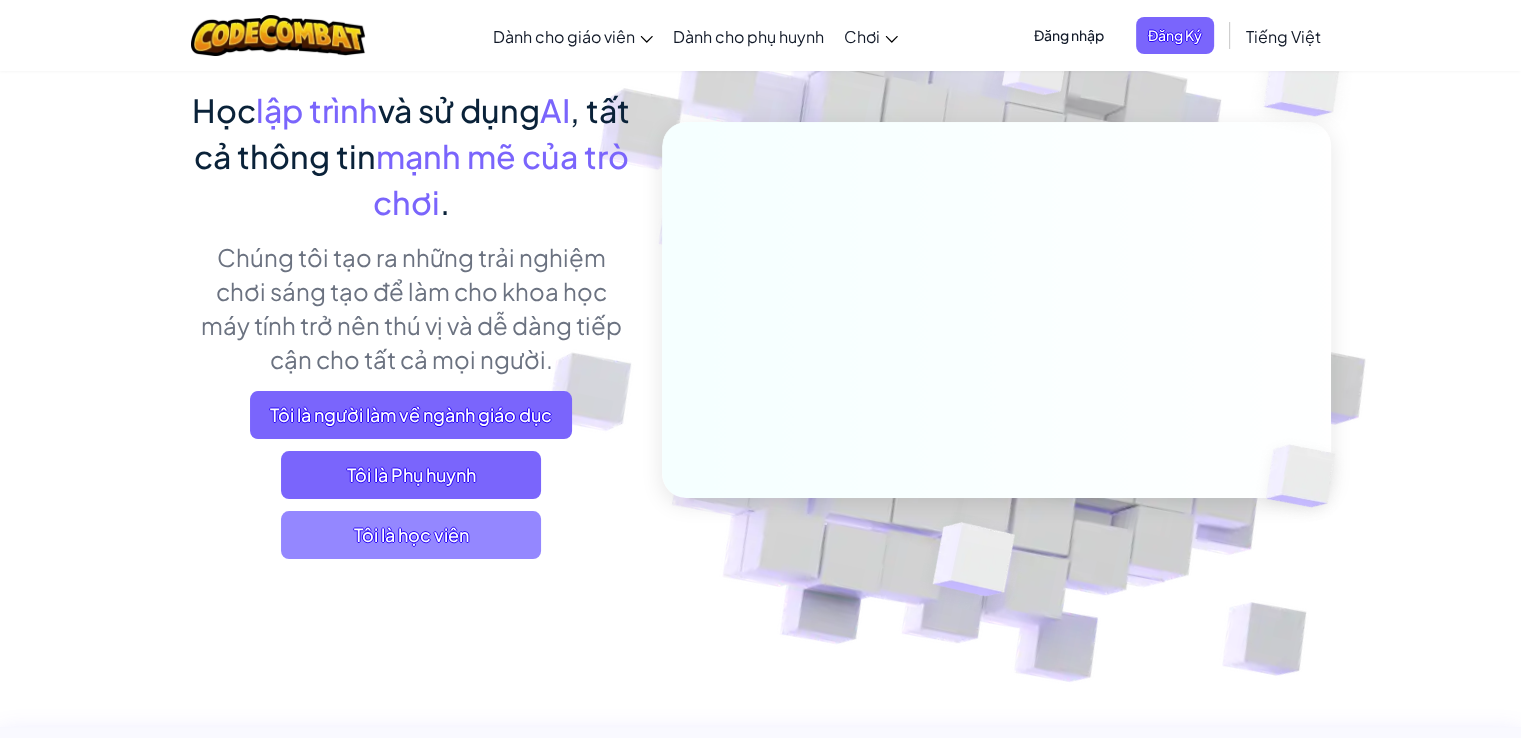 click on "Tôi là học viên" at bounding box center [411, 534] 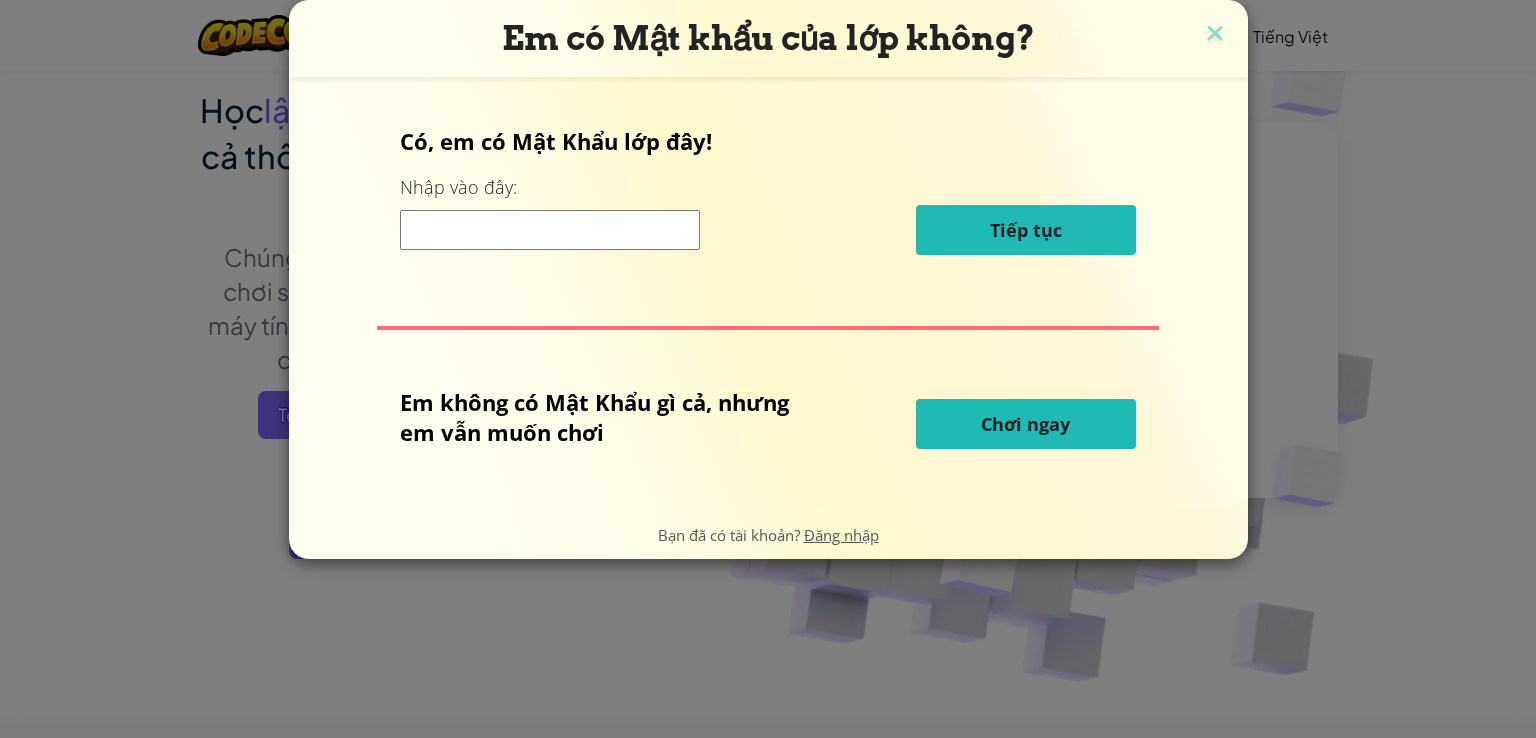 click on "Chơi ngay" at bounding box center (1025, 424) 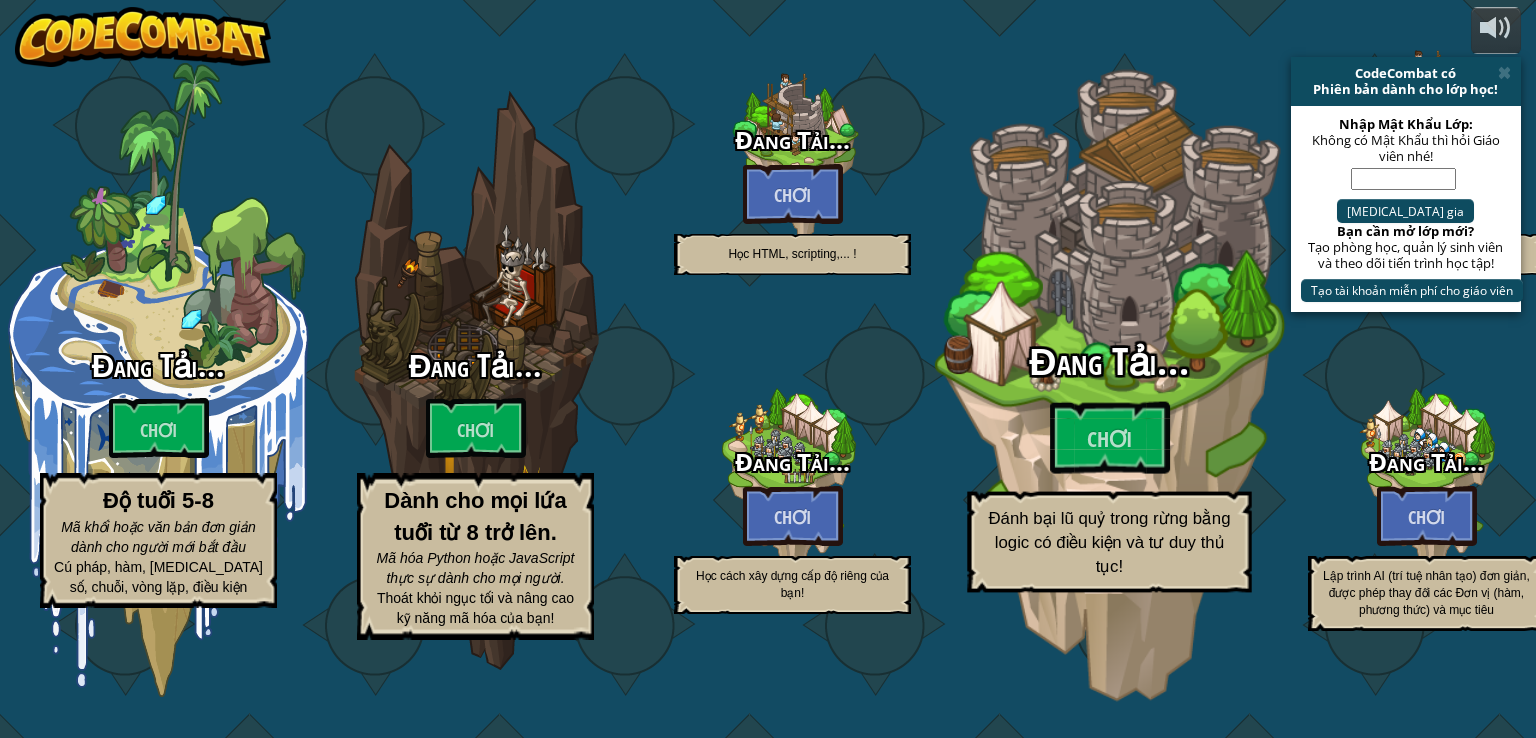 select on "vi" 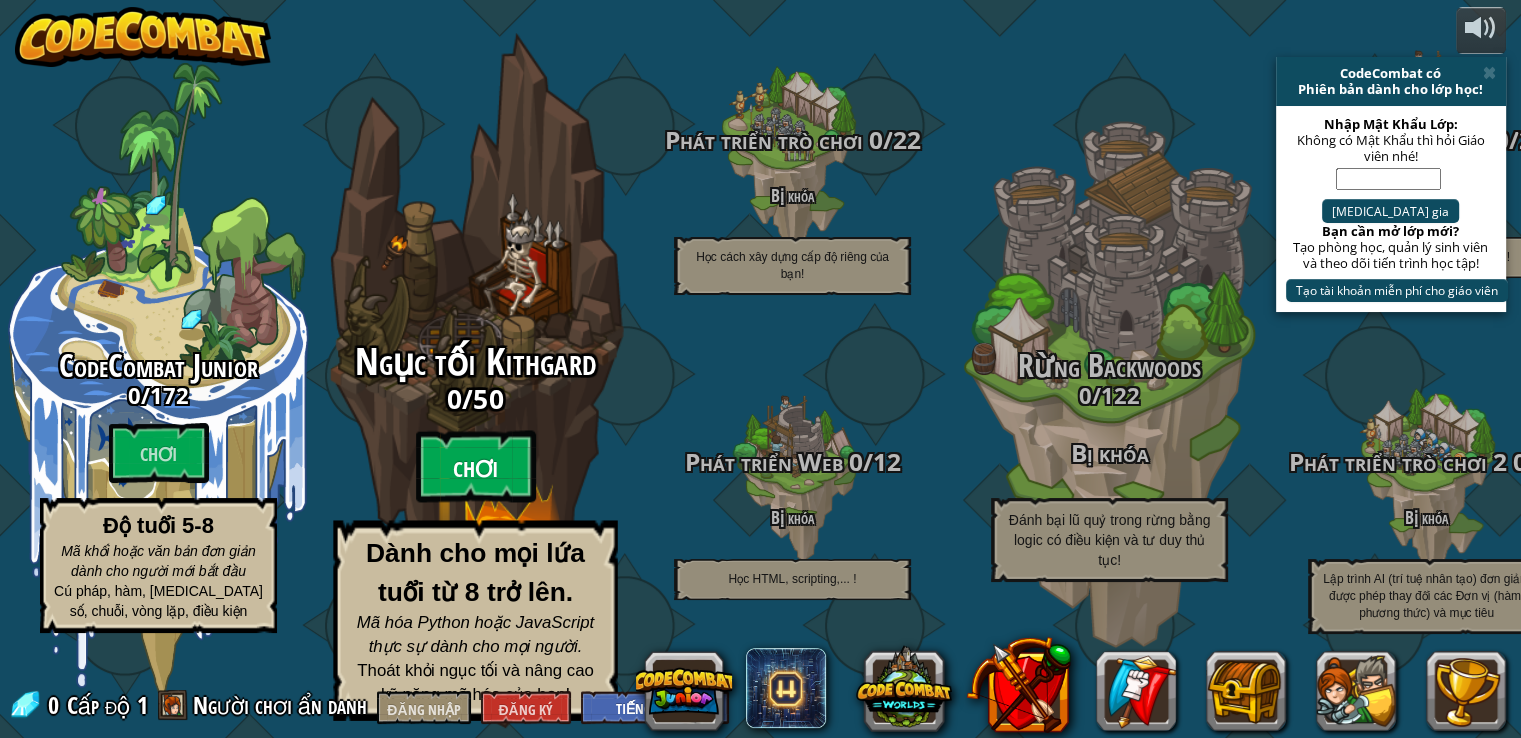 drag, startPoint x: 476, startPoint y: 471, endPoint x: 491, endPoint y: 492, distance: 25.806976 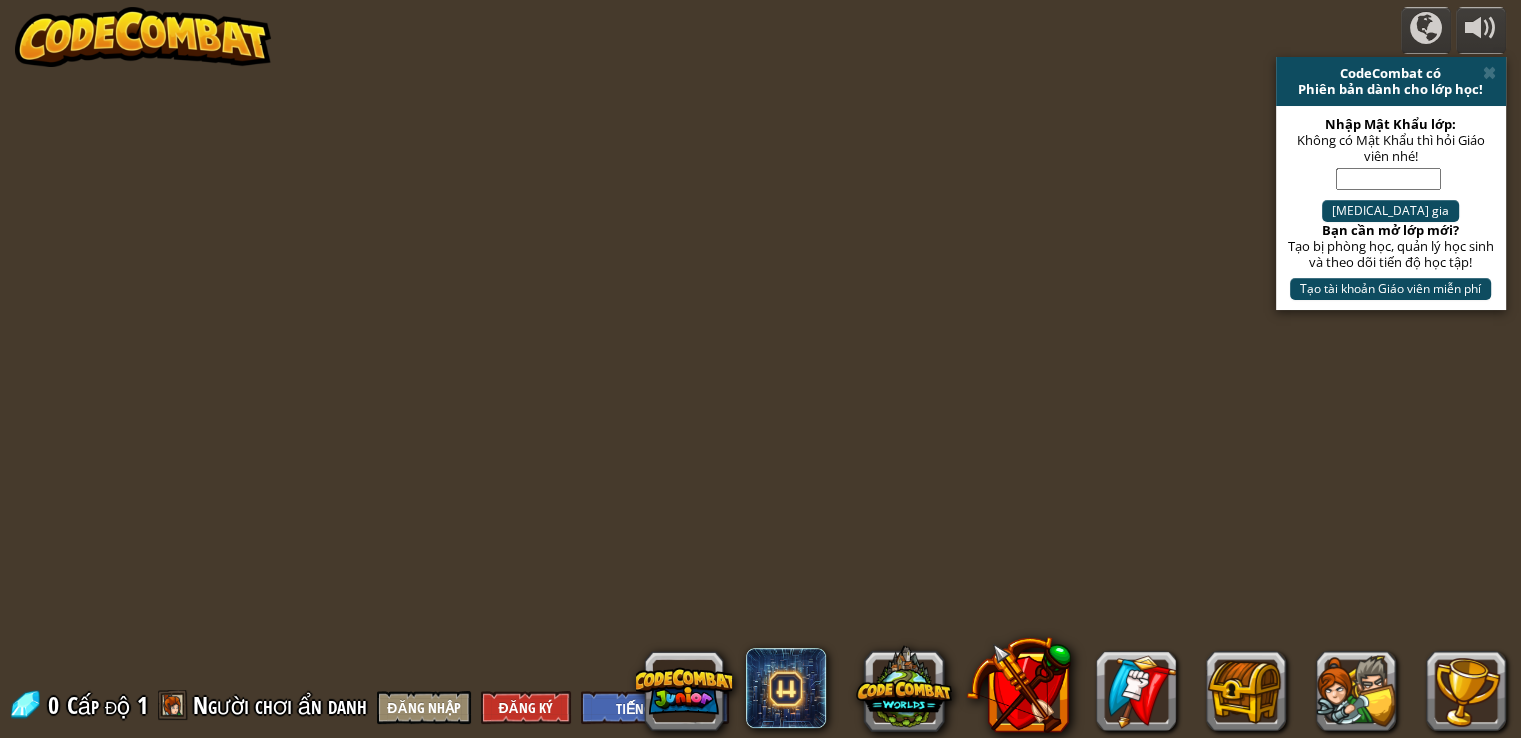 select on "vi" 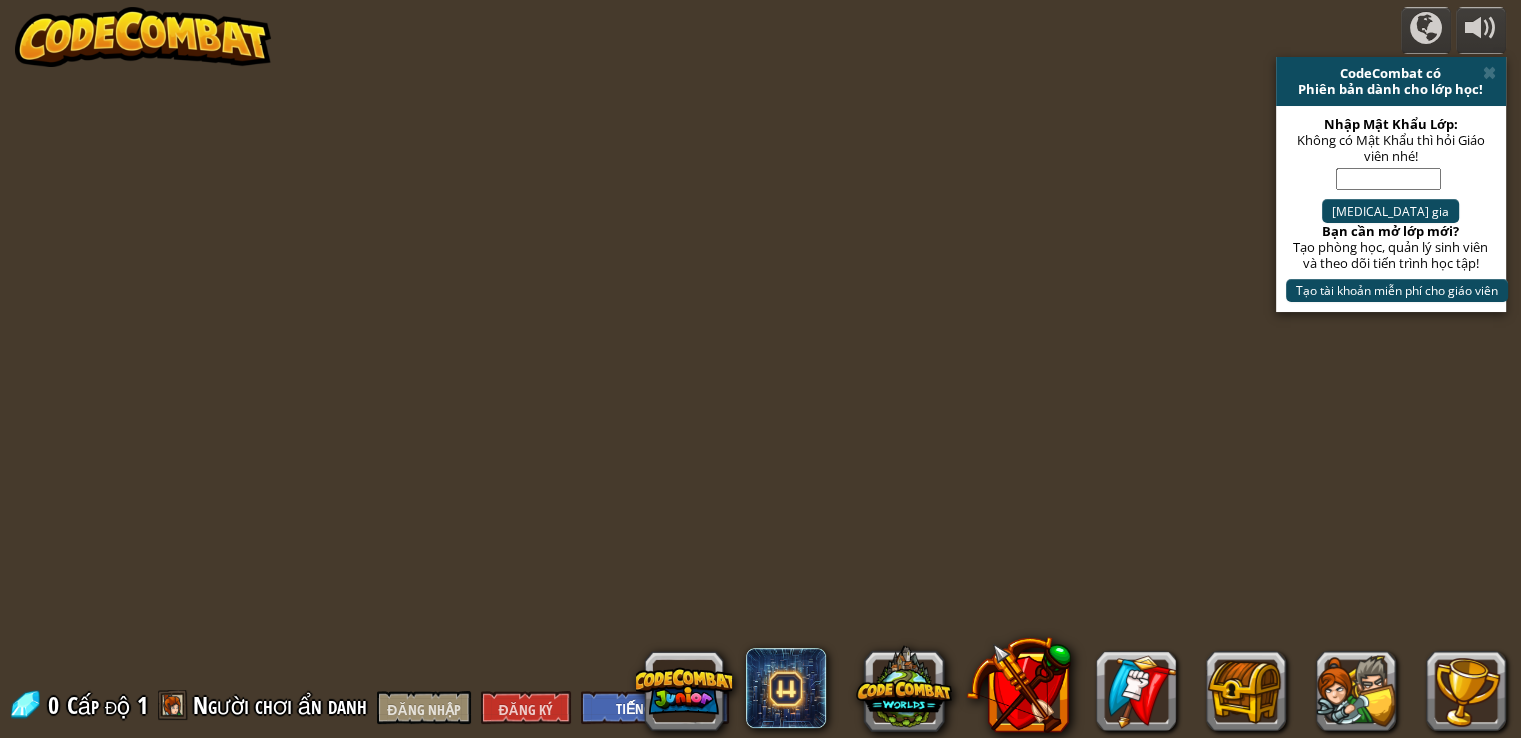 select on "vi" 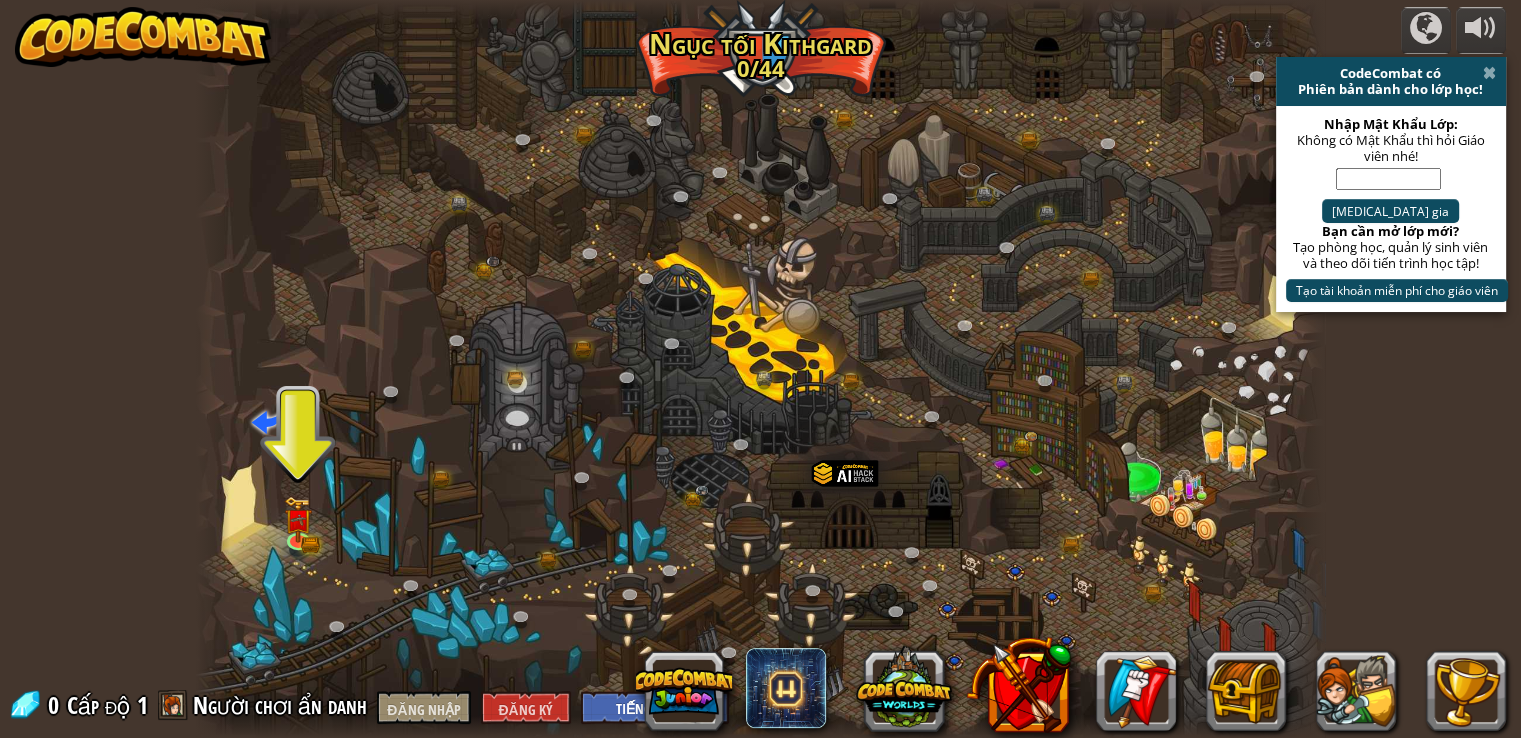 click at bounding box center (1489, 73) 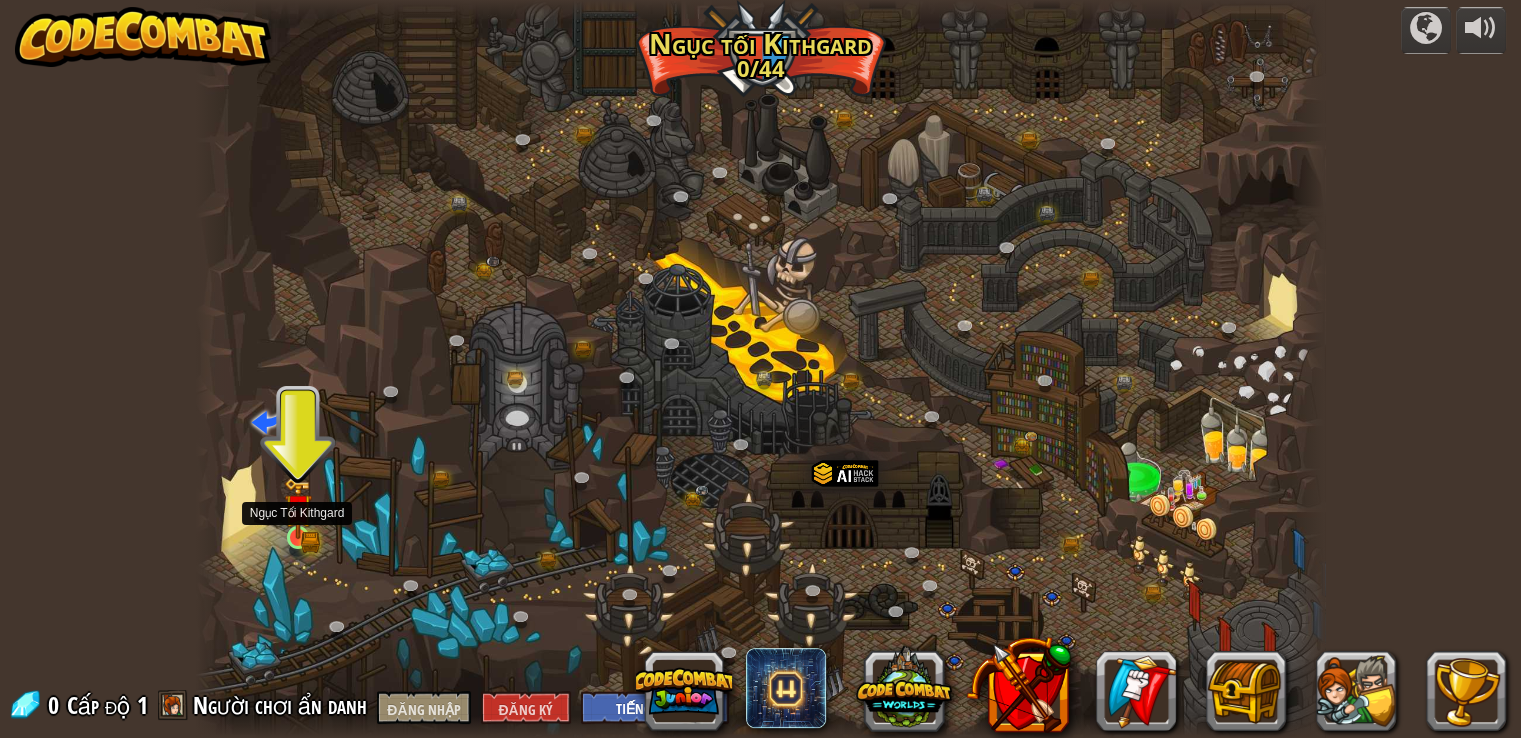 click at bounding box center (298, 508) 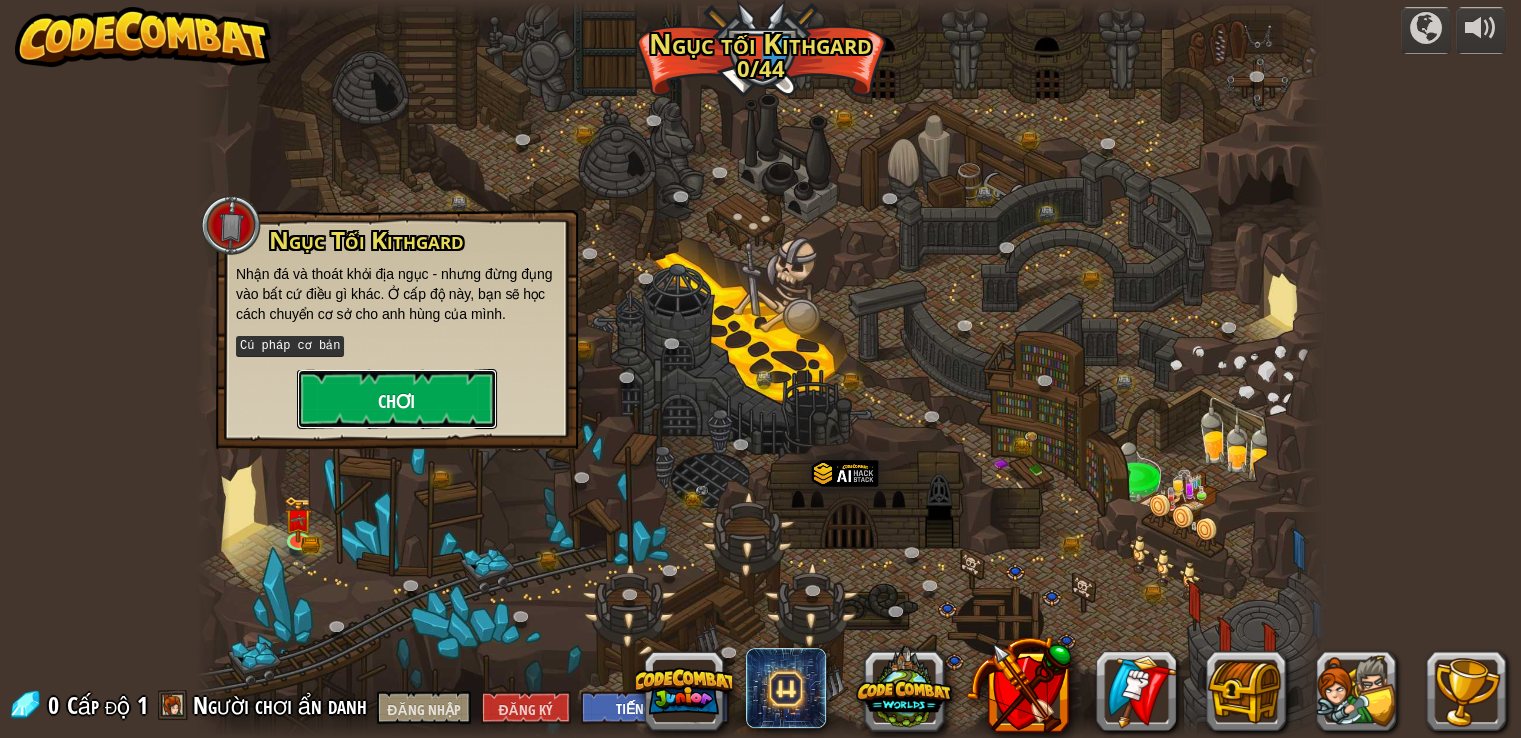 click on "Chơi" at bounding box center [397, 399] 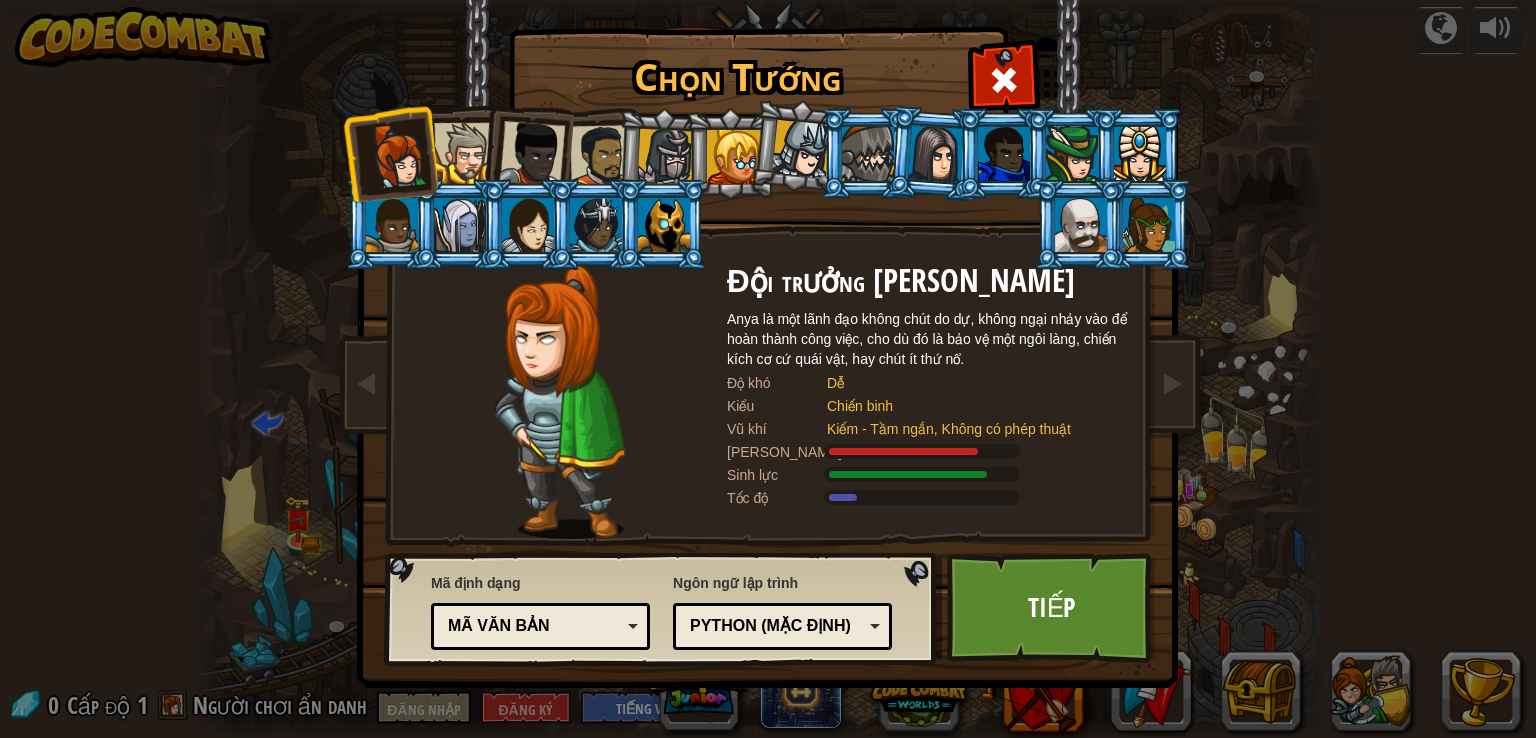 click at bounding box center [464, 153] 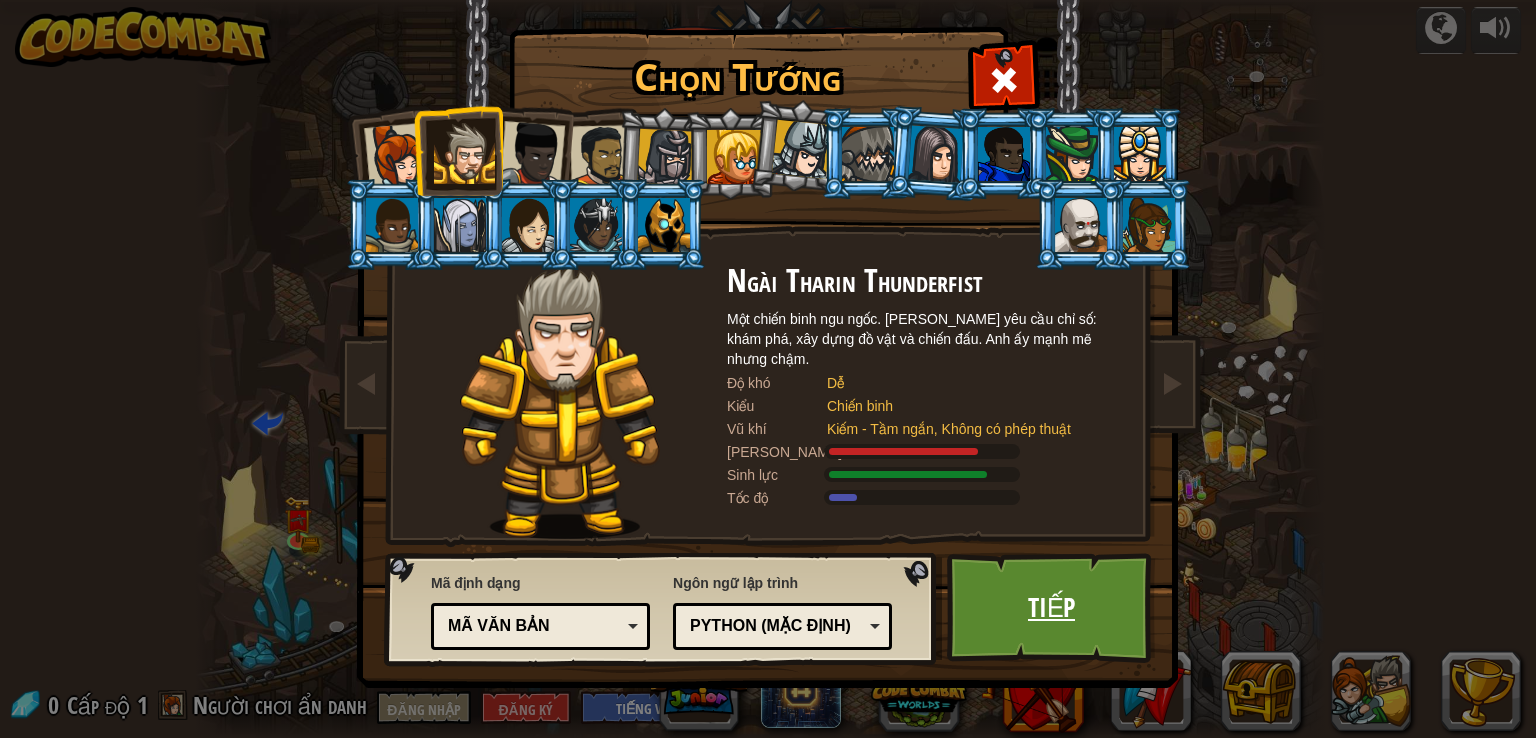 drag, startPoint x: 1094, startPoint y: 595, endPoint x: 1074, endPoint y: 617, distance: 29.732138 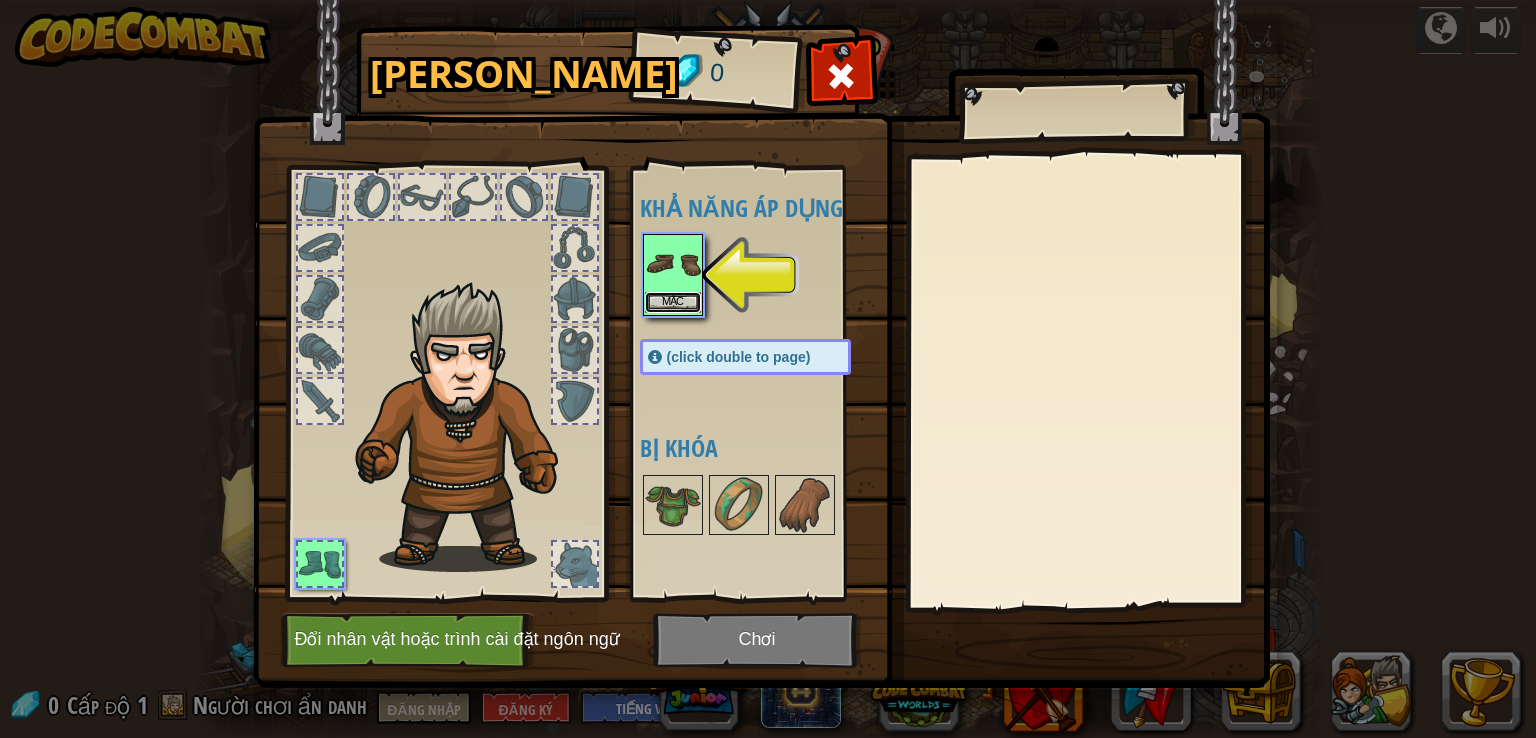 click on "Mặc" at bounding box center (672, 302) 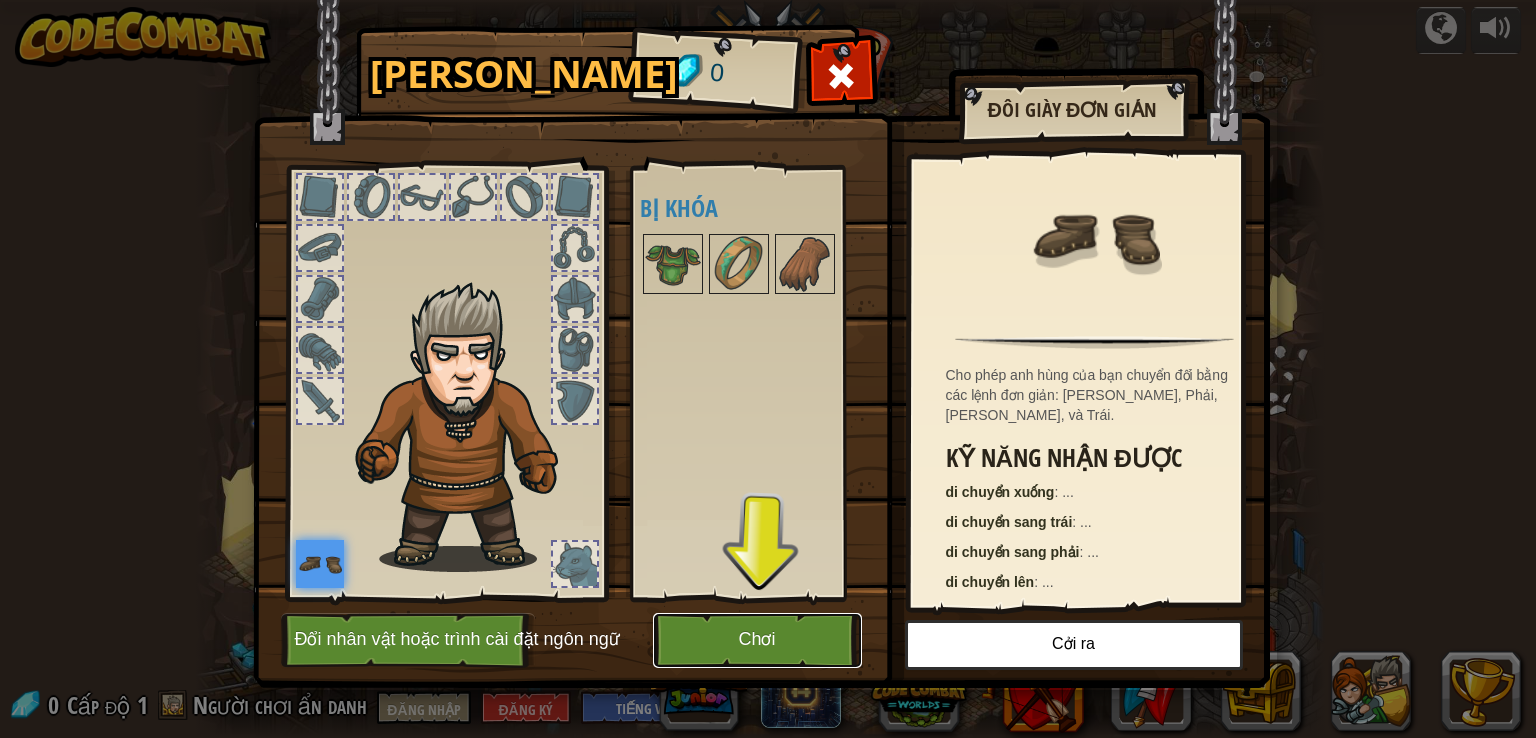 click on "Chơi" at bounding box center [757, 640] 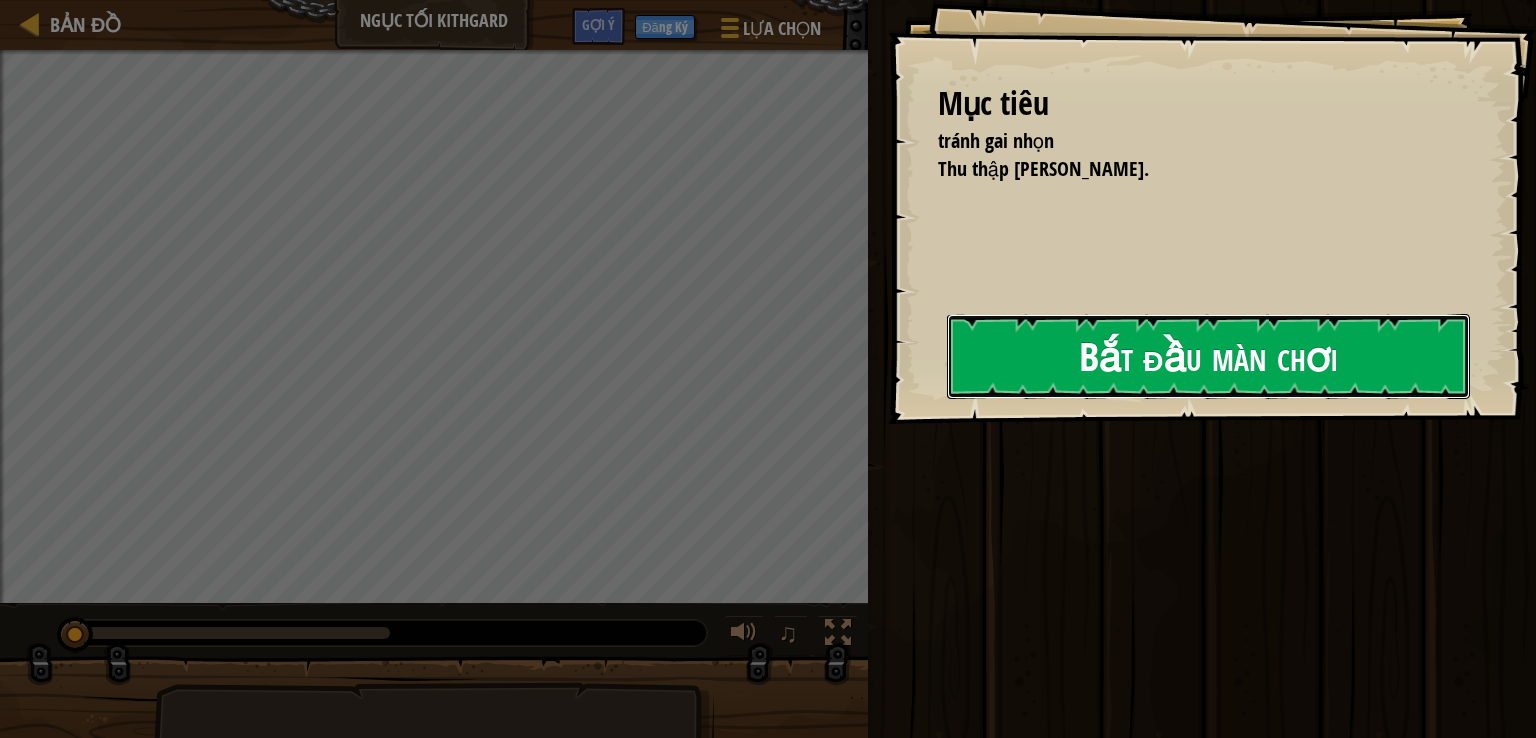 click on "Bắt đầu màn chơi" at bounding box center (1208, 356) 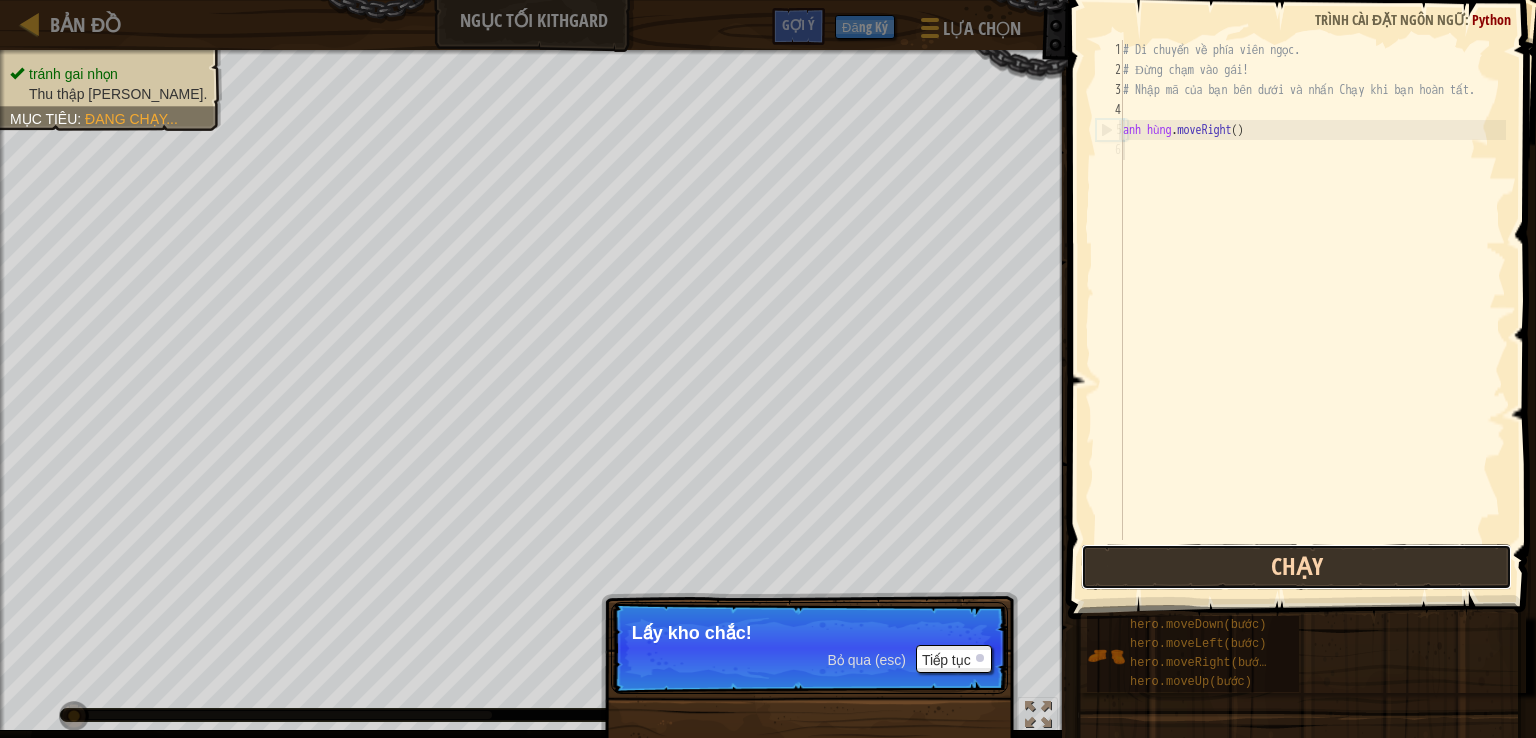 drag, startPoint x: 1337, startPoint y: 557, endPoint x: 1322, endPoint y: 557, distance: 15 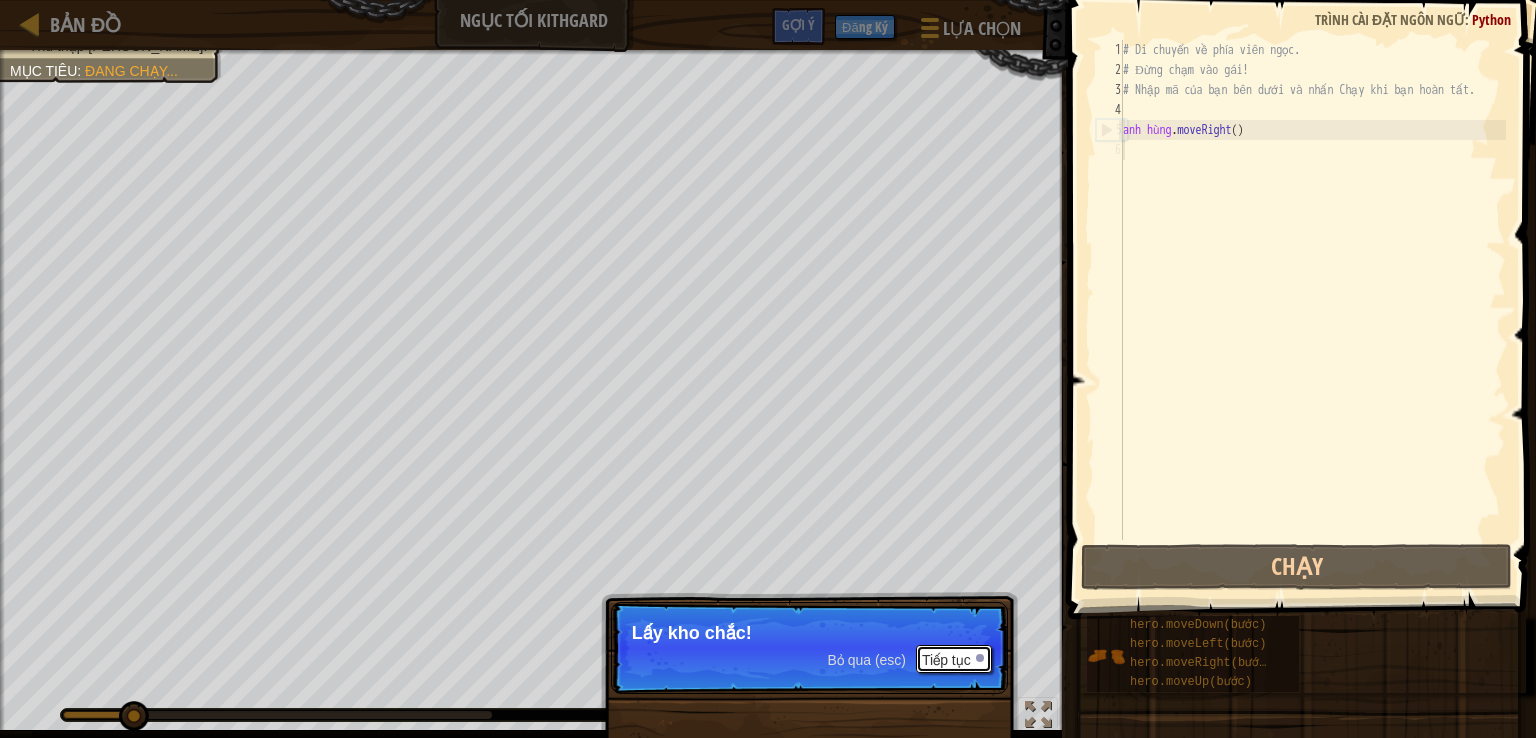 click on "Tiếp tục" at bounding box center [954, 659] 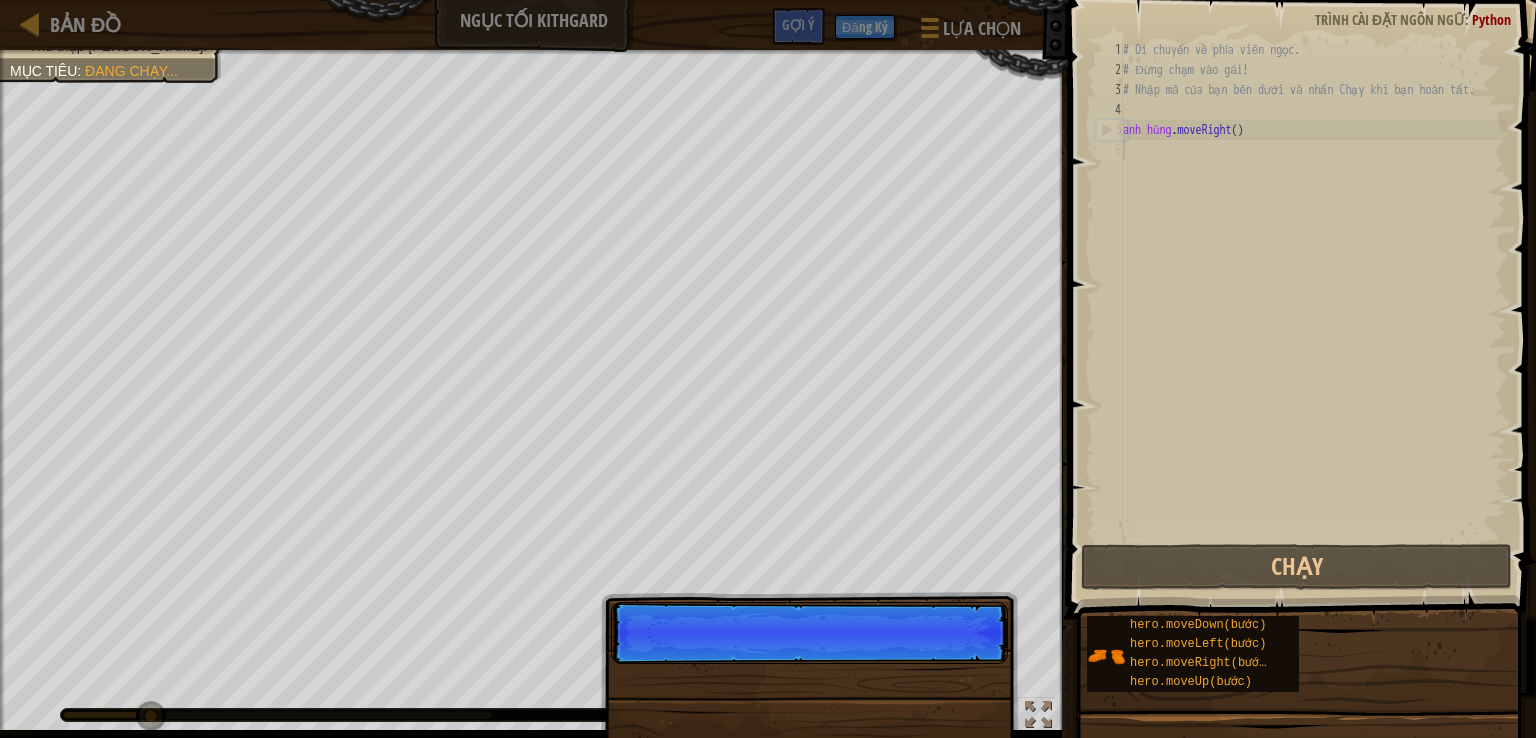 scroll, scrollTop: 9, scrollLeft: 0, axis: vertical 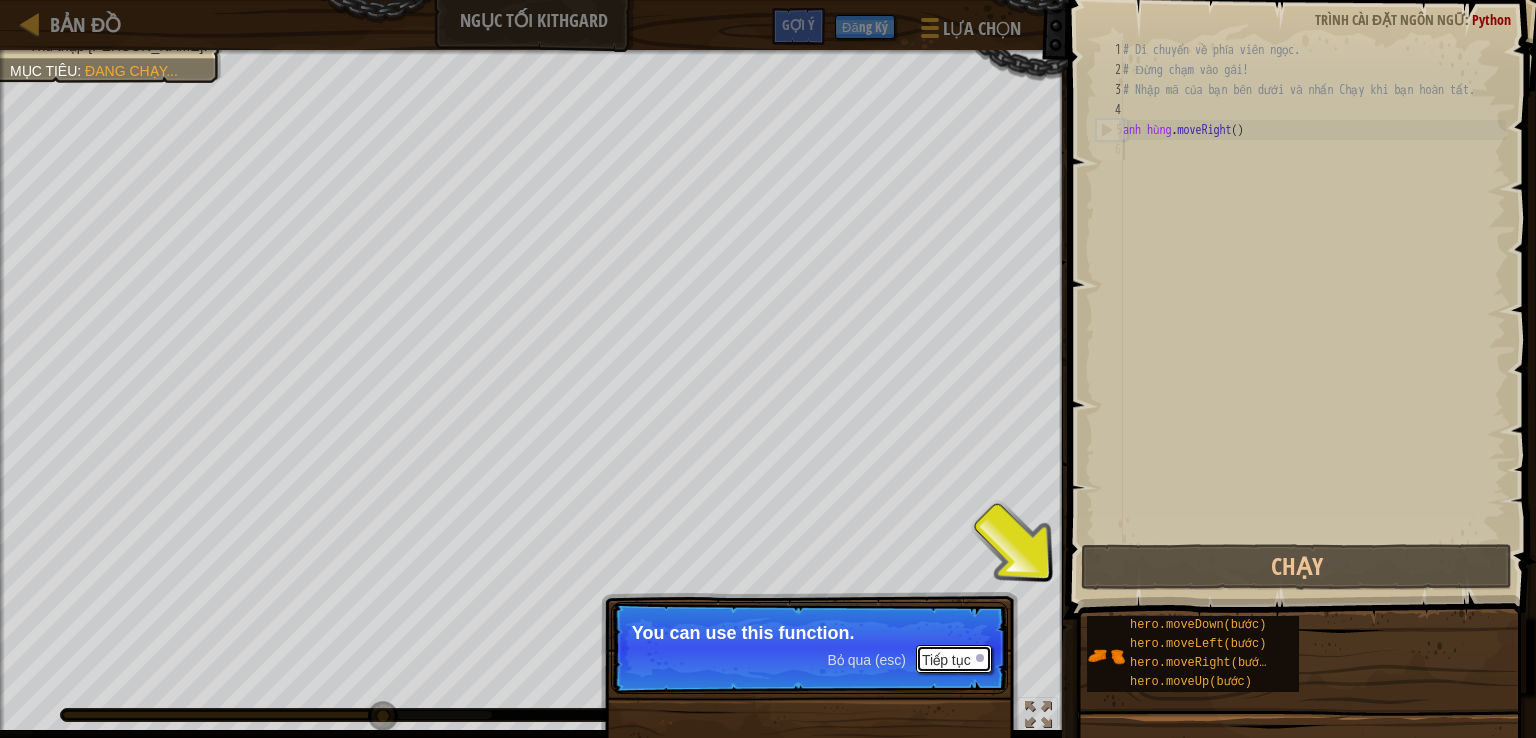 drag, startPoint x: 961, startPoint y: 657, endPoint x: 976, endPoint y: 650, distance: 16.552946 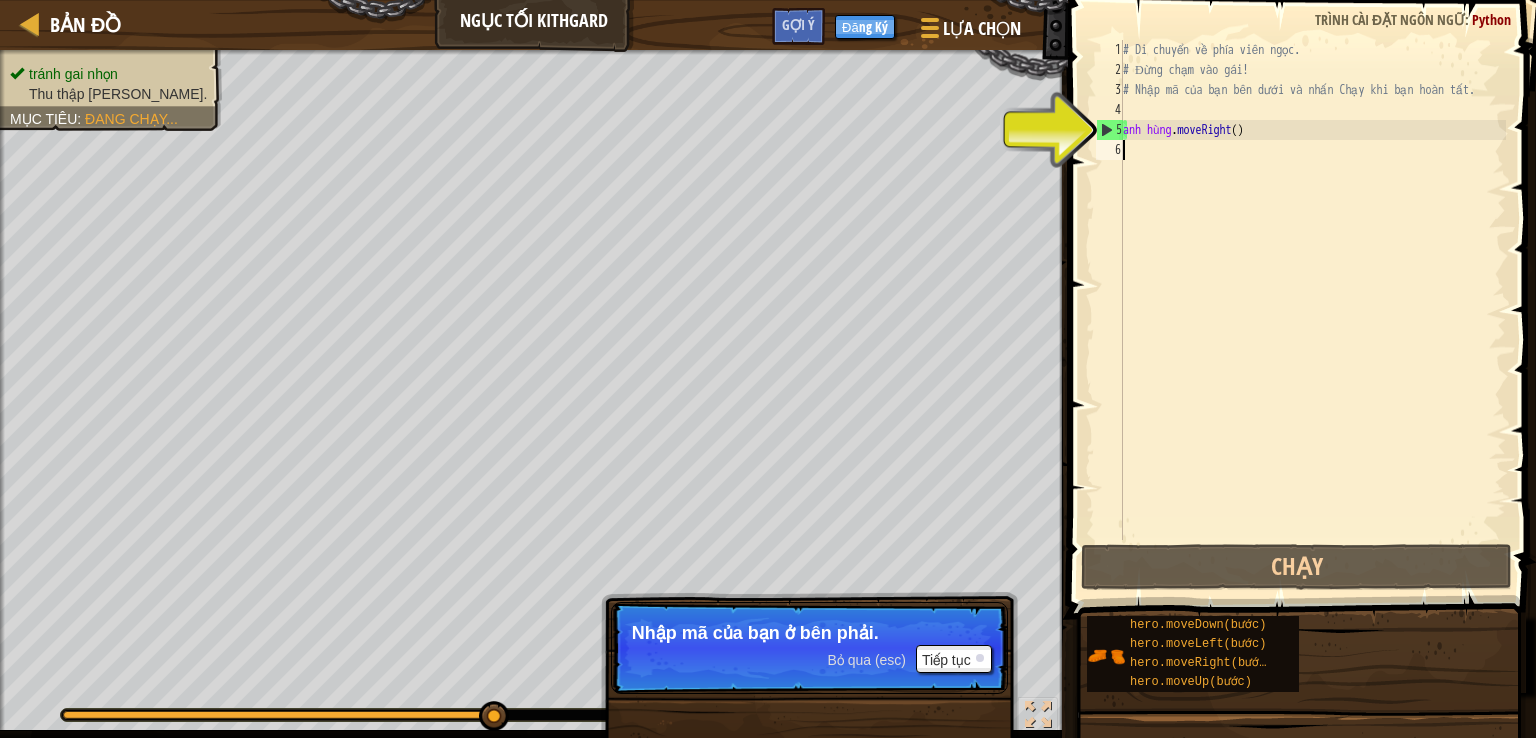 type on "m" 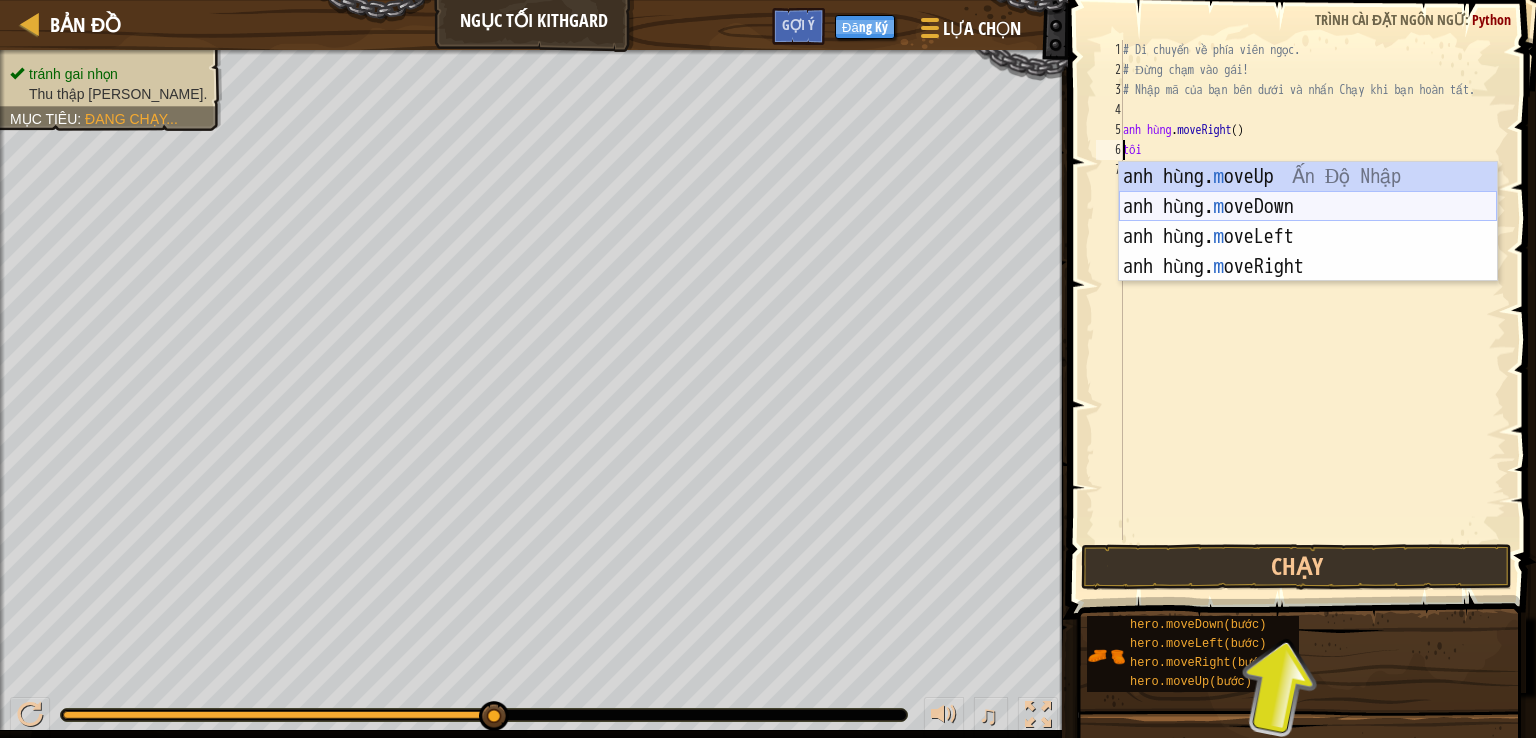 click on "anh hùng.  m  oveUp  [GEOGRAPHIC_DATA] Nhập anh hùng.  m  oveDown [GEOGRAPHIC_DATA] Nhập anh hùng.  m  oveLeft [GEOGRAPHIC_DATA] Nhập anh hùng.  m  oveRight [GEOGRAPHIC_DATA]" at bounding box center [1308, 252] 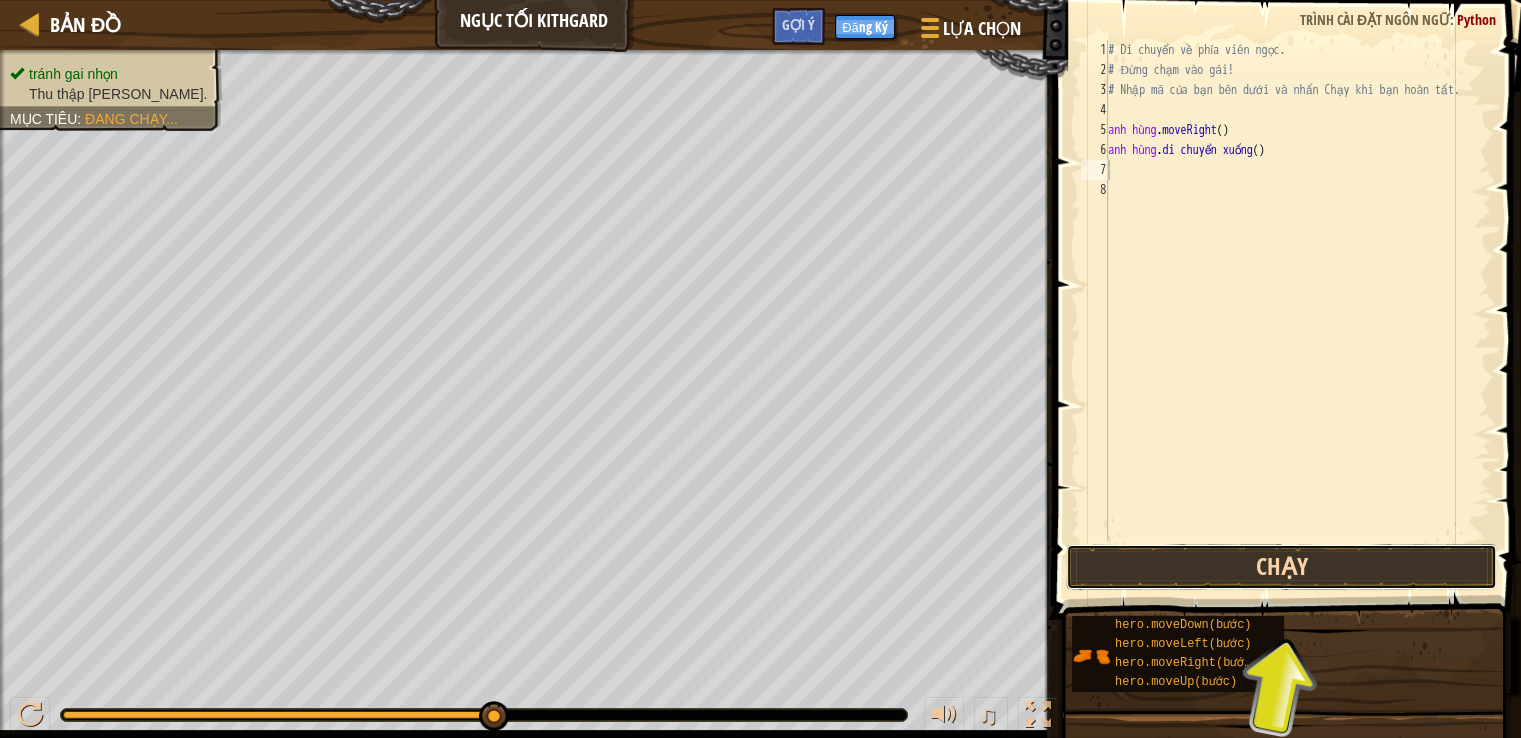 click on "Chạy" at bounding box center [1281, 567] 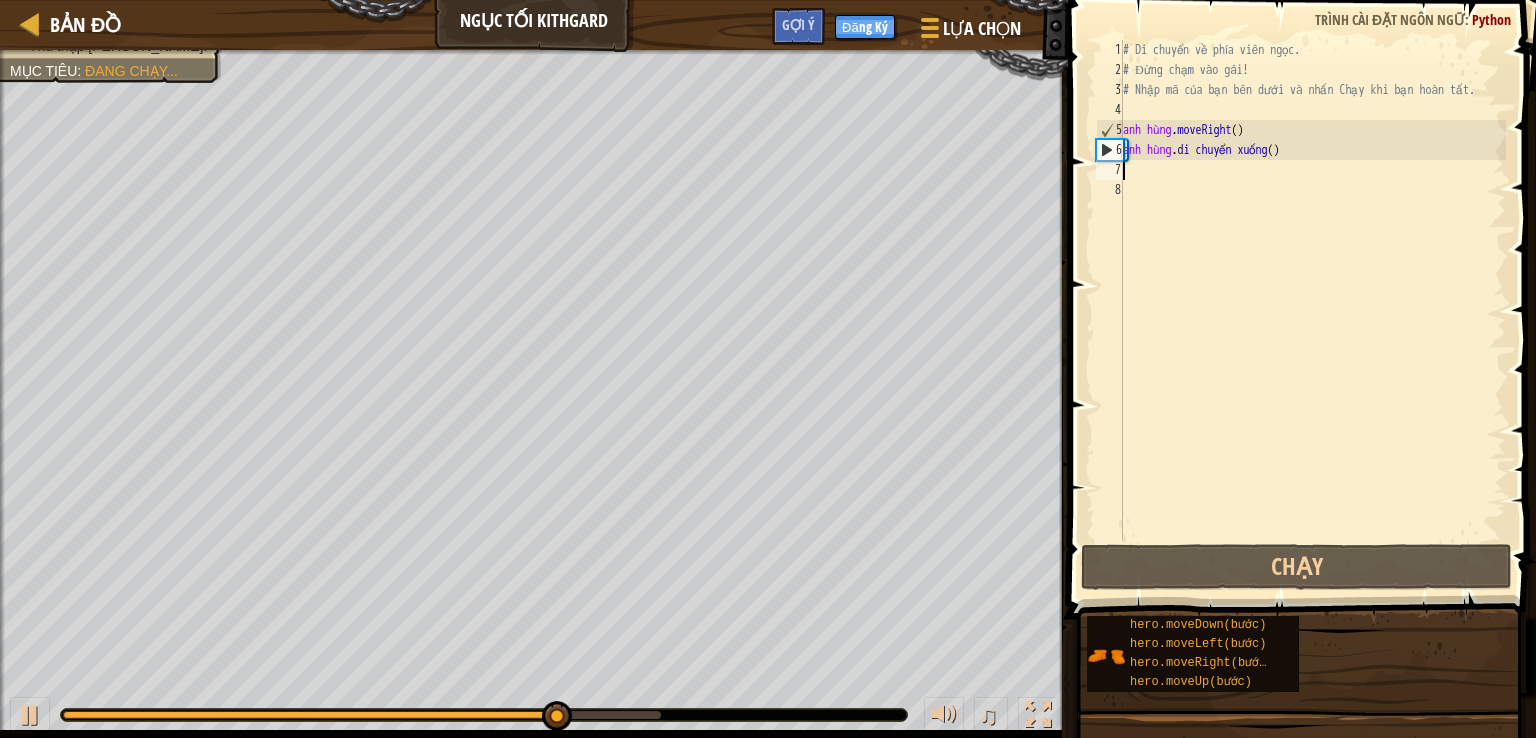 type on "m" 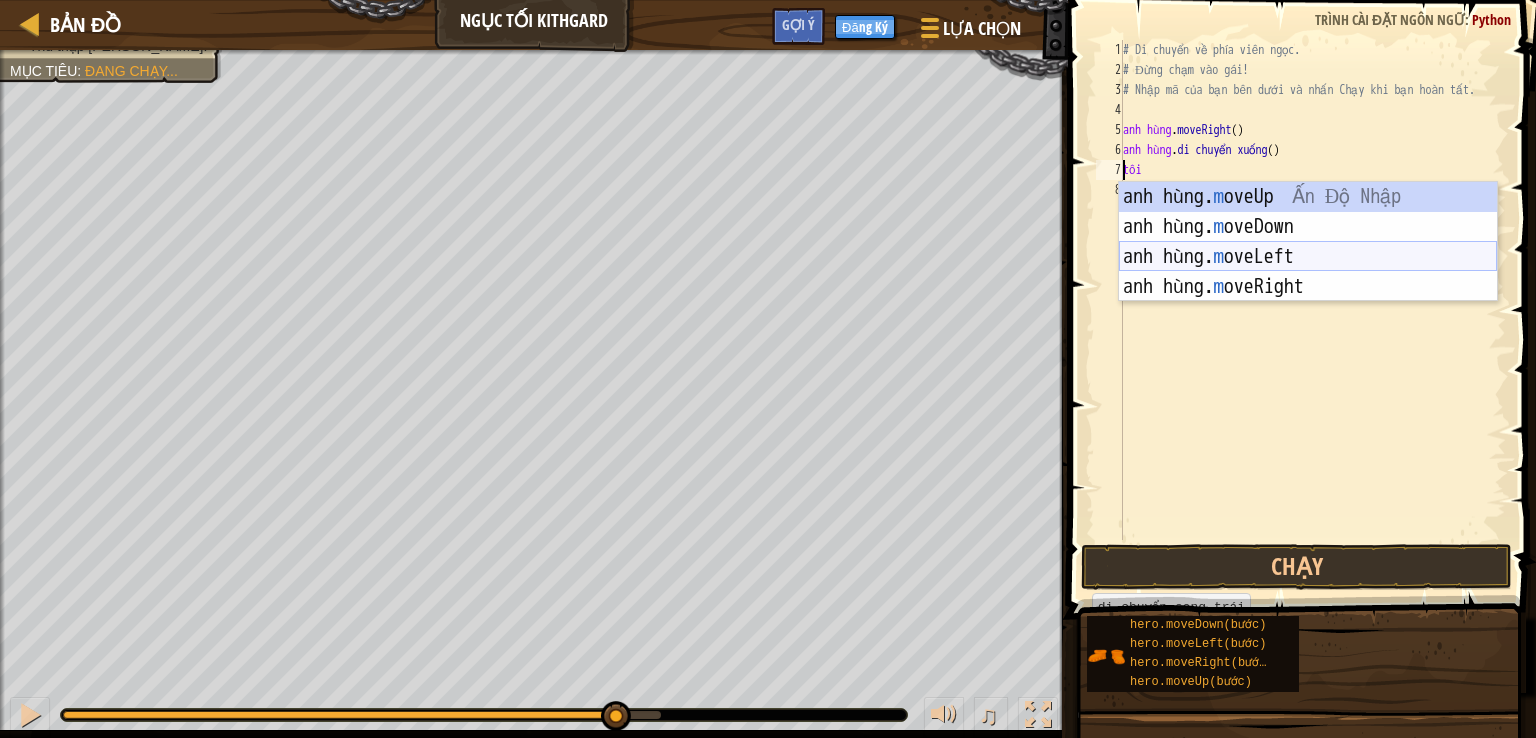 click on "anh hùng.  m  oveUp  [GEOGRAPHIC_DATA] Nhập anh hùng.  m  oveDown [GEOGRAPHIC_DATA] Nhập anh hùng.  m  oveLeft [GEOGRAPHIC_DATA] Nhập anh hùng.  m  oveRight [GEOGRAPHIC_DATA]" at bounding box center [1308, 272] 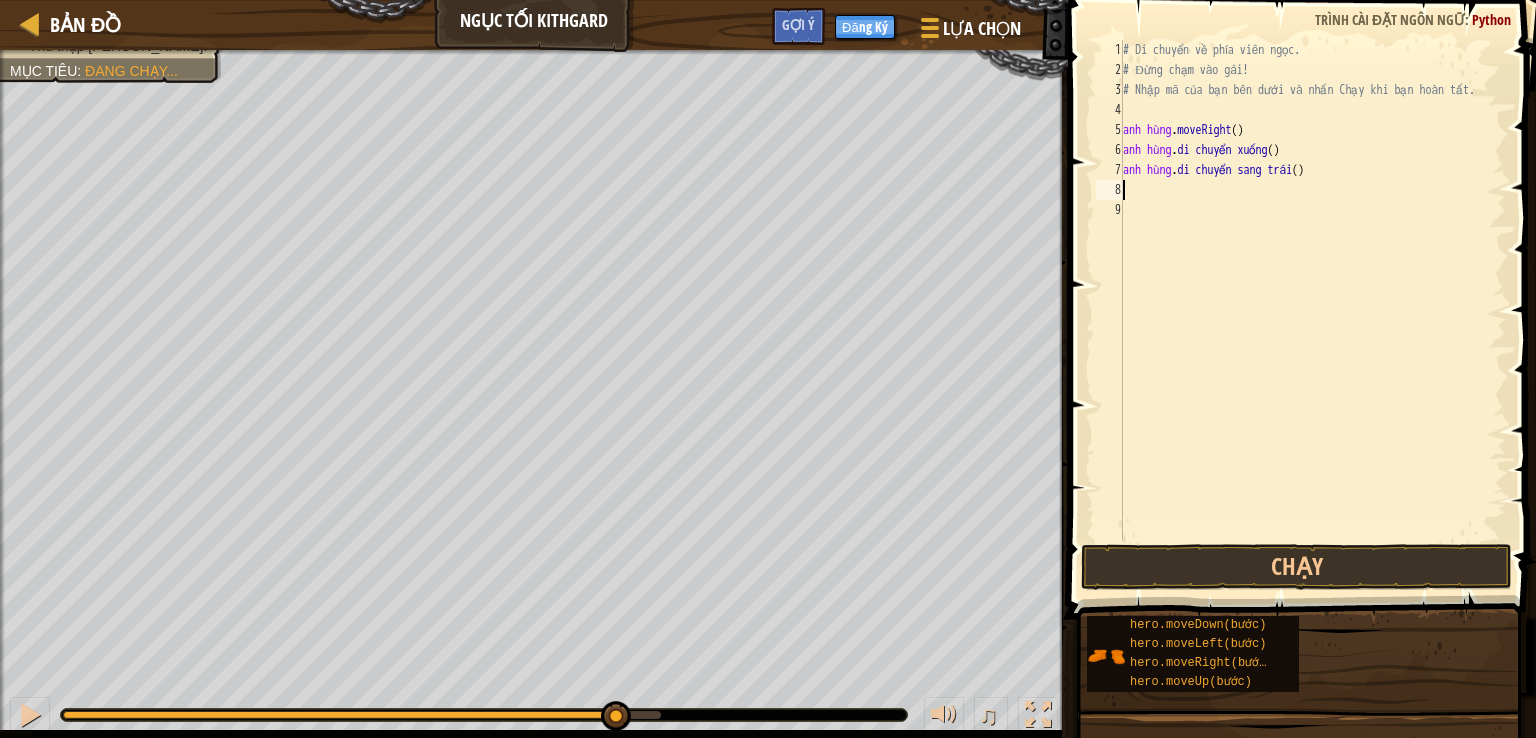 click on "# Di chuyển về phía viên ngọc. # Đừng chạm vào gái! # Nhập mã của bạn bên dưới và nhấn Chạy khi bạn hoàn tất. anh hùng  .  moveRight  (  ) anh hùng  .  di chuyển xuống  (  ) anh hùng  .  di chuyển sang trái  (  )" at bounding box center [1312, 310] 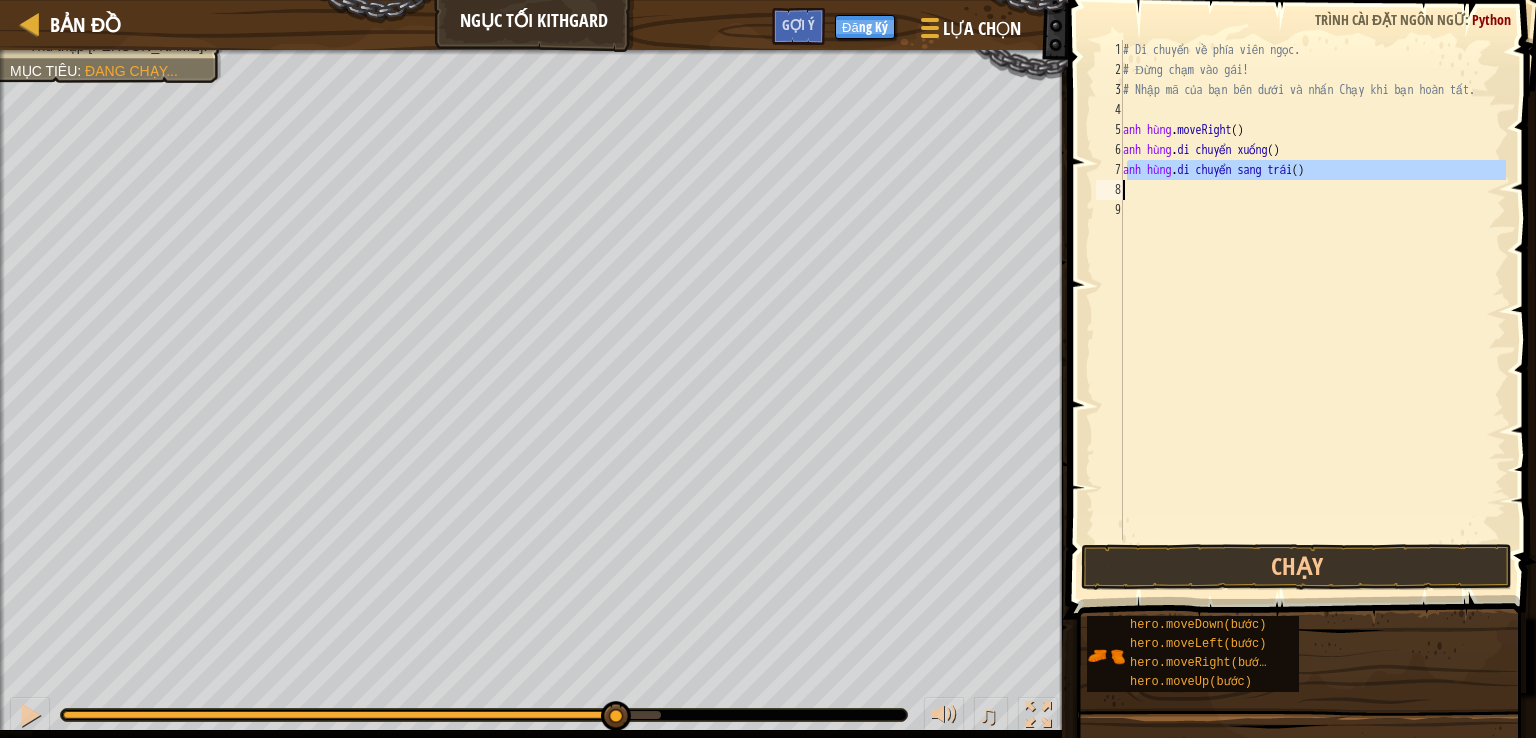 drag, startPoint x: 1348, startPoint y: 169, endPoint x: 1221, endPoint y: 189, distance: 128.56516 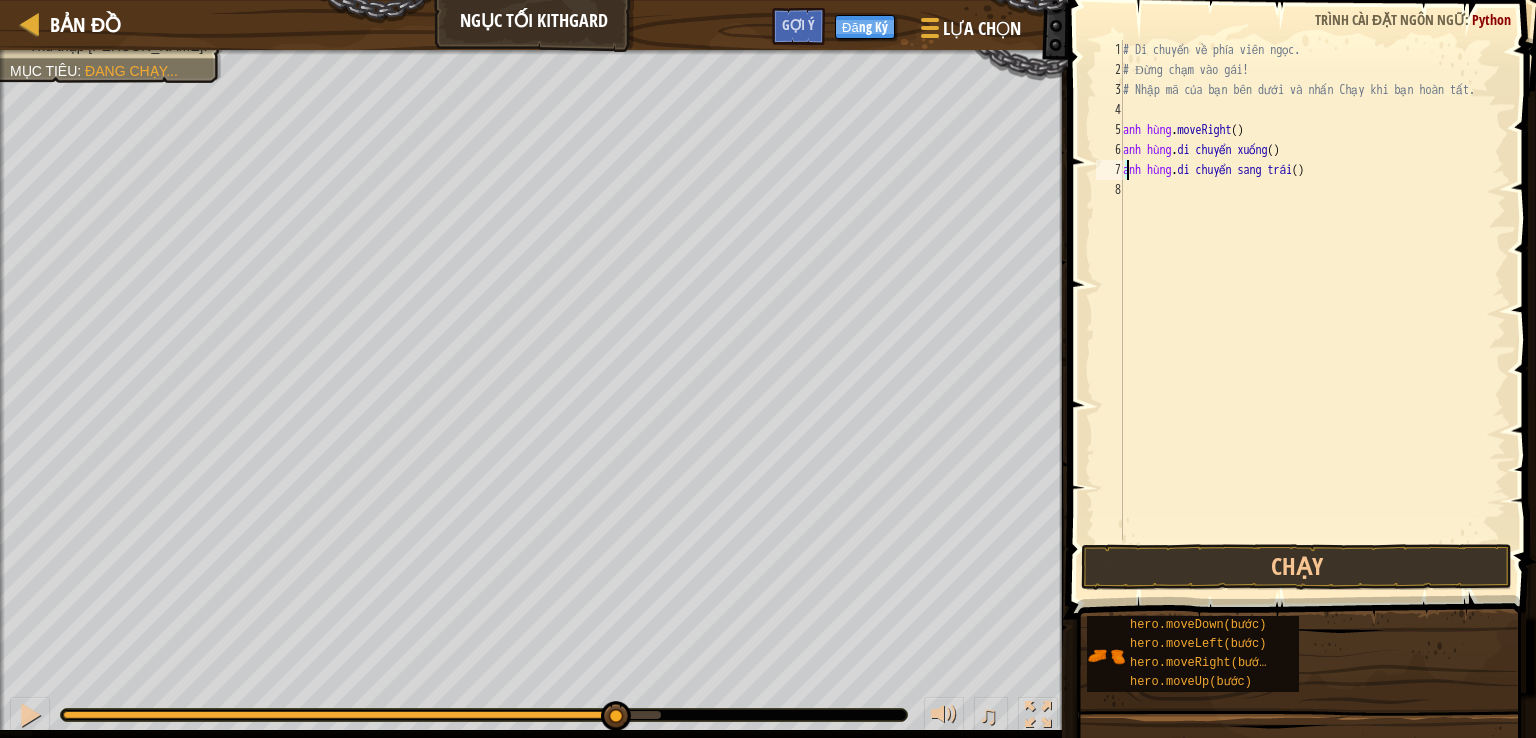 click on "# Di chuyển về phía viên ngọc. # Đừng chạm vào gái! # Nhập mã của bạn bên dưới và nhấn Chạy khi bạn hoàn tất. anh hùng  .  moveRight  (  ) anh hùng  .  di chuyển xuống  (  ) anh hùng  .  di chuyển sang trái  (  )" at bounding box center [1312, 310] 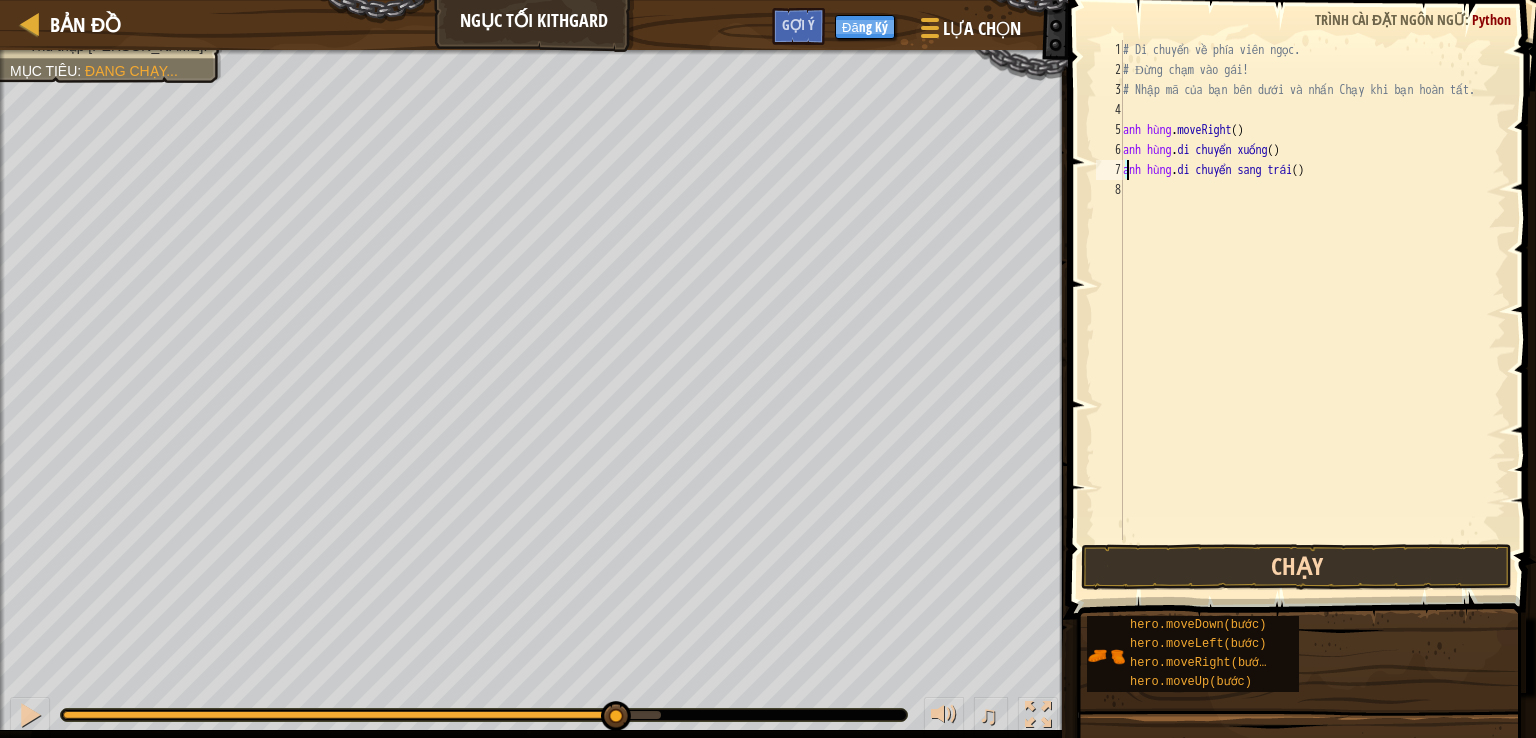 type on "hero.moveLeft()" 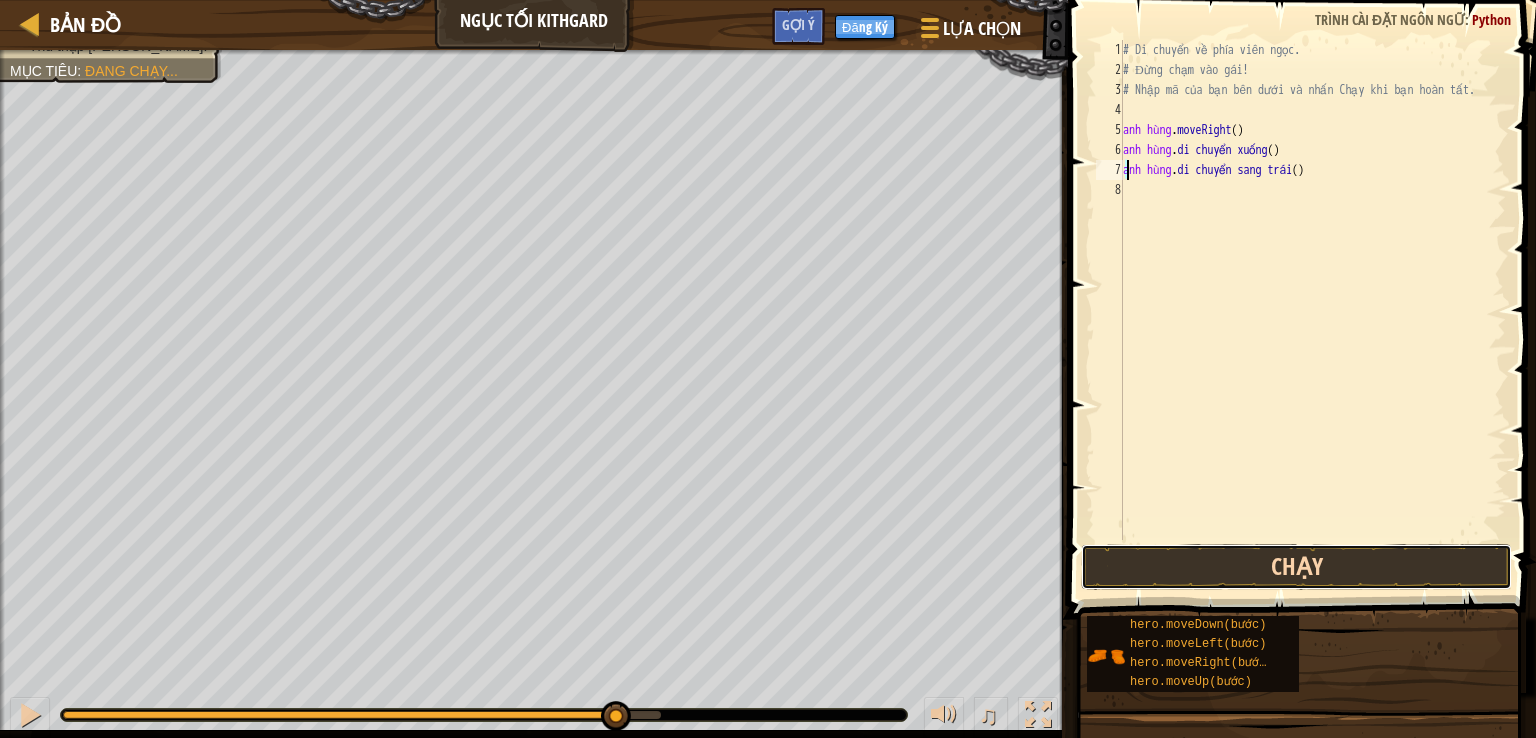 drag, startPoint x: 1275, startPoint y: 567, endPoint x: 1260, endPoint y: 559, distance: 17 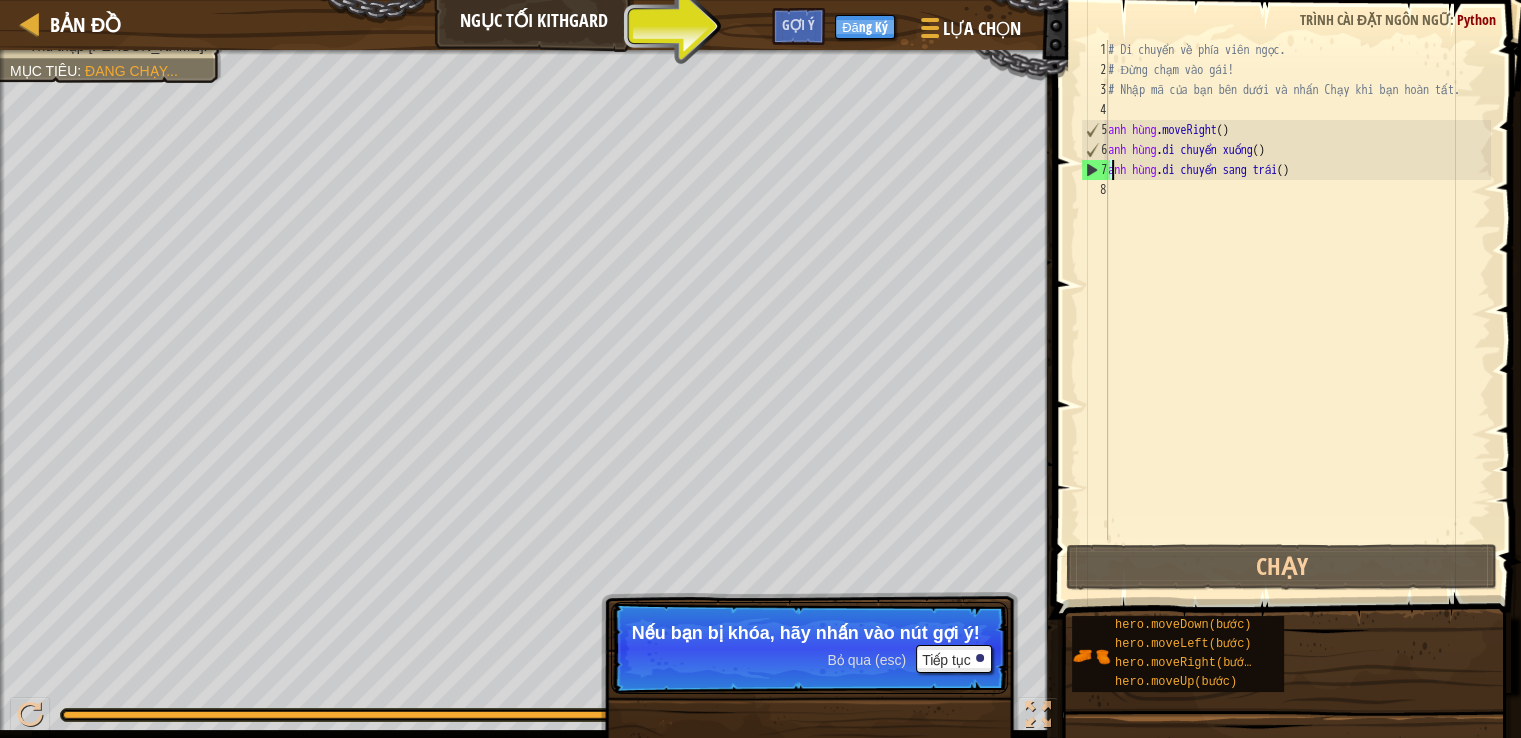 select on "vi" 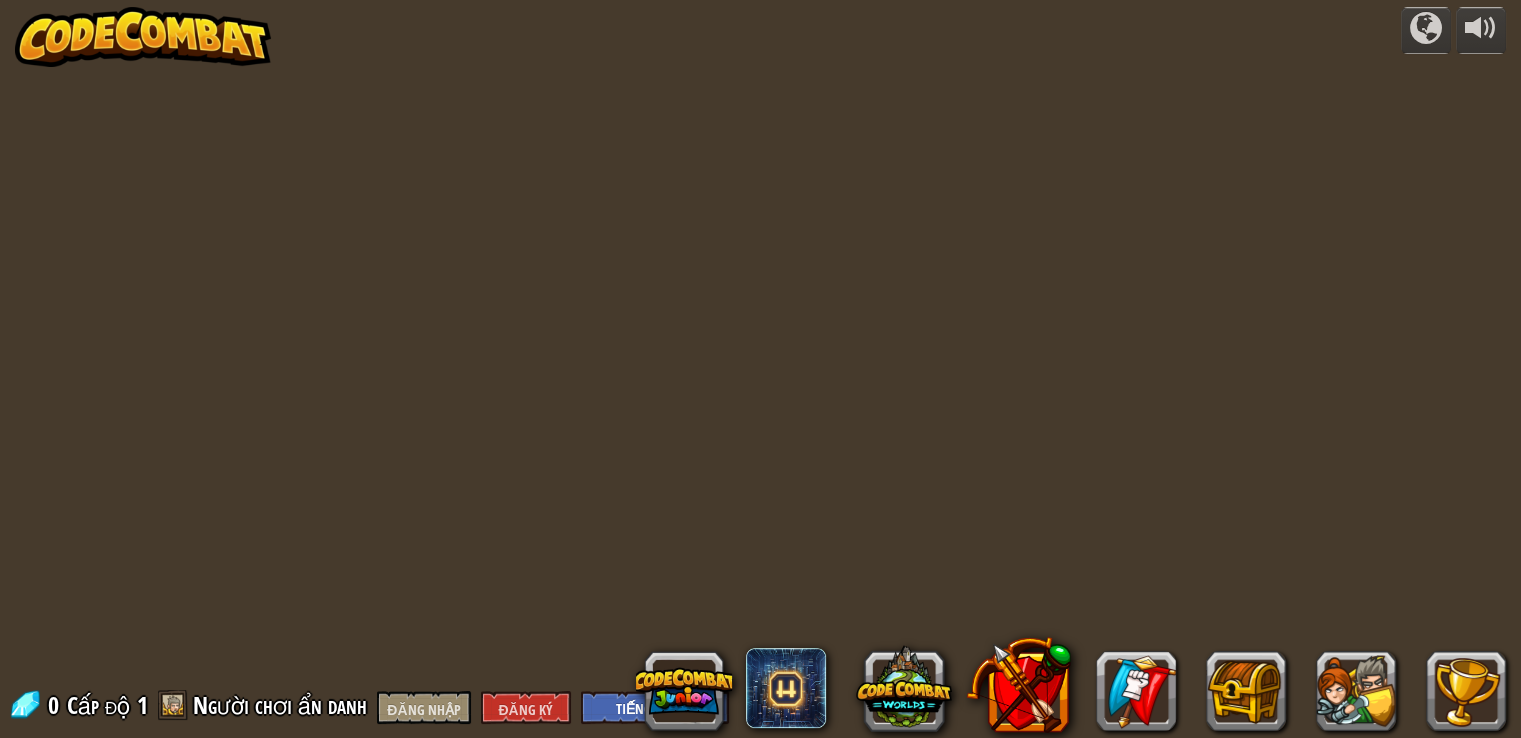 select on "vi" 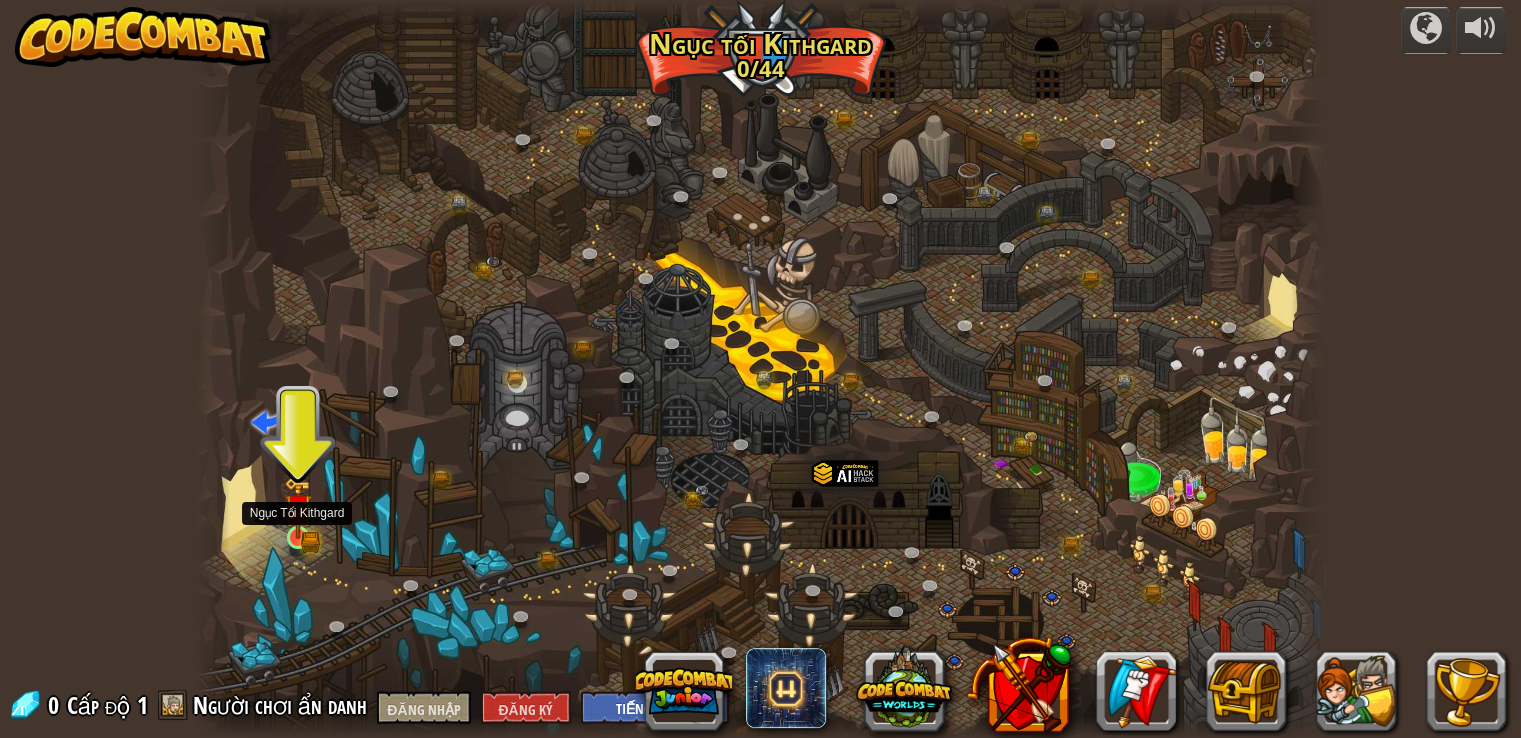 click at bounding box center [298, 508] 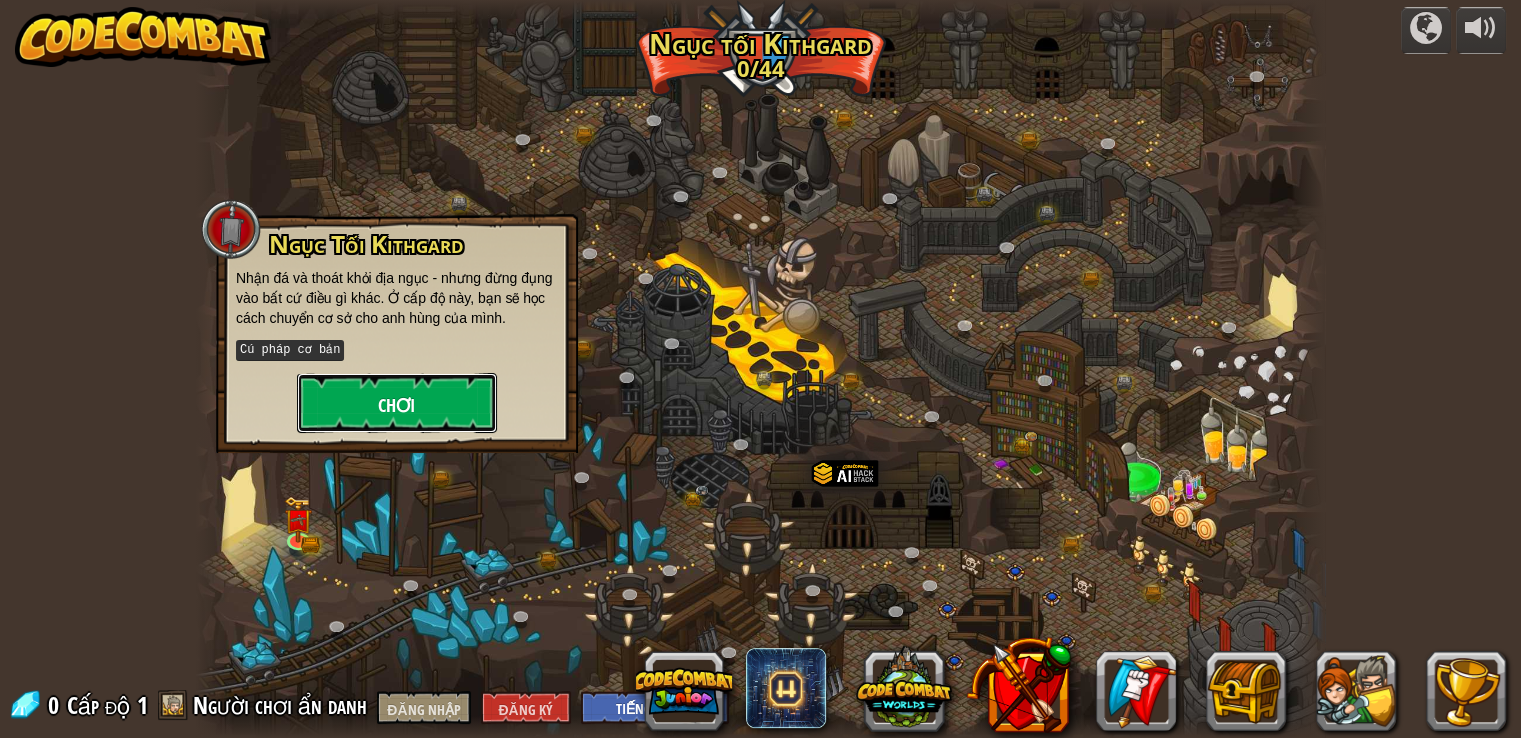 click on "Chơi" at bounding box center [397, 403] 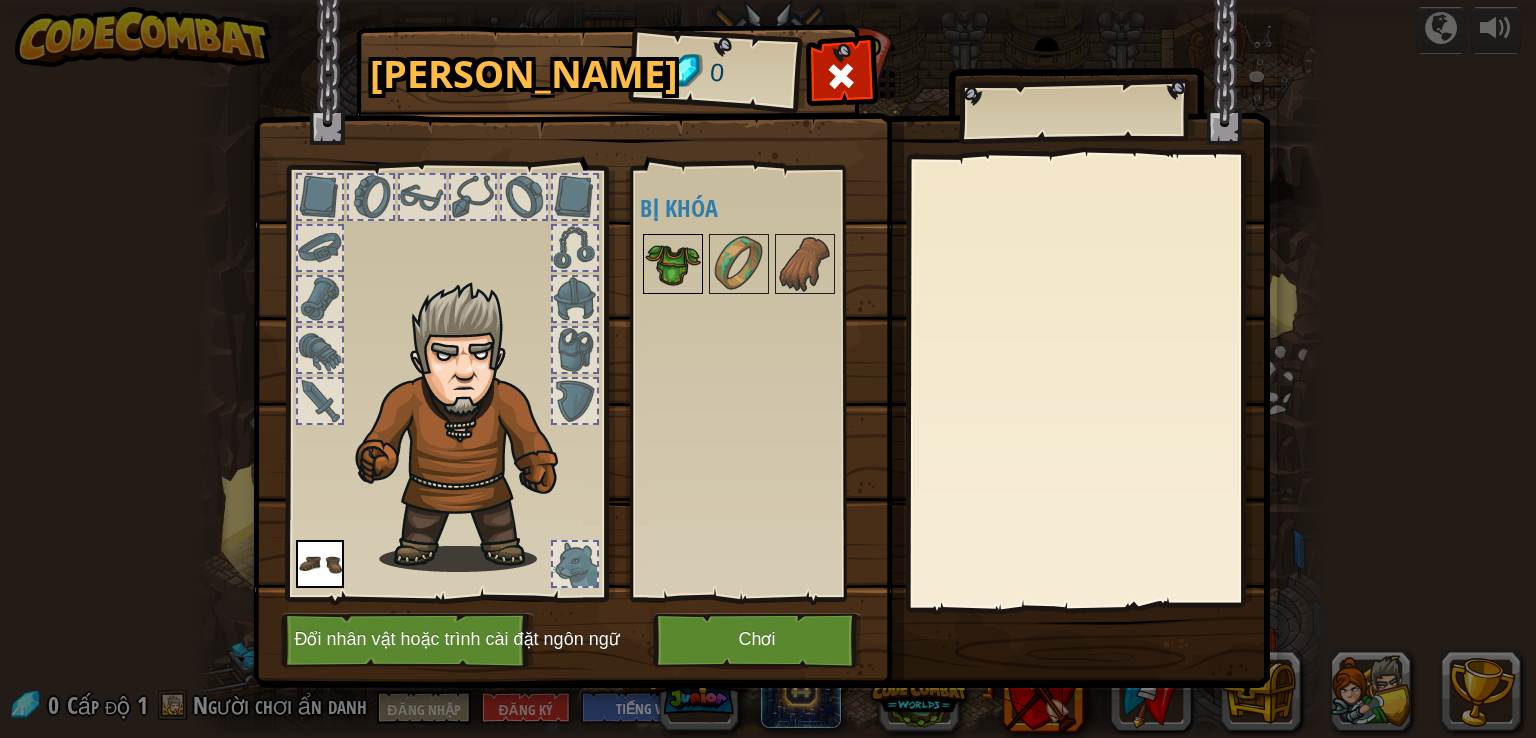 click at bounding box center [673, 264] 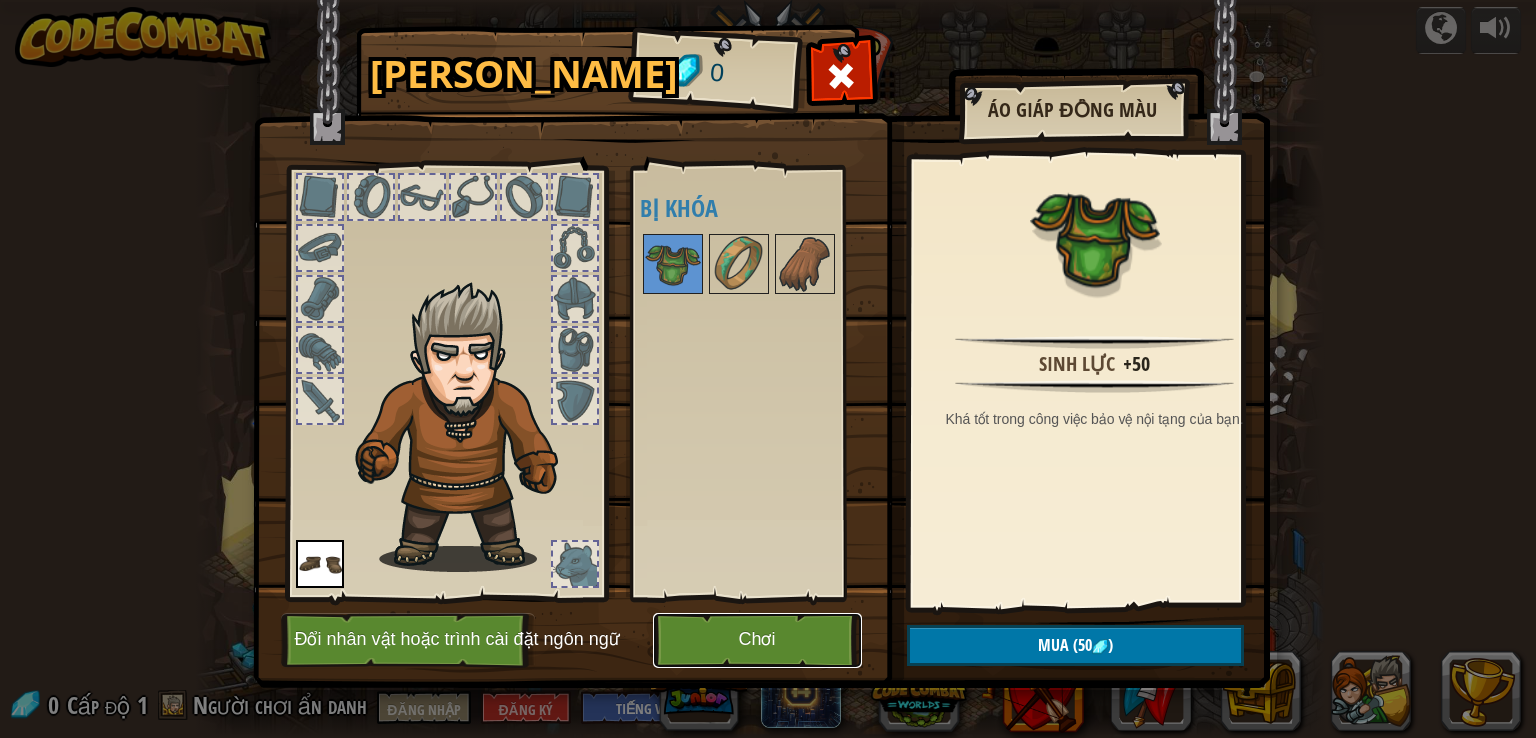 click on "Chơi" at bounding box center [756, 639] 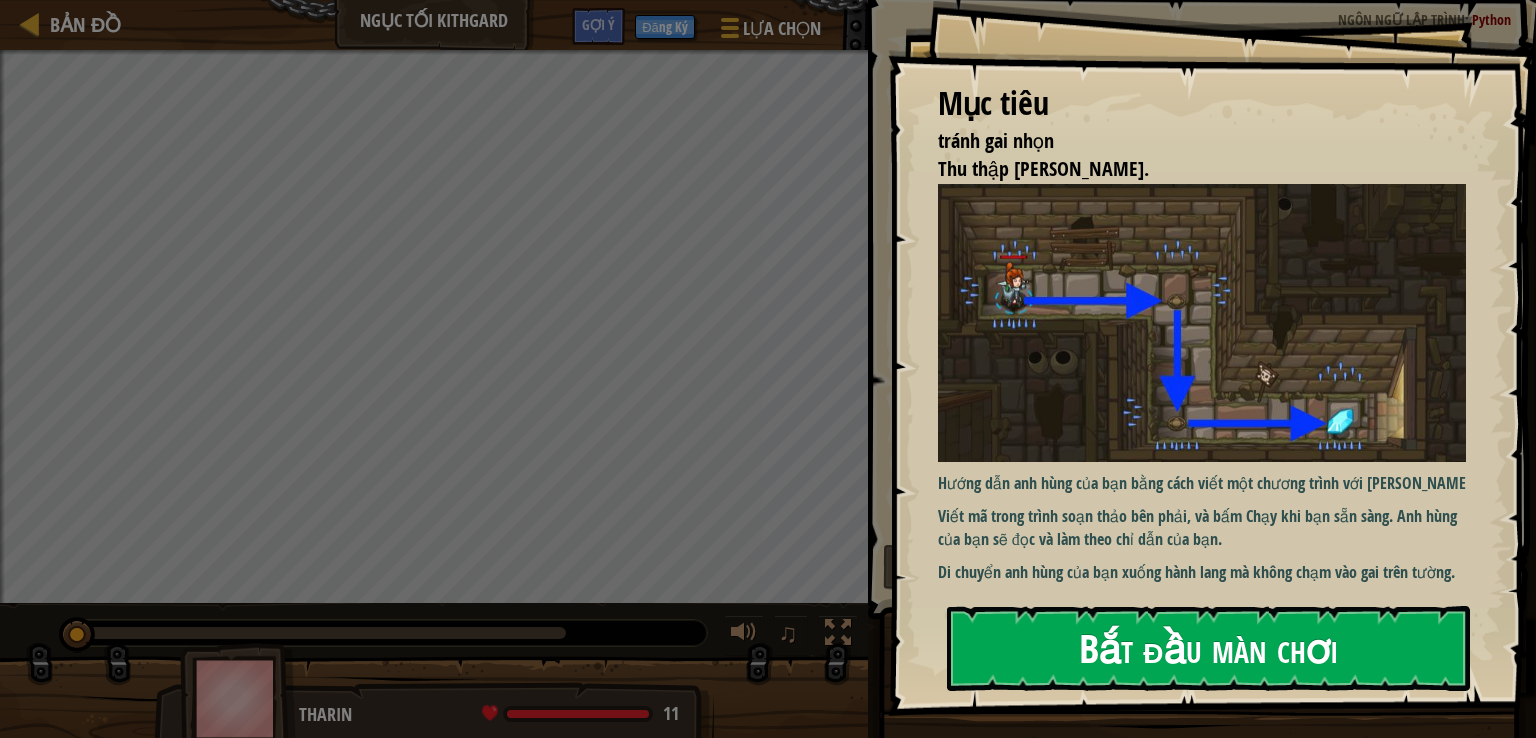 click on "Mục tiêu tránh gai nhọn Thu thập viên ngọc.
Hướng dẫn anh hùng của bạn bằng cách viết một chương trình với mã!
Viết mã trong trình soạn thảo bên phải, và bấm Chạy khi bạn sẵn sàng. Anh hùng của bạn sẽ đọc và làm theo chỉ dẫn của bạn.
Di chuyển anh hùng của bạn xuống hành lang mà không chạm vào gai trên tường.
Bắt đầu màn chơi Không thể kết nối với máy chủ Bạn cần mua gói dịch vụ để có thể chơi ở cấp độ này. Mua gói nâng cao Bạn cần [MEDICAL_DATA] gia một khóa học để chơi màn hình này. Trở lại Khóa học của tôi Hãy yêu cầu bạn cấp giấy phép để bạn có thể tiếp tục chơi CodeCombat! Trở lại Khóa học của tôi Màn chơi này đã bị khóa. Trở lại Khóa học của tôi" at bounding box center [1212, 358] 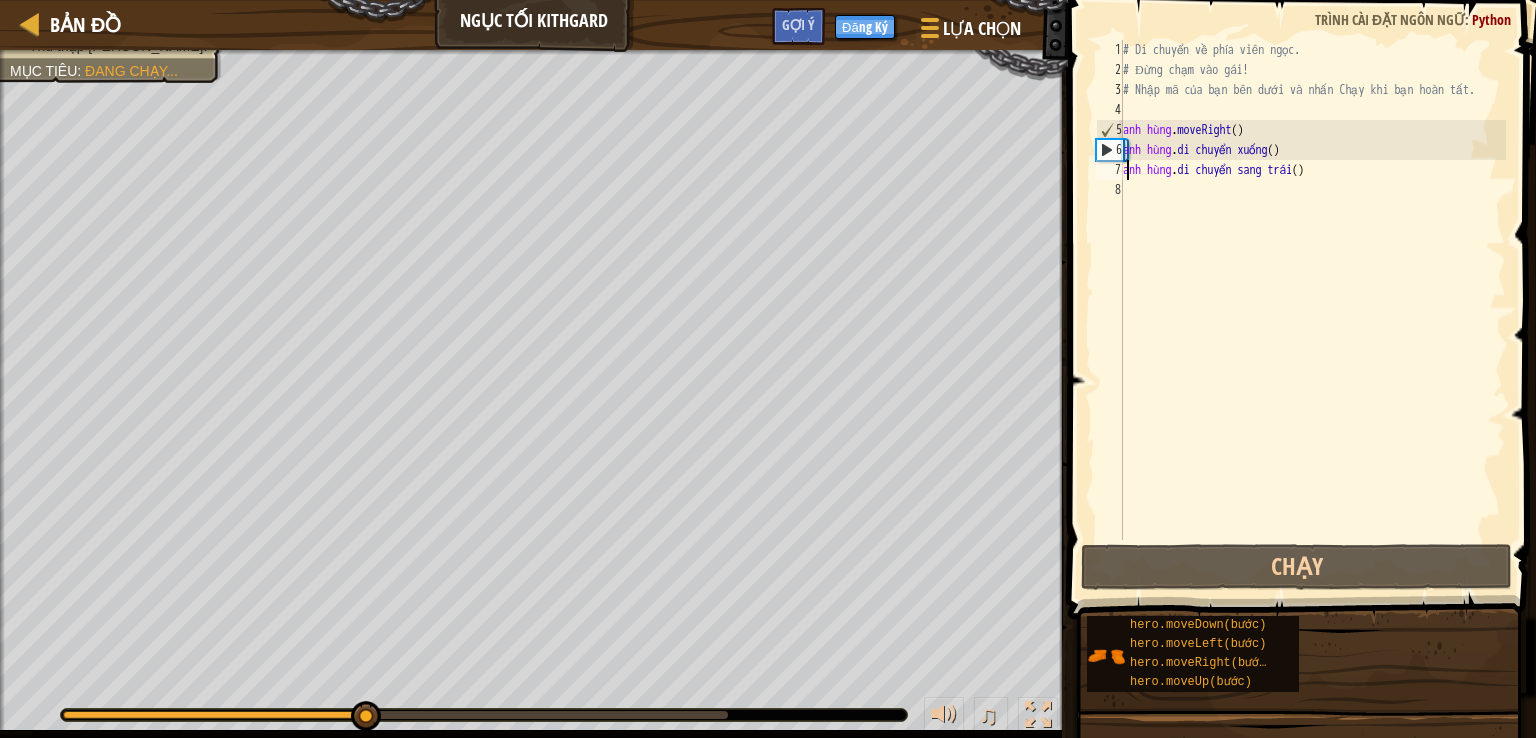 click on "# Di chuyển về phía viên ngọc. # Đừng chạm vào gái! # Nhập mã của bạn bên dưới và nhấn Chạy khi bạn hoàn tất. anh hùng  .  moveRight  (  ) anh hùng  .  di chuyển xuống  (  ) anh hùng  .  di chuyển sang trái  (  )" at bounding box center [1312, 310] 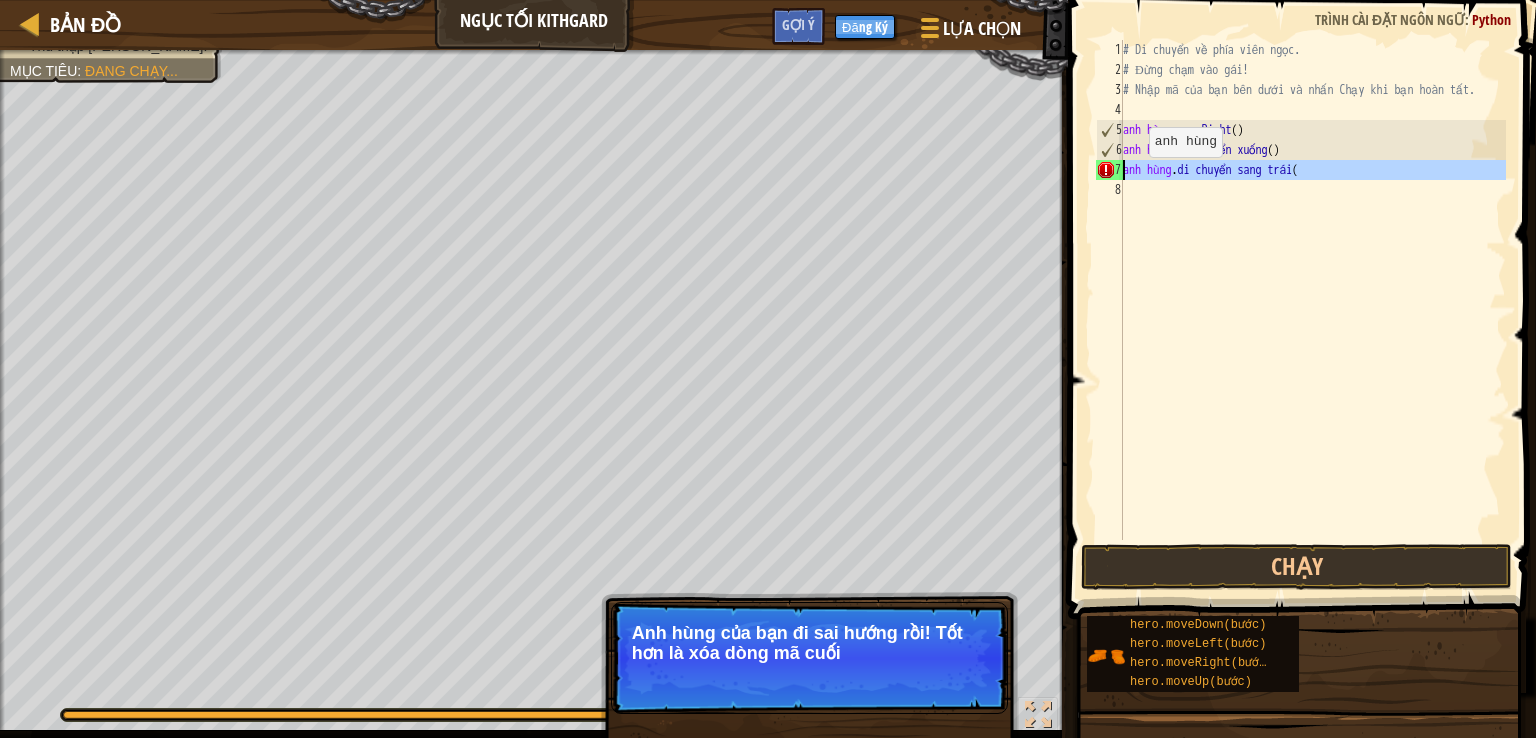 drag, startPoint x: 1105, startPoint y: 168, endPoint x: 1144, endPoint y: 173, distance: 39.319206 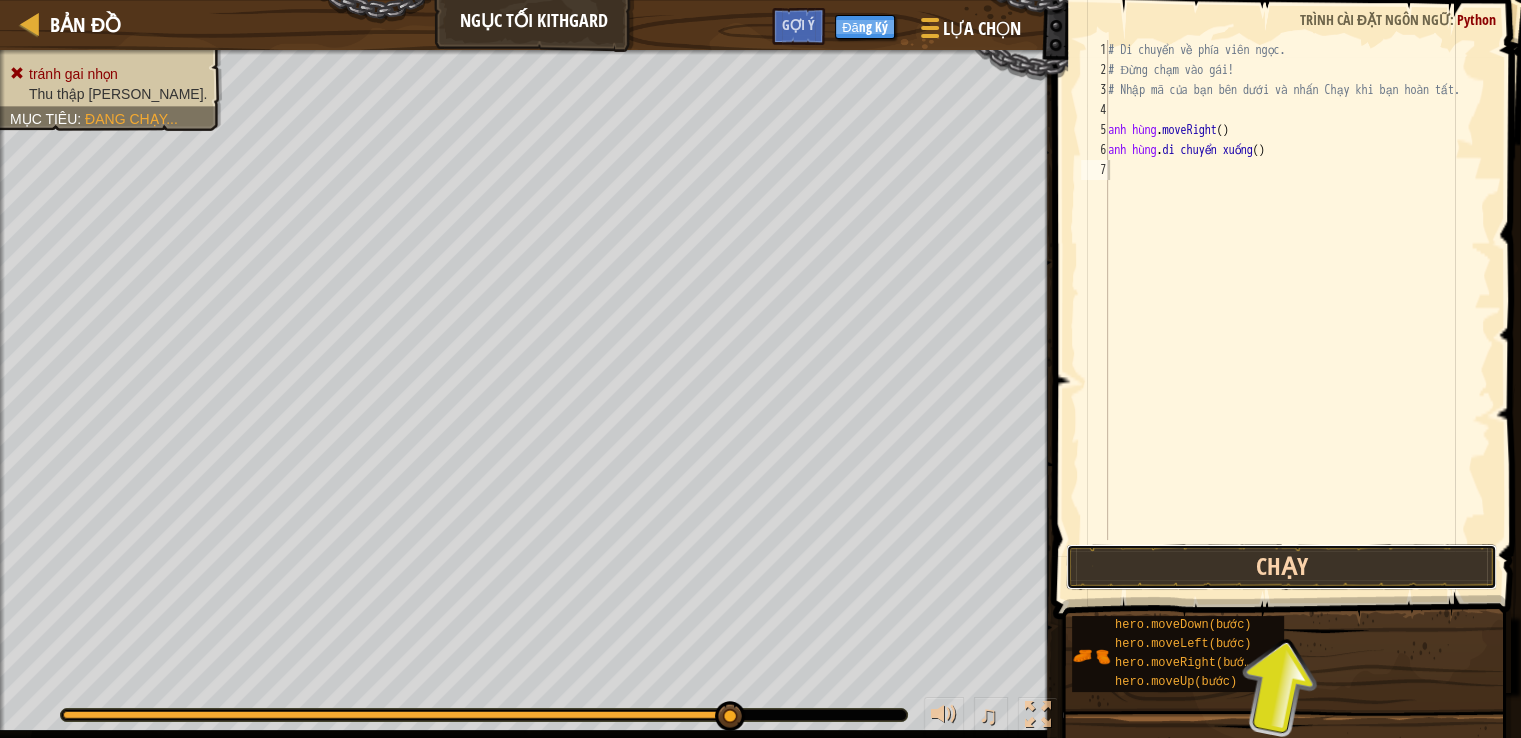 click on "Chạy" at bounding box center (1281, 567) 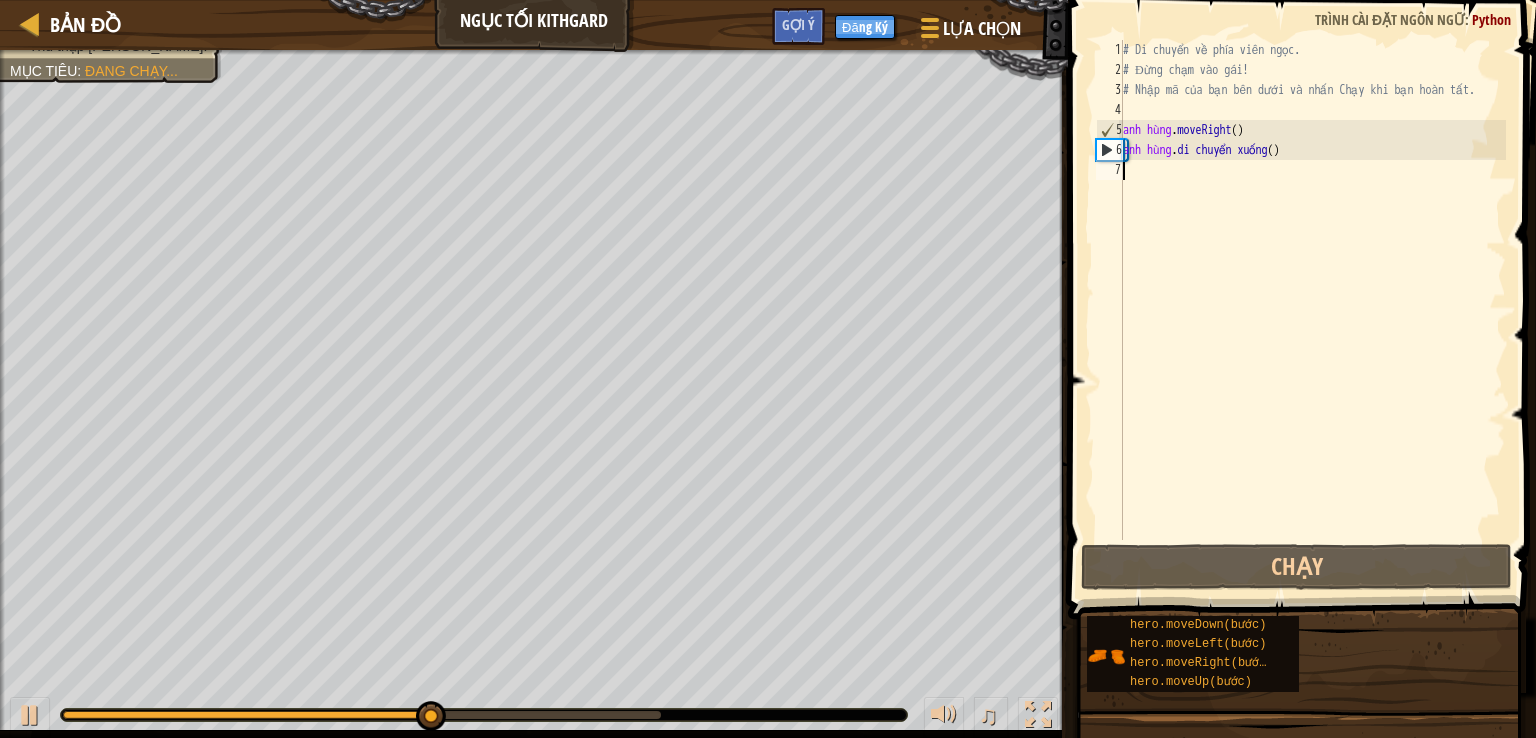type on "m" 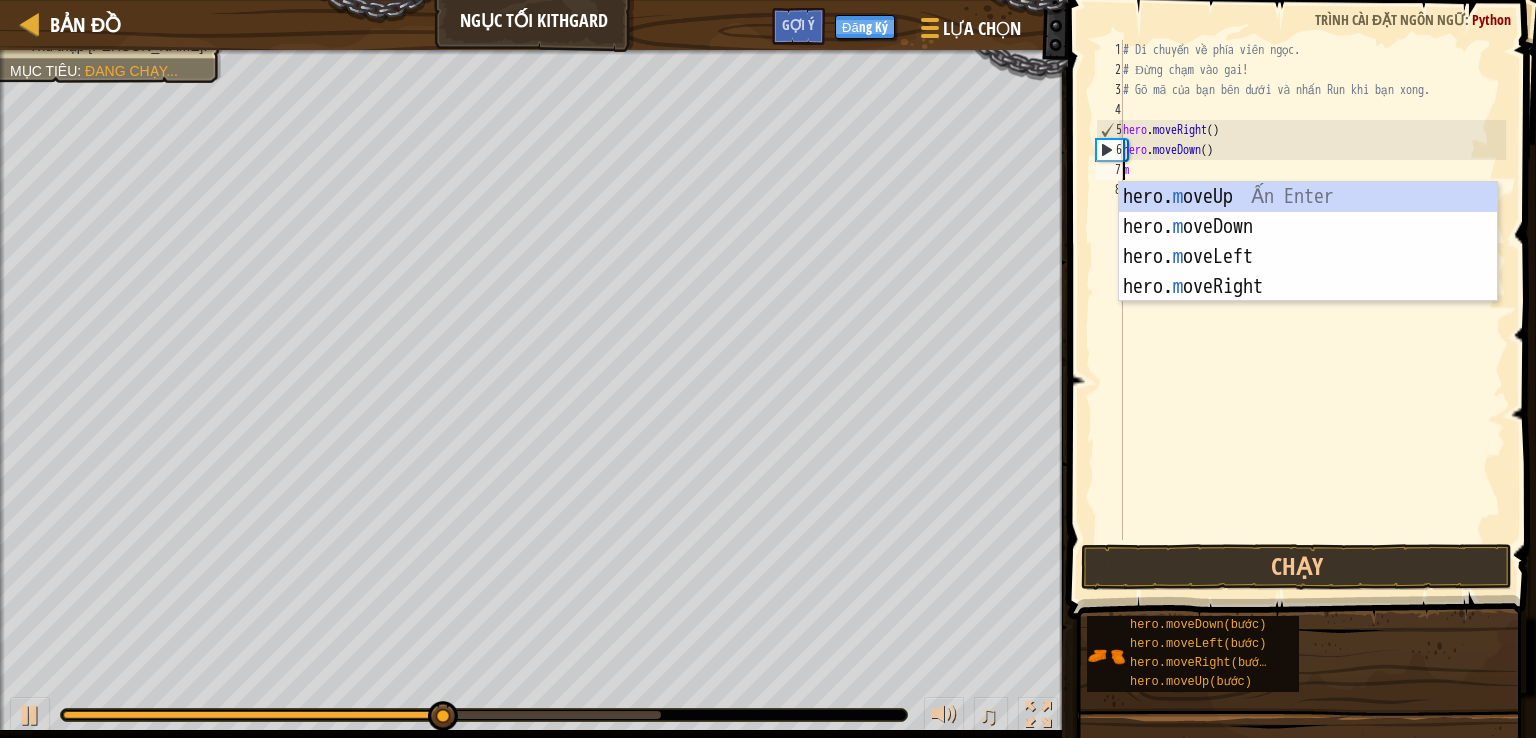 scroll, scrollTop: 9, scrollLeft: 0, axis: vertical 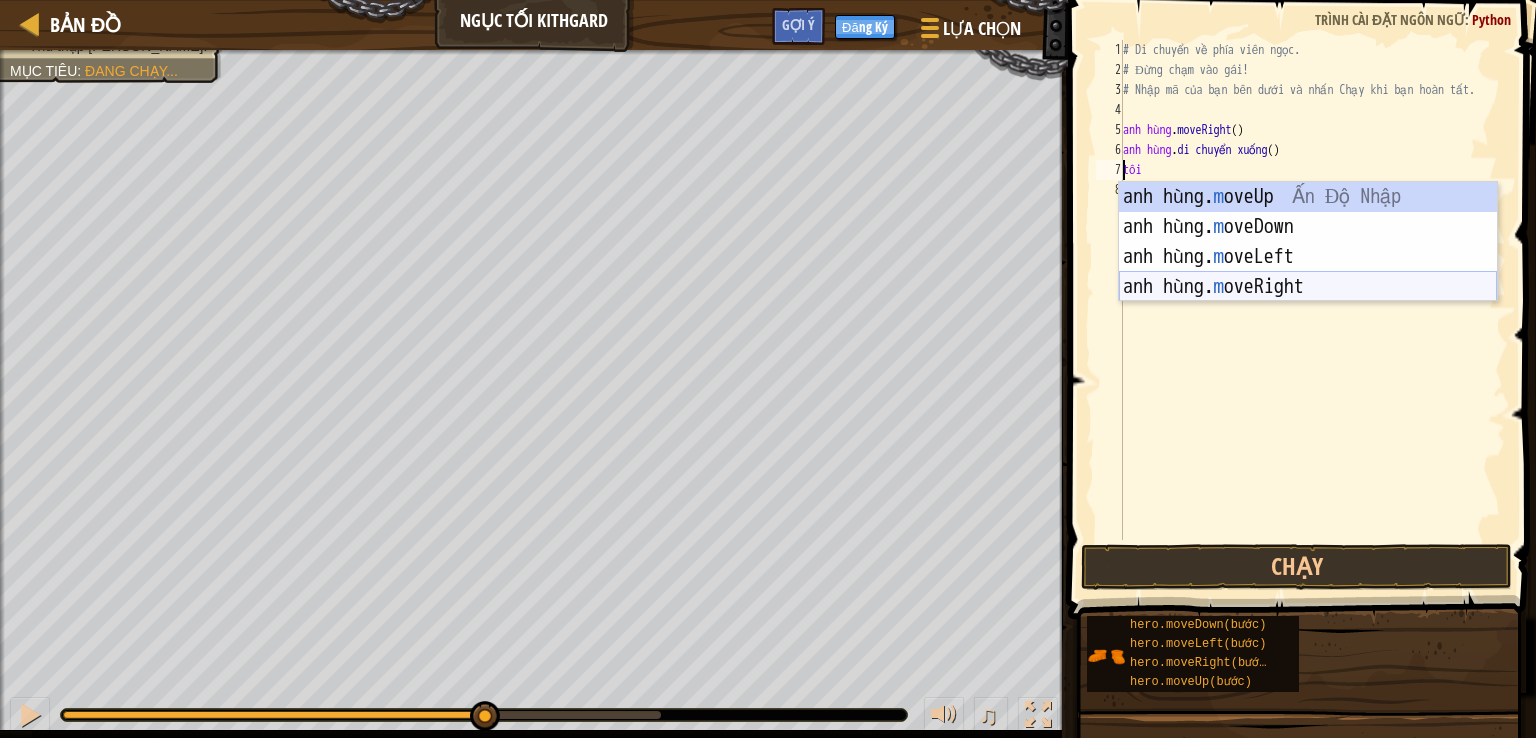 click on "anh hùng.  m  oveUp  [GEOGRAPHIC_DATA] Nhập anh hùng.  m  oveDown [GEOGRAPHIC_DATA] Nhập anh hùng.  m  oveLeft [GEOGRAPHIC_DATA] Nhập anh hùng.  m  oveRight [GEOGRAPHIC_DATA]" at bounding box center (1308, 272) 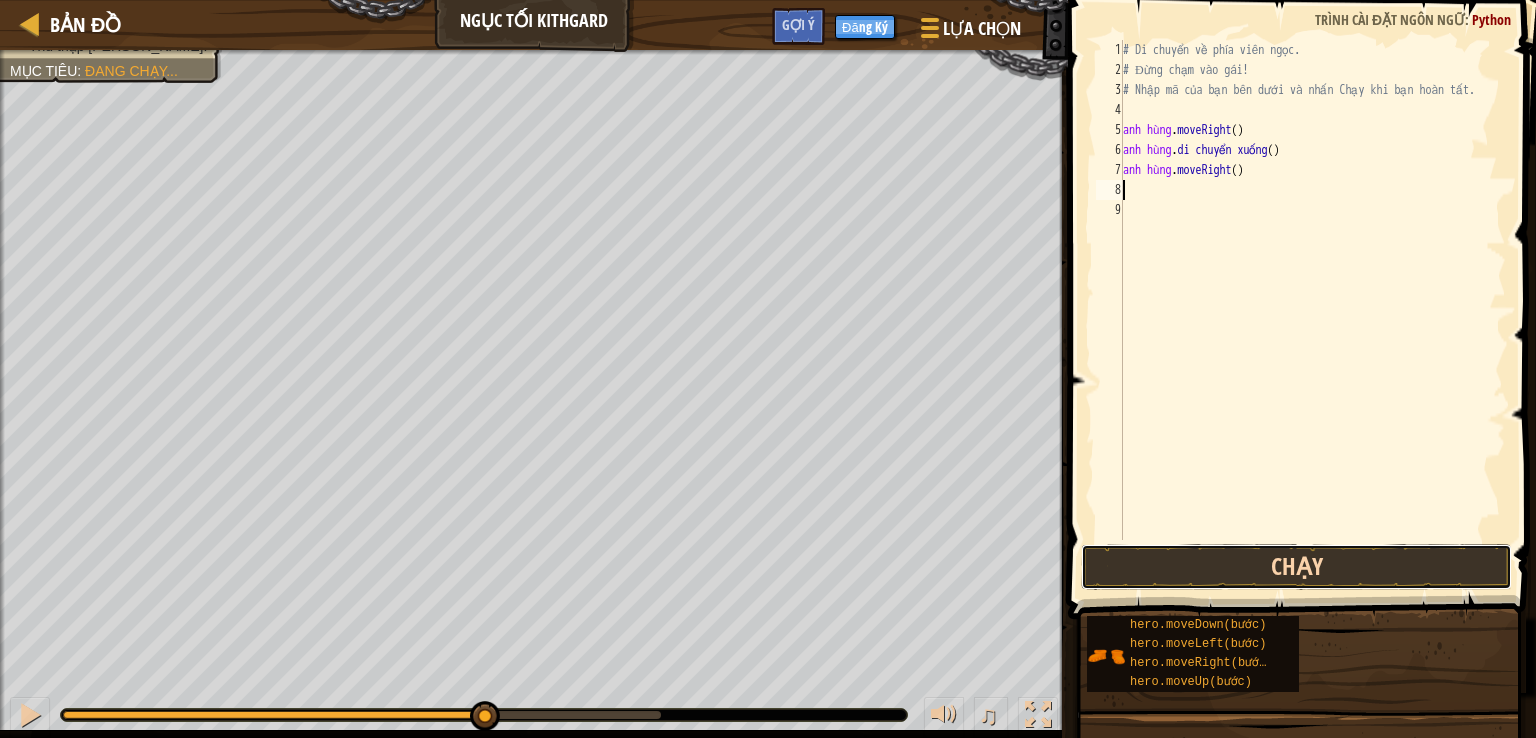 click on "Chạy" at bounding box center (1296, 567) 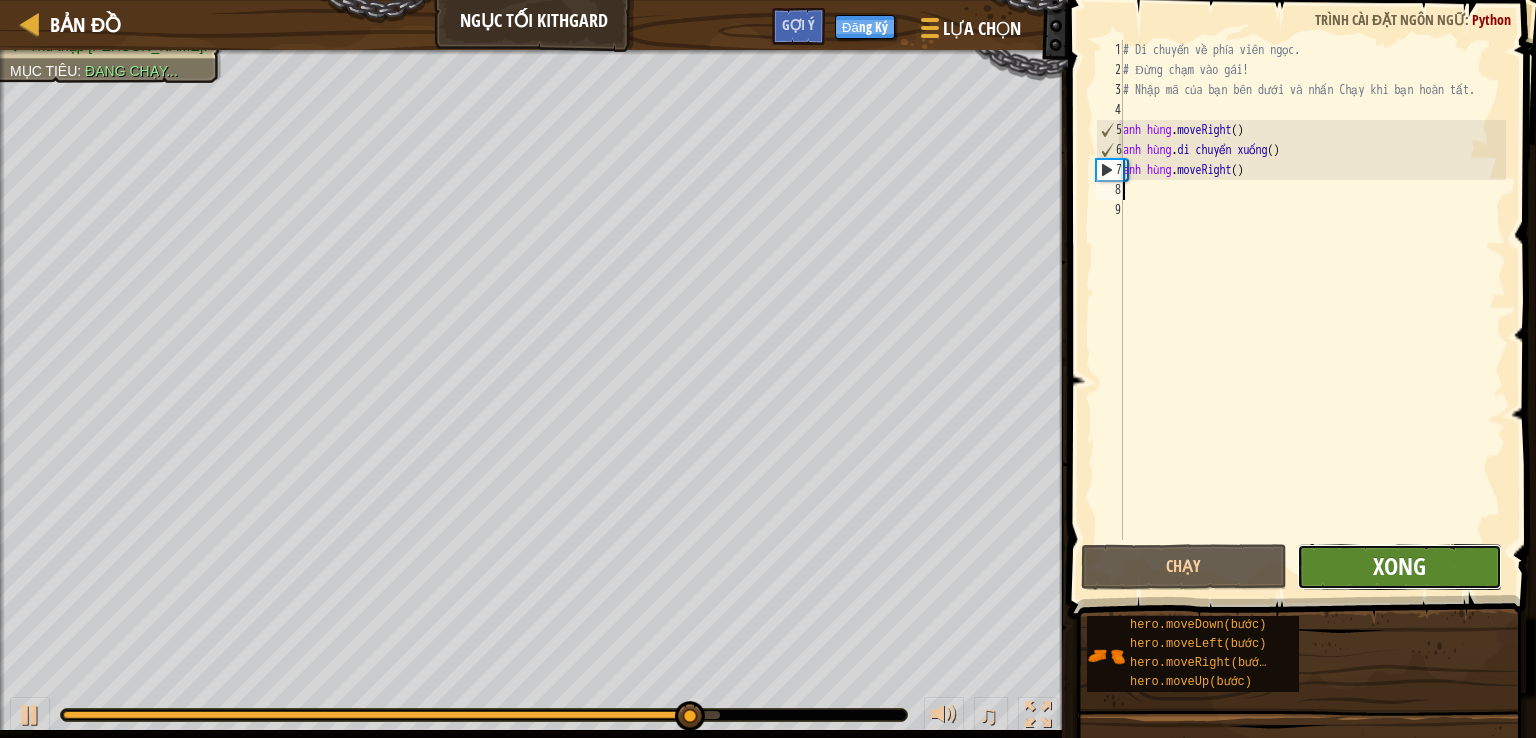 click on "Xong" at bounding box center [1399, 566] 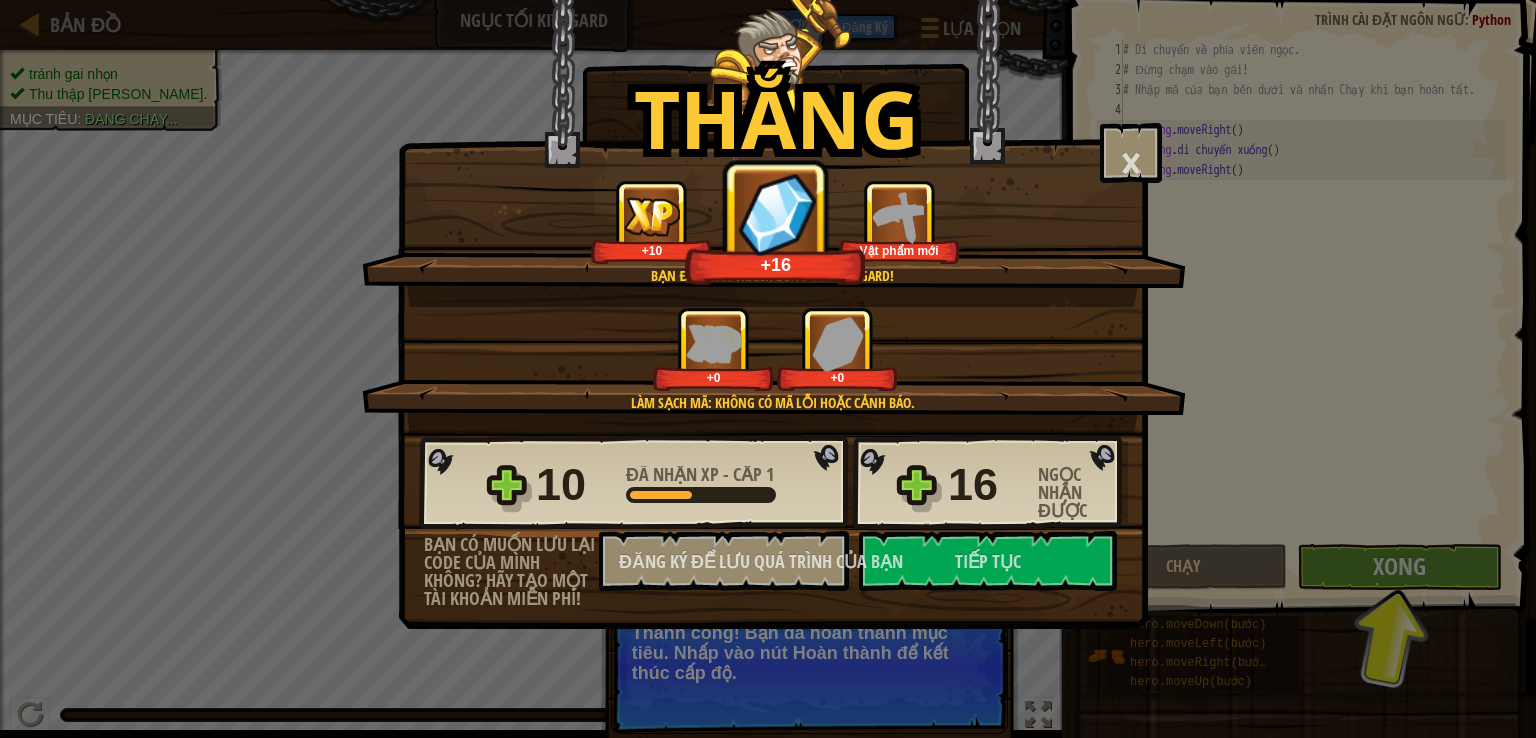 click on "Thắng × Làm tốt lắm, anh hùng. Bạn đang xây dựng sức mạnh để thoát khỏi [GEOGRAPHIC_DATA].   Đánh giá màn chơi: Bạn đã hoàn thành bóng tối Kithgard! +10 +16 Vật phẩm mới Làm sạch mã: không có mã lỗi hoặc cảnh báo. +0 +0 Lưới Spline... 10 Đã nhận XP  -  Cấp  1 16 Ngọc nhận được Bạn có muốn lưu lại code của mình không? Hãy tạo một tài khoản miễn phí! Đăng ký để lưu quá trình của bạn Đang lưu tiến trình Tiếp tục" at bounding box center [768, 369] 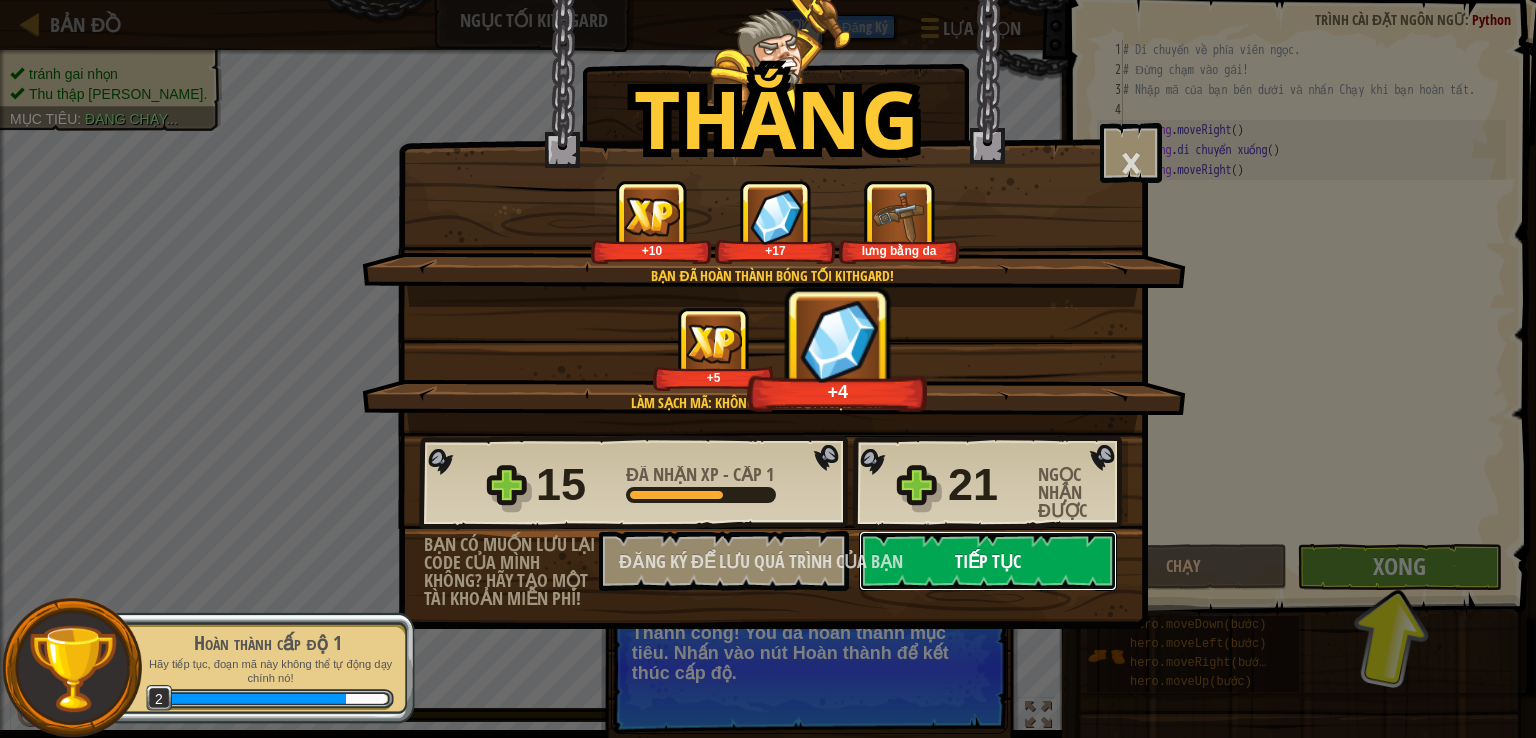 click on "Tiếp tục" at bounding box center (988, 561) 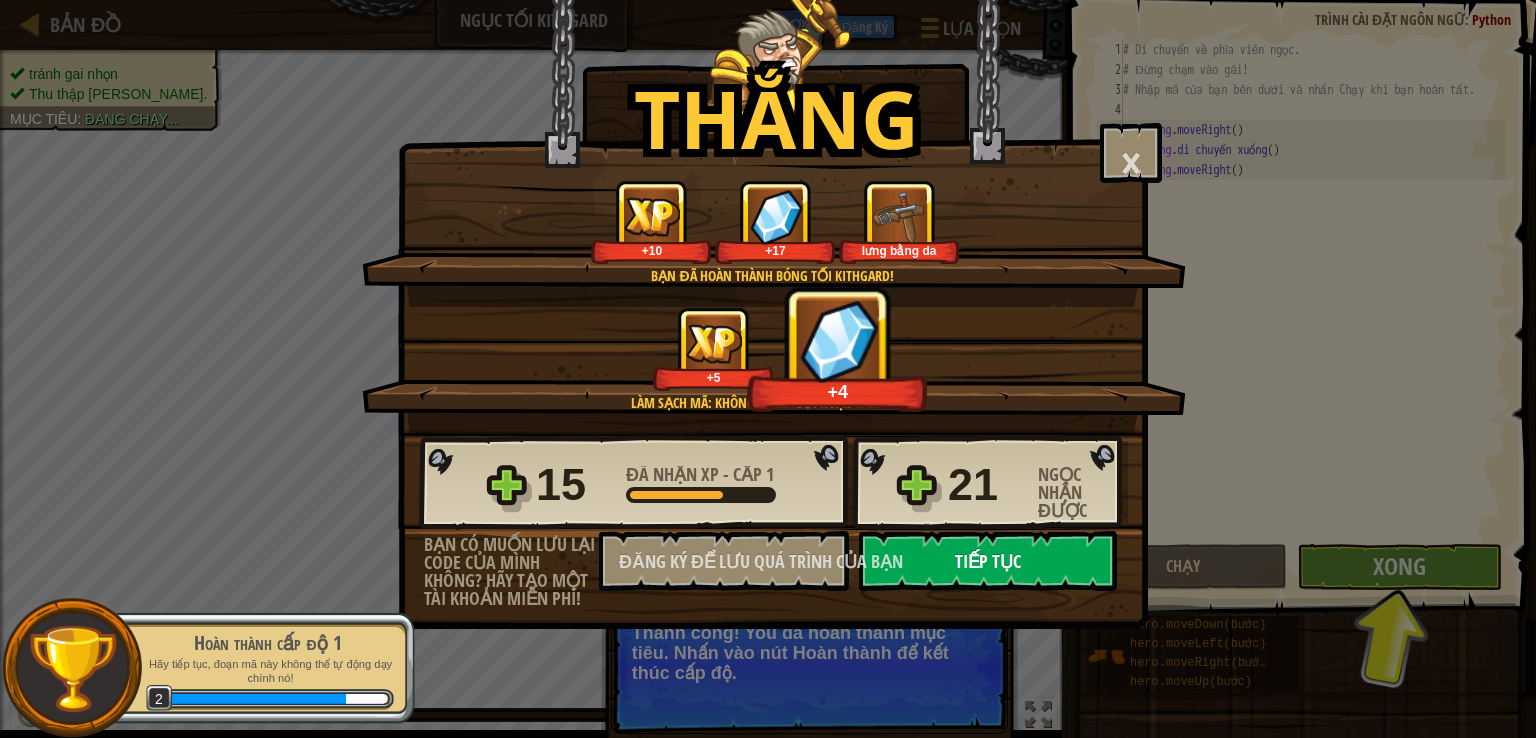 select on "vi" 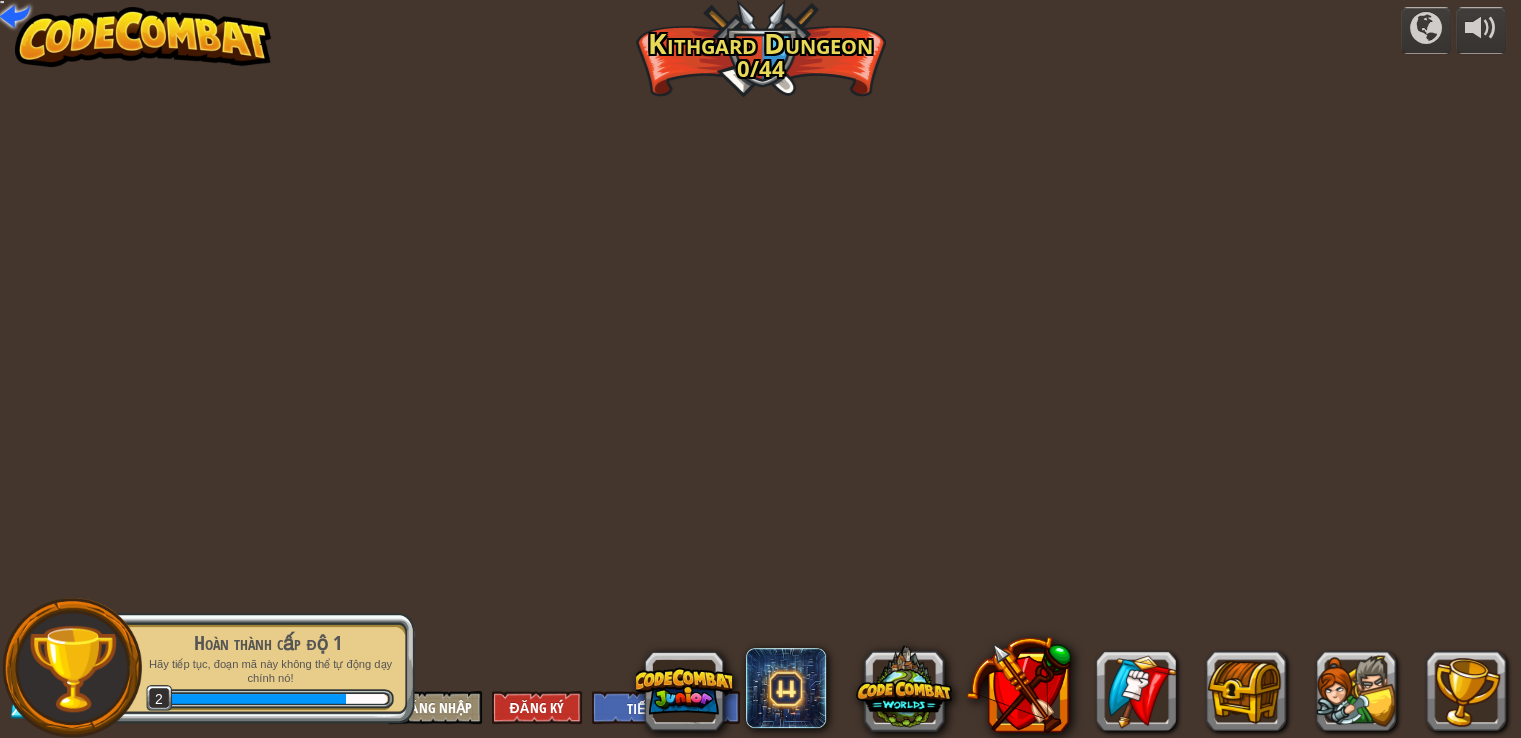 select on "vi" 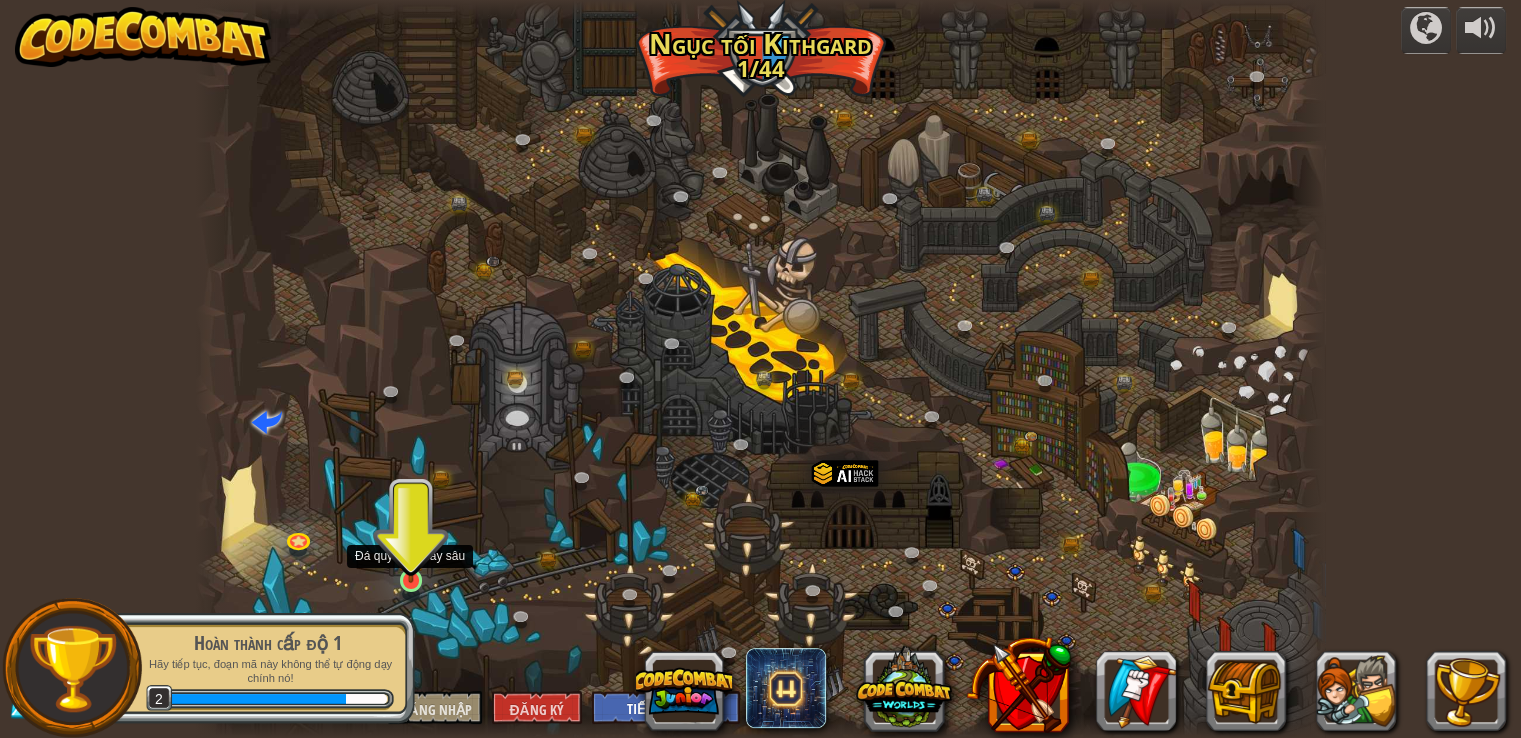 click at bounding box center [411, 550] 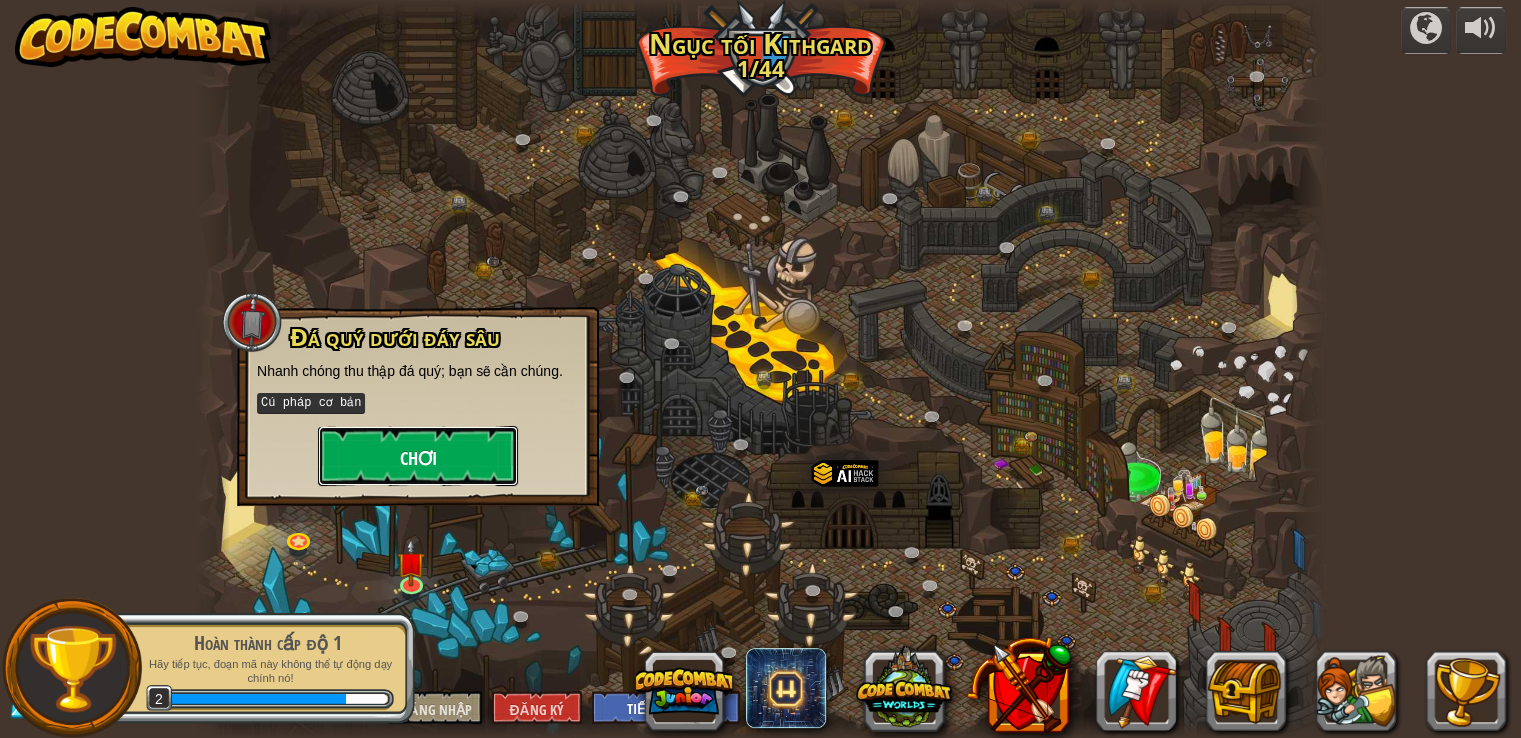 click on "Chơi" at bounding box center (418, 458) 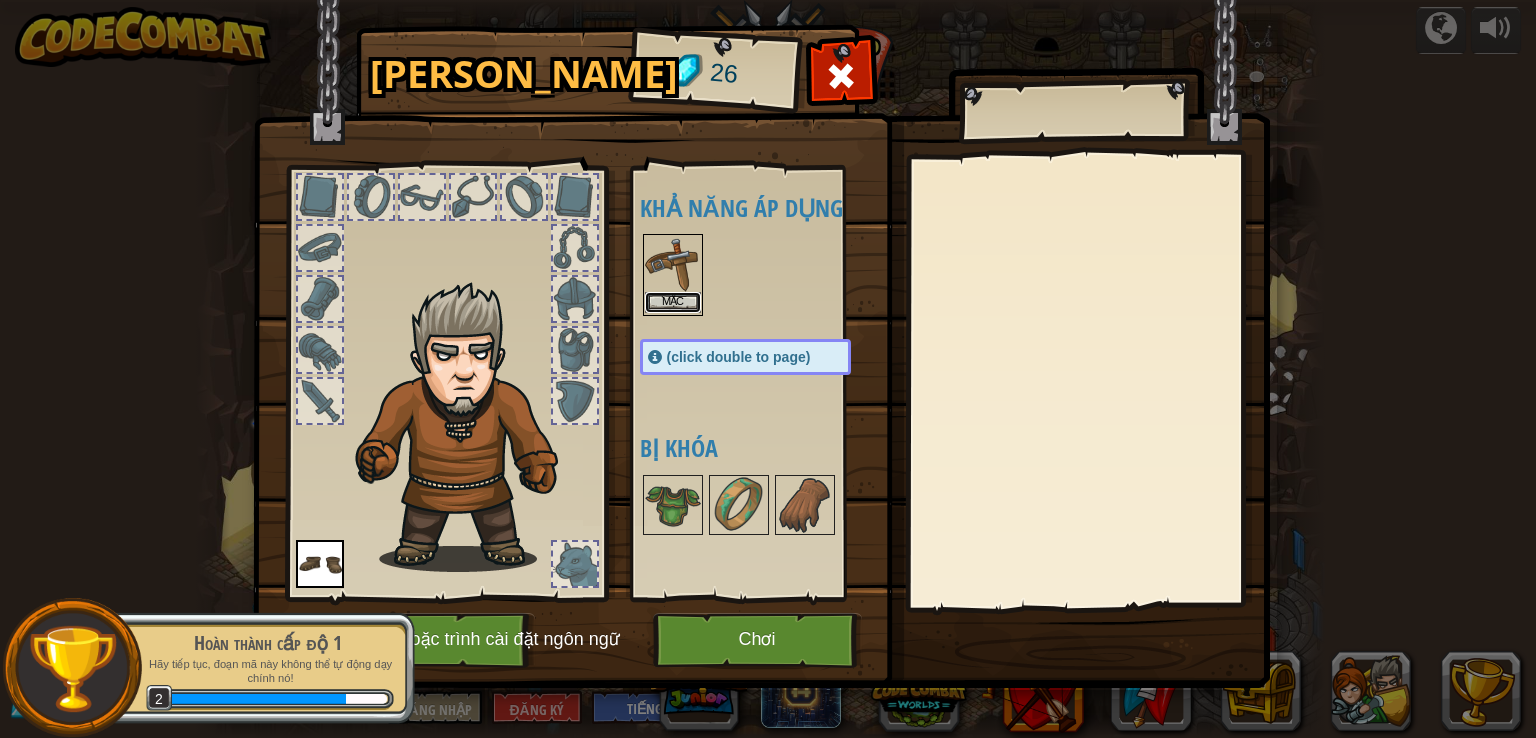 click on "Mặc" at bounding box center (672, 302) 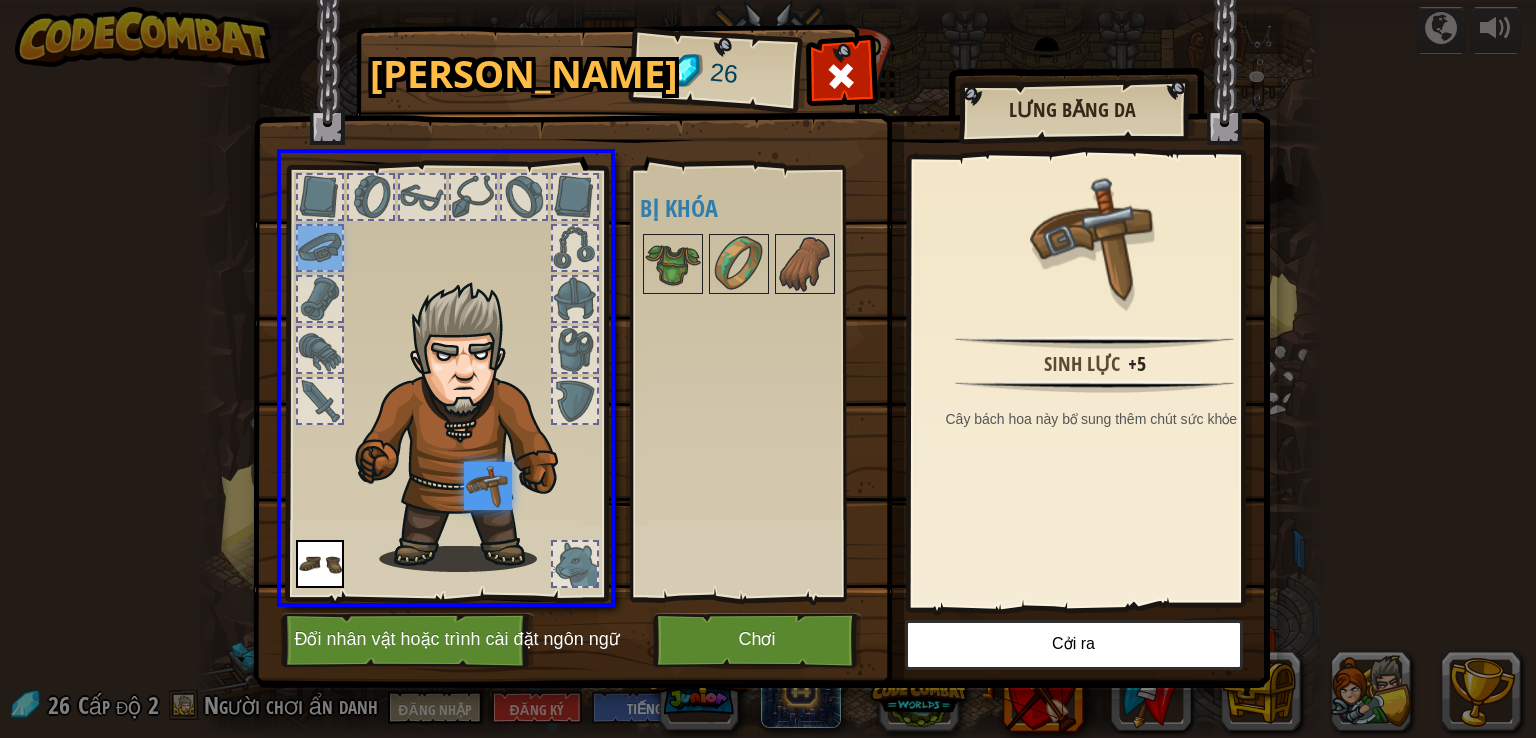 drag, startPoint x: 333, startPoint y: 279, endPoint x: 497, endPoint y: 497, distance: 272.8003 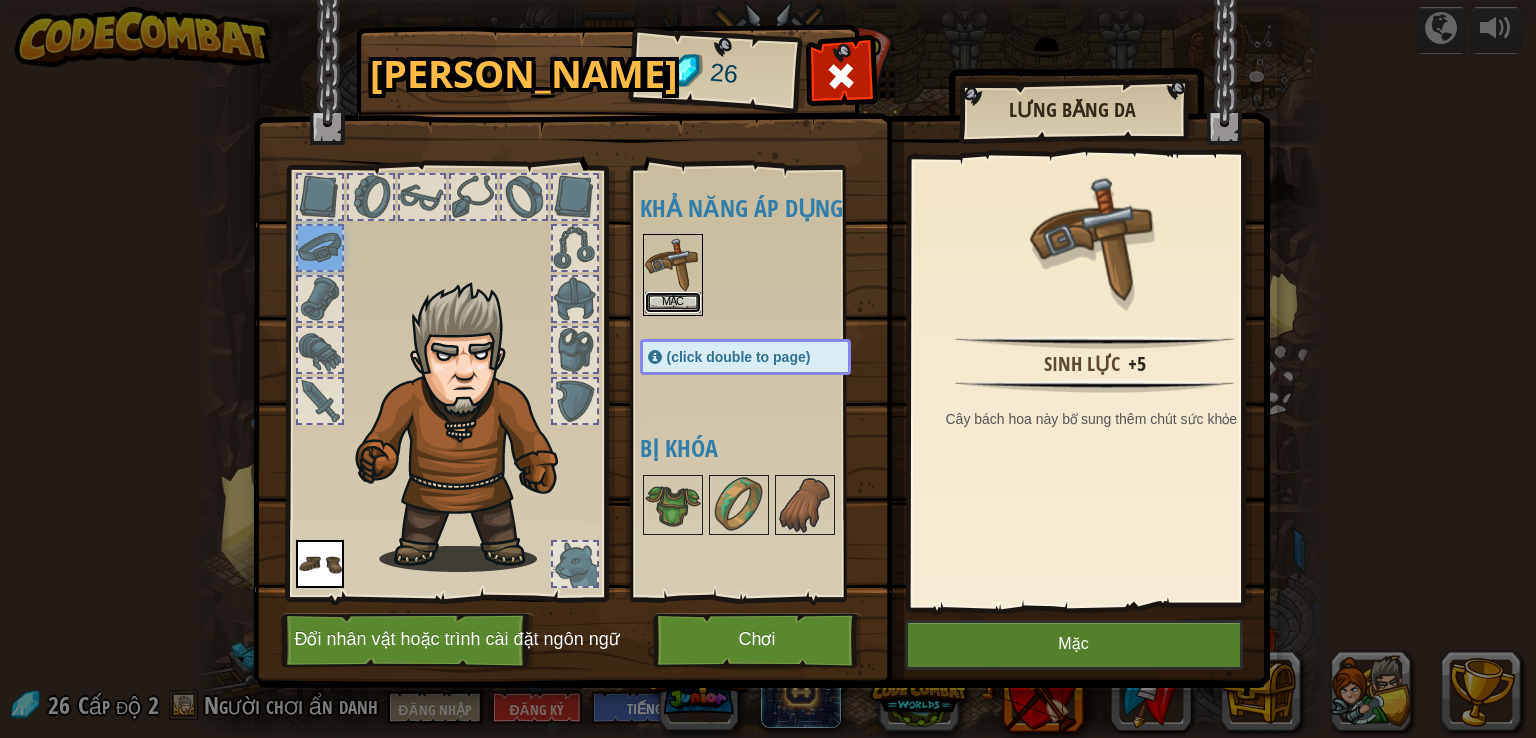 click on "Mặc" at bounding box center (672, 302) 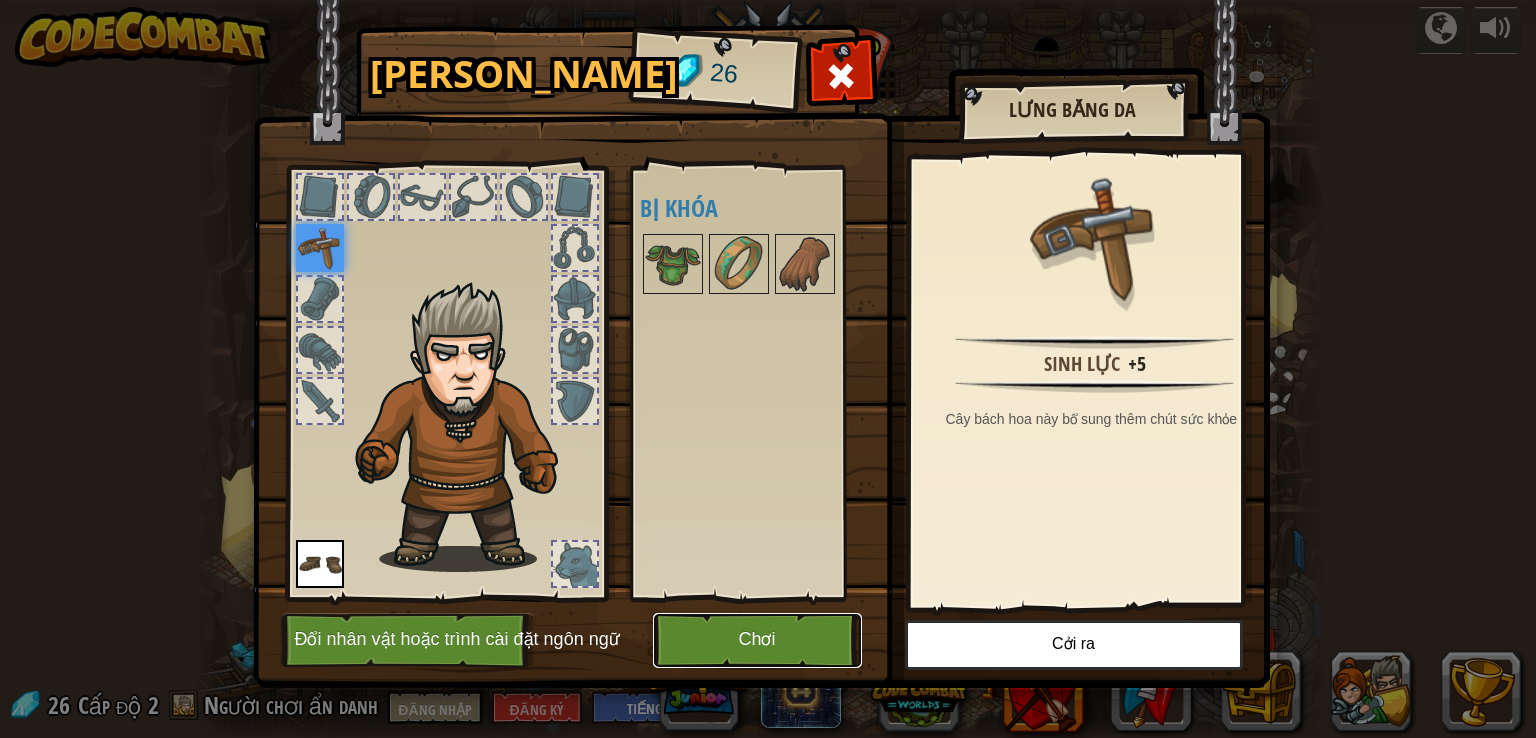 click on "Chơi" at bounding box center (757, 640) 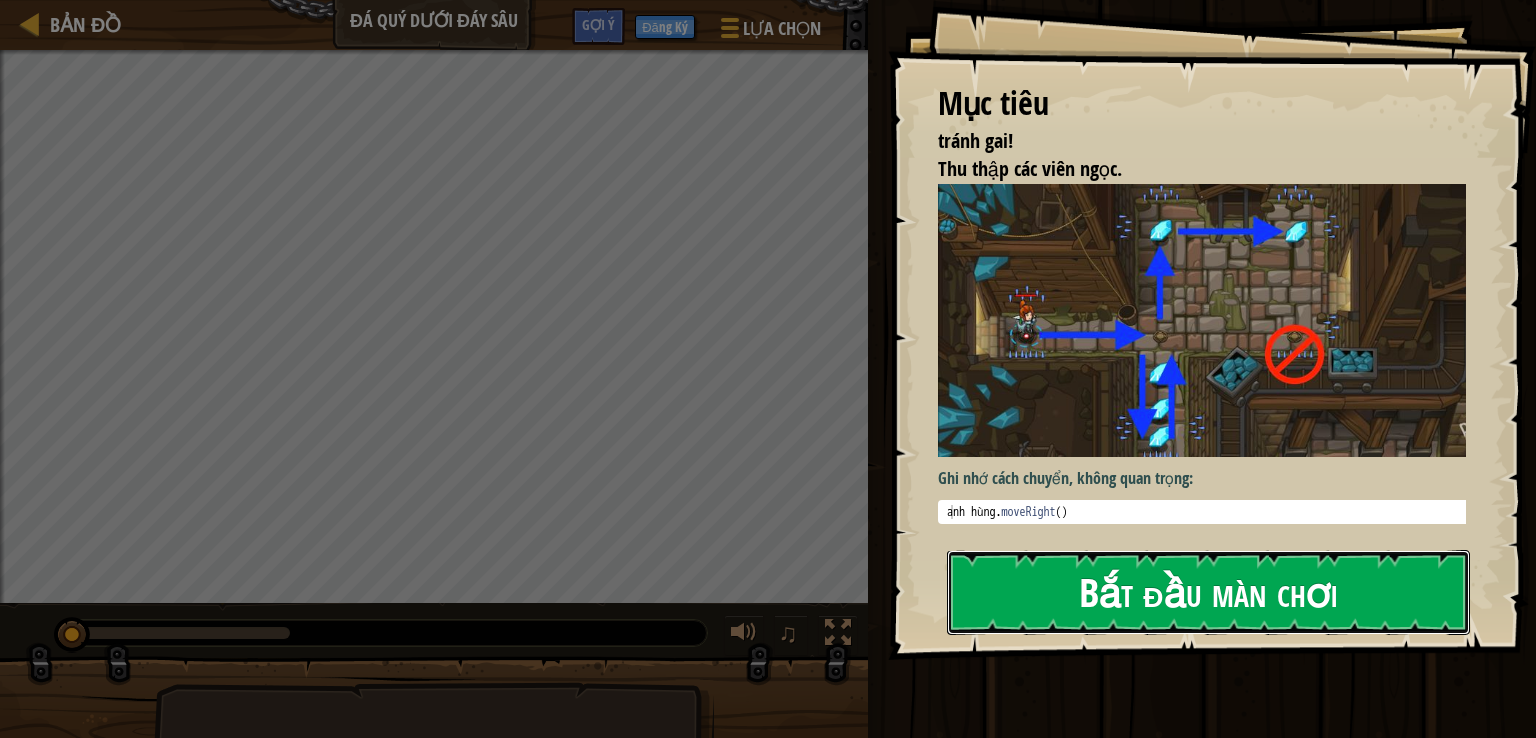 click on "Bắt đầu màn chơi" at bounding box center (1208, 592) 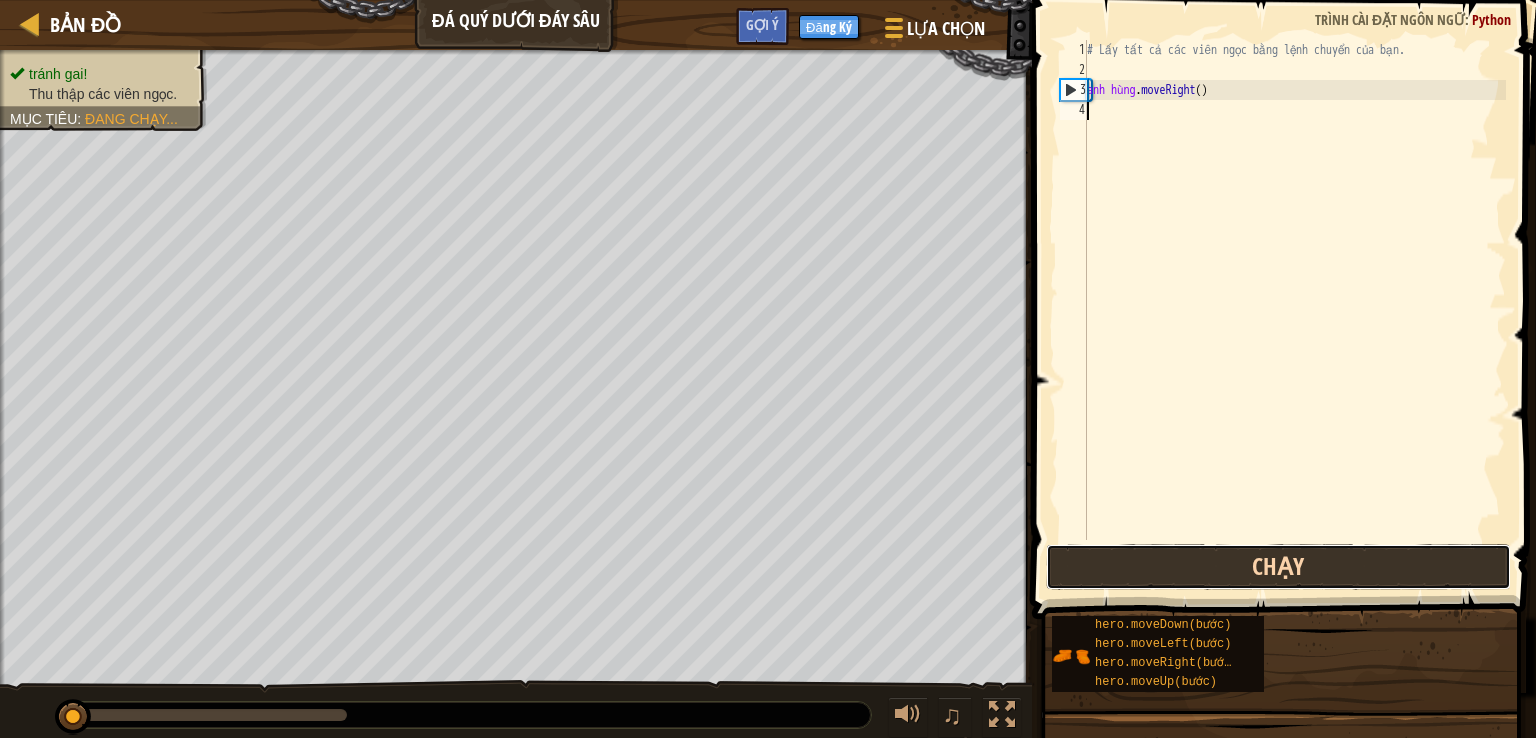click on "Chạy" at bounding box center [1279, 567] 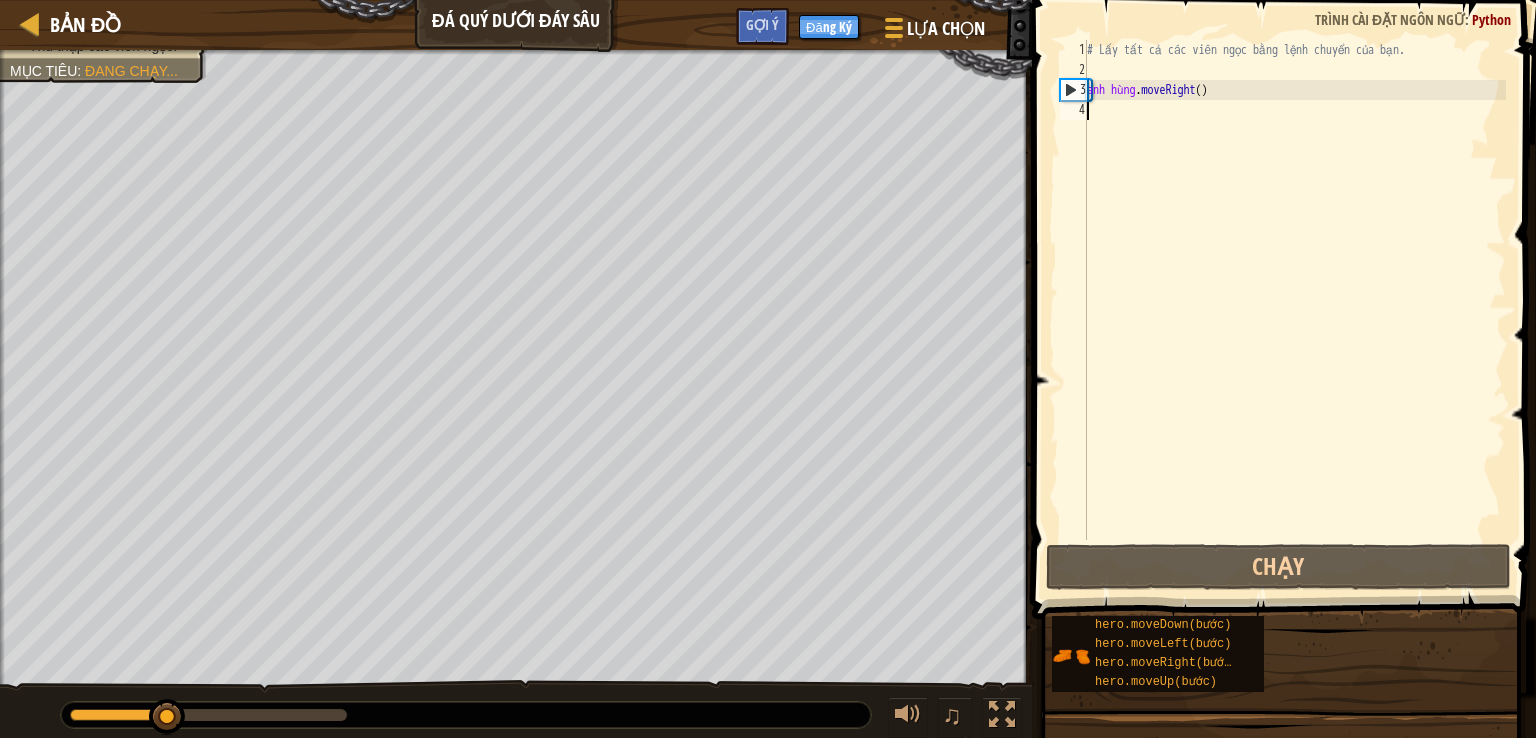 type on "m" 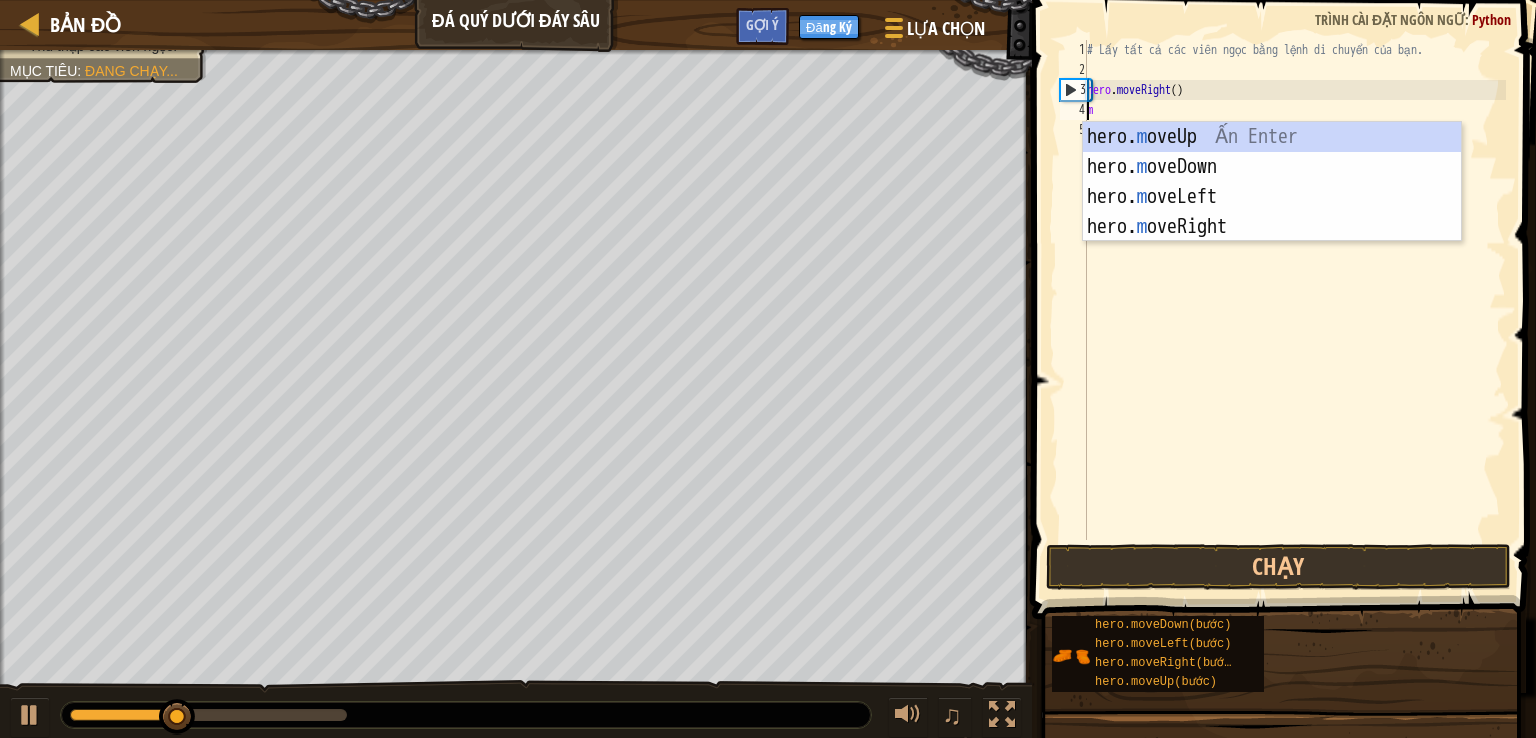 scroll, scrollTop: 9, scrollLeft: 0, axis: vertical 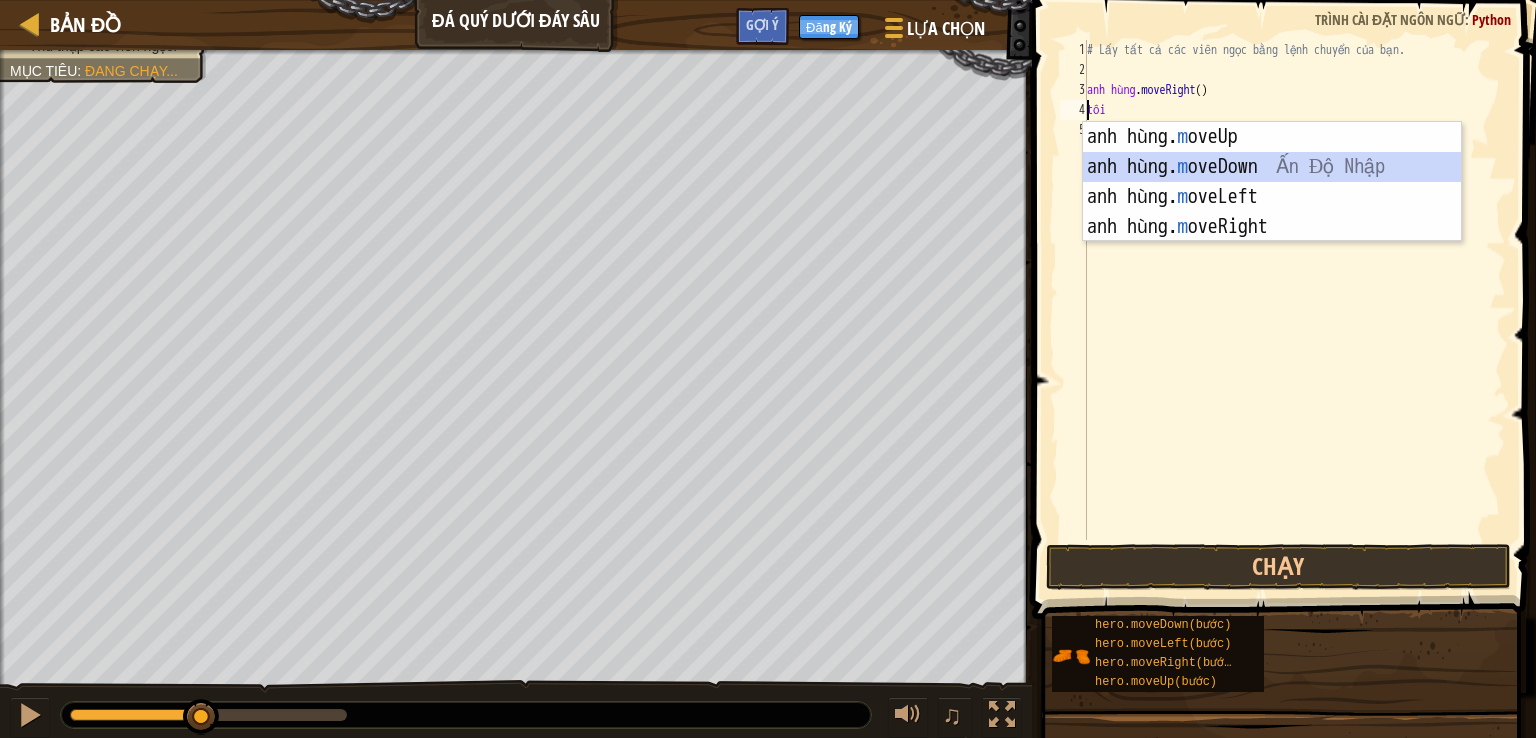 click on "anh hùng.  m  oveUp  [GEOGRAPHIC_DATA] Nhập anh hùng.  m  oveDown [GEOGRAPHIC_DATA] Nhập anh hùng.  m  oveLeft [GEOGRAPHIC_DATA] Nhập anh hùng.  m  oveRight [GEOGRAPHIC_DATA]" at bounding box center [1272, 212] 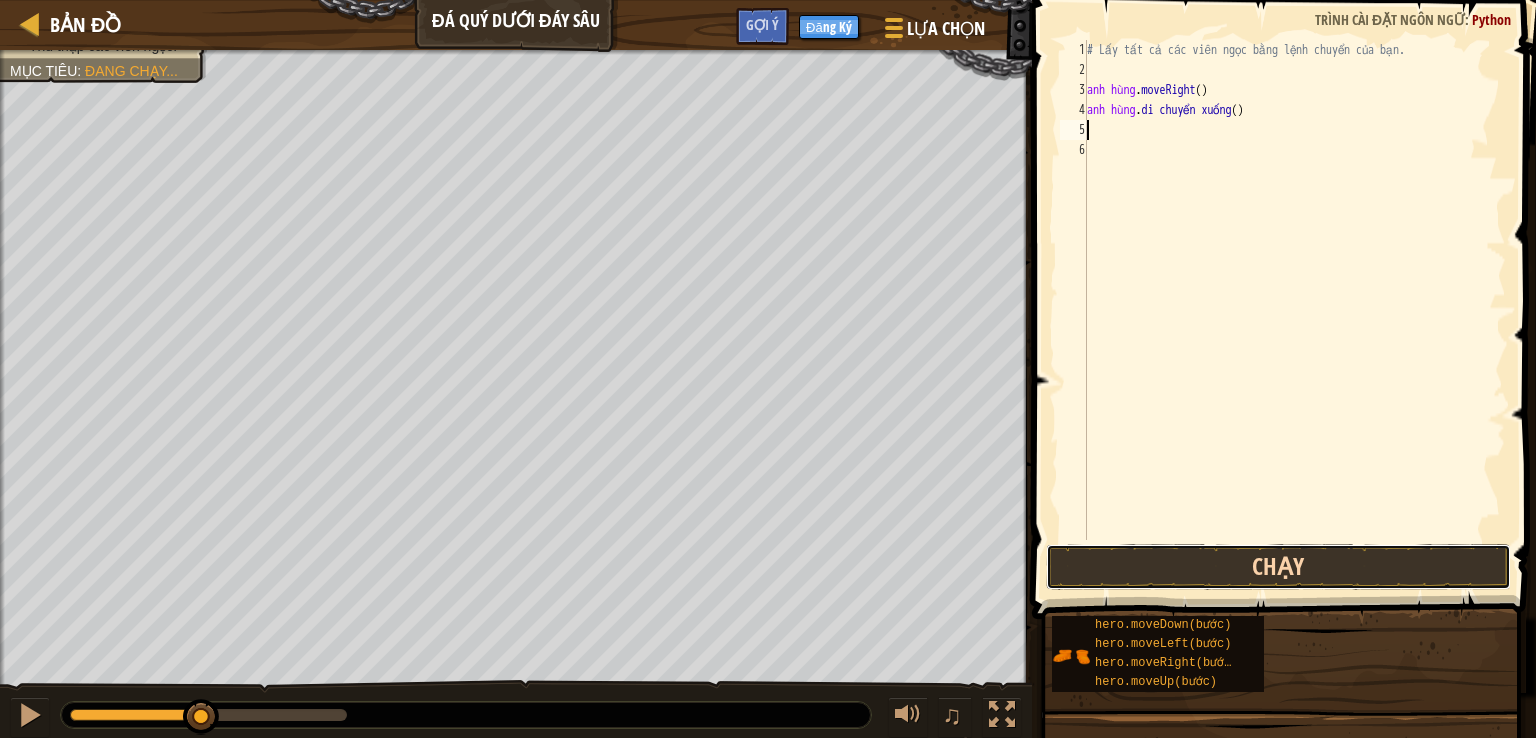 click on "Chạy" at bounding box center [1279, 567] 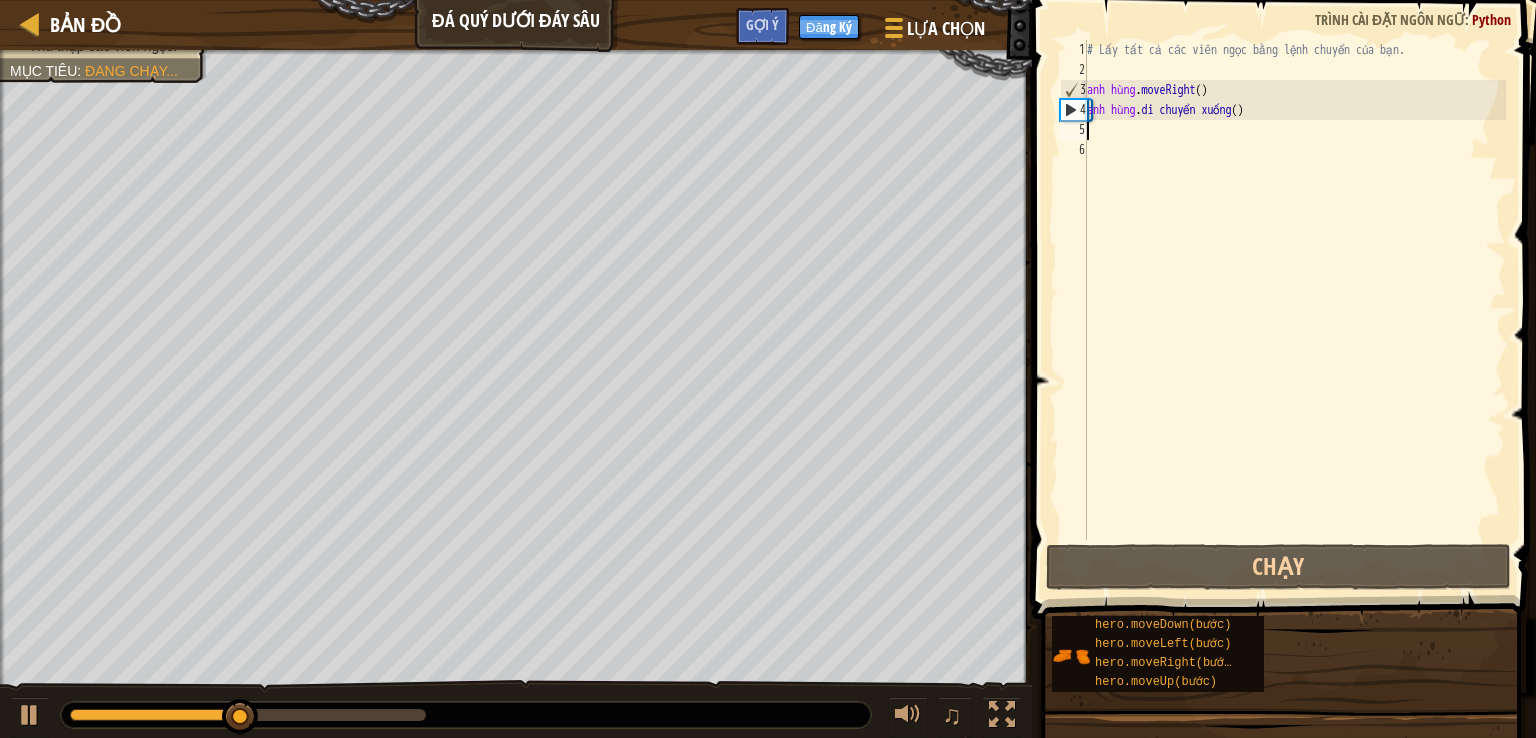 type on "m" 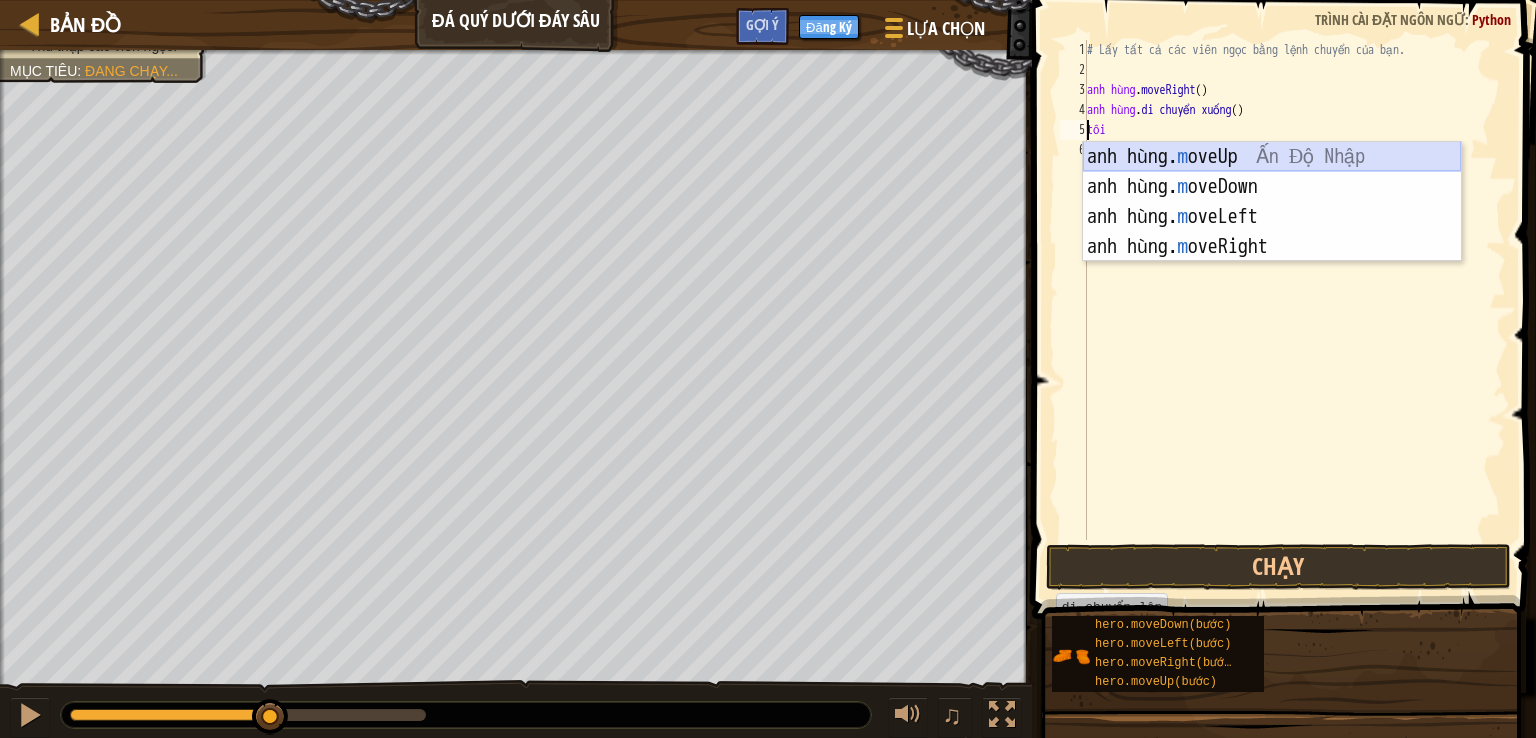click on "anh hùng.  m  oveUp  [GEOGRAPHIC_DATA] Nhập anh hùng.  m  oveDown [GEOGRAPHIC_DATA] Nhập anh hùng.  m  oveLeft [GEOGRAPHIC_DATA] Nhập anh hùng.  m  oveRight [GEOGRAPHIC_DATA]" at bounding box center (1272, 232) 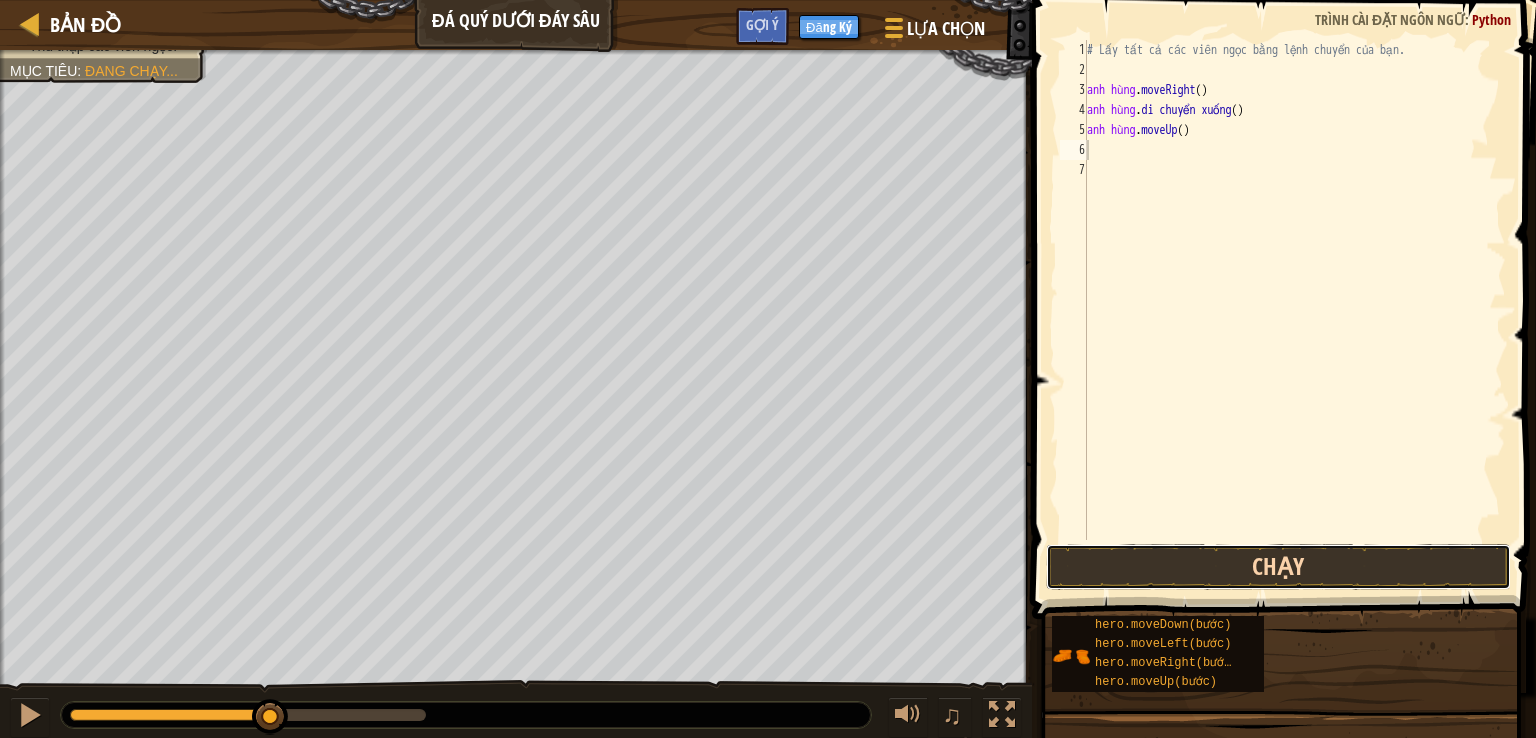 click on "Chạy" at bounding box center [1279, 567] 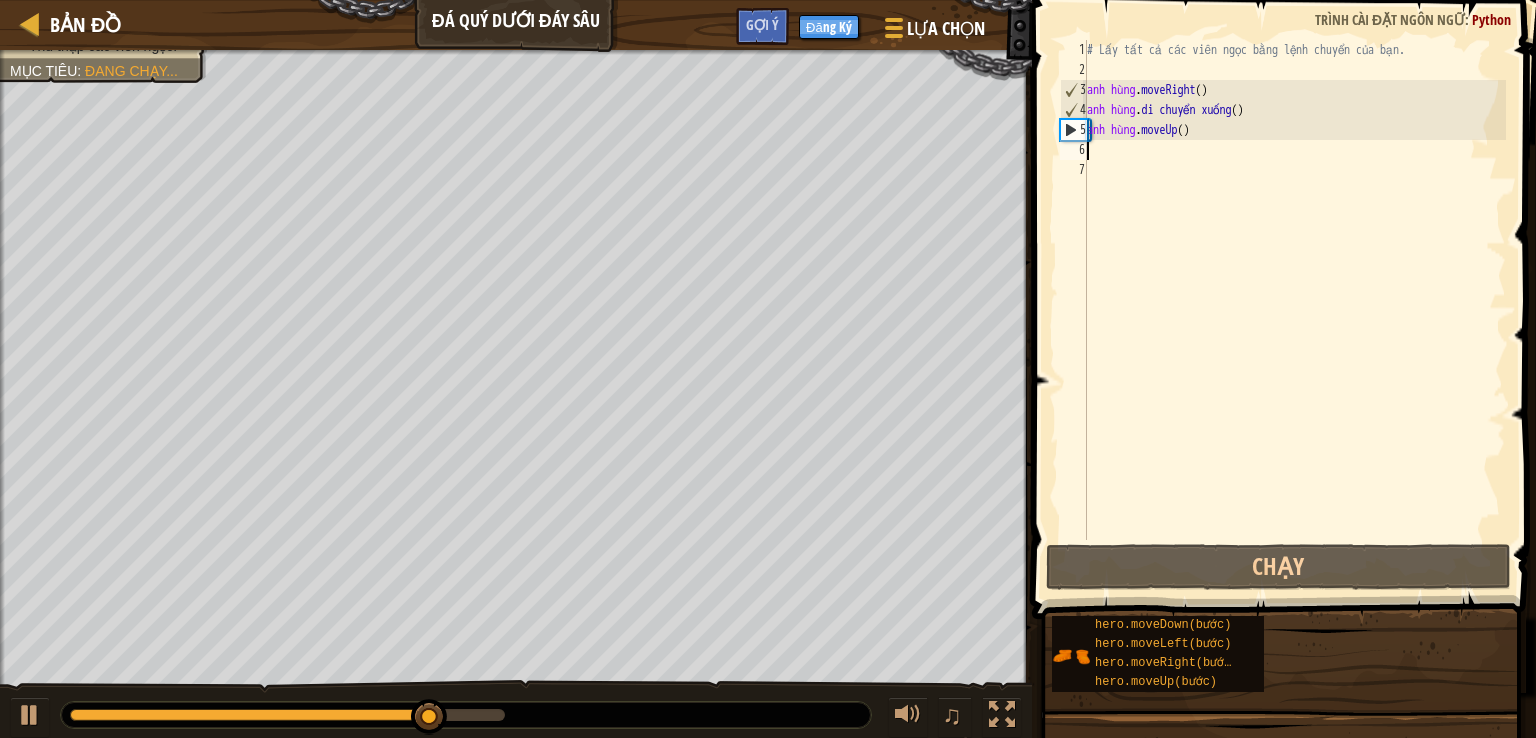 type on "m" 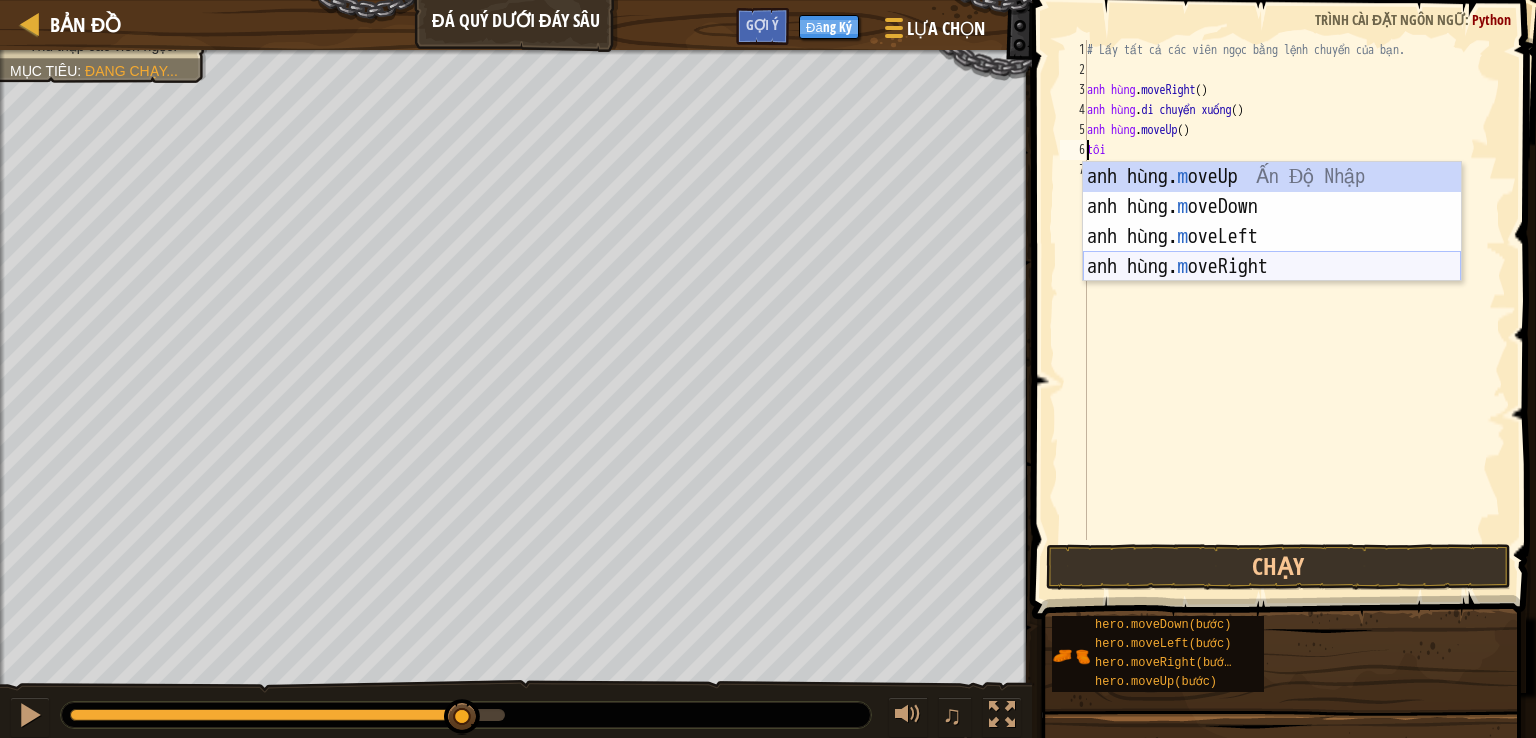click on "anh hùng.  m  oveUp  [GEOGRAPHIC_DATA] Nhập anh hùng.  m  oveDown [GEOGRAPHIC_DATA] Nhập anh hùng.  m  oveLeft [GEOGRAPHIC_DATA] Nhập anh hùng.  m  oveRight [GEOGRAPHIC_DATA]" at bounding box center [1272, 252] 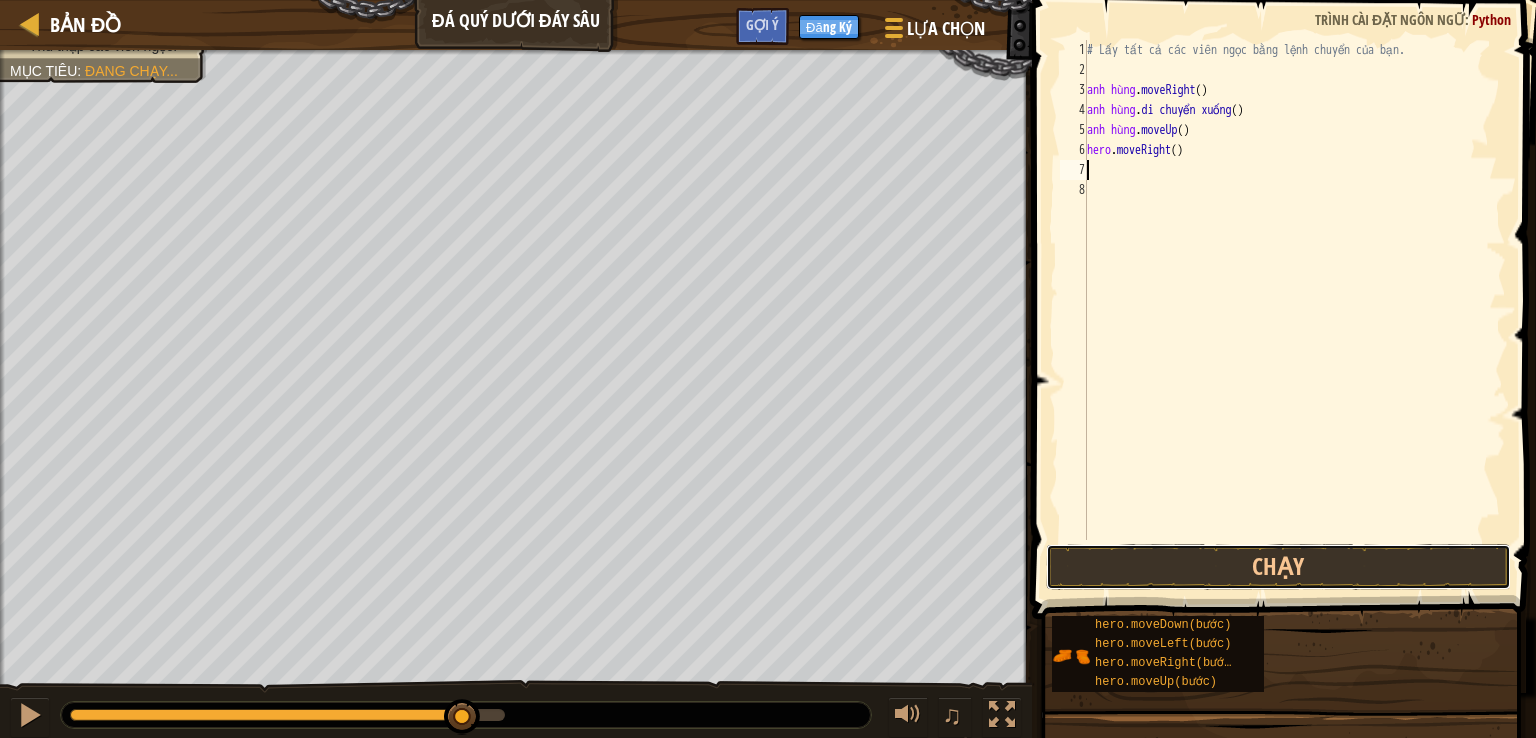 drag, startPoint x: 1275, startPoint y: 558, endPoint x: 1251, endPoint y: 541, distance: 29.410883 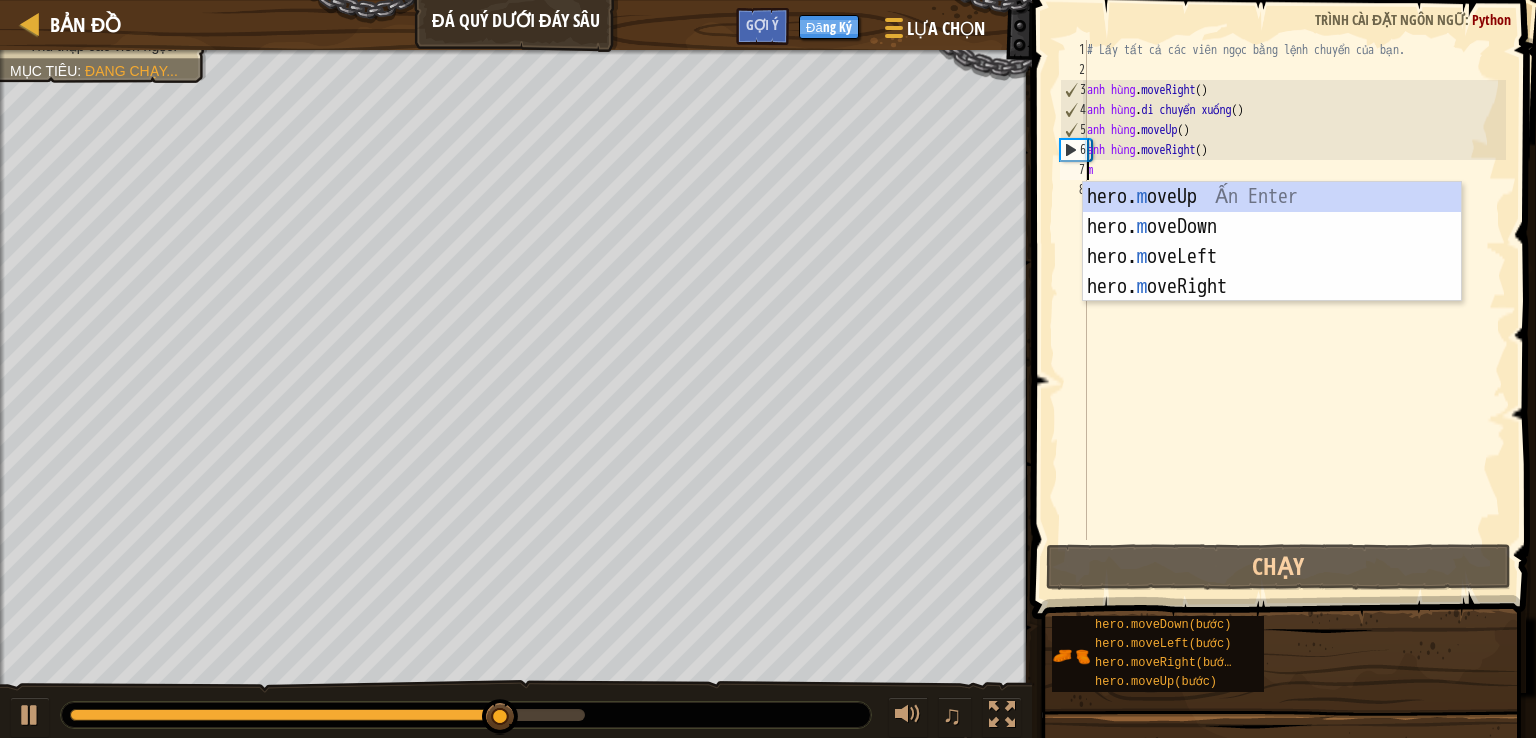 type on "m" 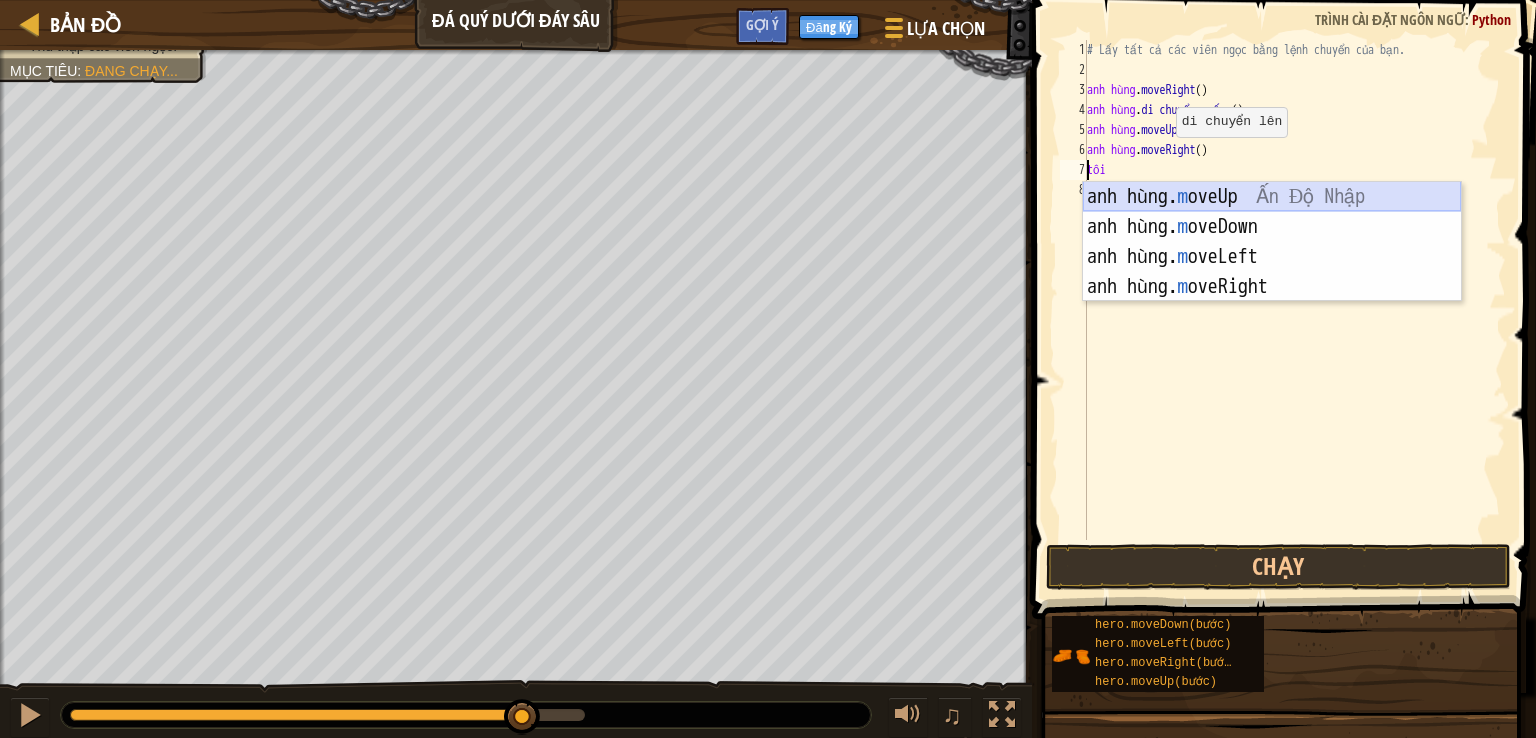 click on "anh hùng.  m  oveUp  [GEOGRAPHIC_DATA] Nhập anh hùng.  m  oveDown [GEOGRAPHIC_DATA] Nhập anh hùng.  m  oveLeft [GEOGRAPHIC_DATA] Nhập anh hùng.  m  oveRight [GEOGRAPHIC_DATA]" at bounding box center (1272, 272) 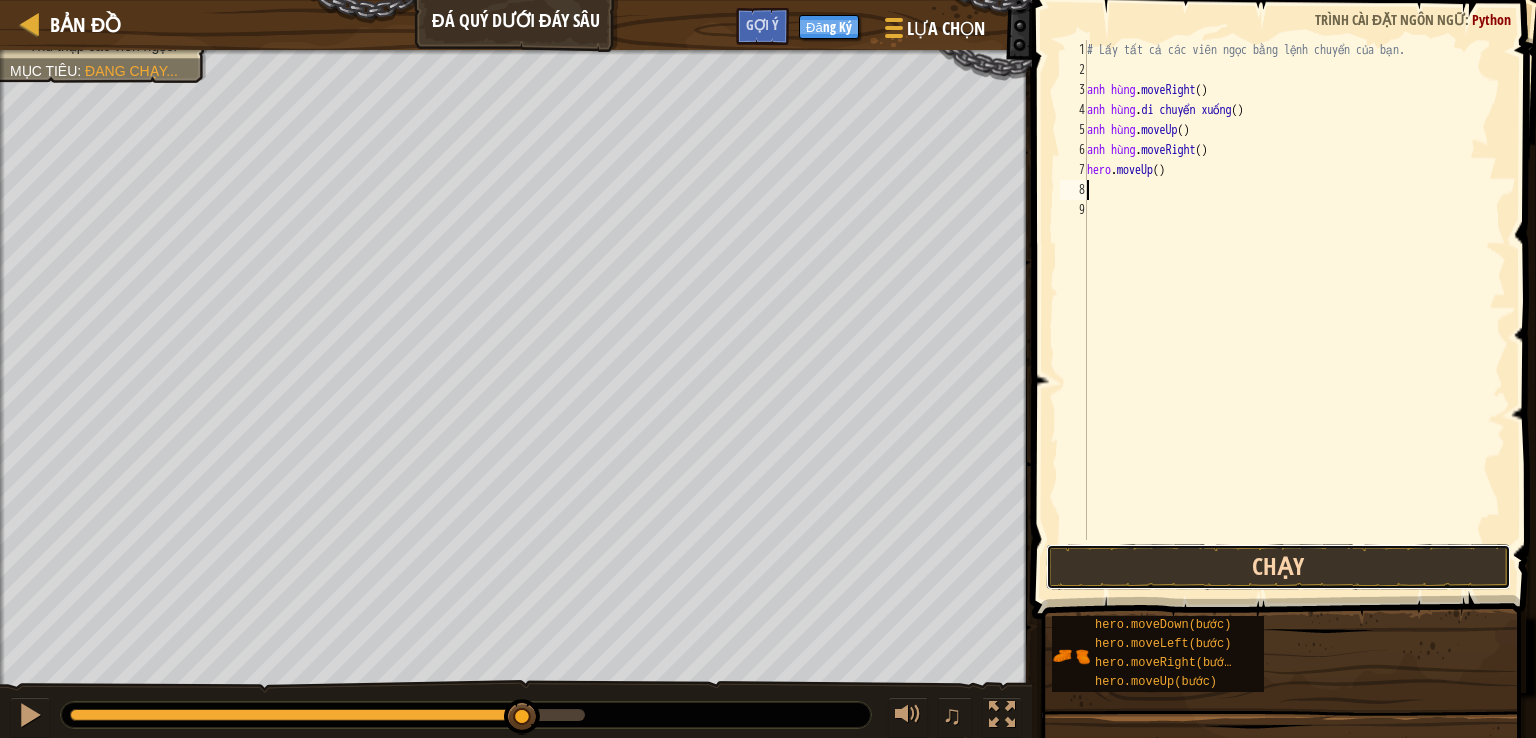 click on "Chạy" at bounding box center [1279, 567] 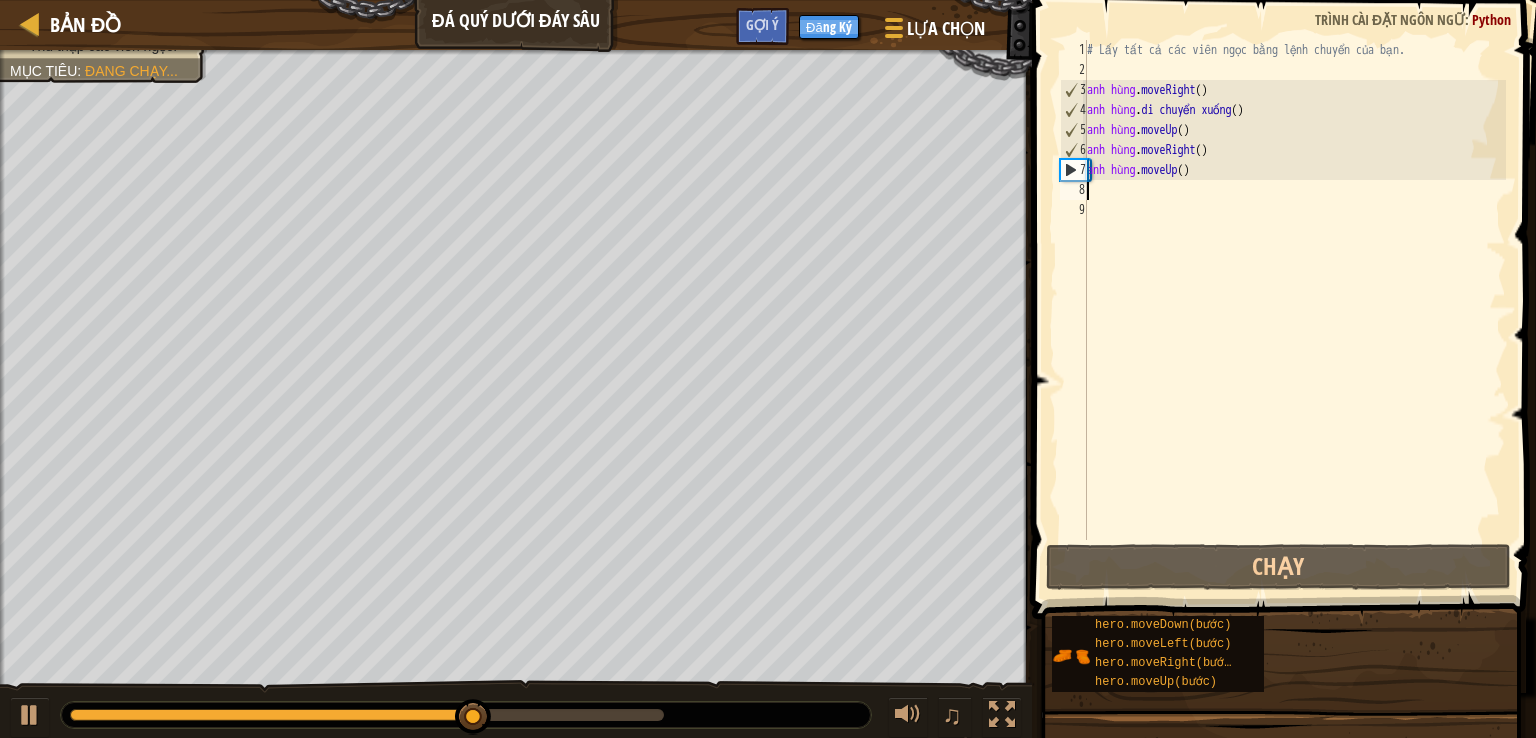 type on "m" 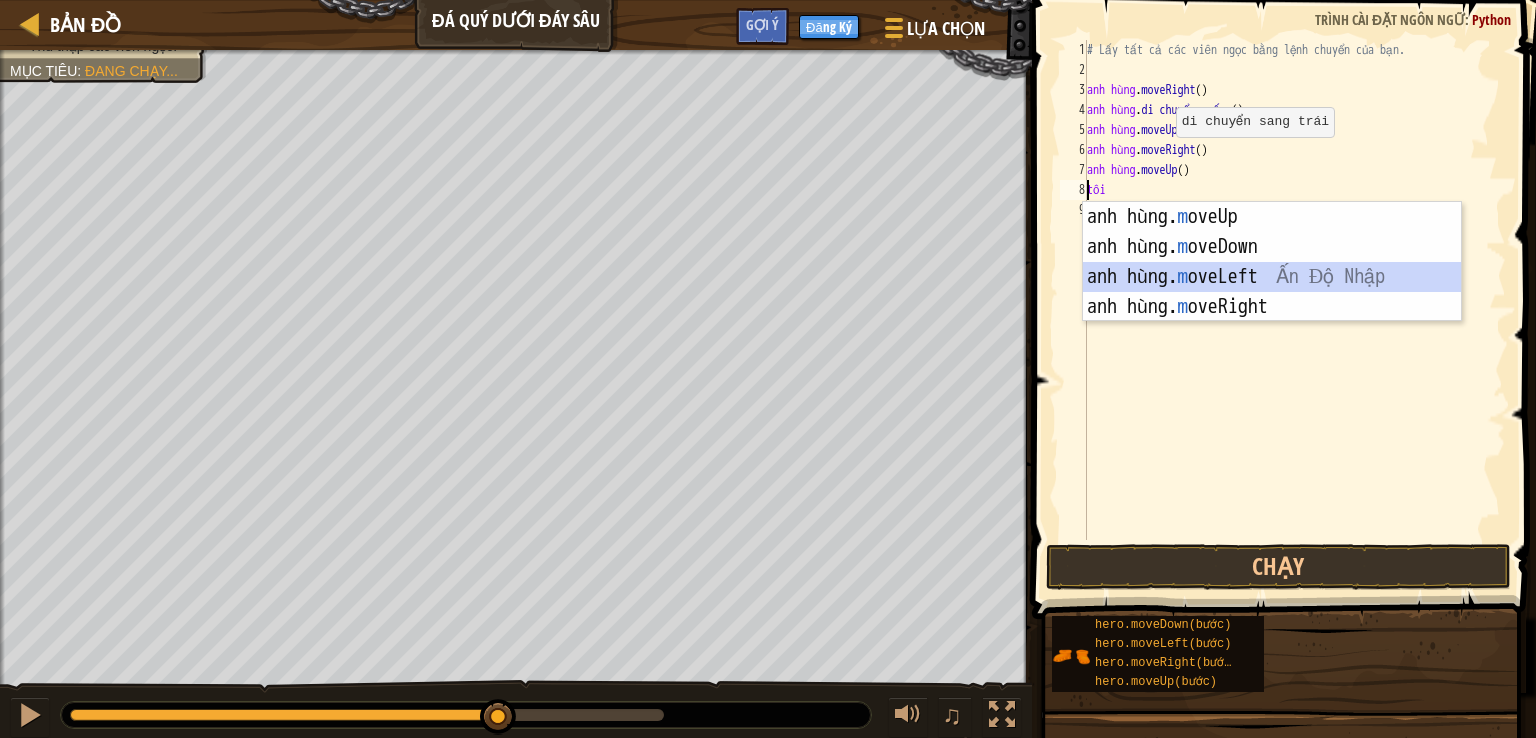 click on "anh hùng.  m  oveUp  [GEOGRAPHIC_DATA] Nhập anh hùng.  m  oveDown [GEOGRAPHIC_DATA] Nhập anh hùng.  m  oveLeft [GEOGRAPHIC_DATA] Nhập anh hùng.  m  oveRight [GEOGRAPHIC_DATA]" at bounding box center (1272, 292) 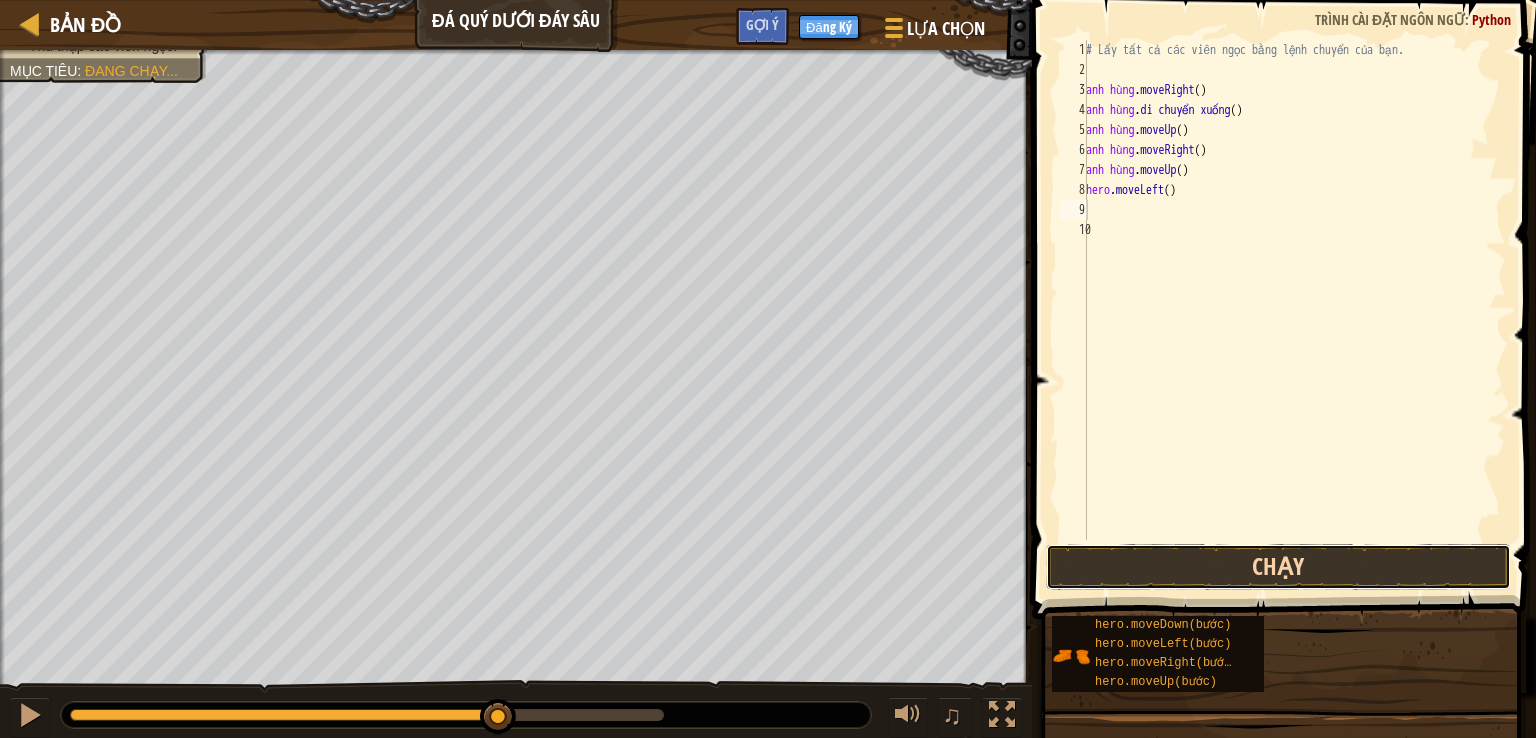 click on "Chạy" at bounding box center [1279, 567] 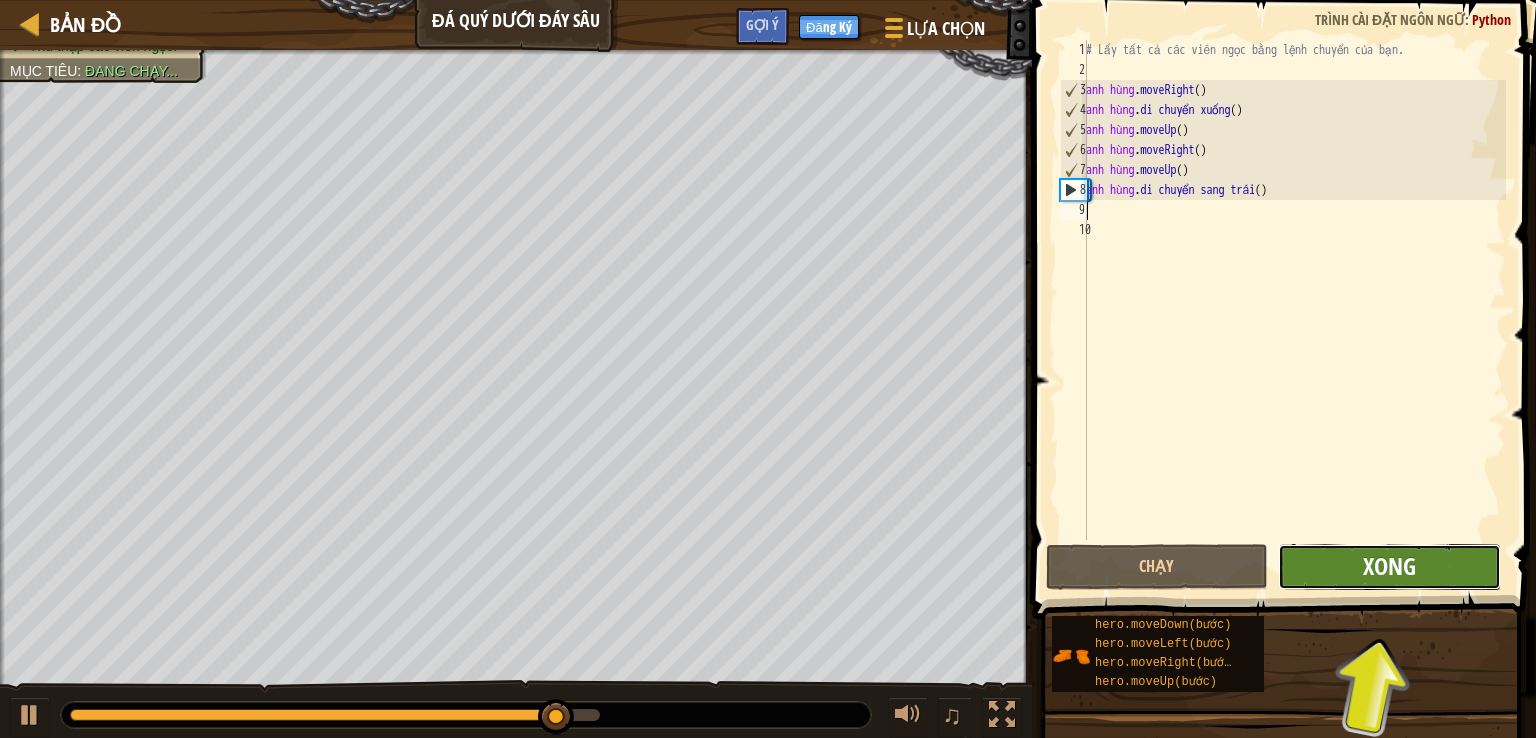 click on "Xong" at bounding box center [1389, 566] 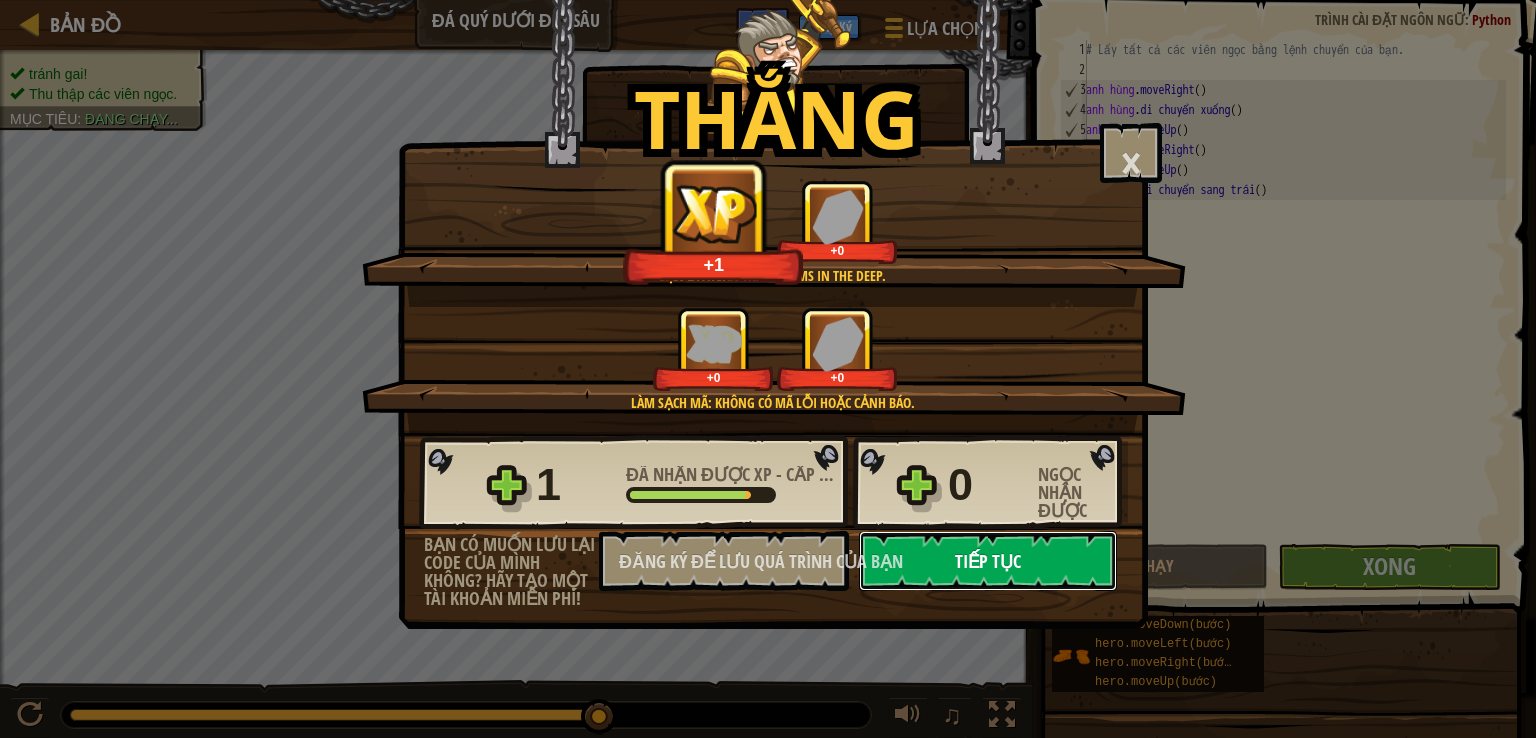 click on "Tiếp tục" at bounding box center (988, 561) 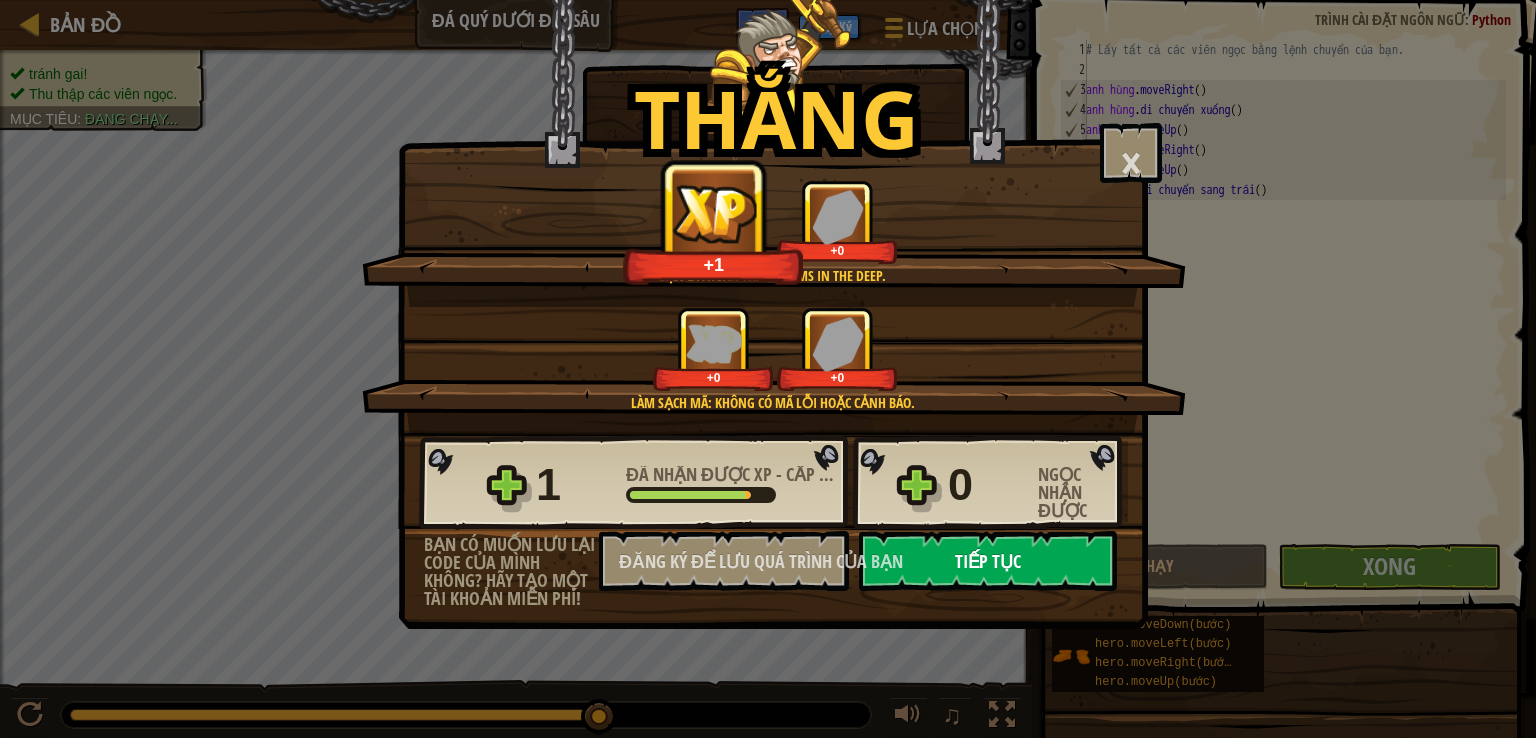 select on "vi" 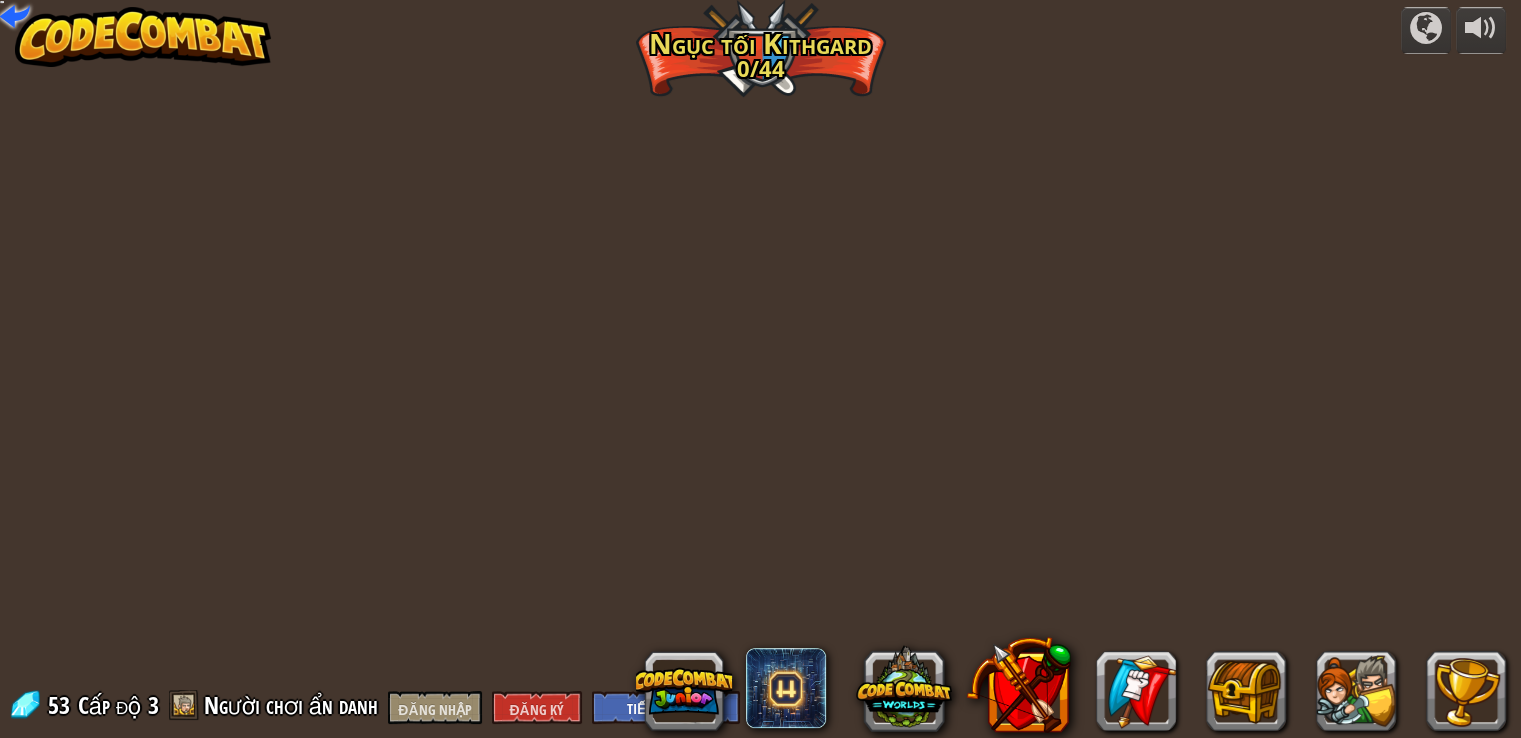 select on "vi" 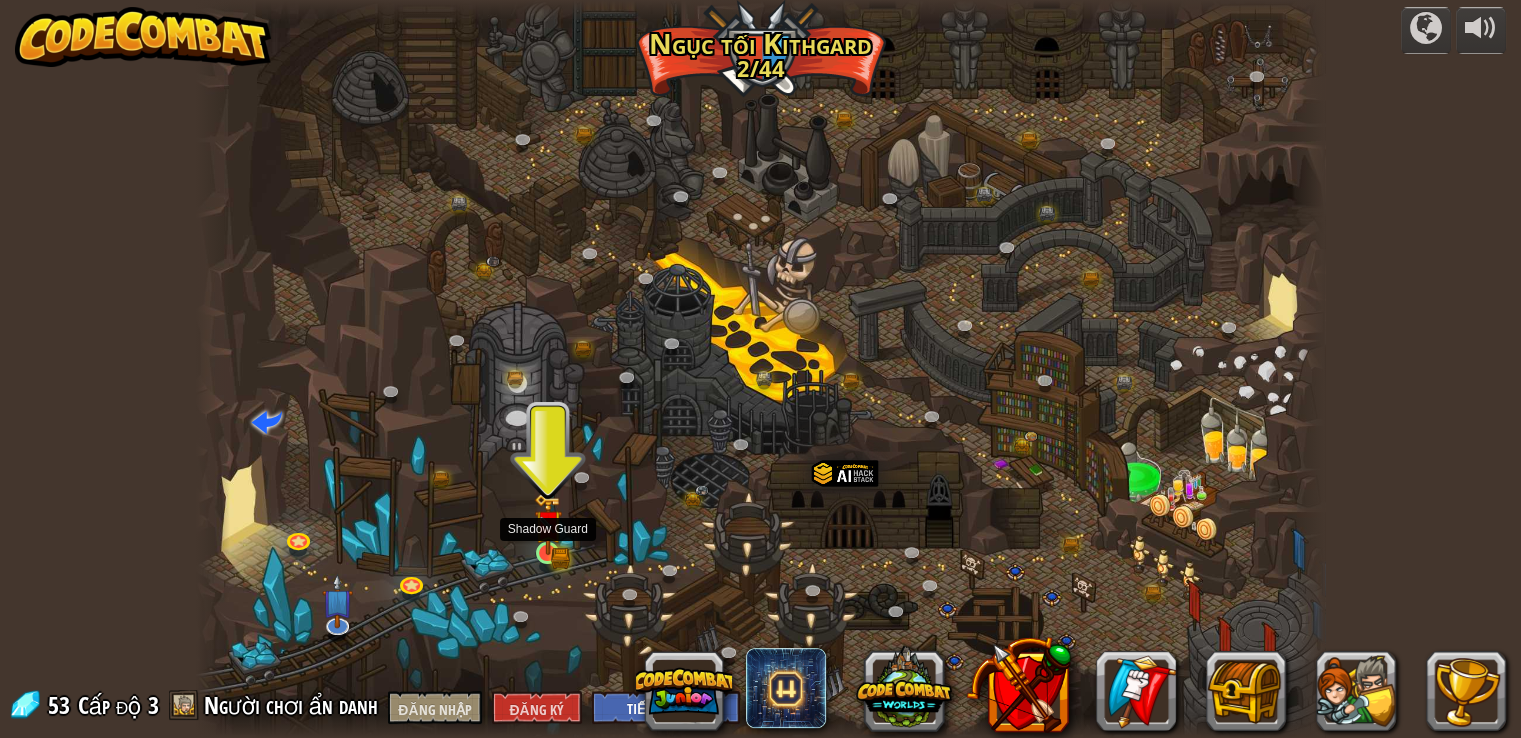 click at bounding box center (547, 553) 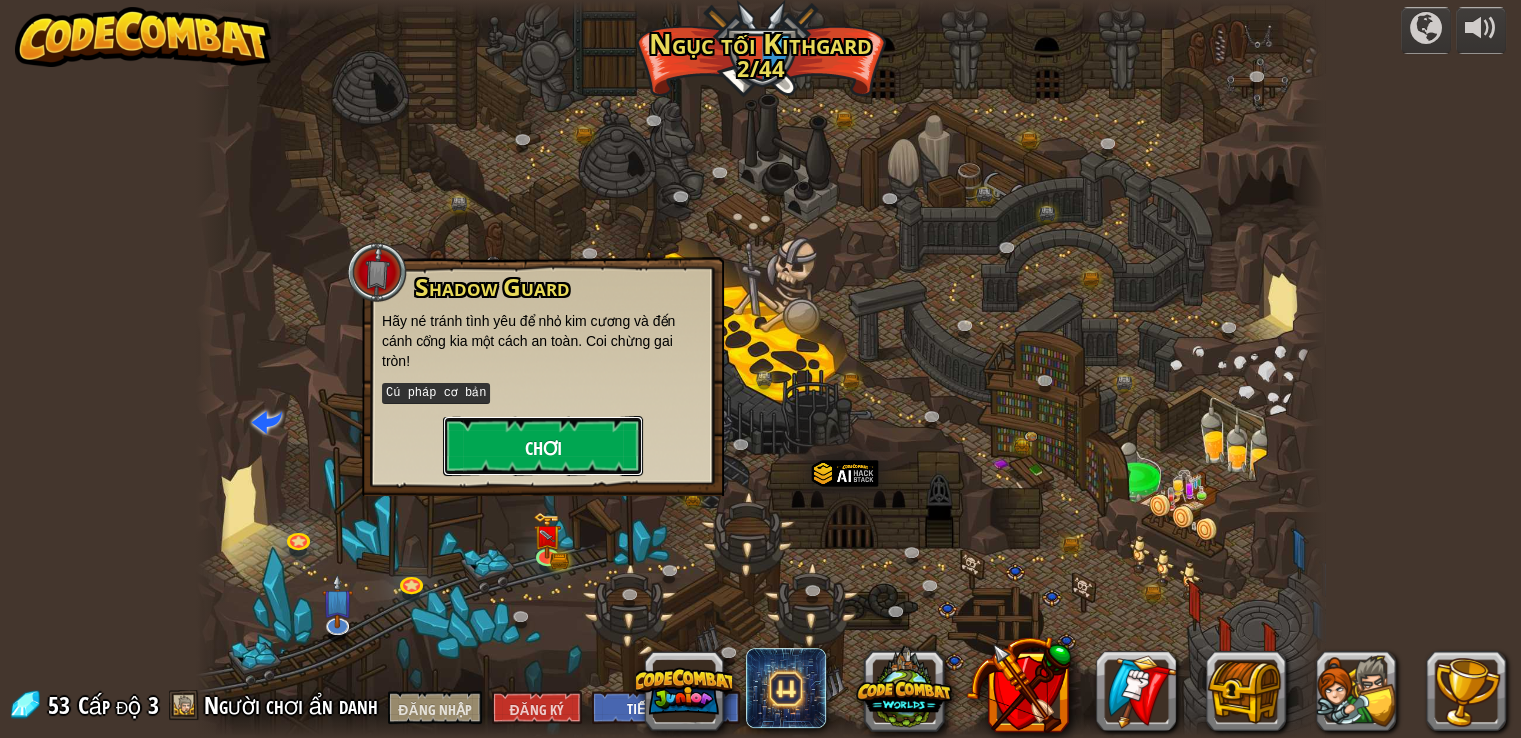 click on "Chơi" at bounding box center (543, 446) 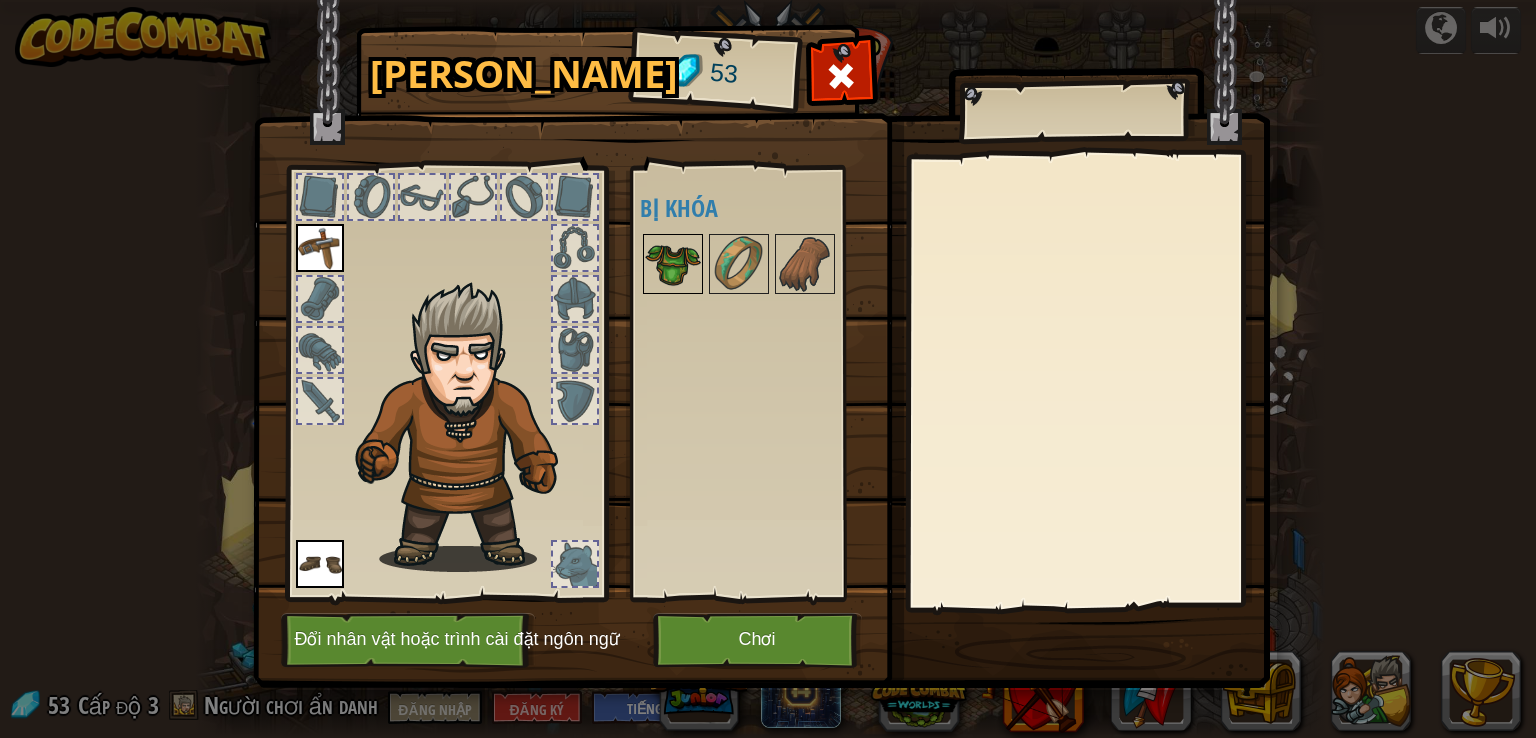 click at bounding box center (673, 264) 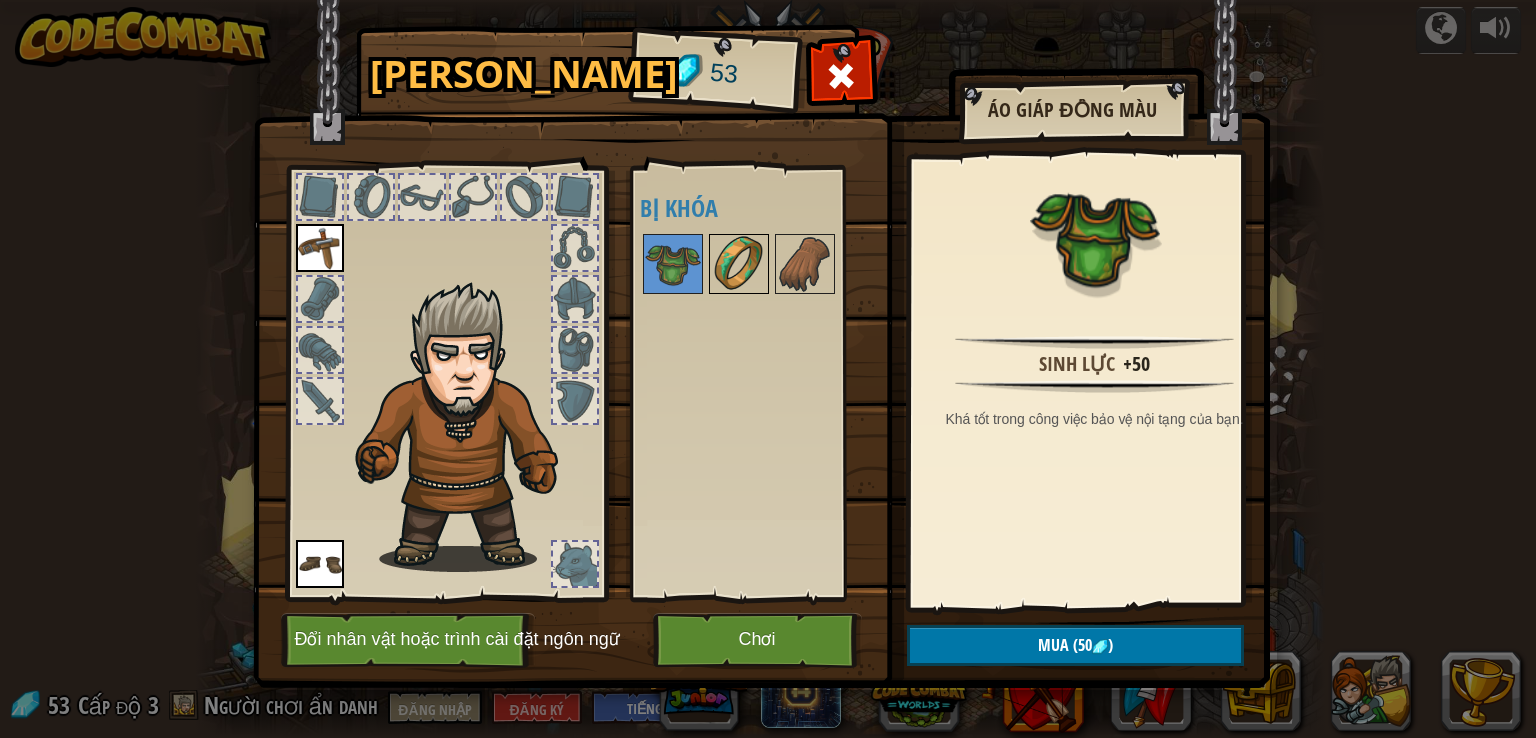 click at bounding box center [739, 264] 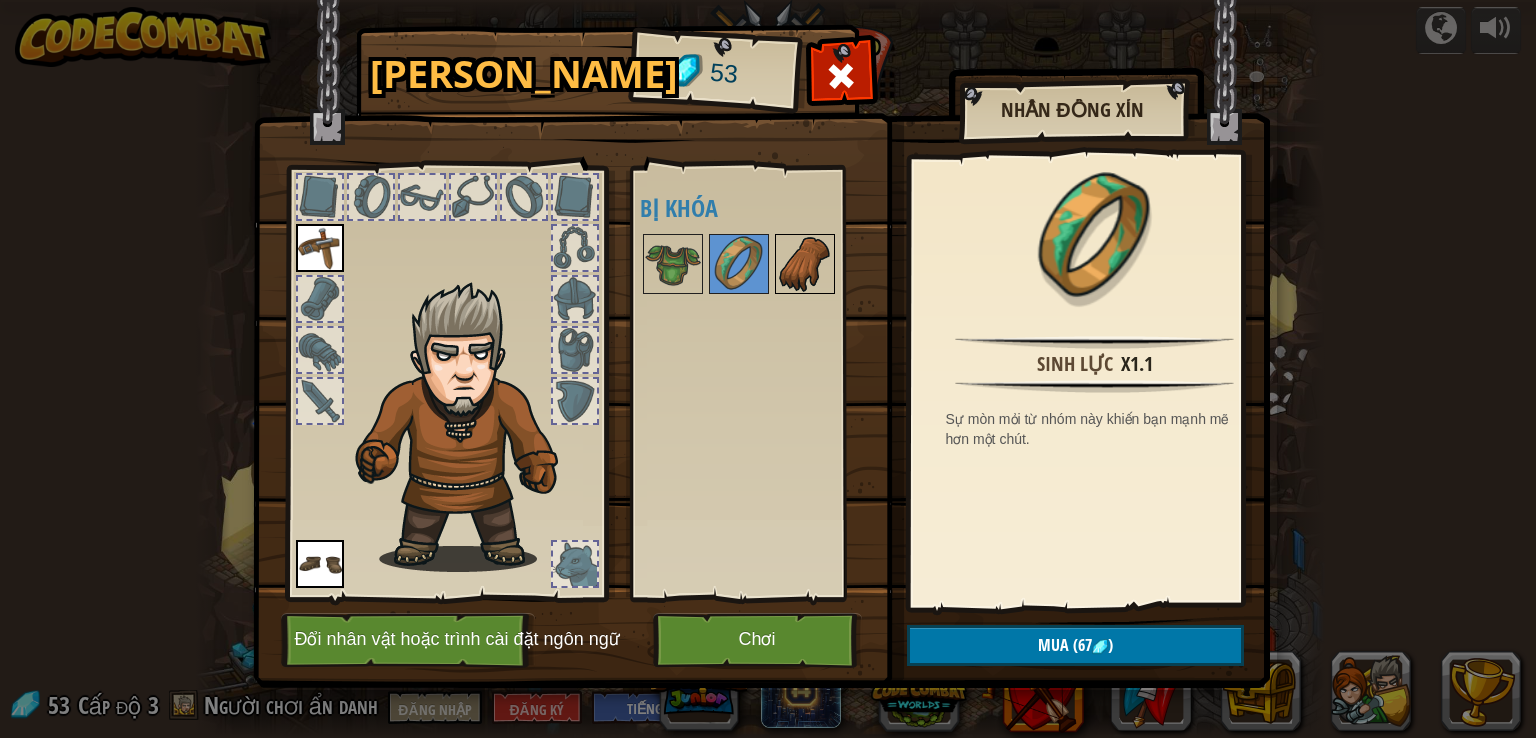 click at bounding box center [805, 264] 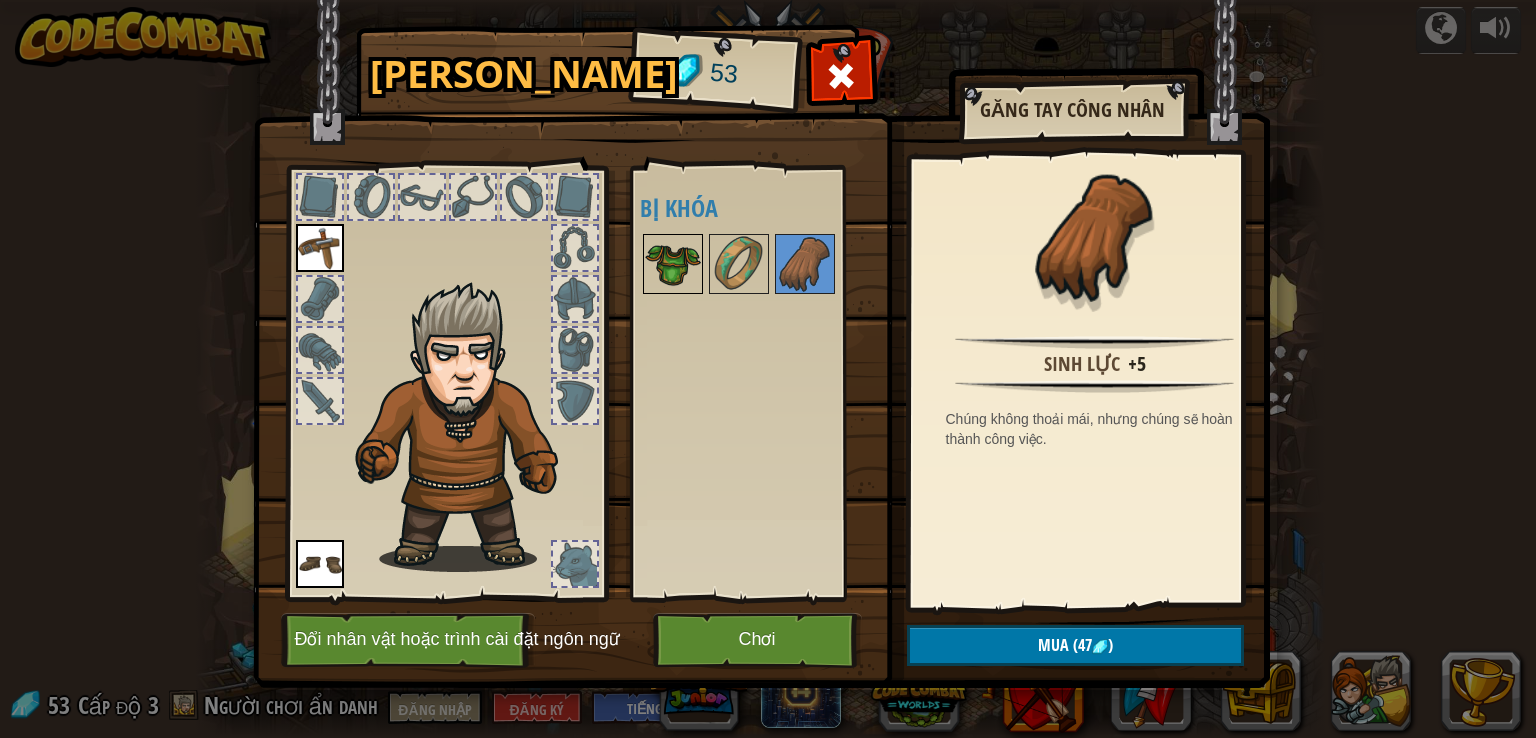 click at bounding box center [673, 264] 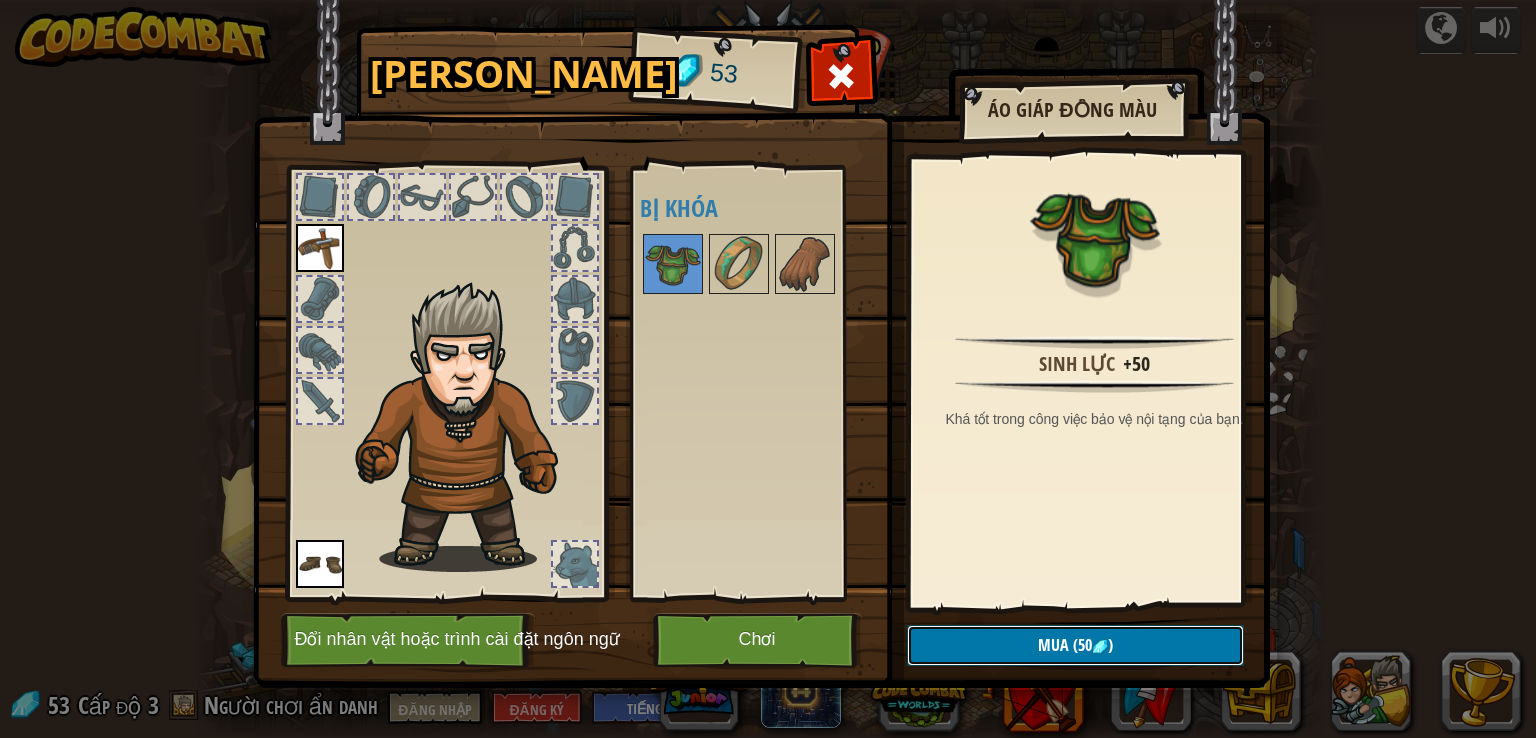 drag, startPoint x: 1083, startPoint y: 637, endPoint x: 1072, endPoint y: 629, distance: 13.601471 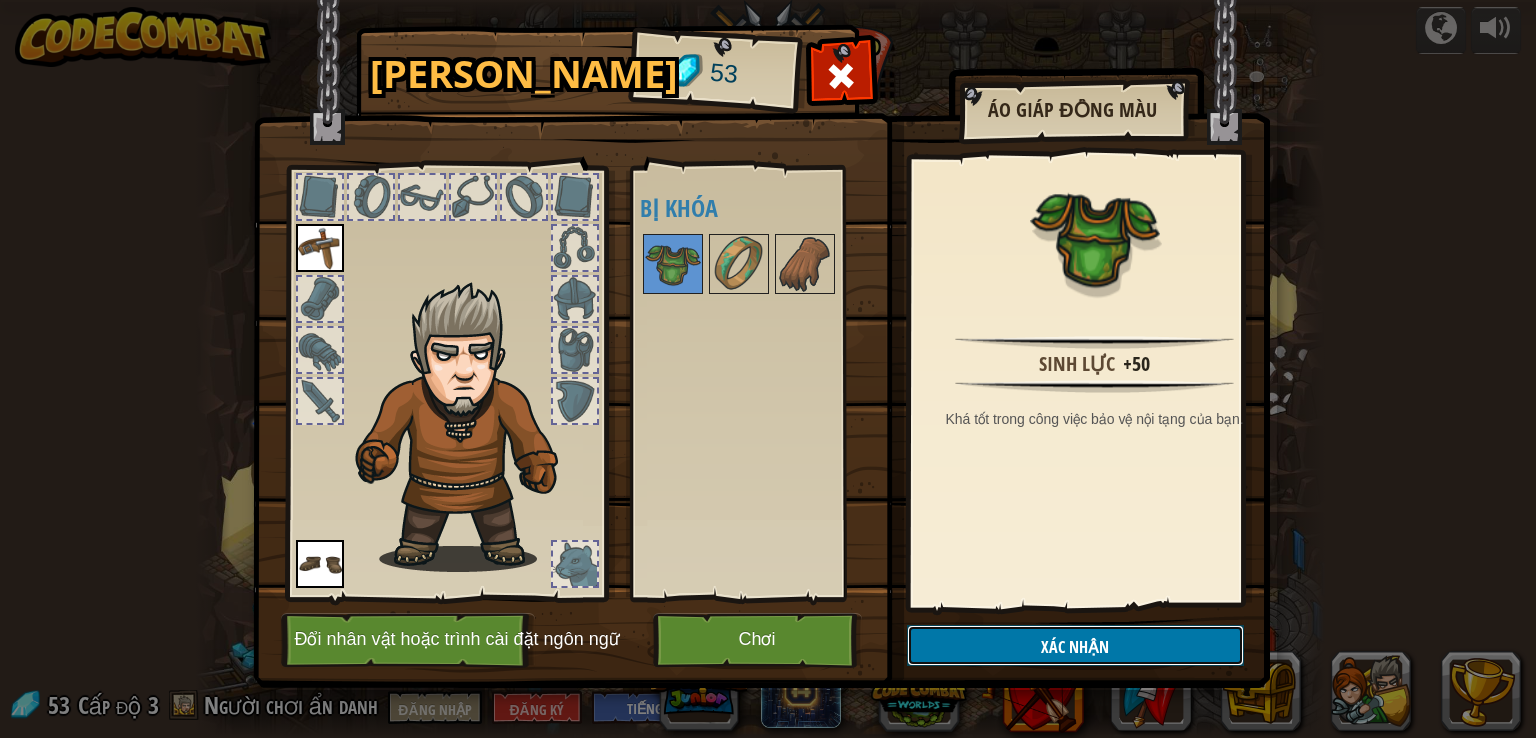click on "Xác nhận" at bounding box center [1075, 647] 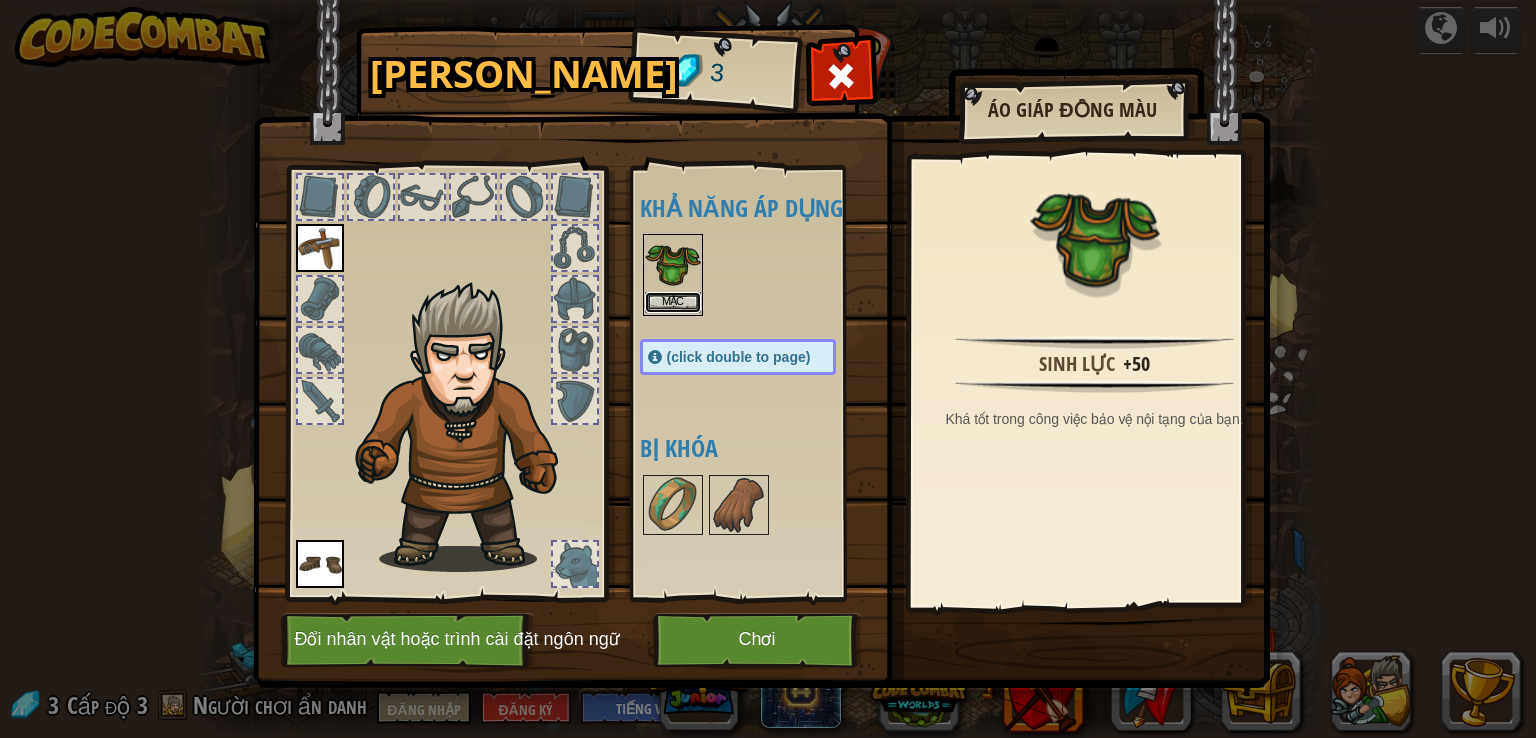 click on "Mặc" at bounding box center [672, 302] 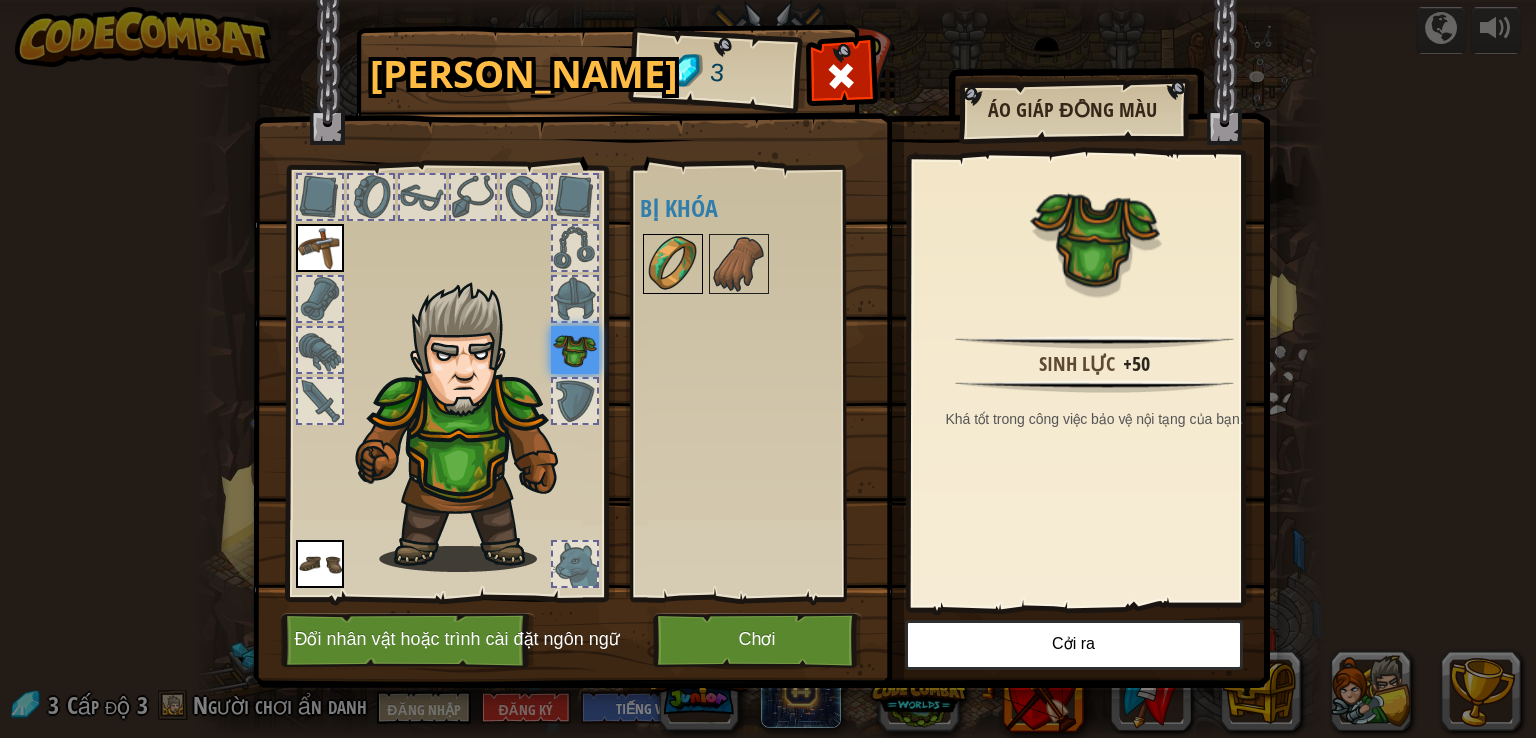 click at bounding box center (673, 264) 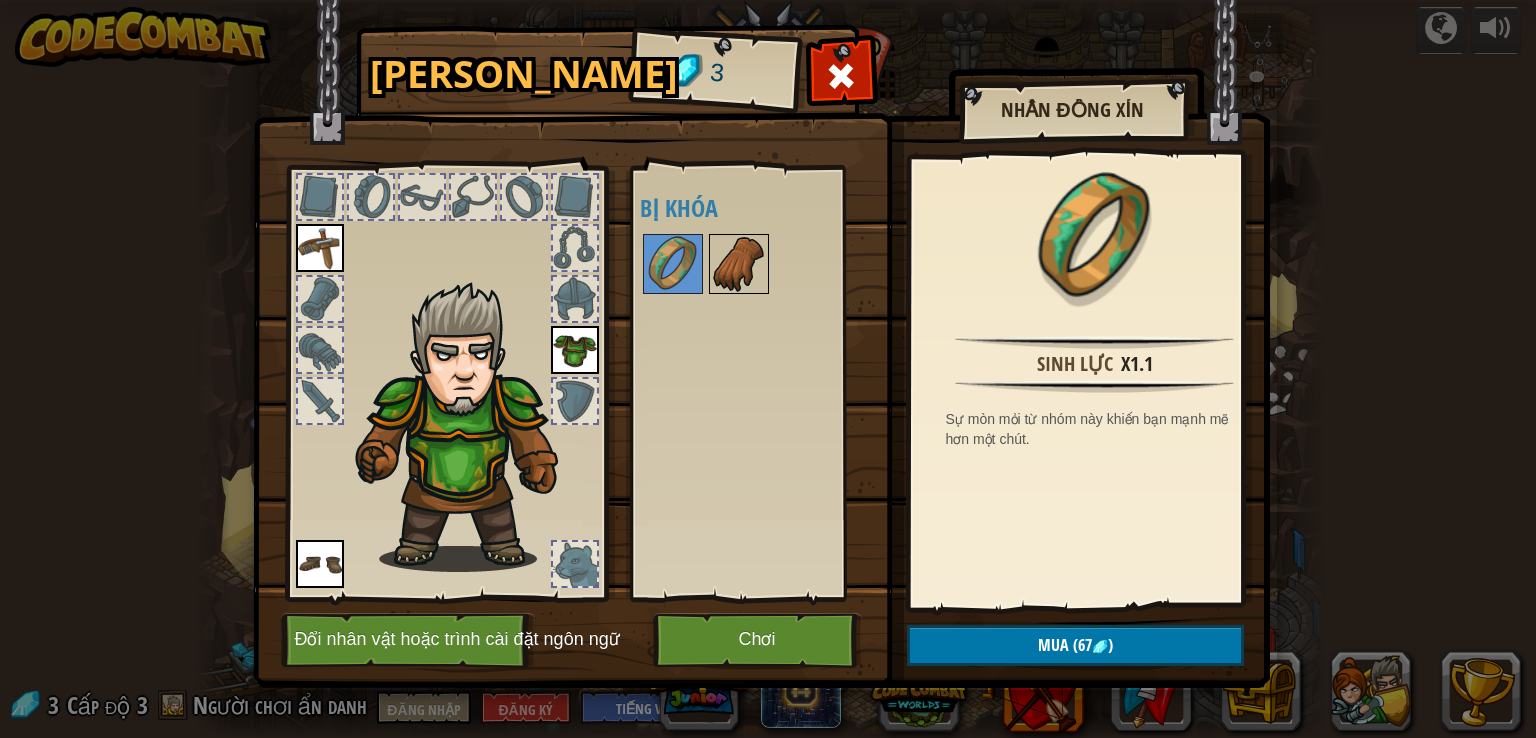 click at bounding box center (739, 264) 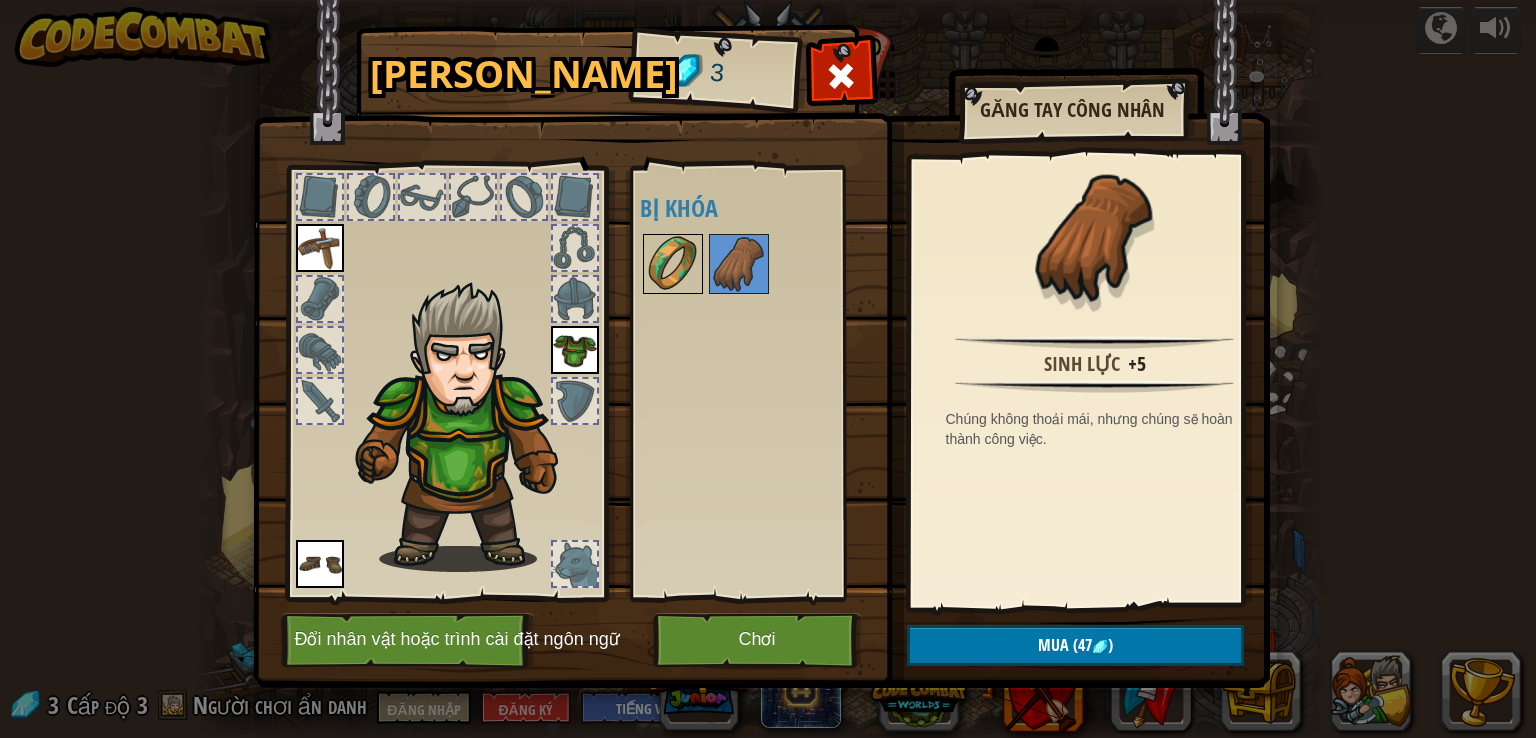 click at bounding box center [673, 264] 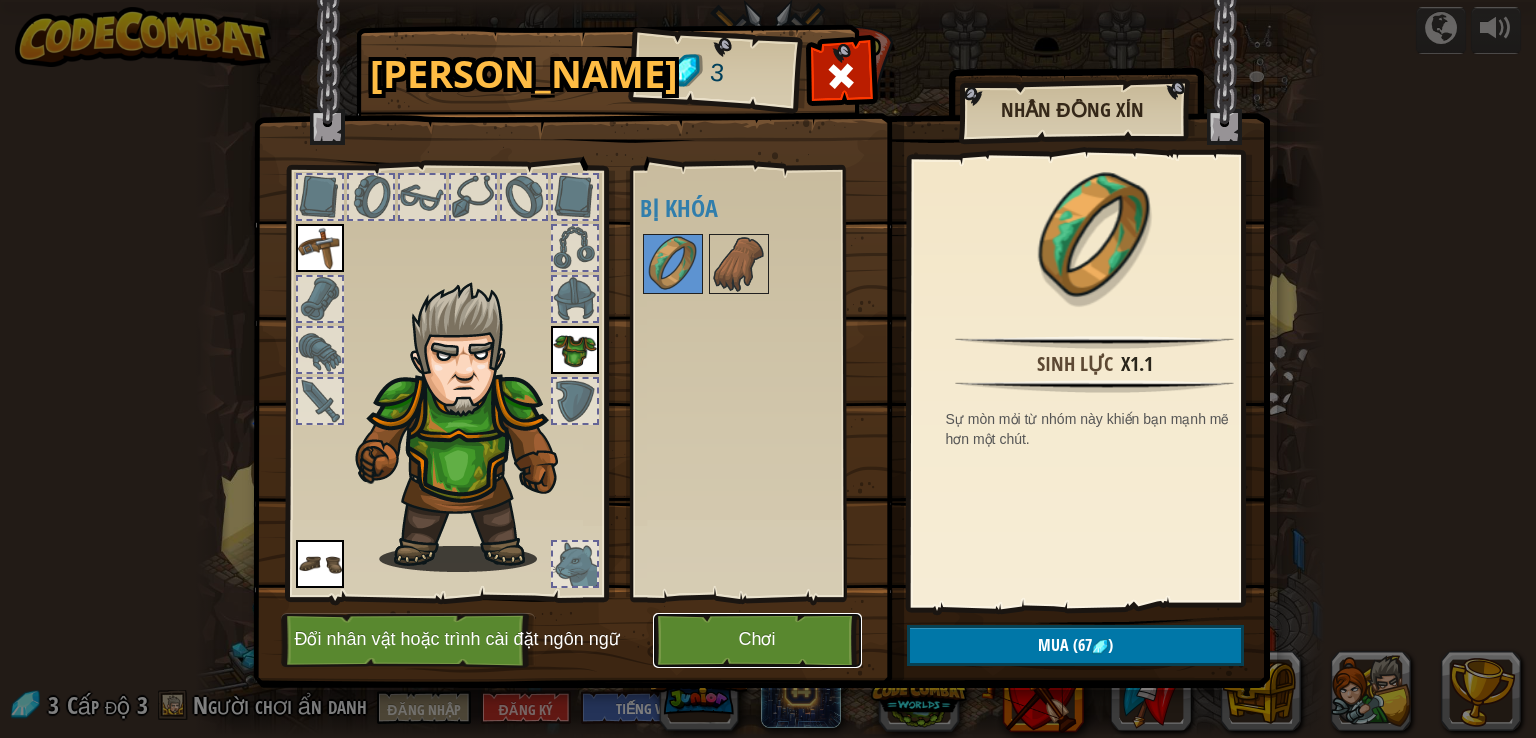 click on "Chơi" at bounding box center (757, 640) 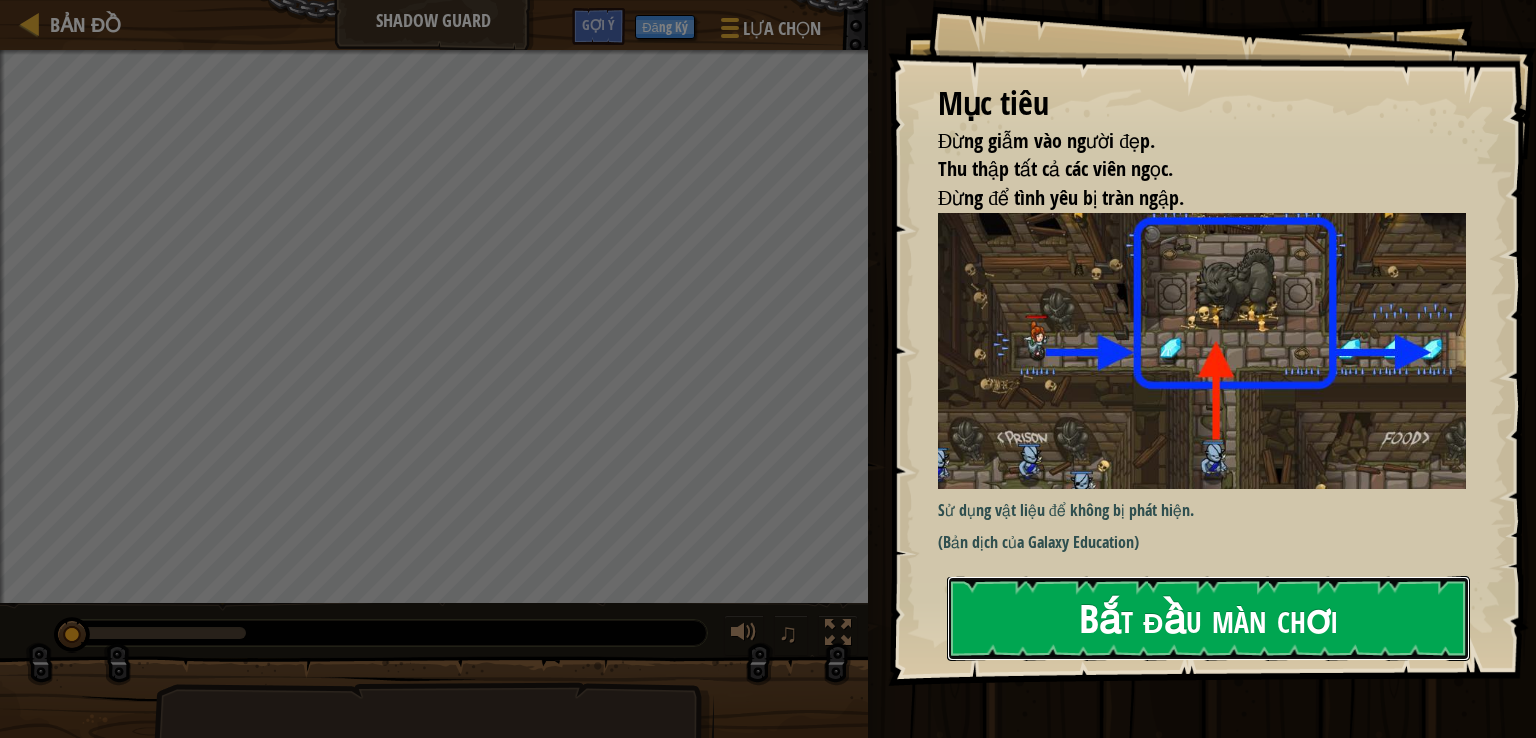 click on "Bắt đầu màn chơi" at bounding box center [1208, 618] 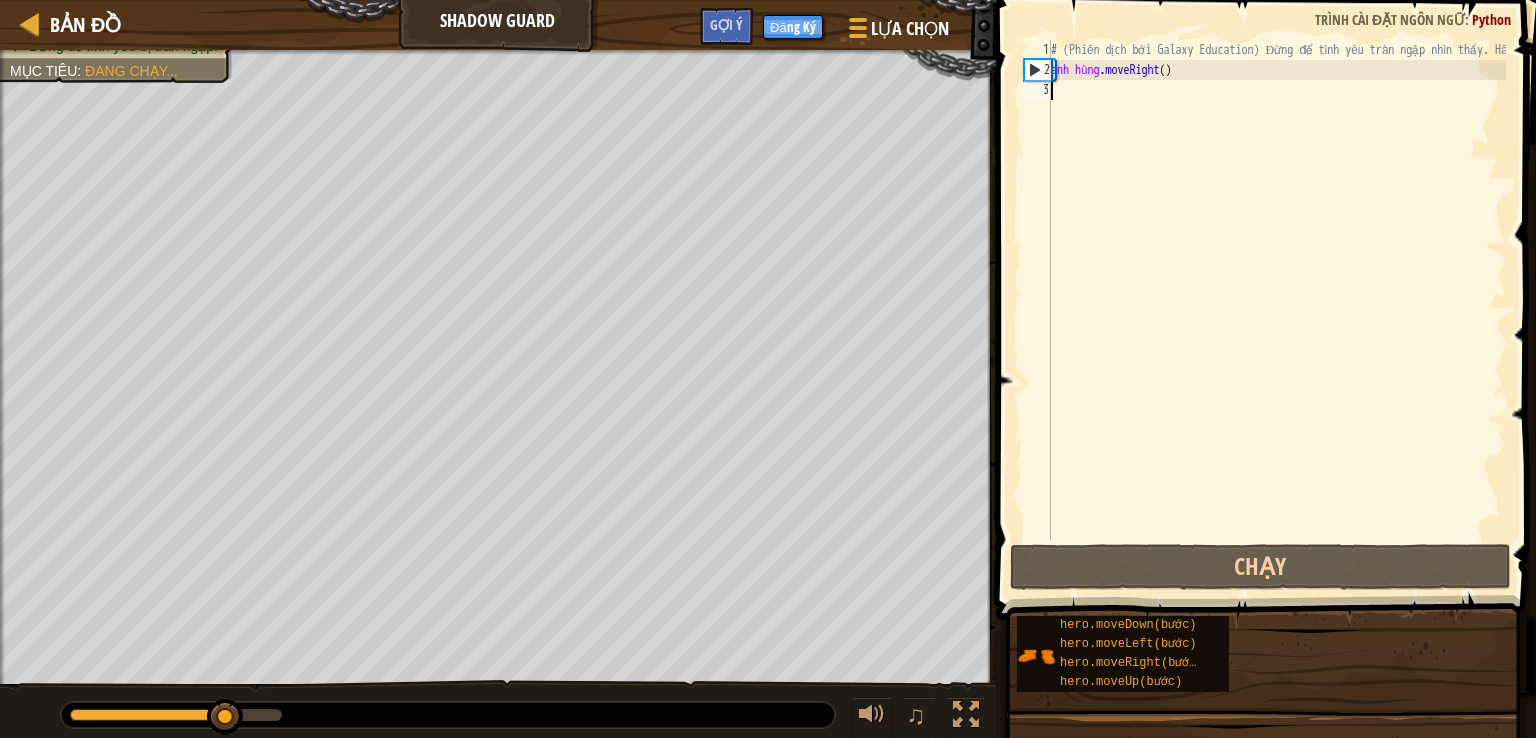 type on "m" 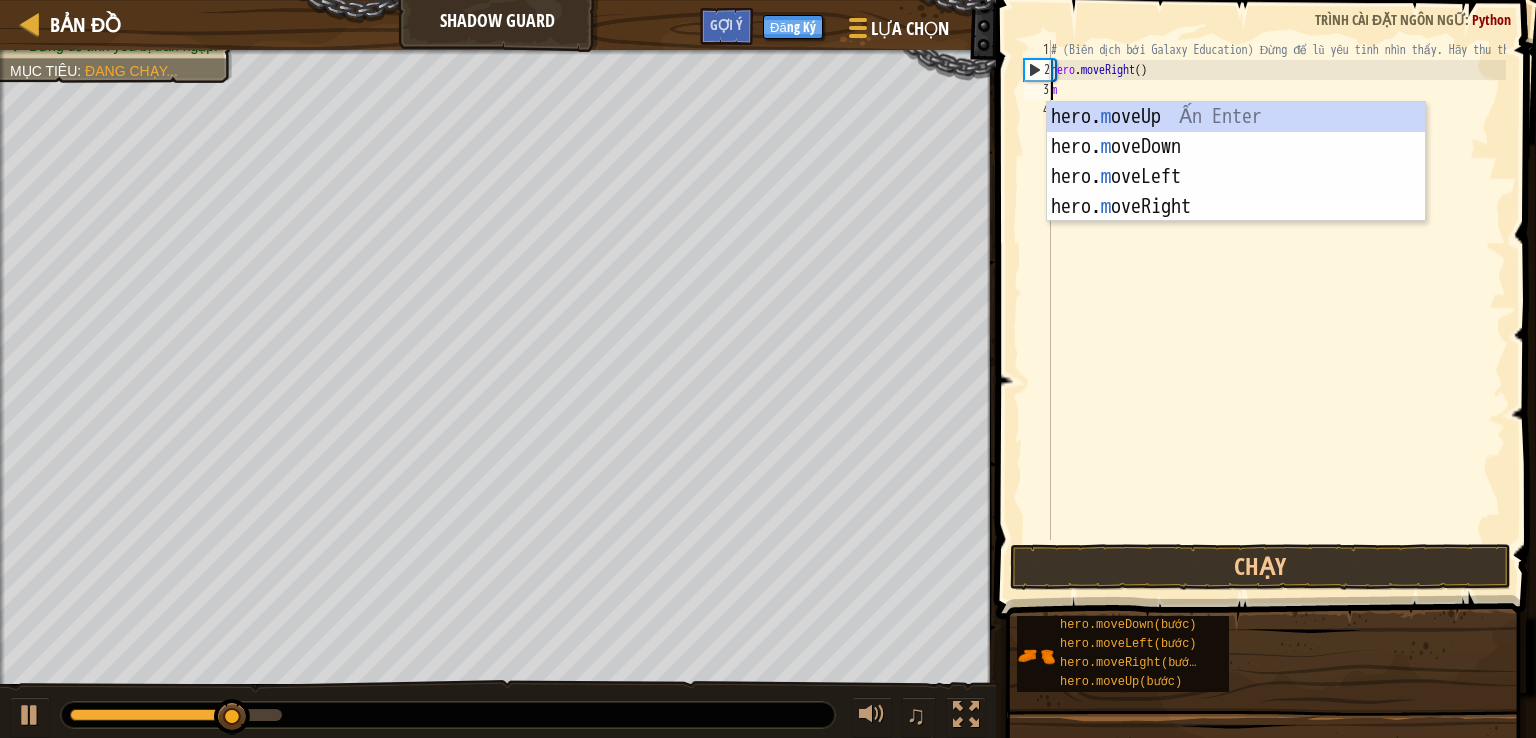 scroll, scrollTop: 9, scrollLeft: 0, axis: vertical 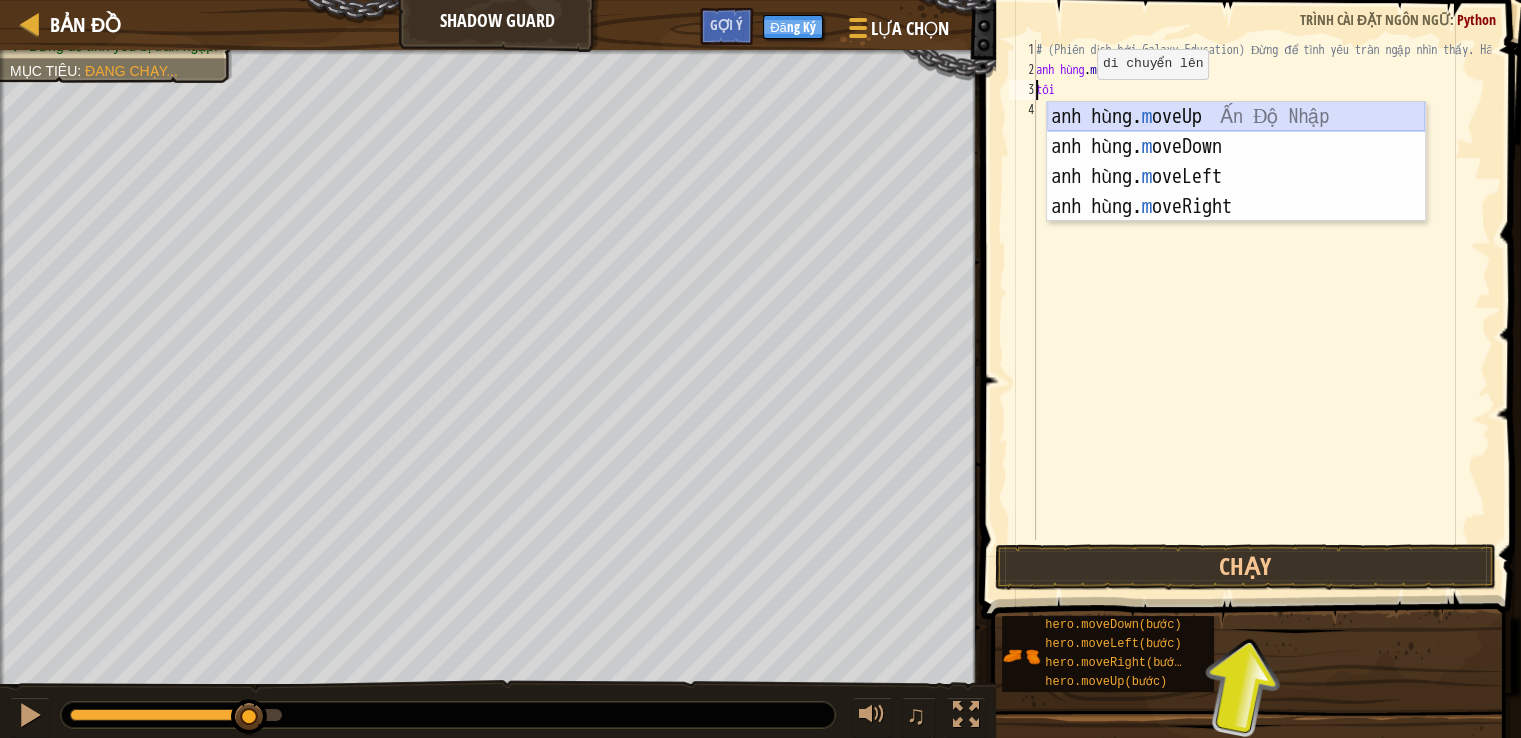 click on "anh hùng.  m  oveUp  [GEOGRAPHIC_DATA] Nhập anh hùng.  m  oveDown [GEOGRAPHIC_DATA] Nhập anh hùng.  m  oveLeft [GEOGRAPHIC_DATA] Nhập anh hùng.  m  oveRight [GEOGRAPHIC_DATA]" at bounding box center [1236, 192] 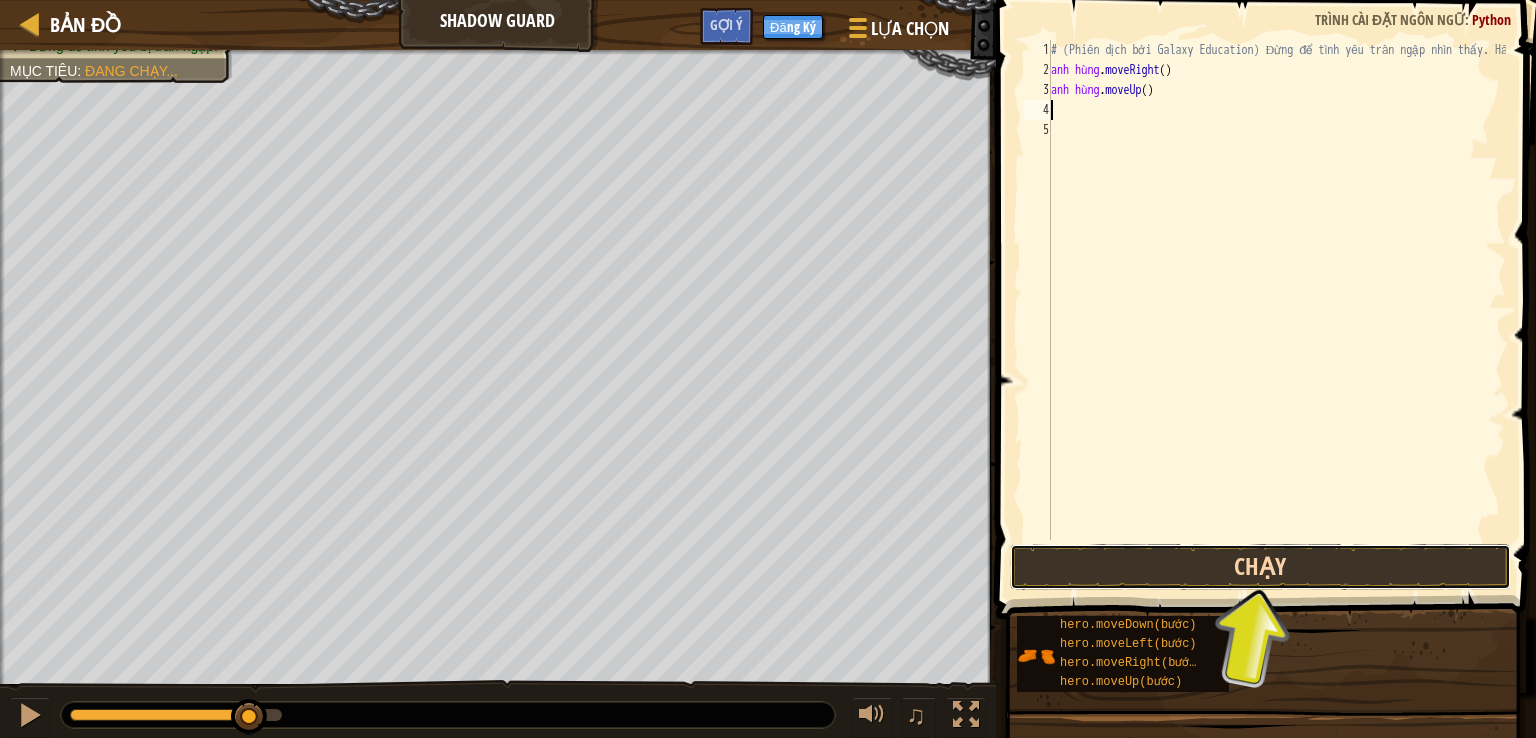 drag, startPoint x: 1254, startPoint y: 557, endPoint x: 1241, endPoint y: 551, distance: 14.3178215 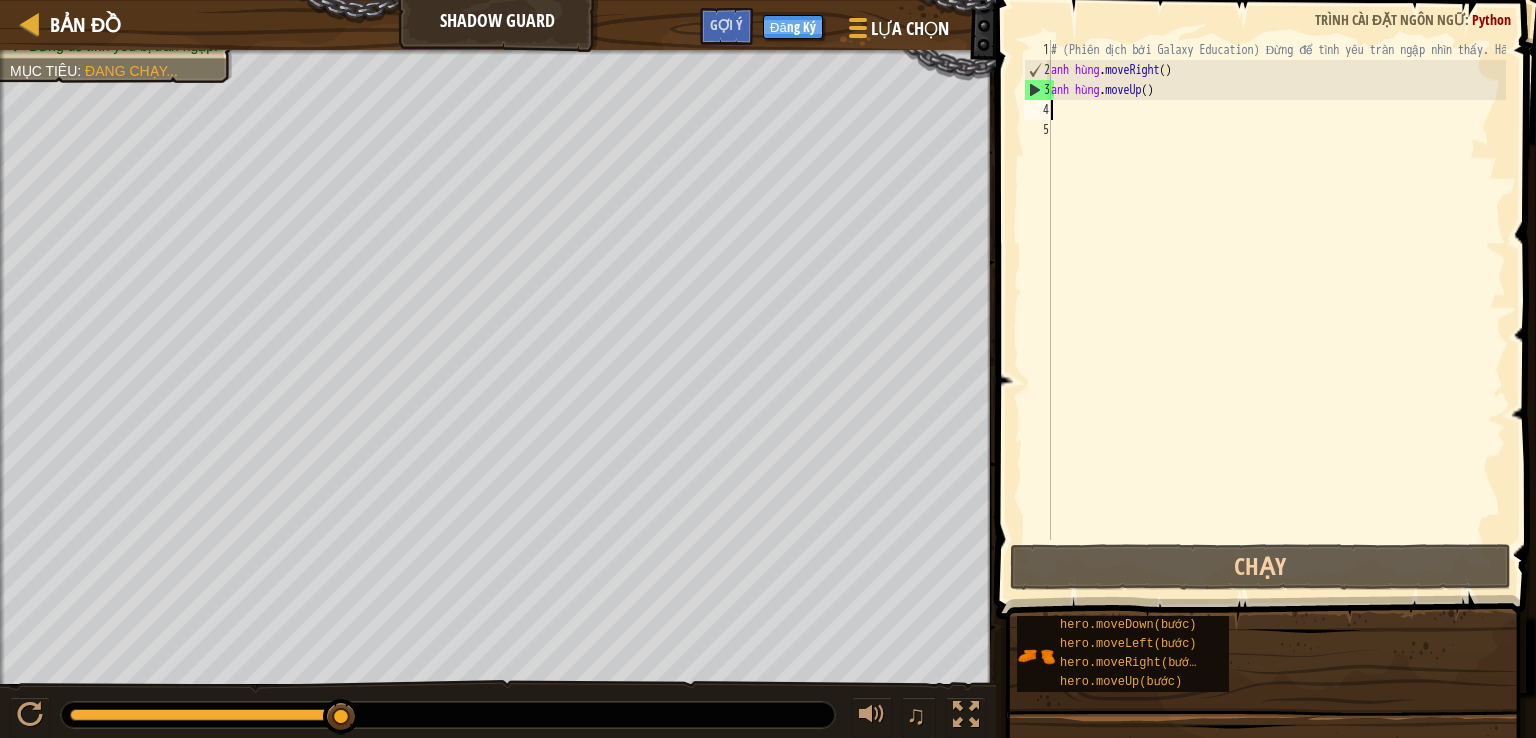 type on "m" 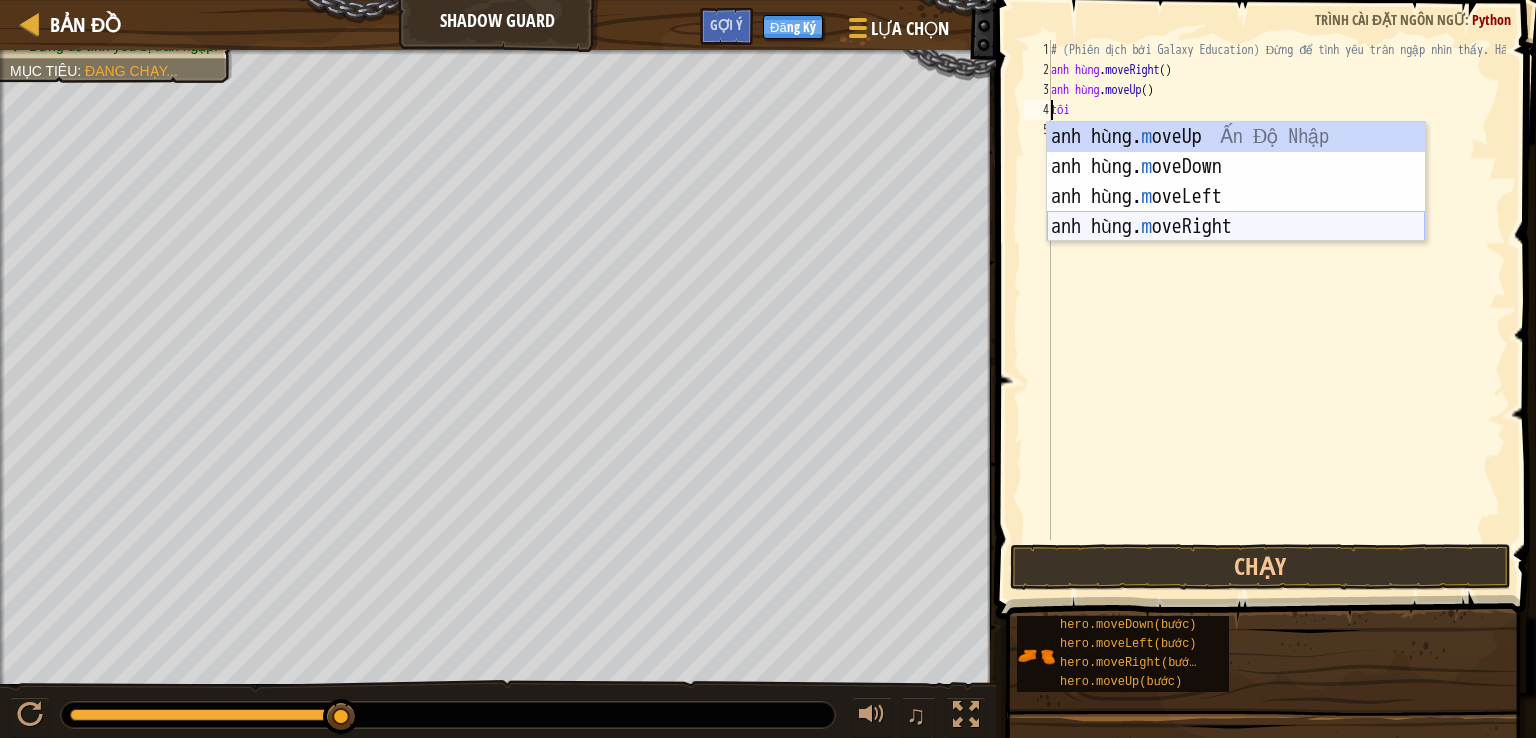click on "anh hùng.  m  oveUp  [GEOGRAPHIC_DATA] Nhập anh hùng.  m  oveDown [GEOGRAPHIC_DATA] Nhập anh hùng.  m  oveLeft [GEOGRAPHIC_DATA] Nhập anh hùng.  m  oveRight [GEOGRAPHIC_DATA]" at bounding box center [1236, 212] 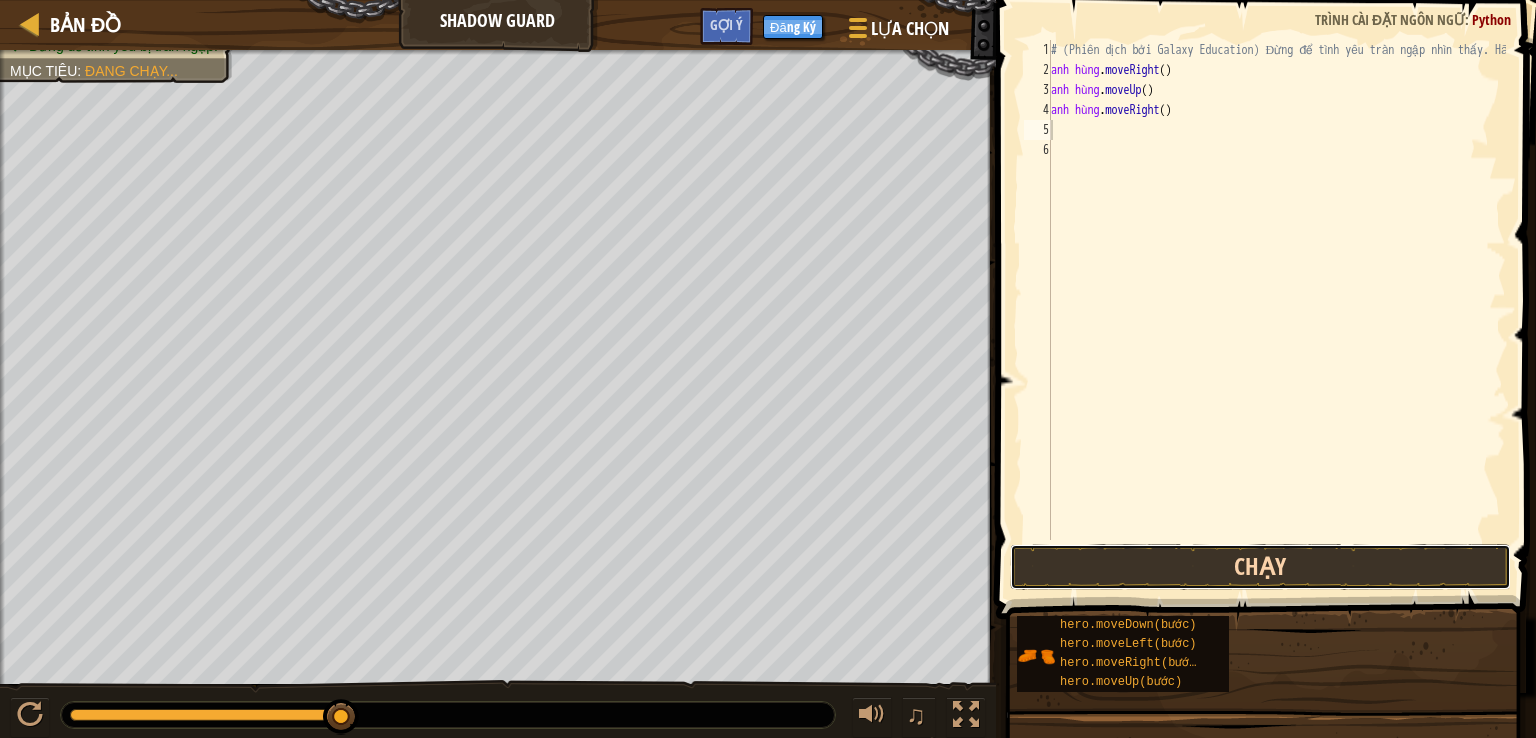 click on "Chạy" at bounding box center (1260, 567) 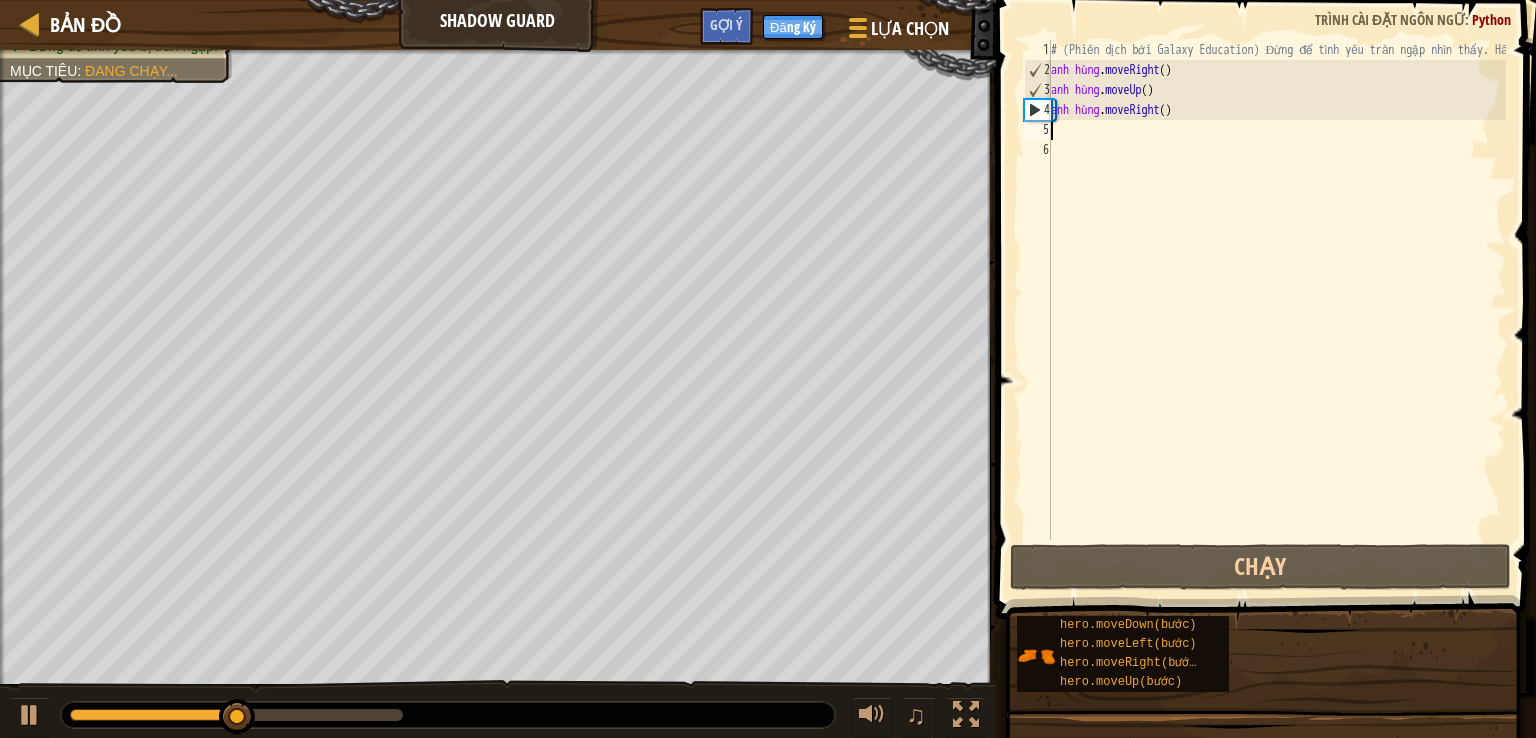 type on "m" 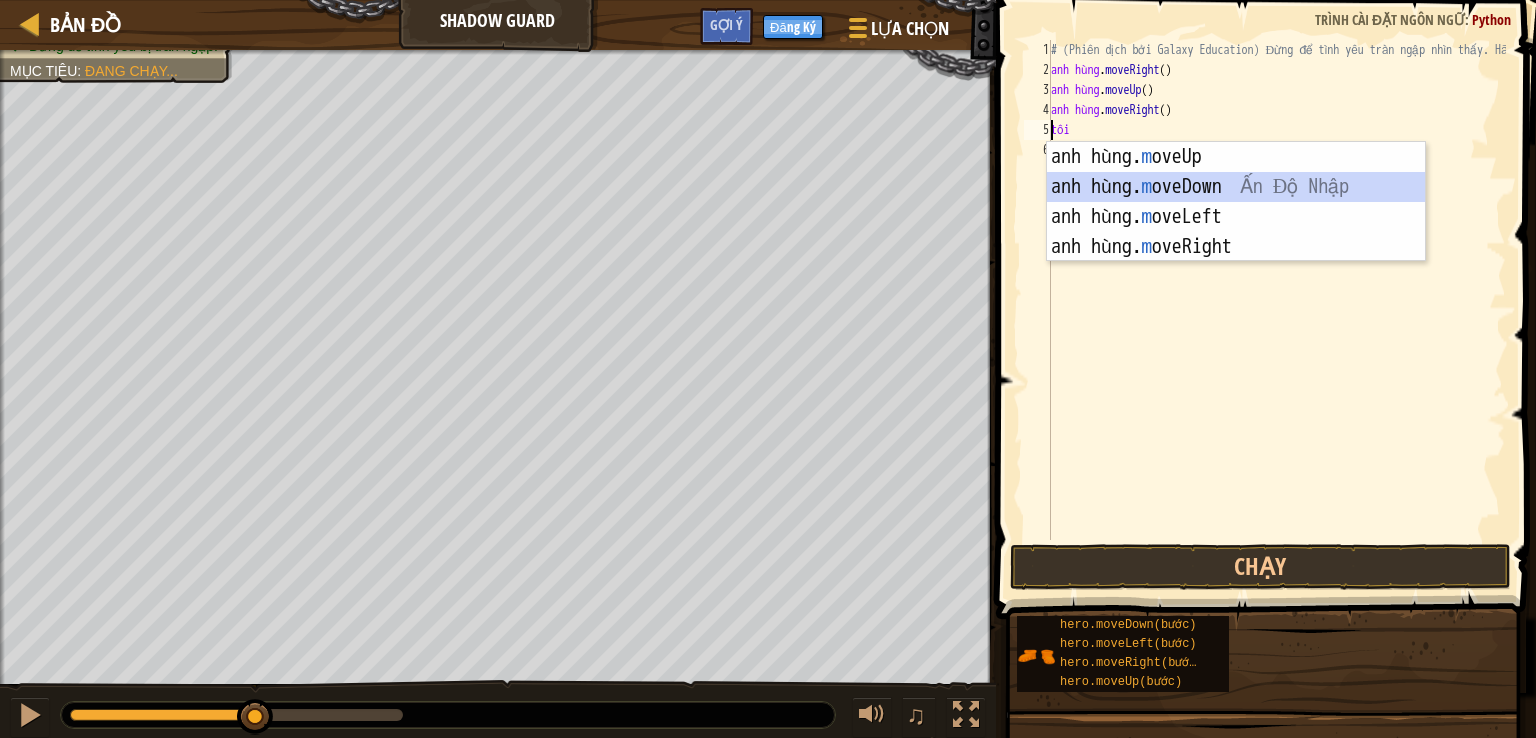 click on "anh hùng.  m  oveUp  [GEOGRAPHIC_DATA] Nhập anh hùng.  m  oveDown [GEOGRAPHIC_DATA] Nhập anh hùng.  m  oveLeft [GEOGRAPHIC_DATA] Nhập anh hùng.  m  oveRight [GEOGRAPHIC_DATA]" at bounding box center (1236, 232) 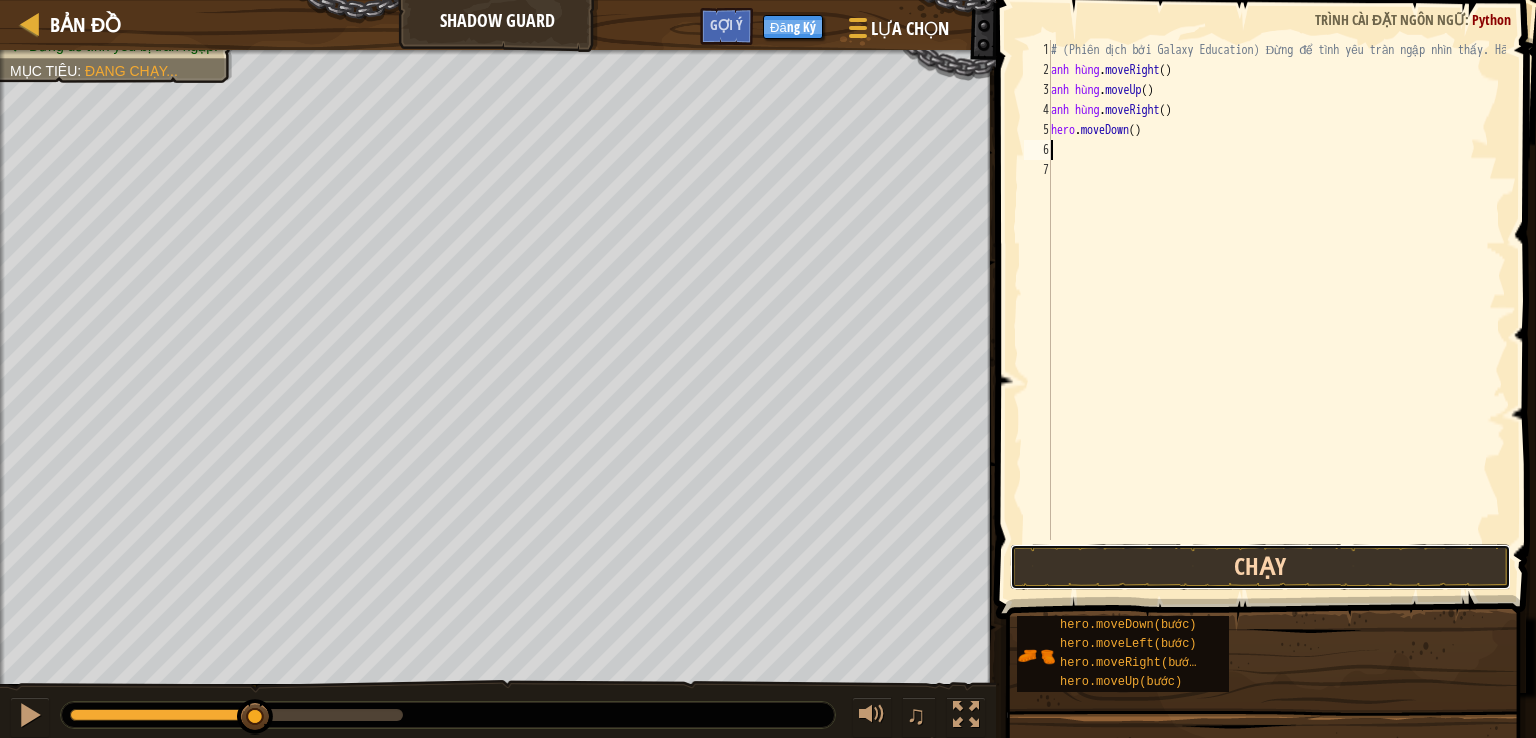 click on "Chạy" at bounding box center [1260, 567] 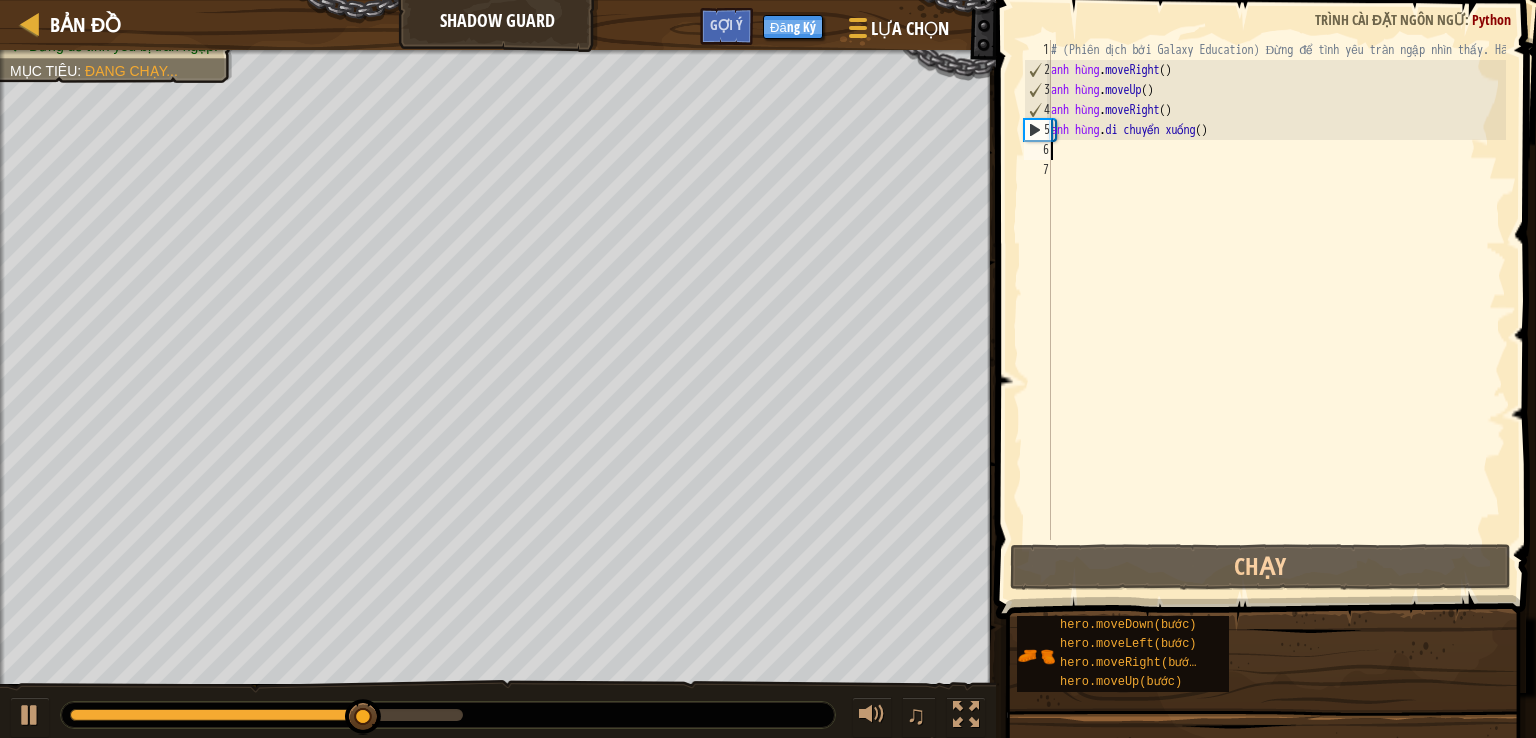 type on "m" 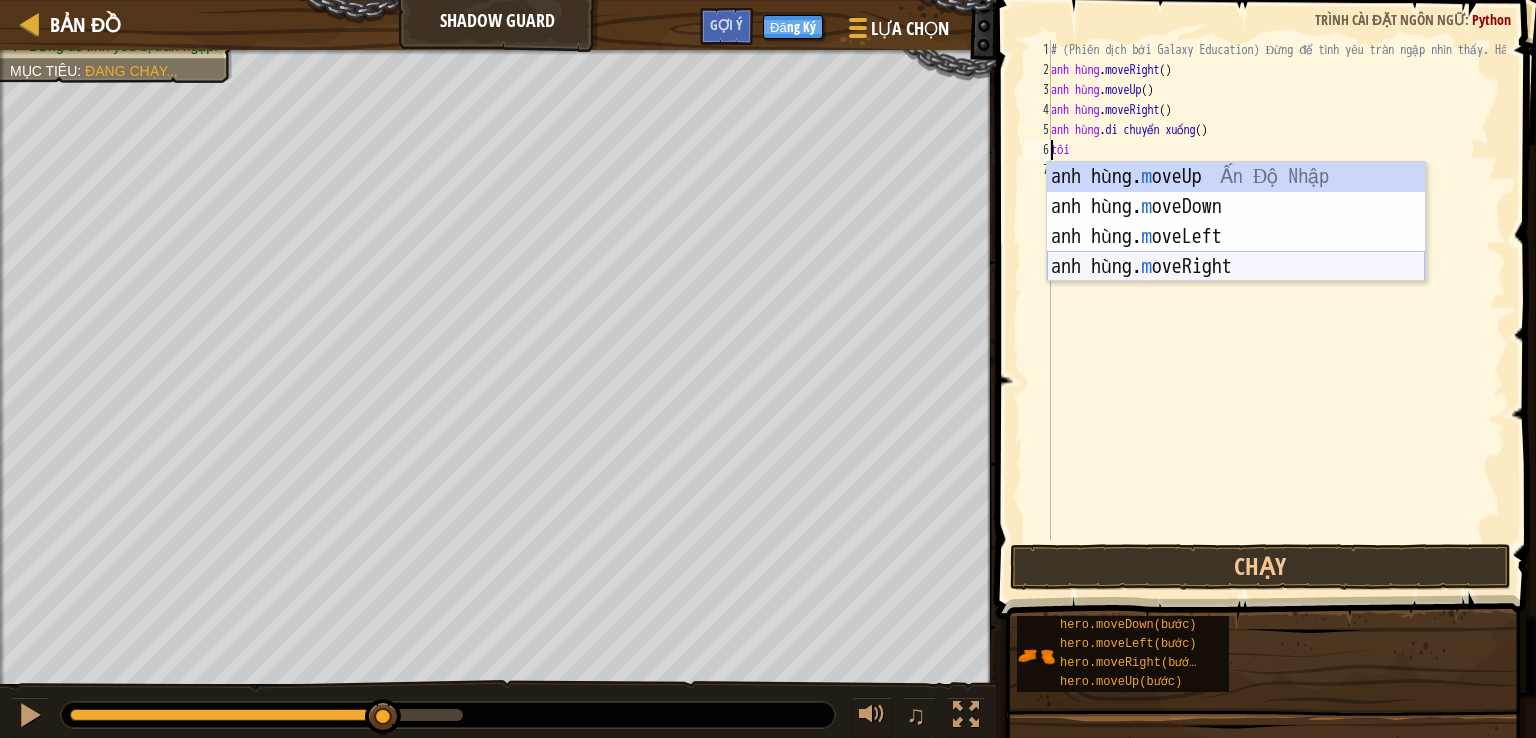 click on "Bản đồ Shadow Guard Lựa chọn Xong Đăng Ký Gợi ý 1     הההההההההההההההההההההההההההההההההההההההההההההההההההההההההההההההההההההההההההההההההההההההההההההההההההההההההההההההההההההההההההההההההההההההההההההההההההההההההההההההההההההההההההההההההההההההההההההההההההההההההההההההההההההההההההההההההההההההההההההההההההההההההההההההה XXXXXX ... Giải pháp × Gợi ý m 1 2 3 4 5 6 7 # (Phiên dịch bởi Galaxy Education) Đừng để tình yêu tràn ngập nhìn thấy. Hãy thu thập hết kim cương. anh hùng  .  moveRight  (  ) anh hùng  .  moveUp  (  ) anh hùng  .  moveRight  (  ) anh hùng  .  di chuyển xuống  (  ) tôi     XXXXXX ... Đã lưu mã Trình cài đặt ngôn ngữ  :  Python Chạy Gửi Xong Tuyên bố / Gọi / × Hỏi AI :" at bounding box center (768, 0) 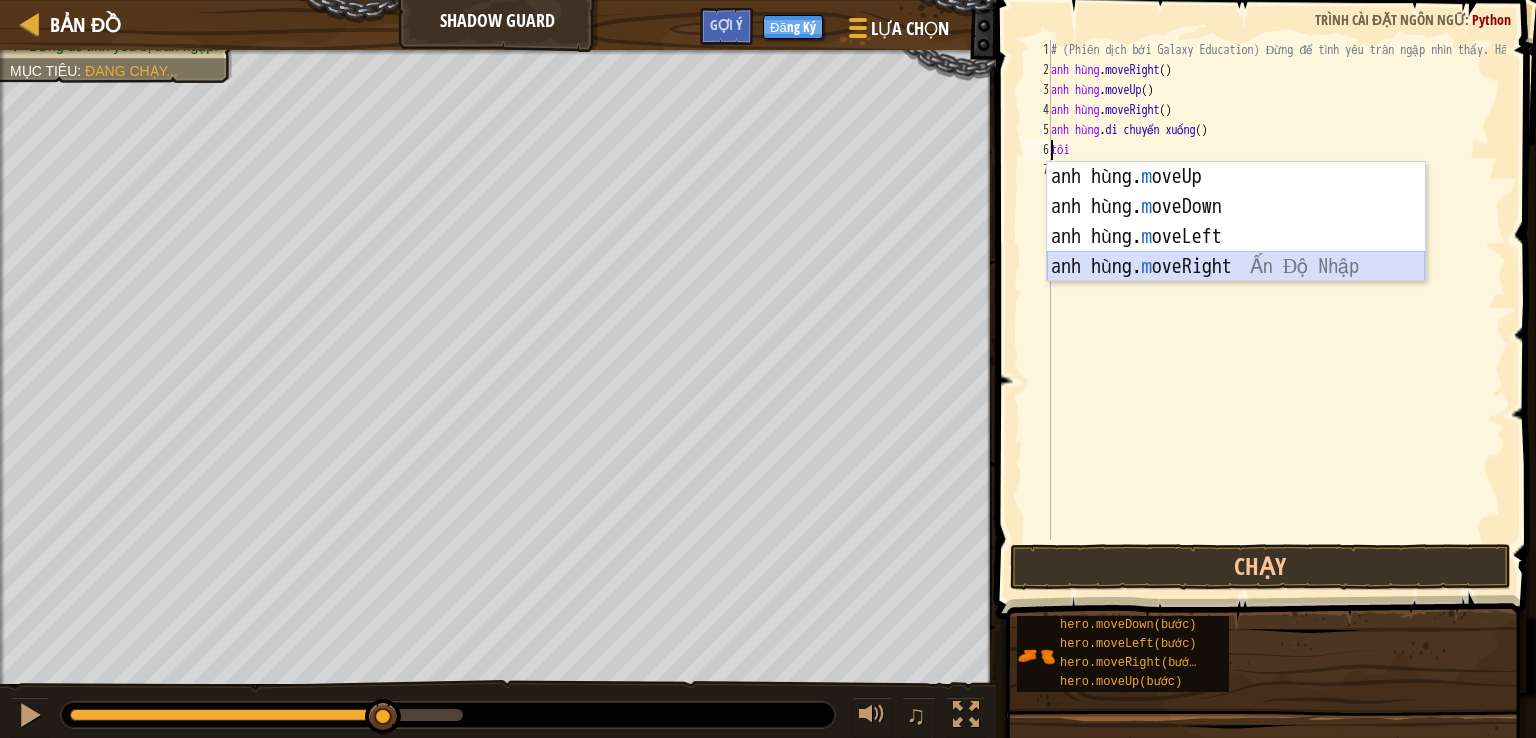 click on "anh hùng.  m  oveUp  [GEOGRAPHIC_DATA] Nhập anh hùng.  m  oveDown [GEOGRAPHIC_DATA] Nhập anh hùng.  m  oveLeft [GEOGRAPHIC_DATA] Nhập anh hùng.  m  oveRight [GEOGRAPHIC_DATA]" at bounding box center [1236, 252] 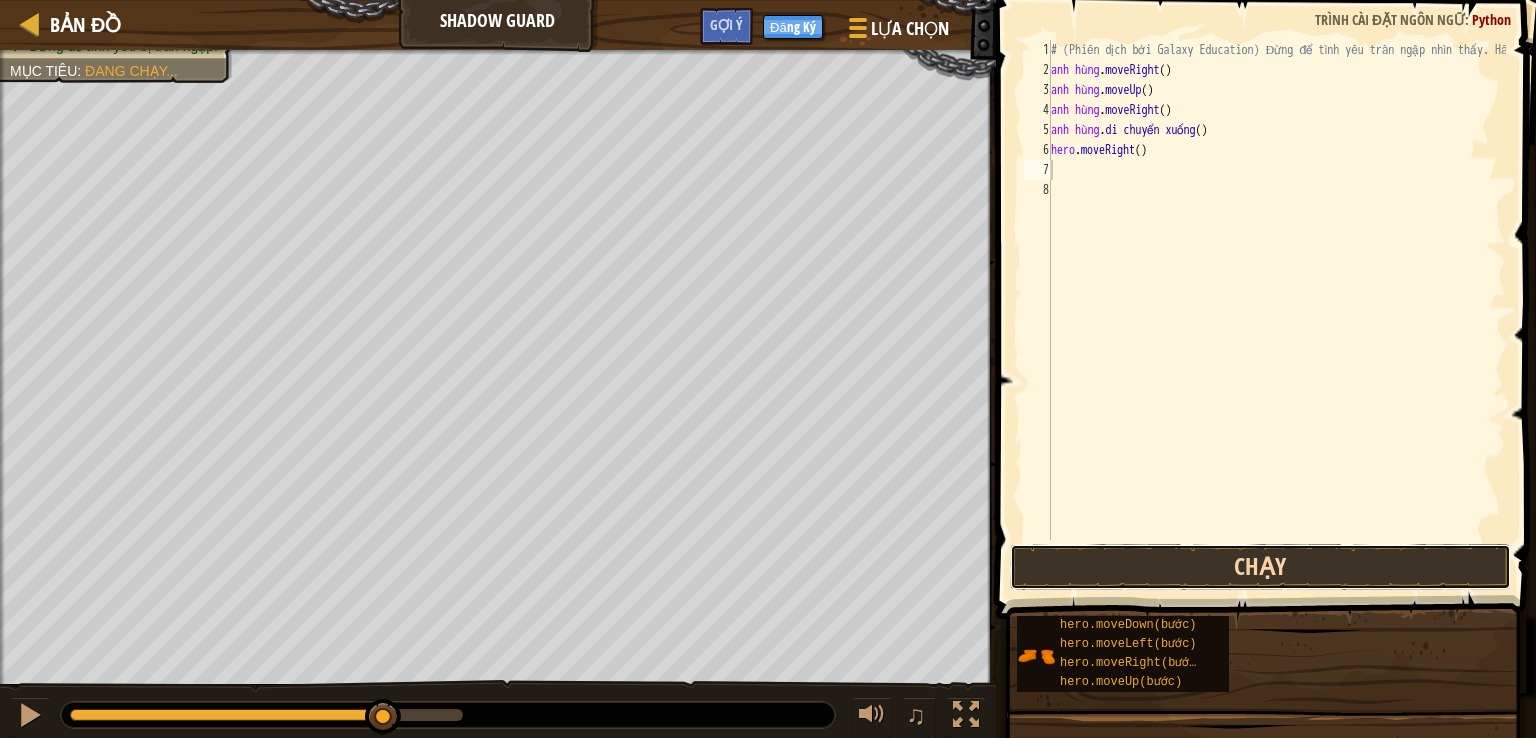 click on "Chạy" at bounding box center (1260, 567) 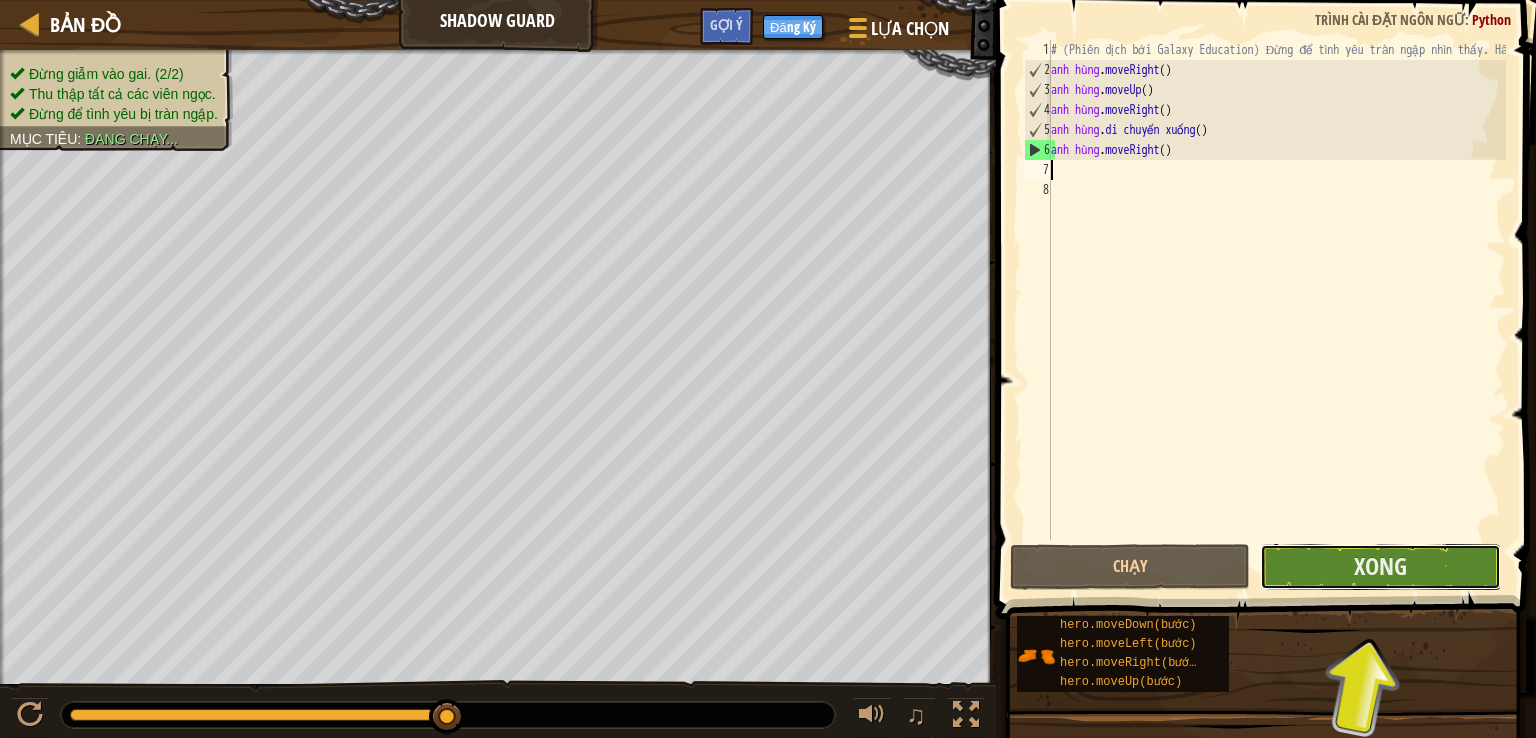 click on "Xong" at bounding box center [1380, 567] 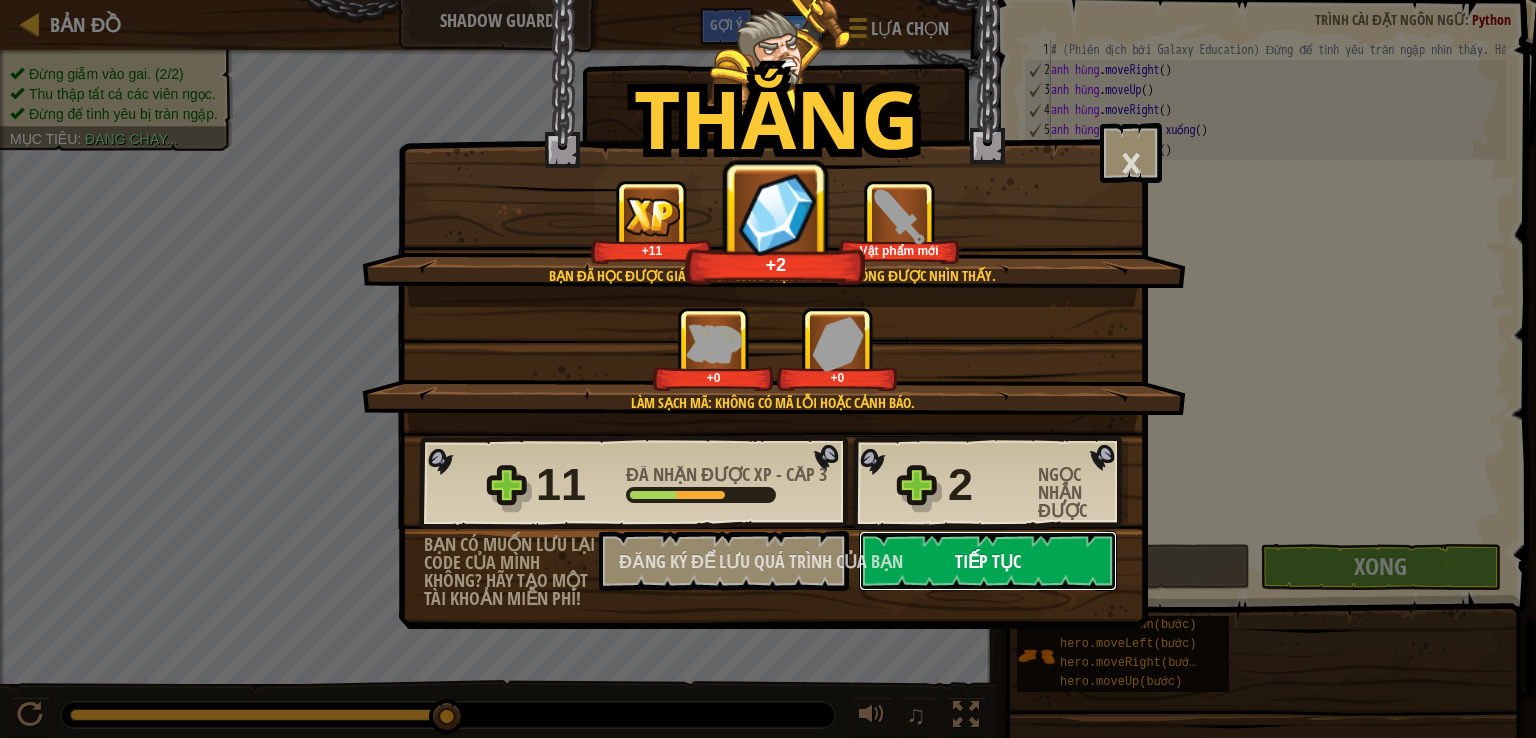 click on "Tiếp tục" at bounding box center (988, 561) 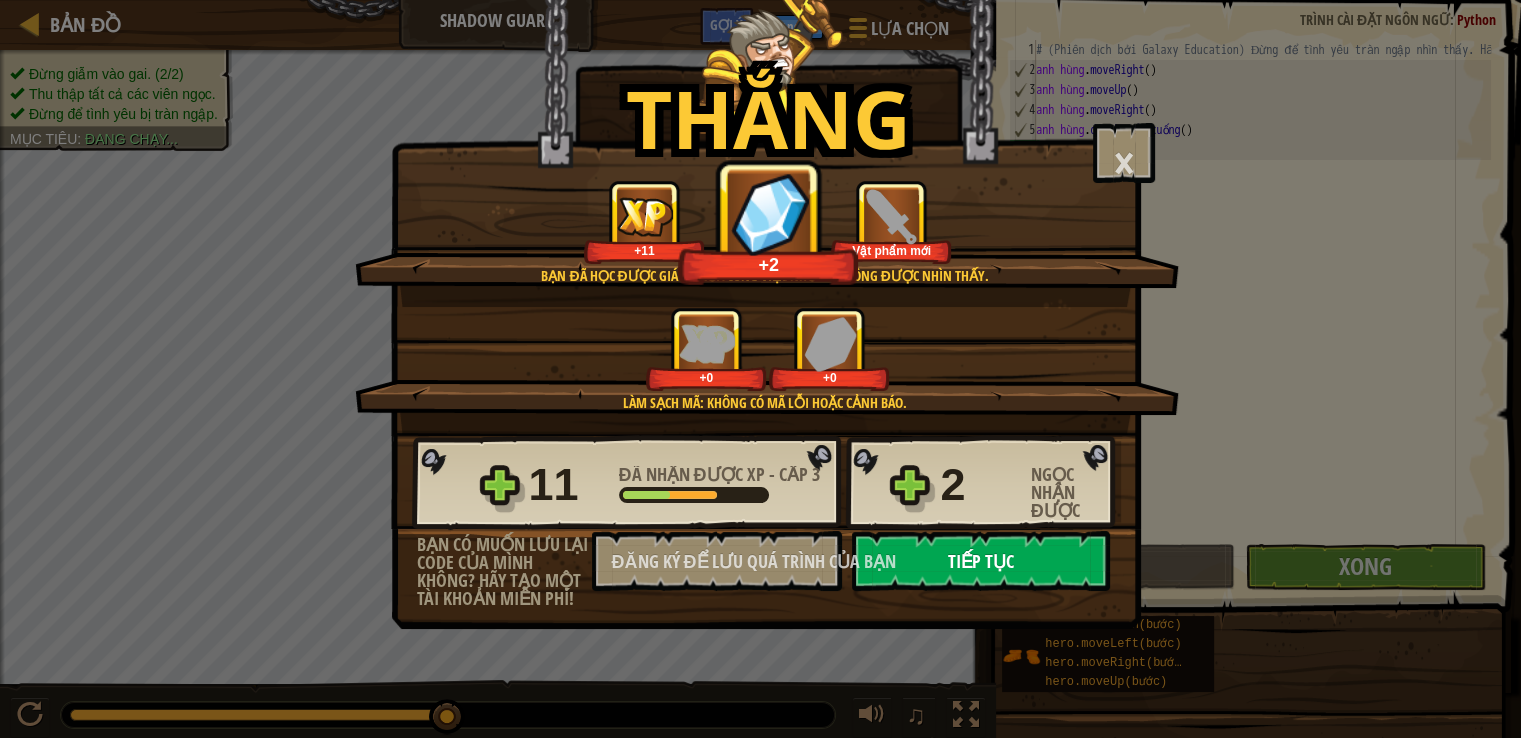 select on "vi" 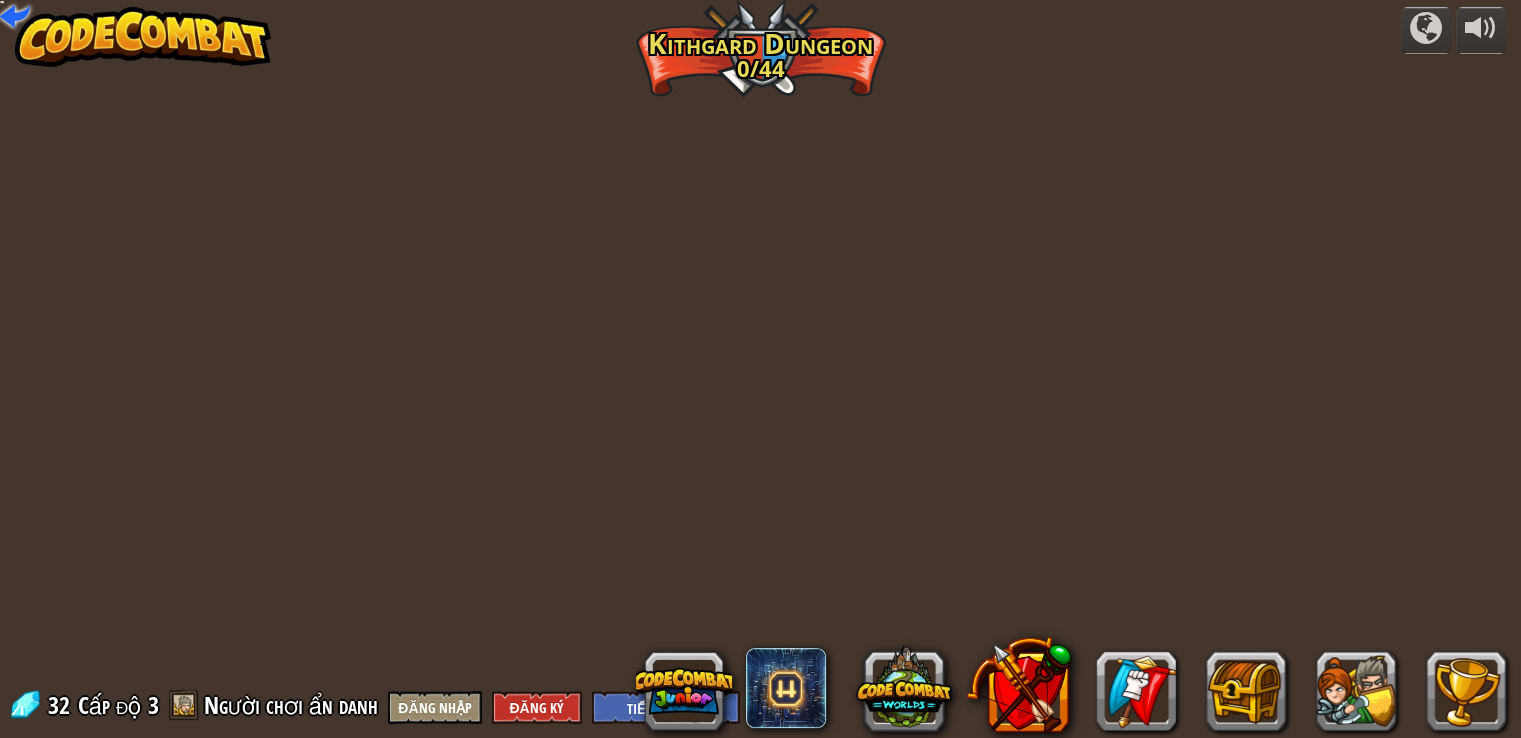 select on "vi" 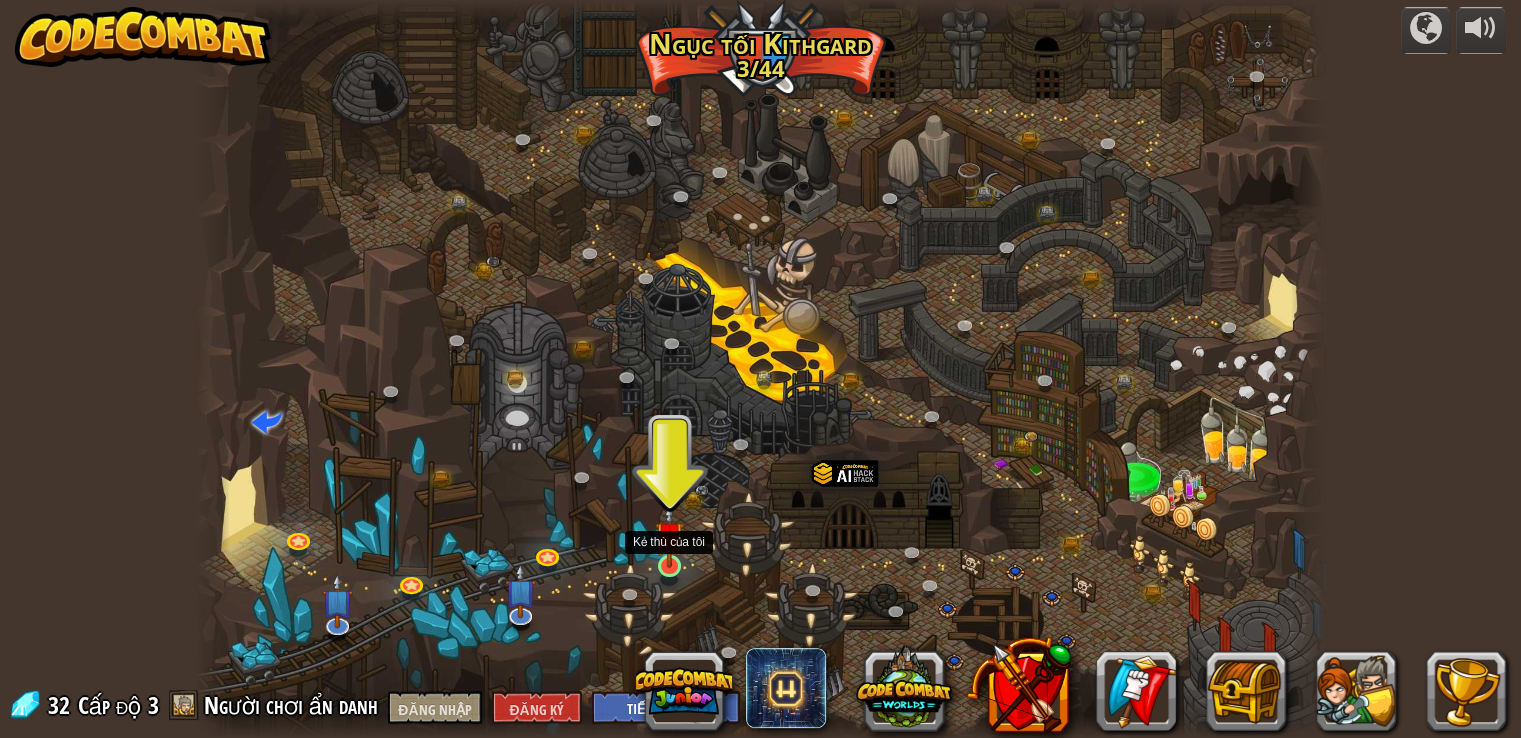 click at bounding box center [669, 535] 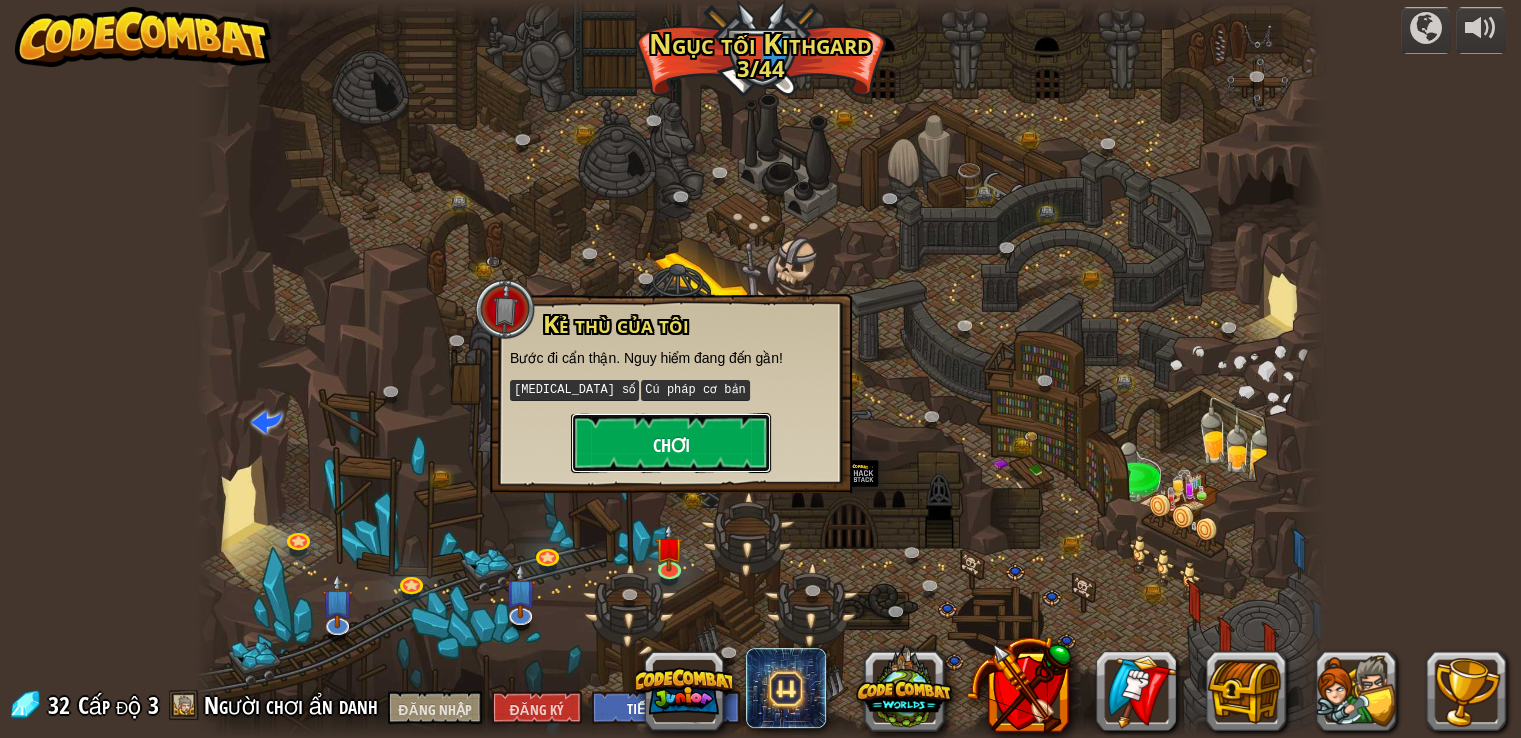 click on "Chơi" at bounding box center (671, 443) 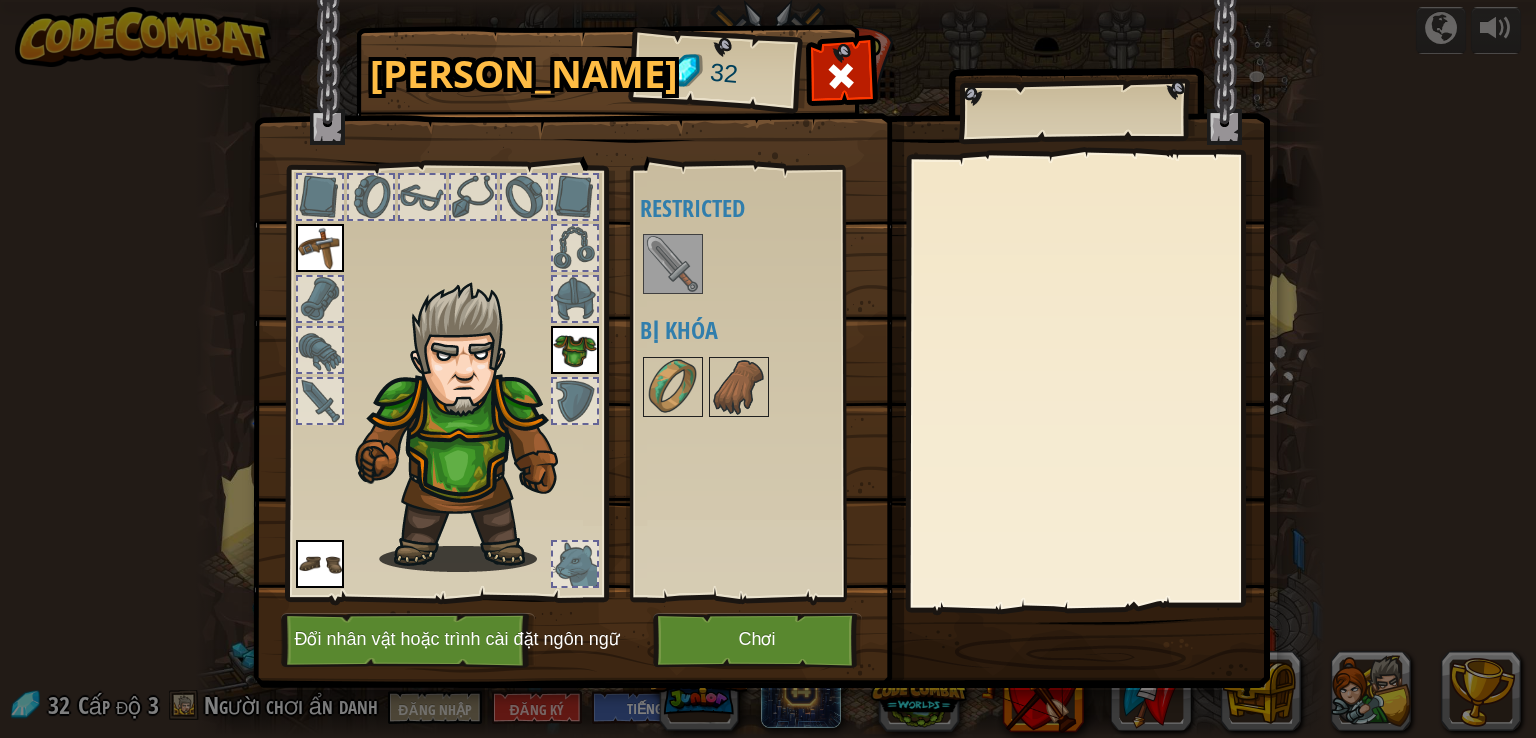 click at bounding box center (673, 264) 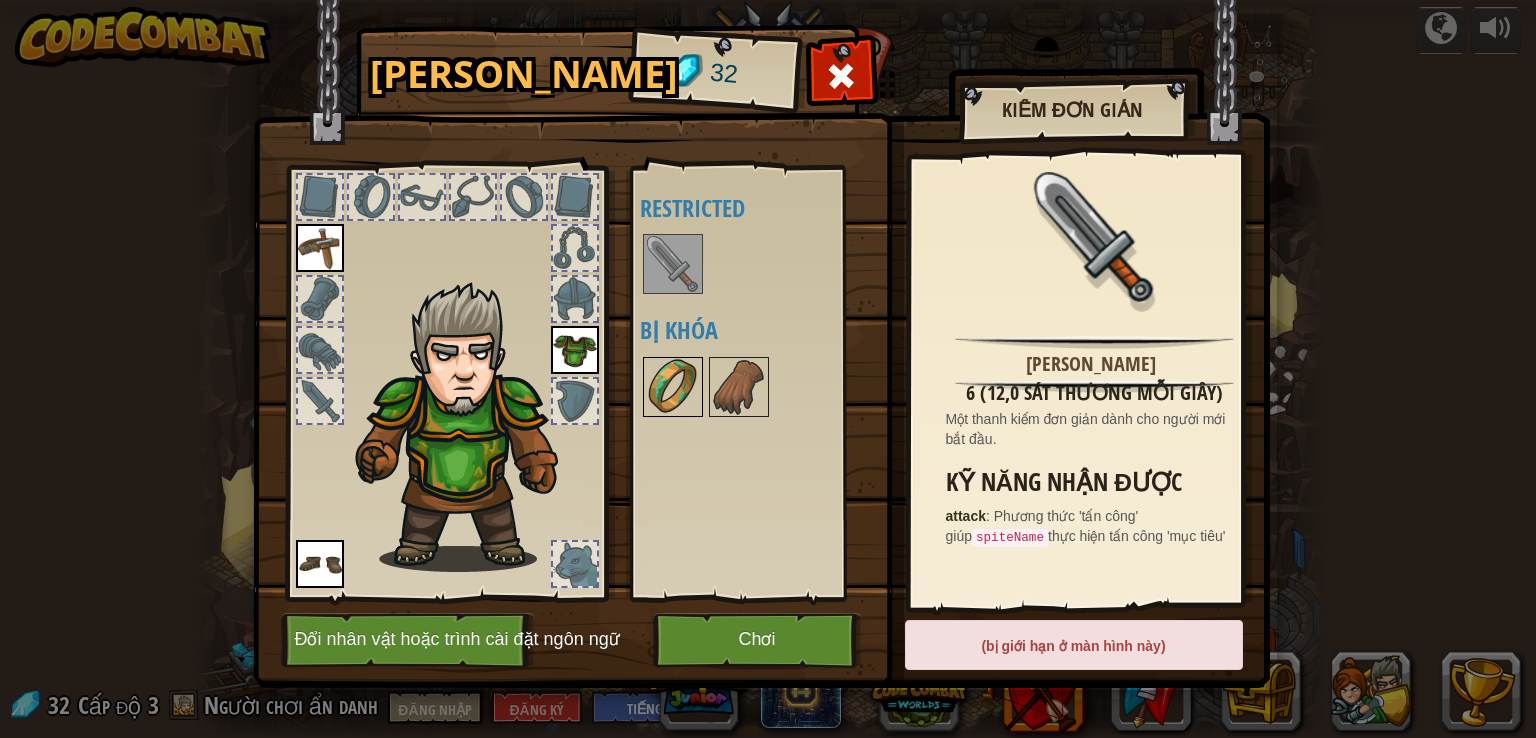 click at bounding box center (673, 387) 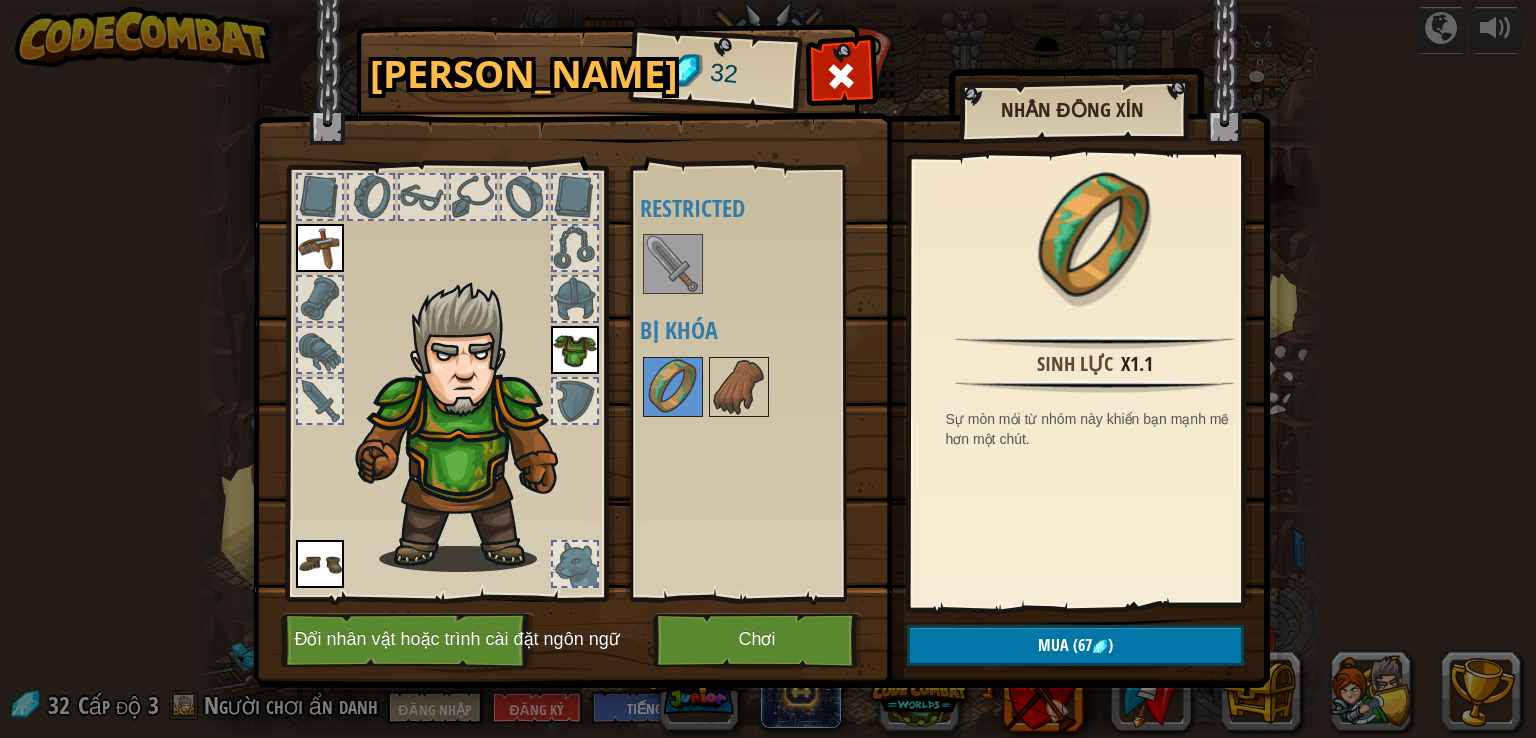 click on "Khả năng áp dụng [PERSON_NAME] (click double to page) Restricted Bị khóa" at bounding box center [765, 383] 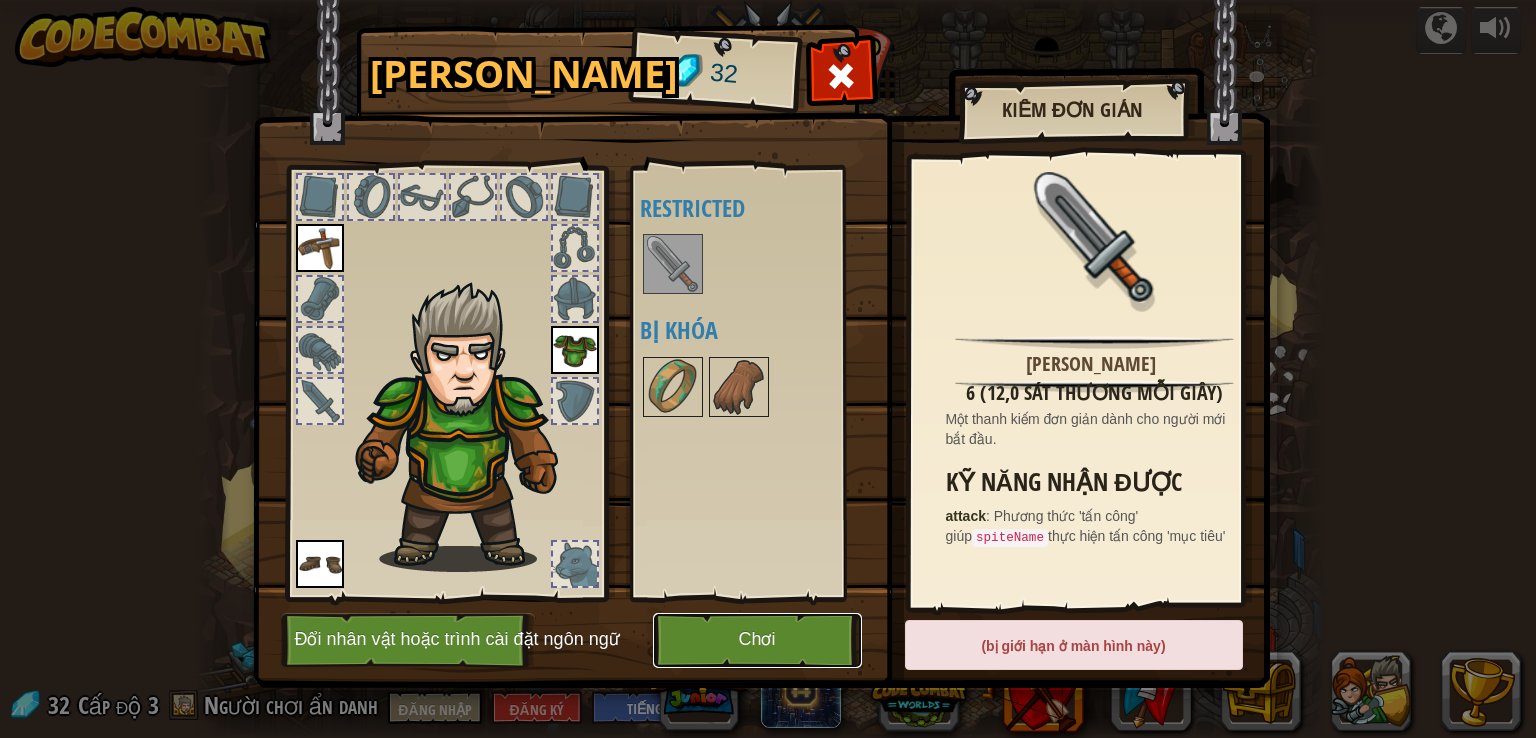 click on "Chơi" at bounding box center [756, 640] 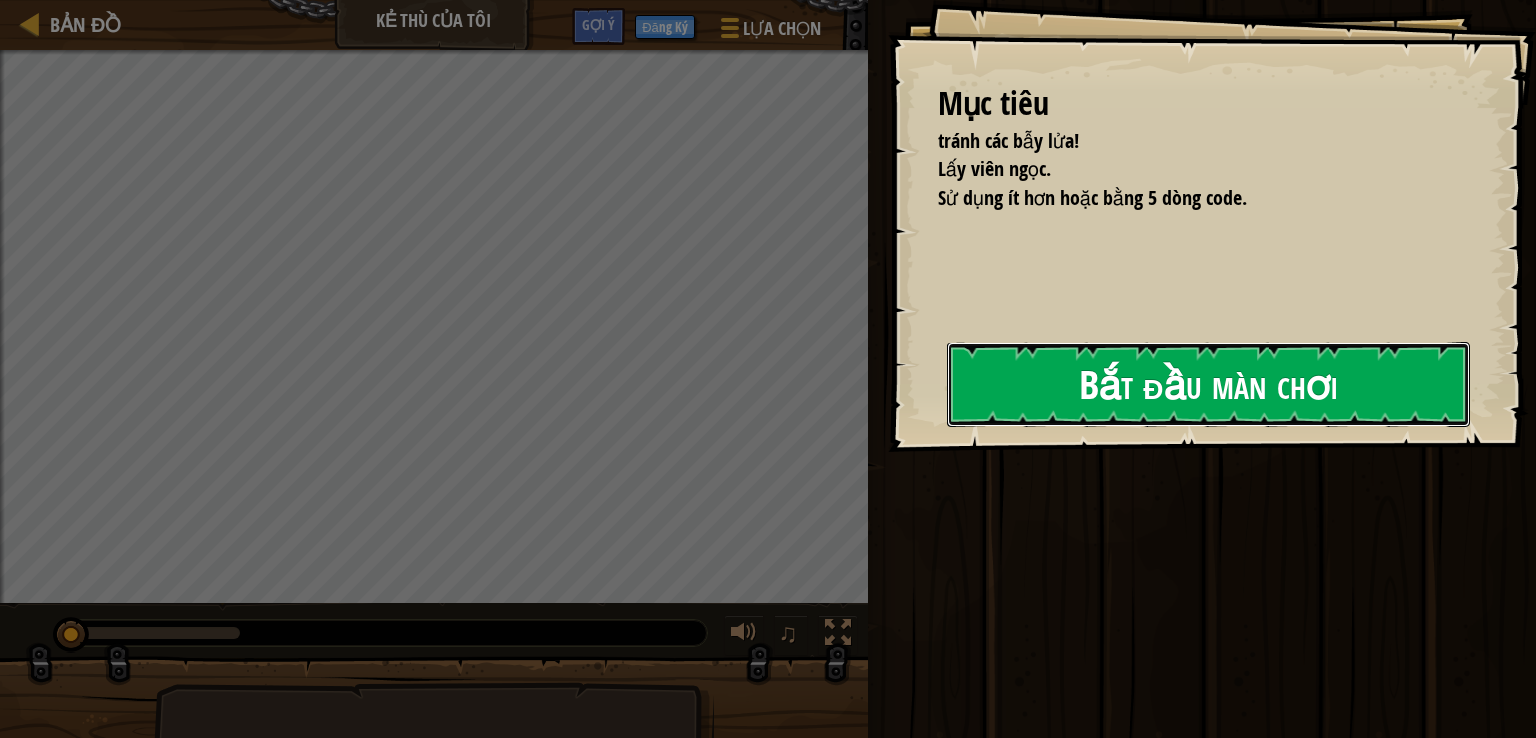 click on "Bắt đầu màn chơi" at bounding box center (1208, 384) 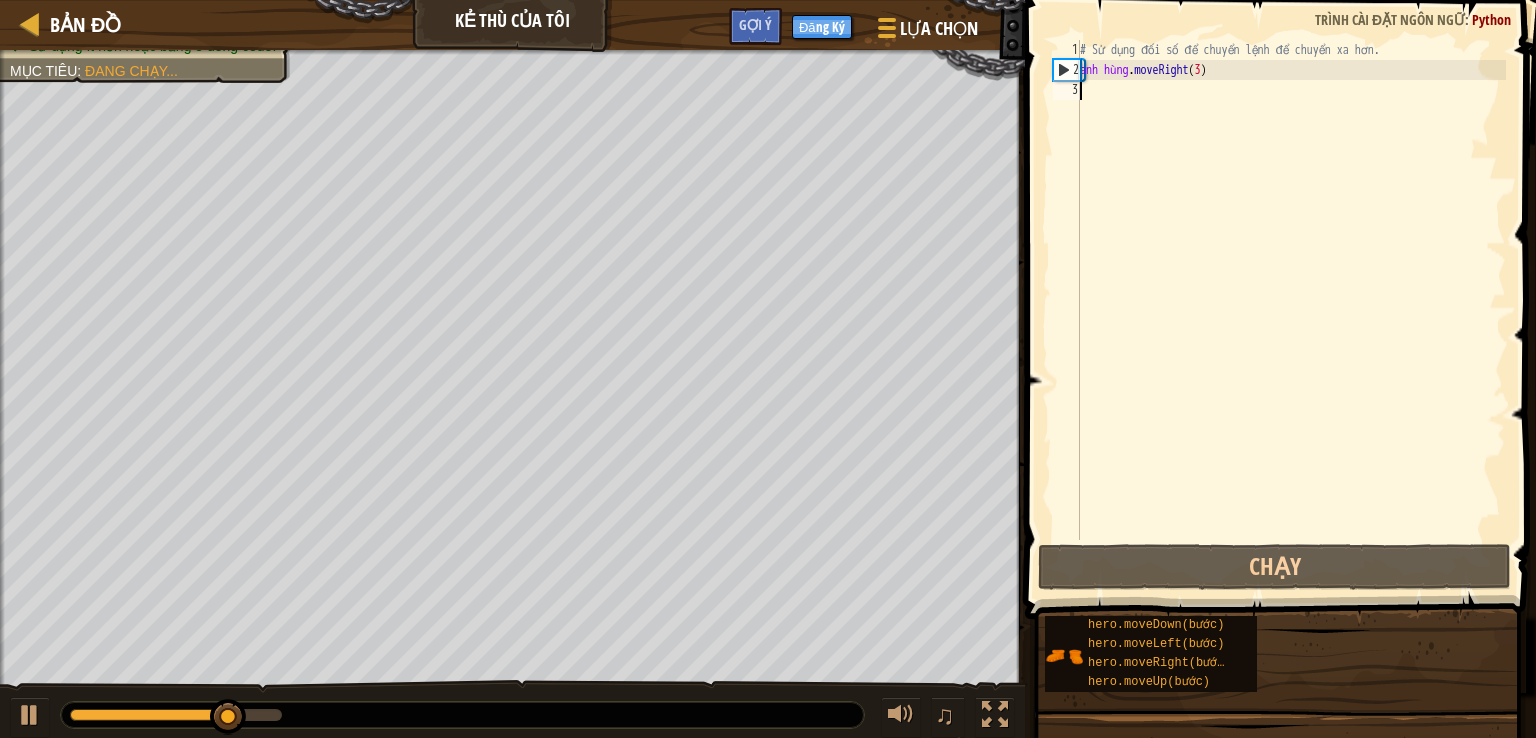 type on "m" 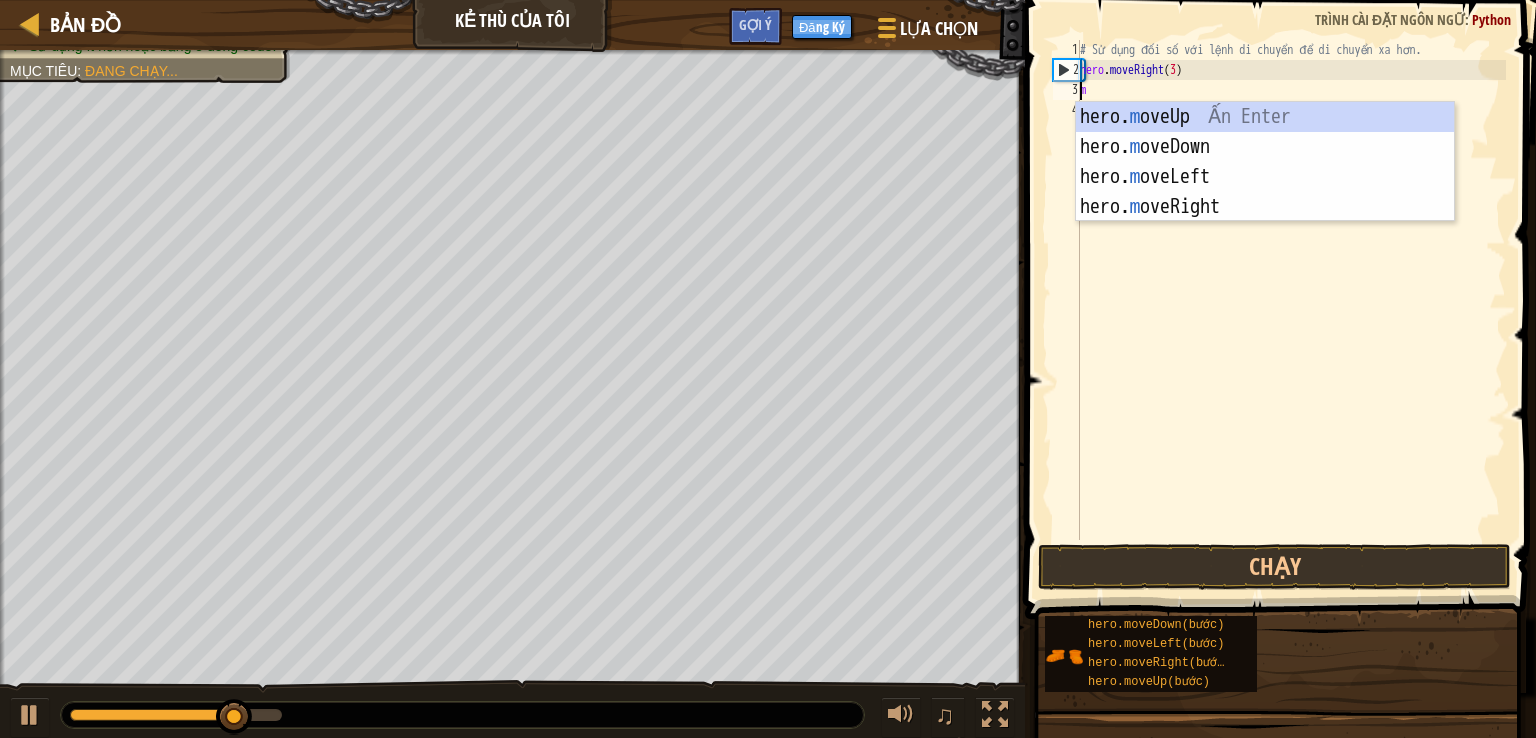 scroll, scrollTop: 9, scrollLeft: 0, axis: vertical 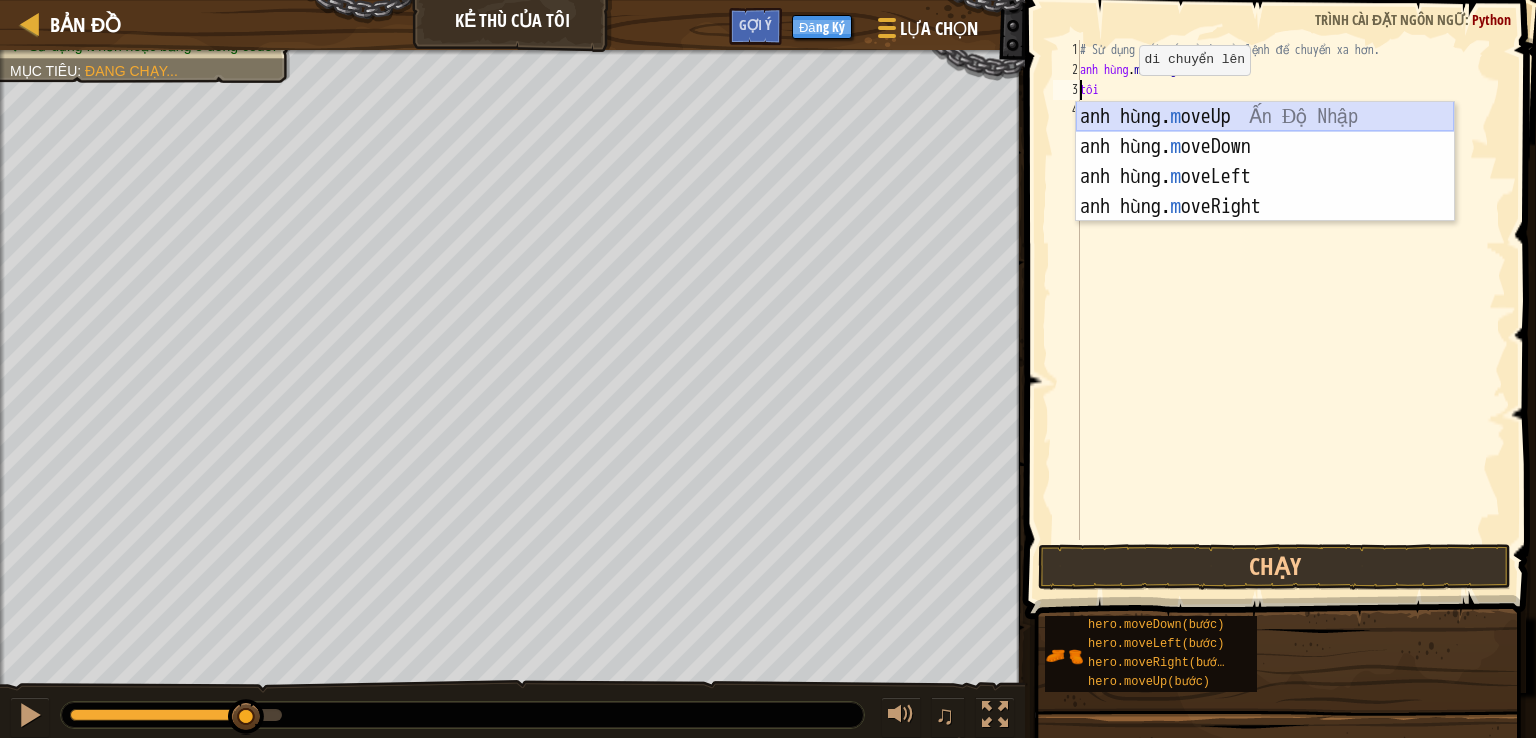 click on "anh hùng.  m  oveUp  [GEOGRAPHIC_DATA] Nhập anh hùng.  m  oveDown [GEOGRAPHIC_DATA] Nhập anh hùng.  m  oveLeft [GEOGRAPHIC_DATA] Nhập anh hùng.  m  oveRight [GEOGRAPHIC_DATA]" at bounding box center (1265, 192) 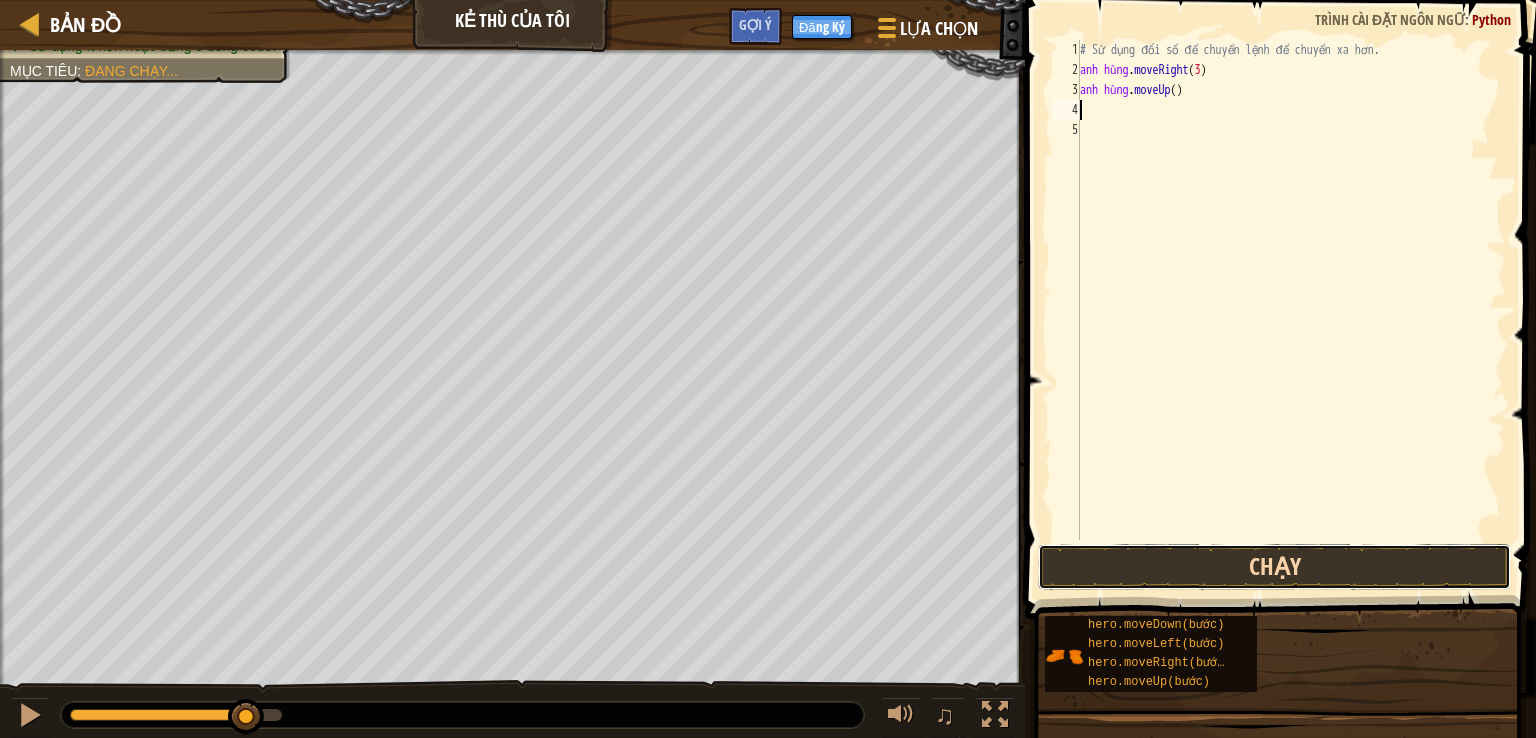 click on "Chạy" at bounding box center (1274, 567) 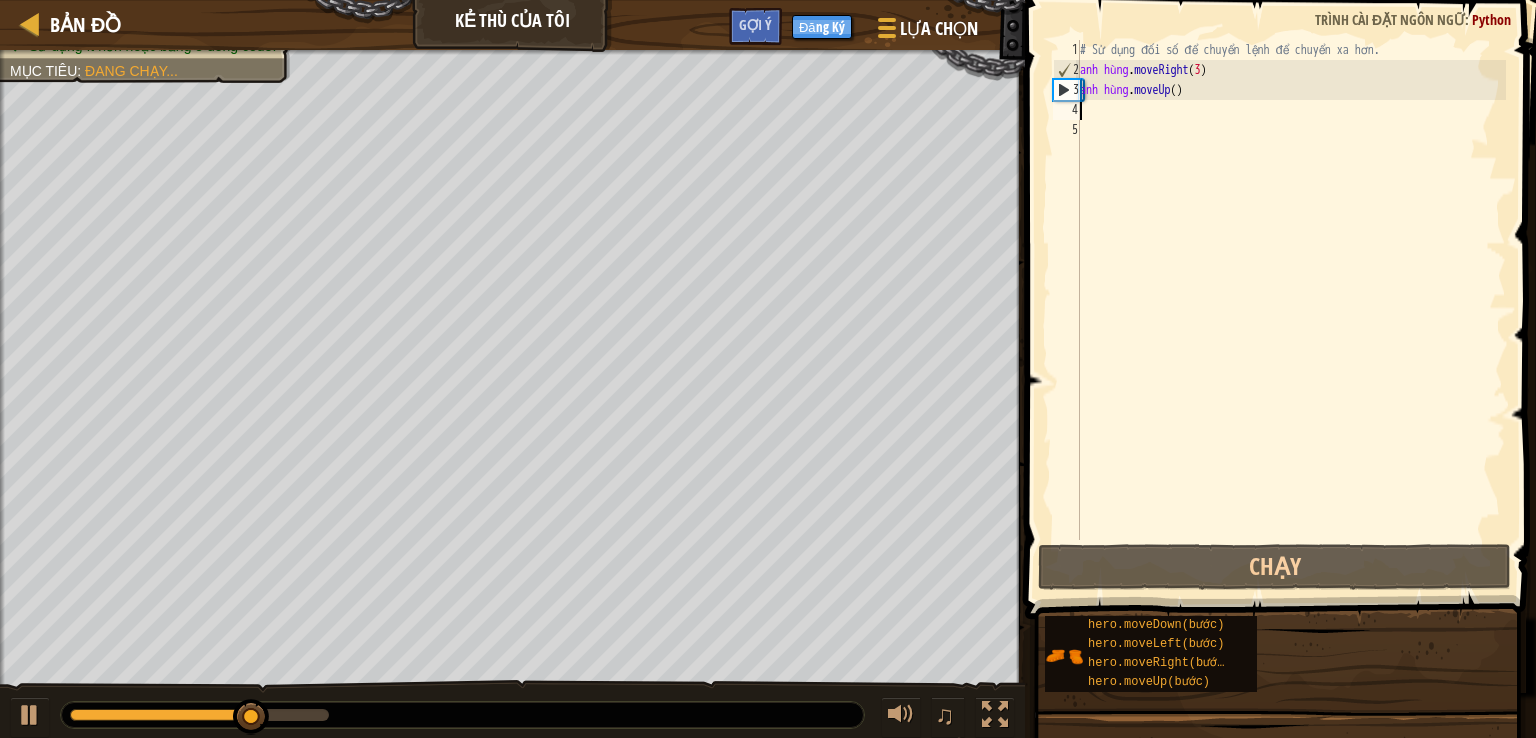 type on "m" 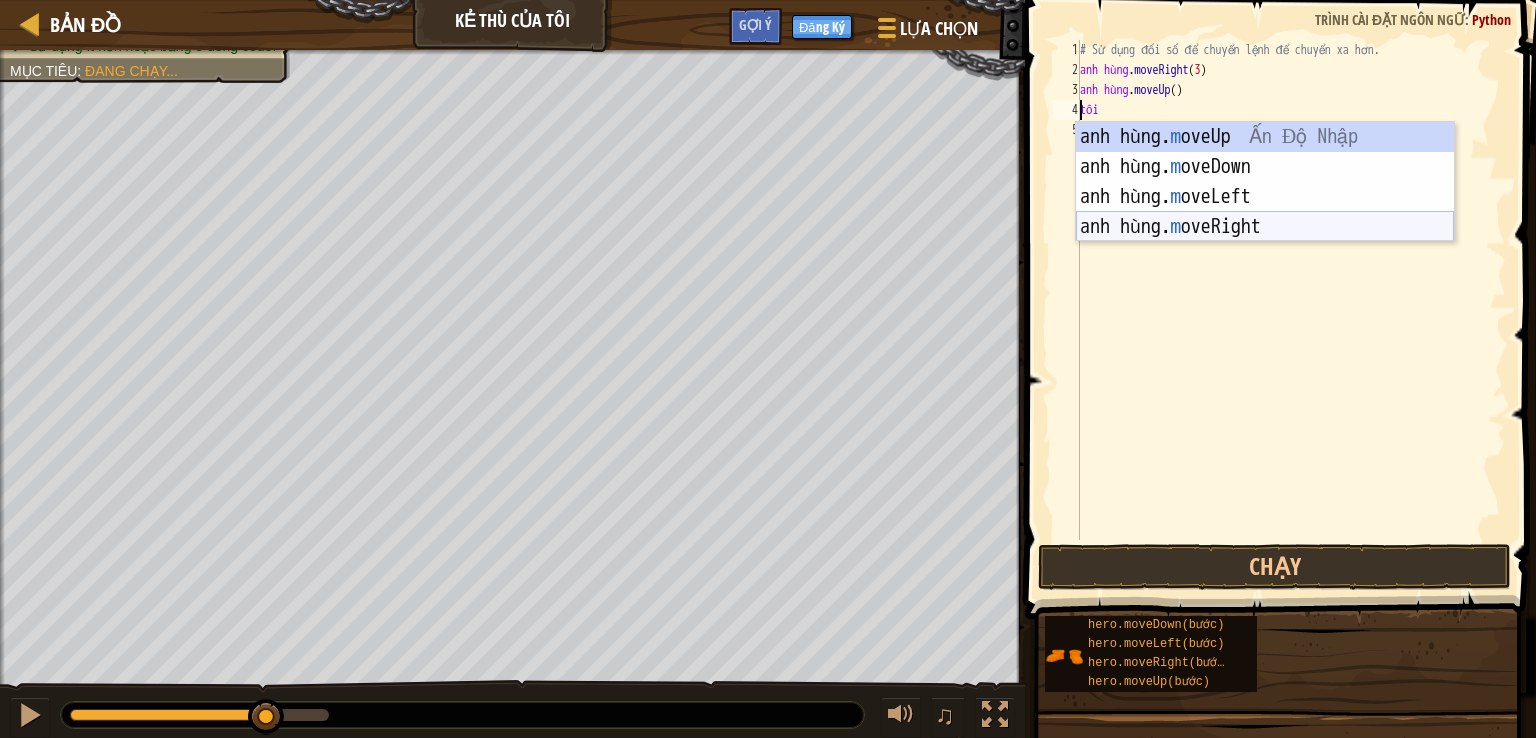 click on "anh hùng.  m  oveUp  [GEOGRAPHIC_DATA] Nhập anh hùng.  m  oveDown [GEOGRAPHIC_DATA] Nhập anh hùng.  m  oveLeft [GEOGRAPHIC_DATA] Nhập anh hùng.  m  oveRight [GEOGRAPHIC_DATA]" at bounding box center [1265, 212] 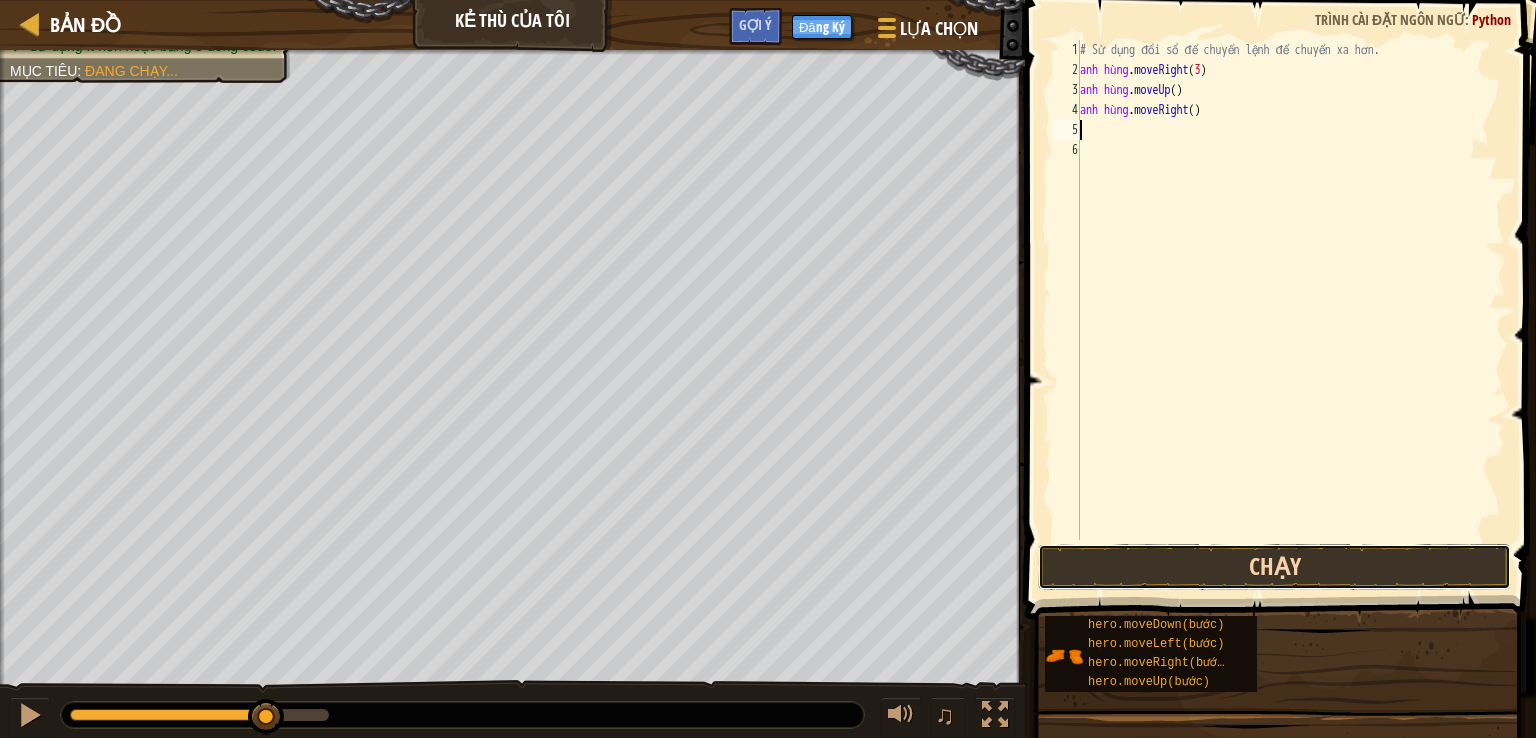 click on "Chạy" at bounding box center [1274, 567] 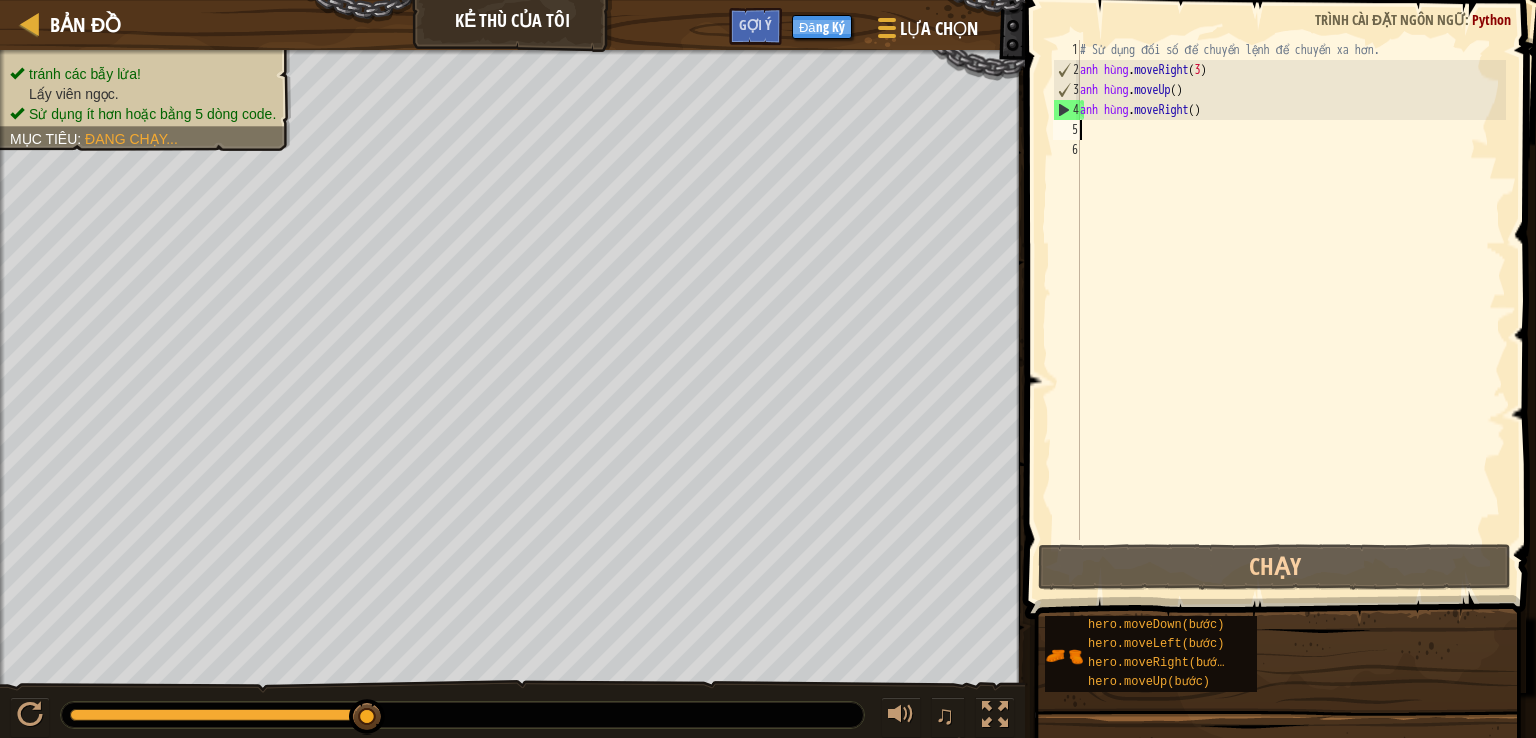 type on "m" 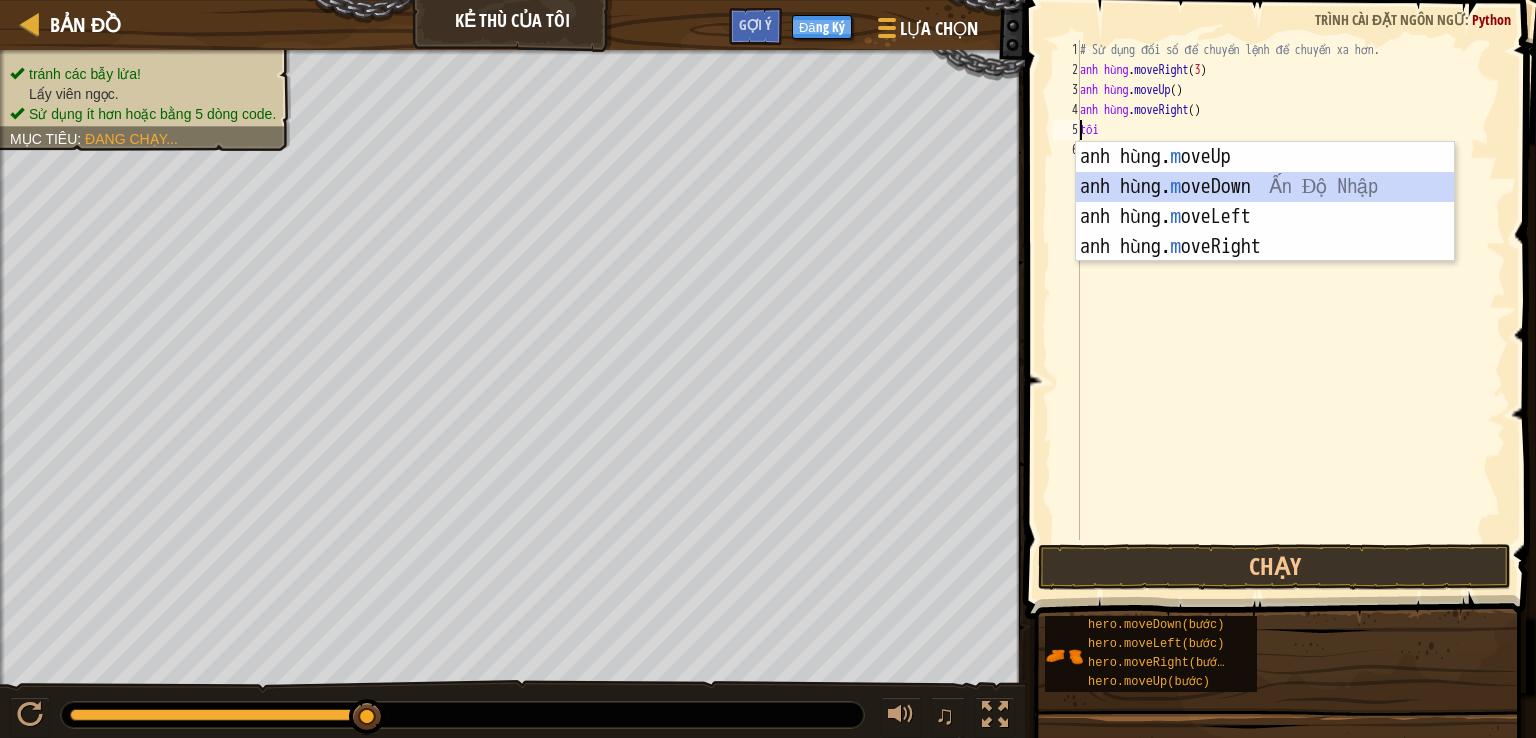 click on "anh hùng.  m  oveUp  [GEOGRAPHIC_DATA] Nhập anh hùng.  m  oveDown [GEOGRAPHIC_DATA] Nhập anh hùng.  m  oveLeft [GEOGRAPHIC_DATA] Nhập anh hùng.  m  oveRight [GEOGRAPHIC_DATA]" at bounding box center (1265, 232) 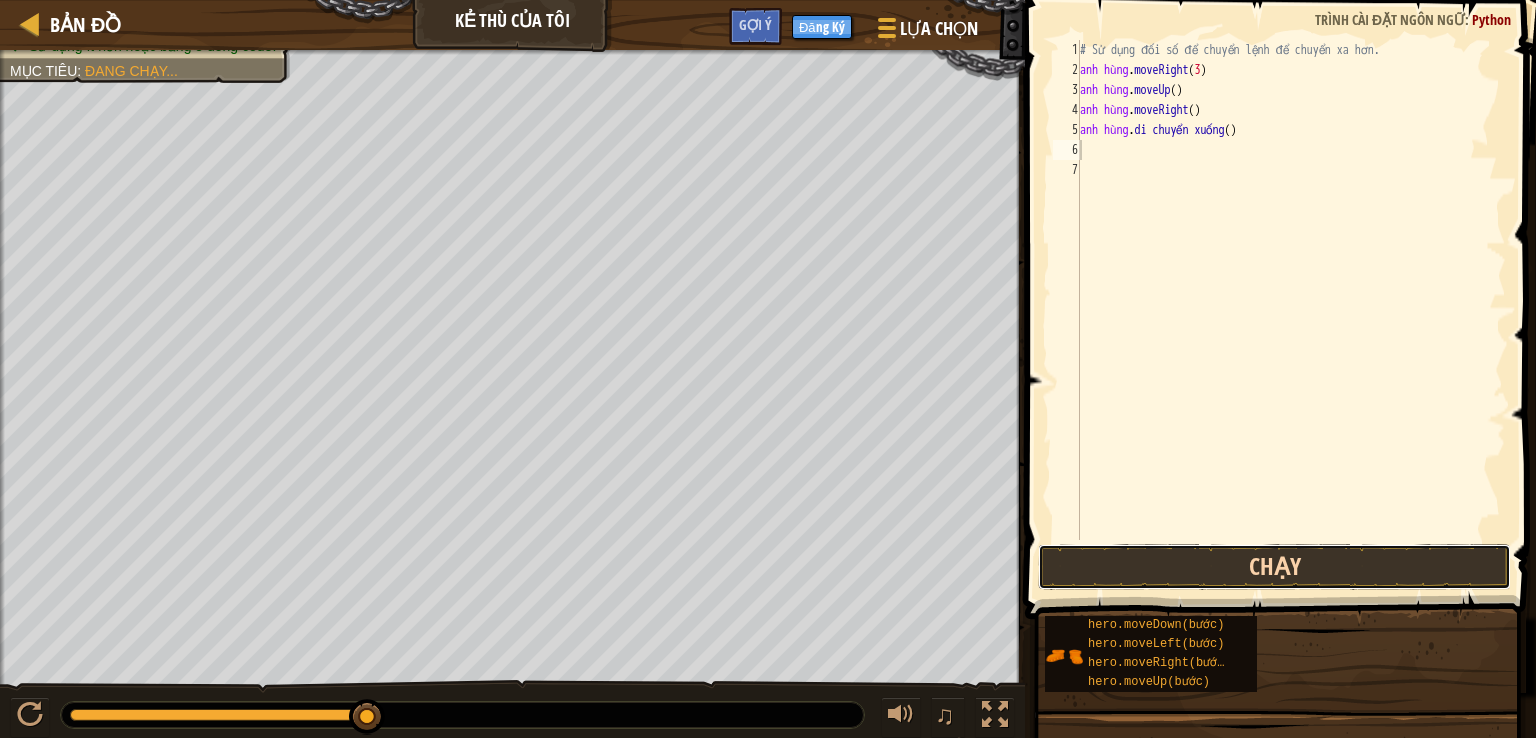 click on "Chạy" at bounding box center (1274, 567) 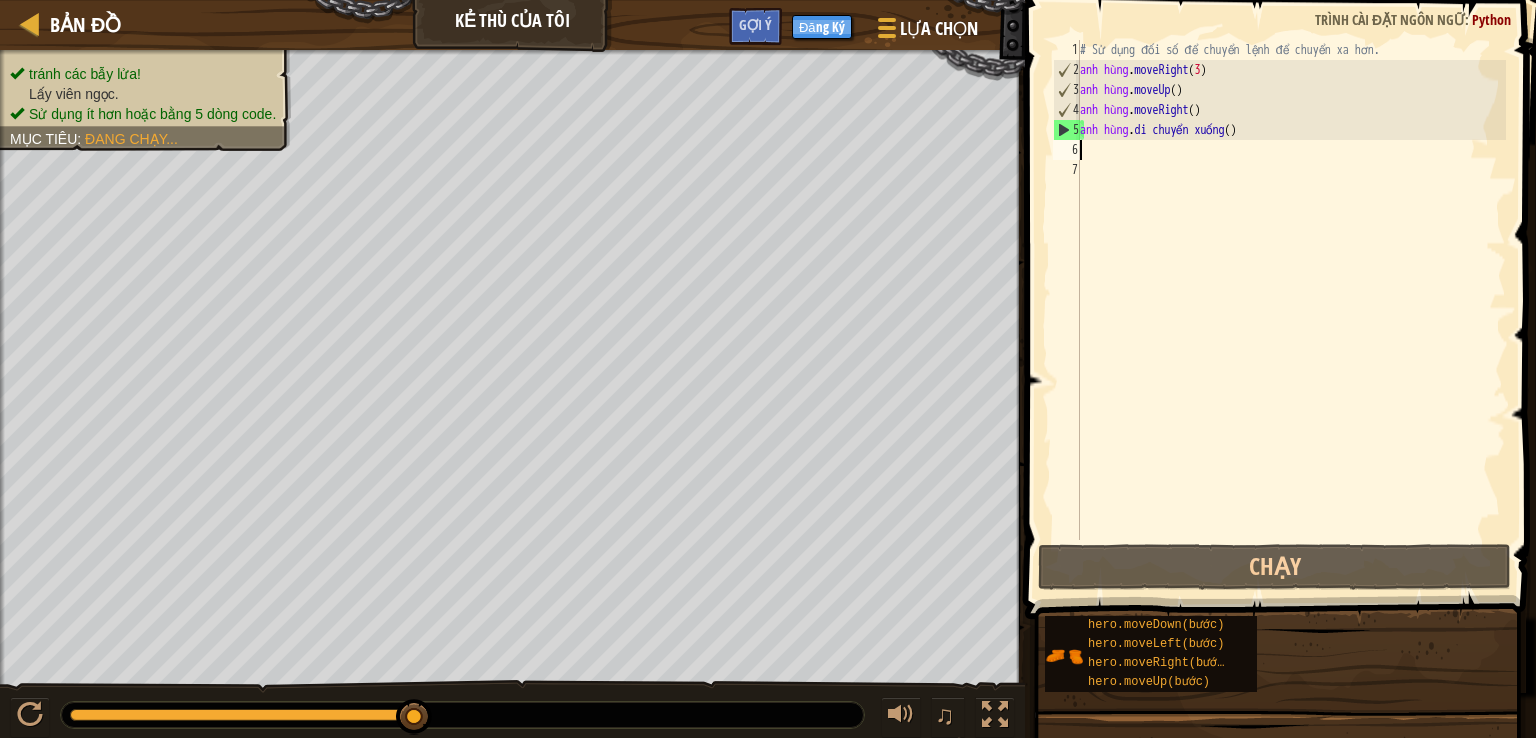 type on "m" 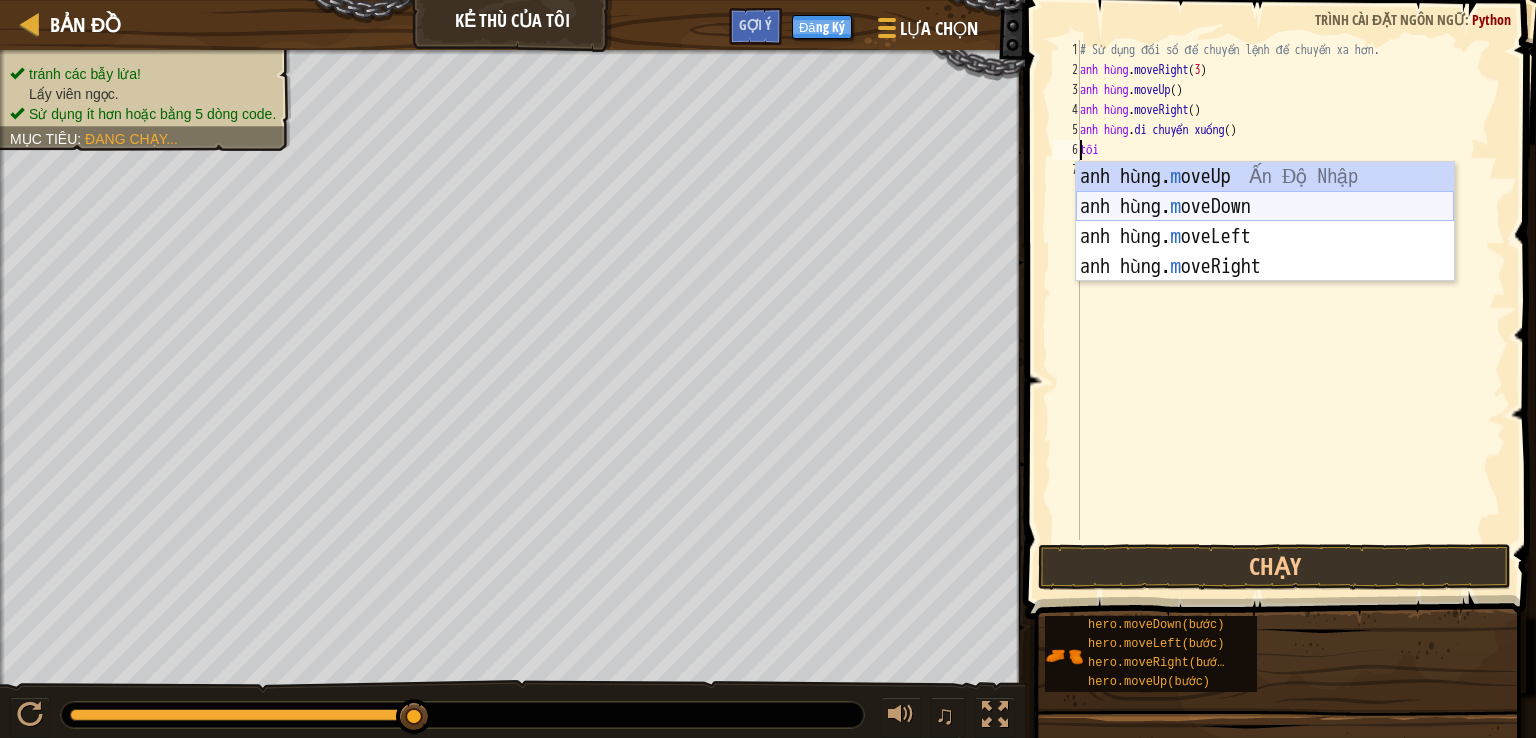 click on "anh hùng.  m  oveUp  [GEOGRAPHIC_DATA] Nhập anh hùng.  m  oveDown [GEOGRAPHIC_DATA] Nhập anh hùng.  m  oveLeft [GEOGRAPHIC_DATA] Nhập anh hùng.  m  oveRight [GEOGRAPHIC_DATA]" at bounding box center [1265, 252] 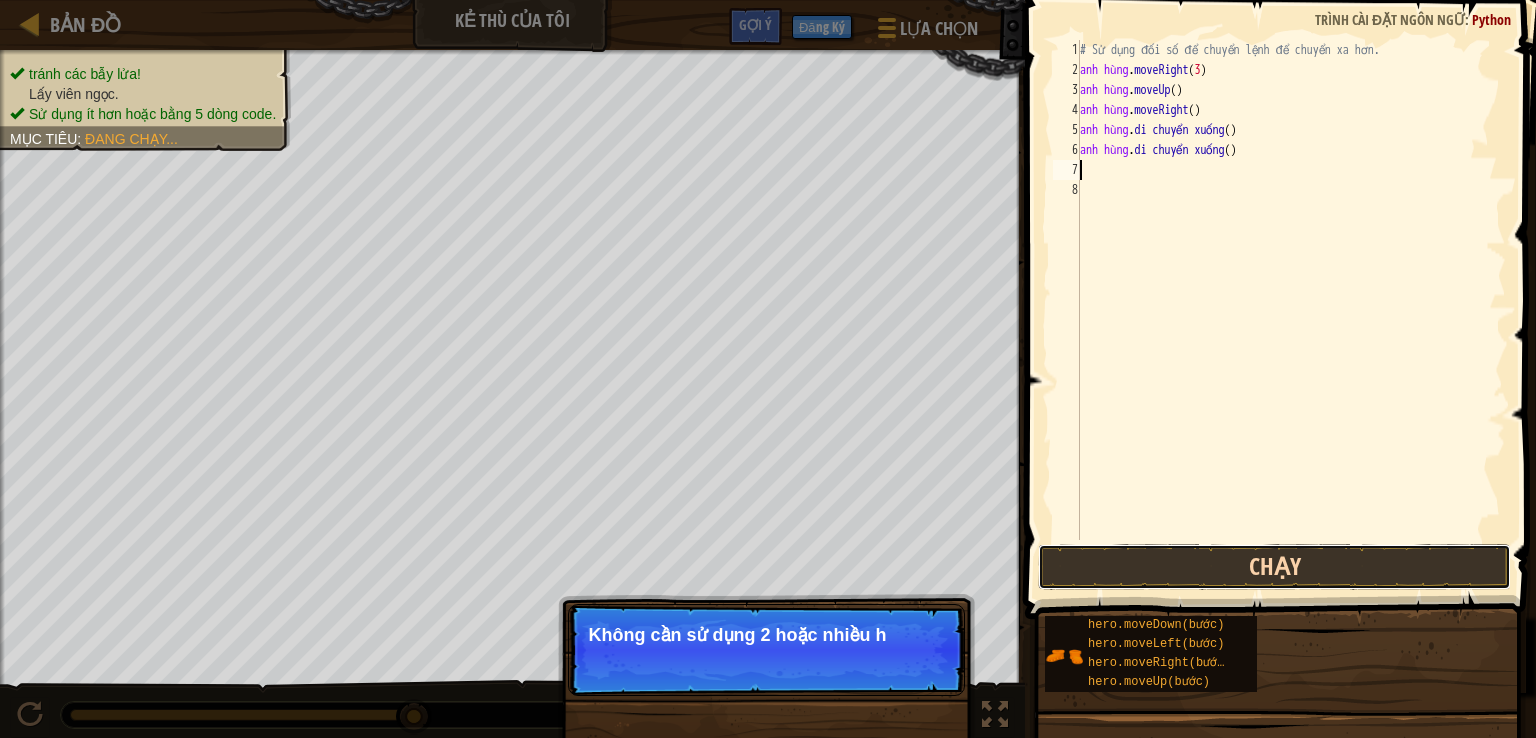 click on "Chạy" at bounding box center [1274, 567] 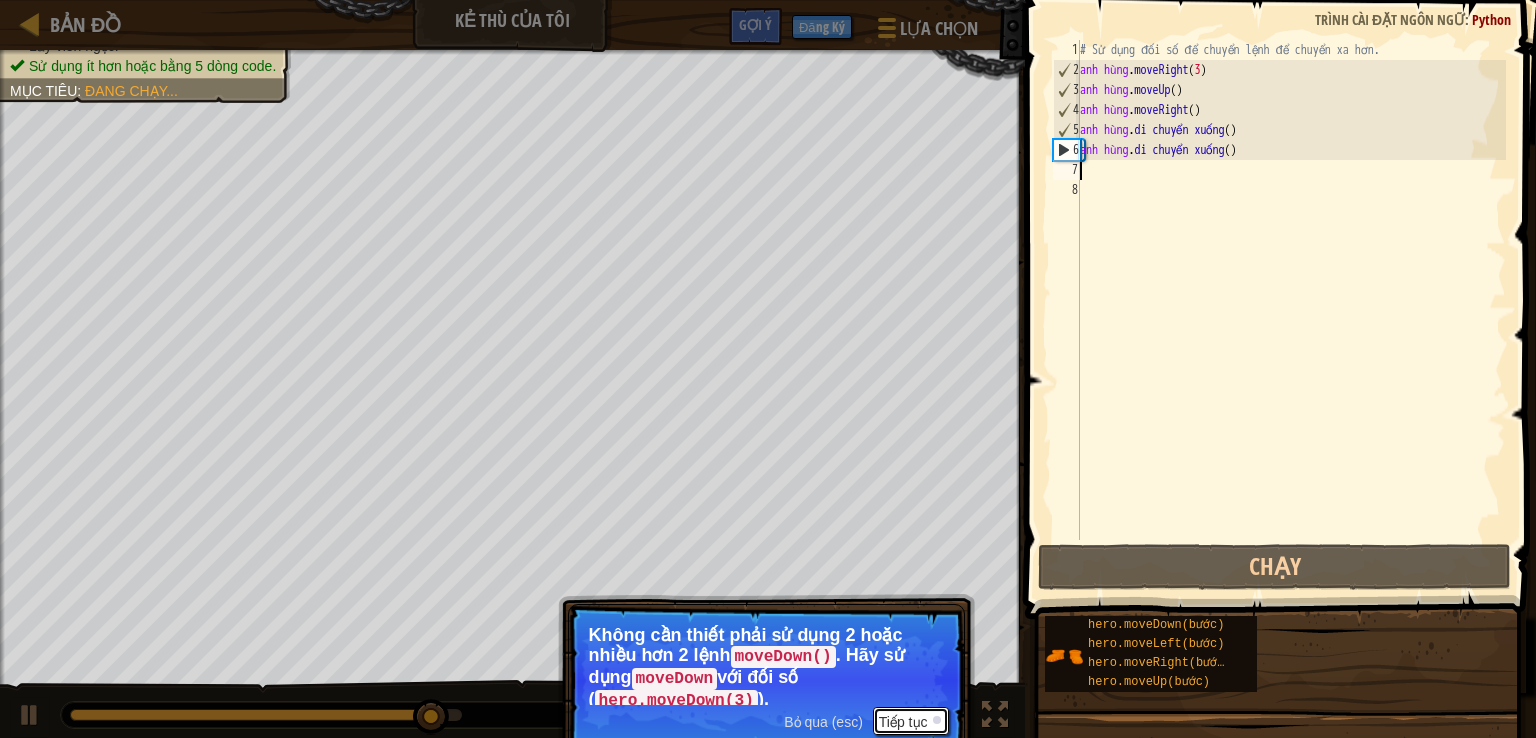 click at bounding box center (937, 720) 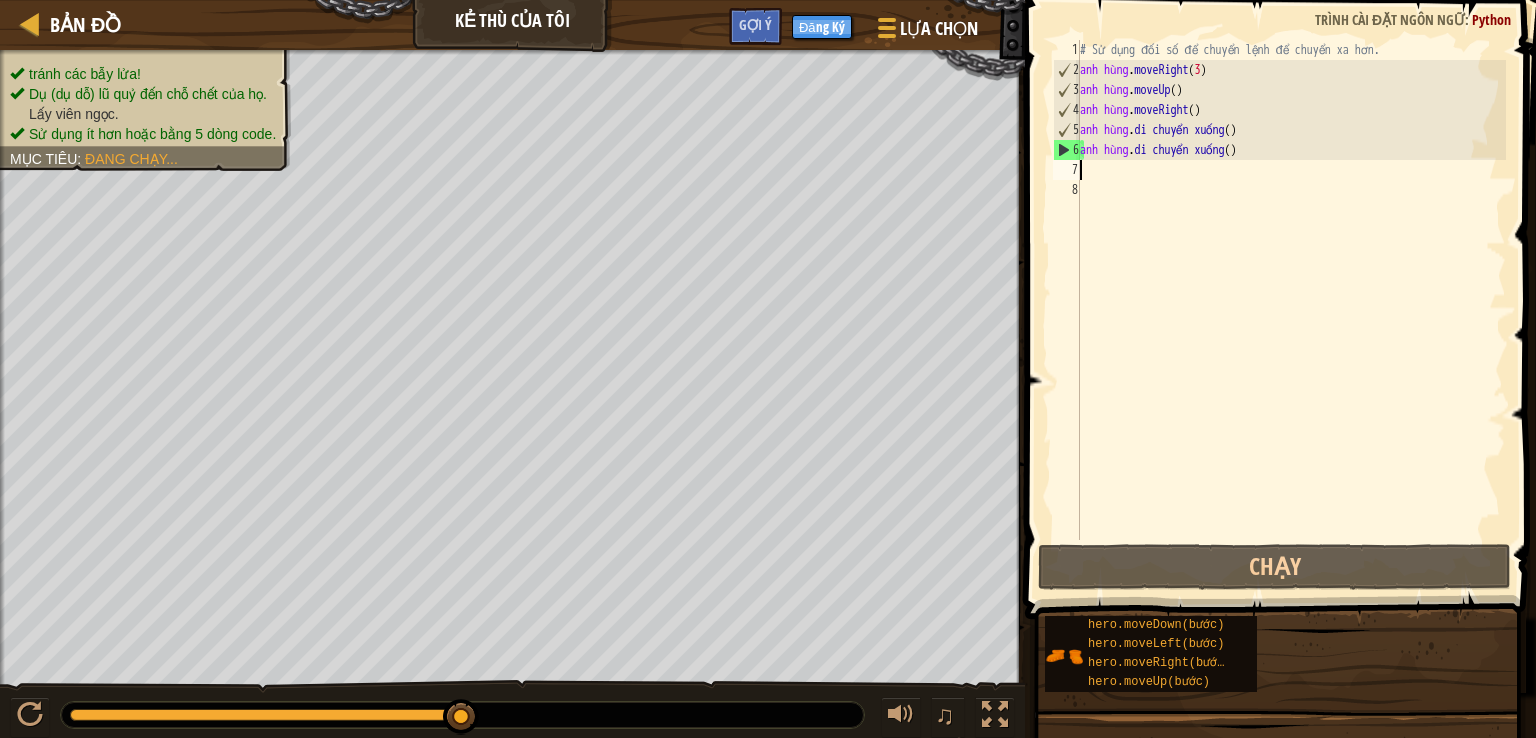 type on "m" 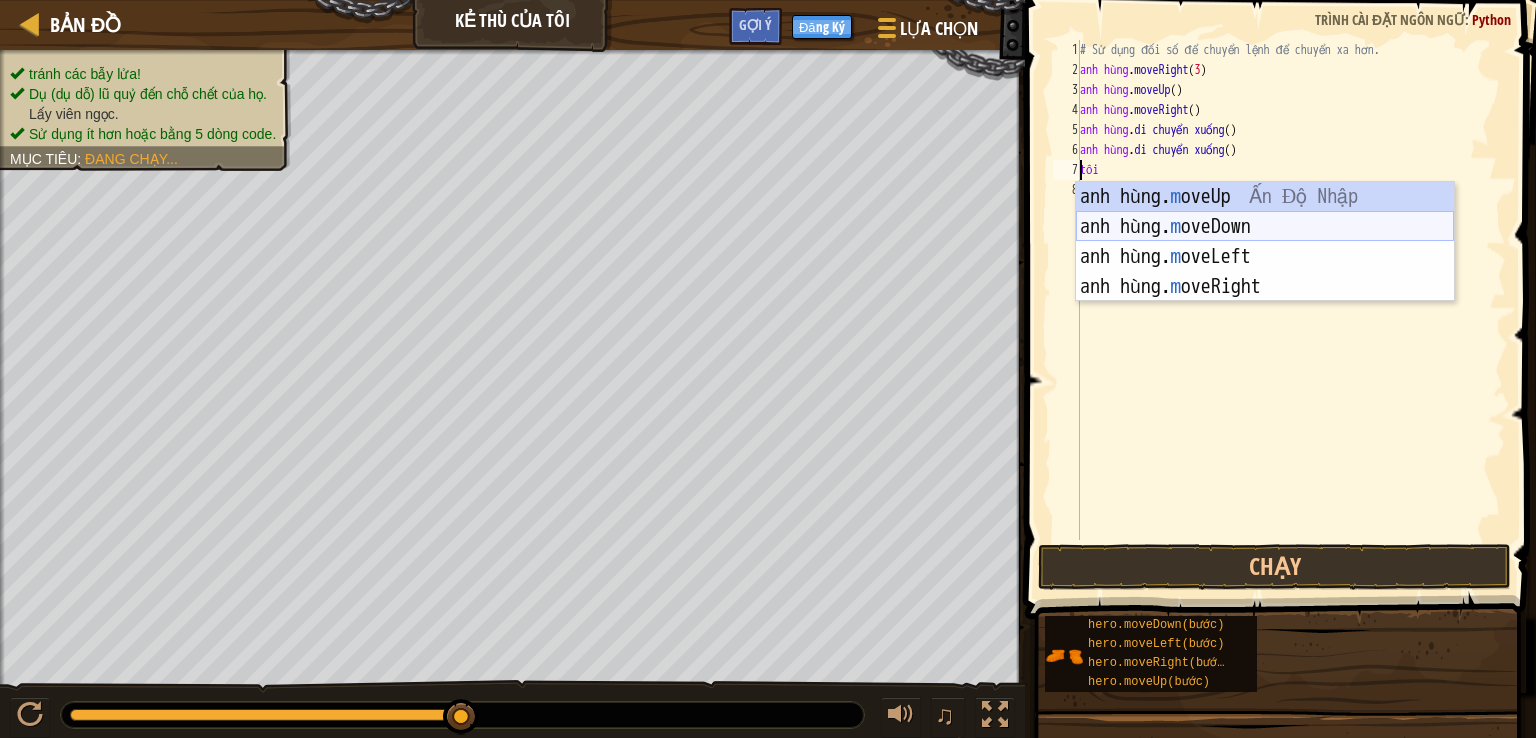 click on "anh hùng.  m  oveUp  [GEOGRAPHIC_DATA] Nhập anh hùng.  m  oveDown [GEOGRAPHIC_DATA] Nhập anh hùng.  m  oveLeft [GEOGRAPHIC_DATA] Nhập anh hùng.  m  oveRight [GEOGRAPHIC_DATA]" at bounding box center [1265, 272] 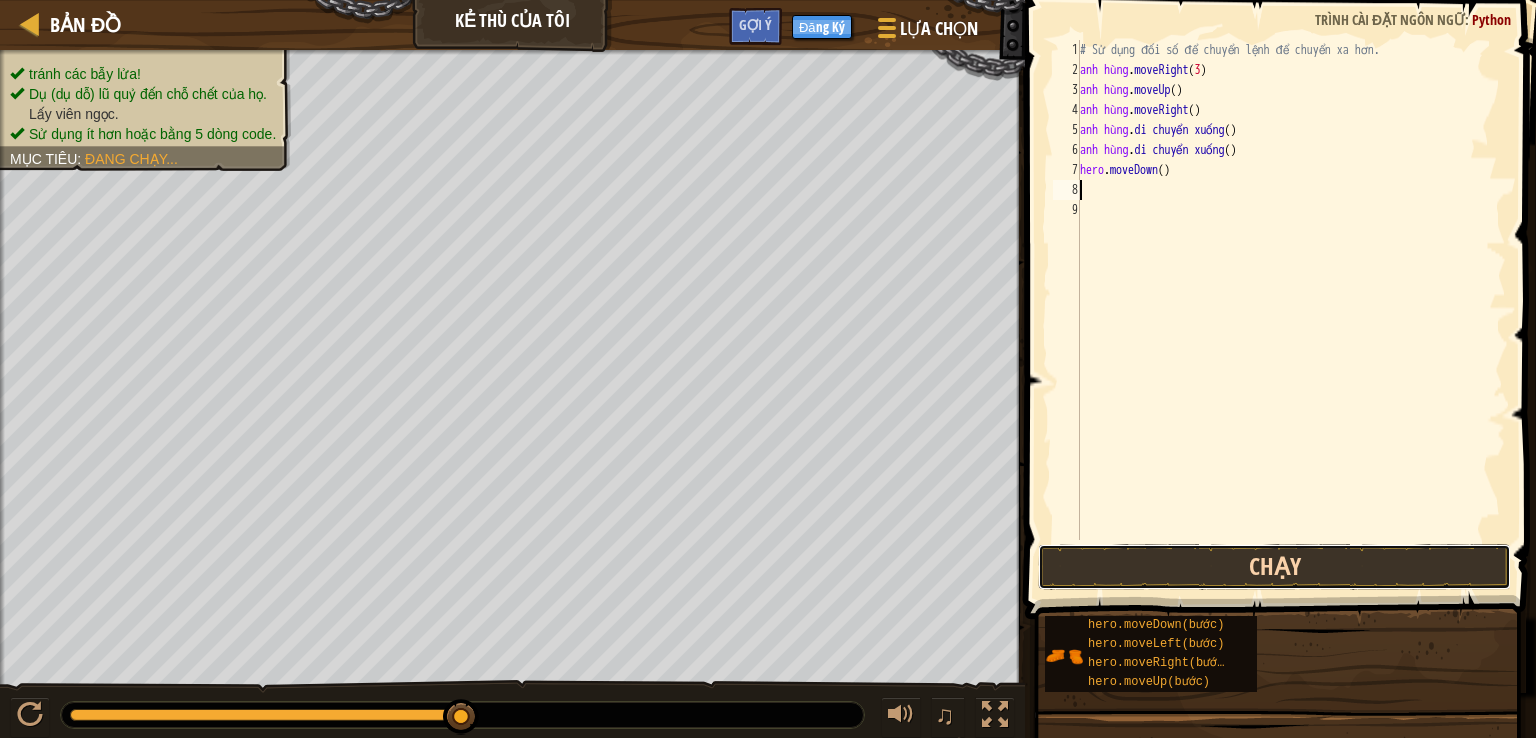 click on "Chạy" at bounding box center (1274, 567) 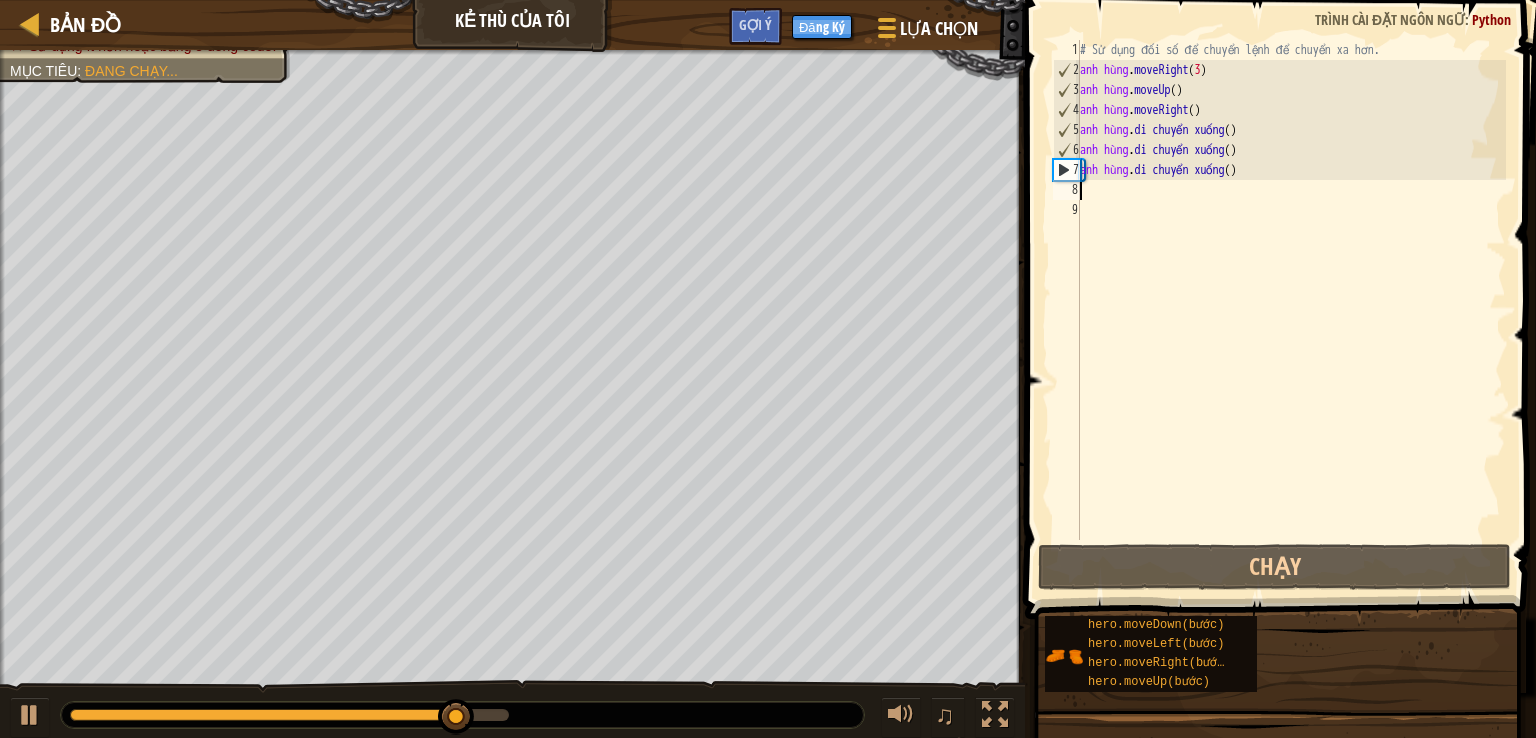 type on "m" 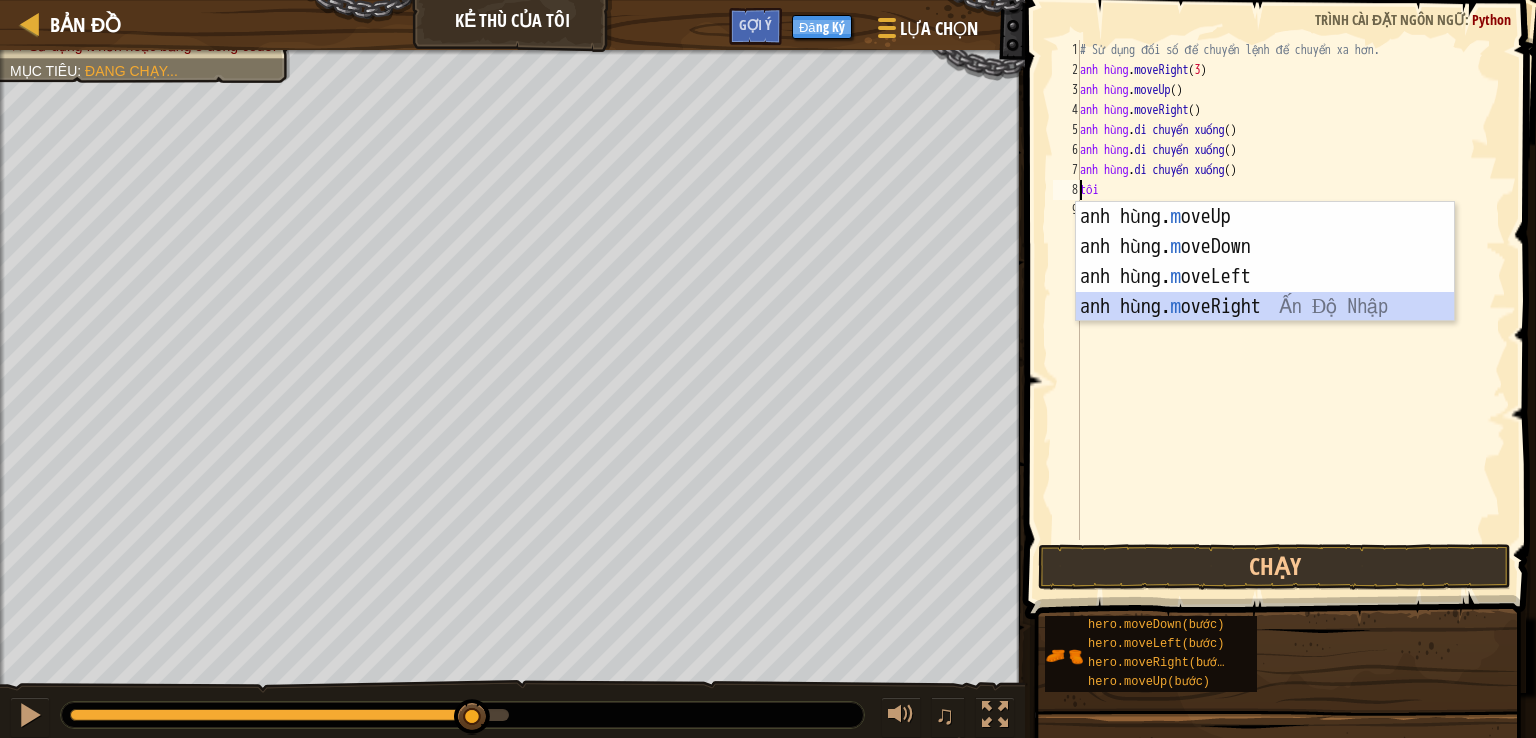 click on "anh hùng.  m  oveUp  [GEOGRAPHIC_DATA] Nhập anh hùng.  m  oveDown [GEOGRAPHIC_DATA] Nhập anh hùng.  m  oveLeft [GEOGRAPHIC_DATA] Nhập anh hùng.  m  oveRight [GEOGRAPHIC_DATA]" at bounding box center (1265, 292) 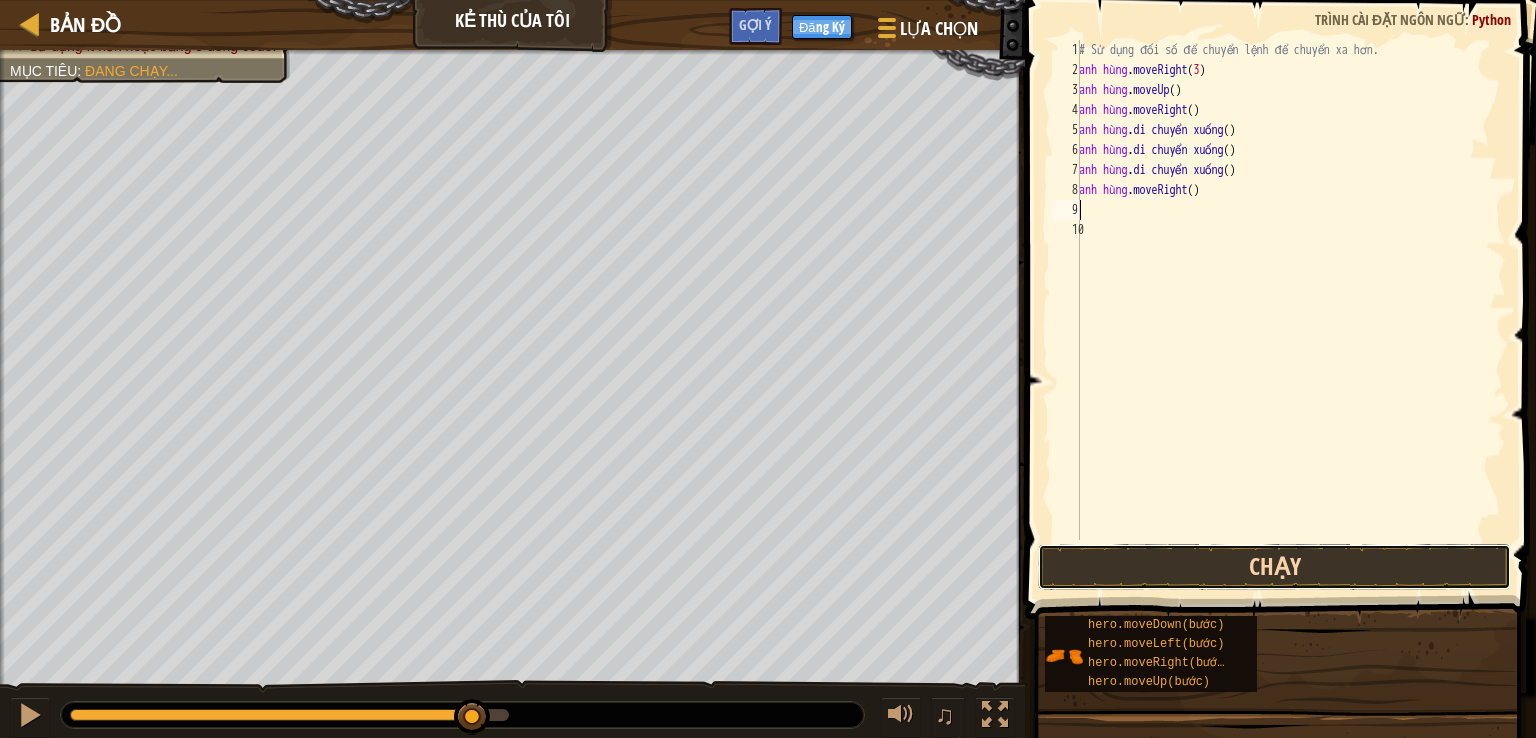 click on "Chạy" at bounding box center [1274, 567] 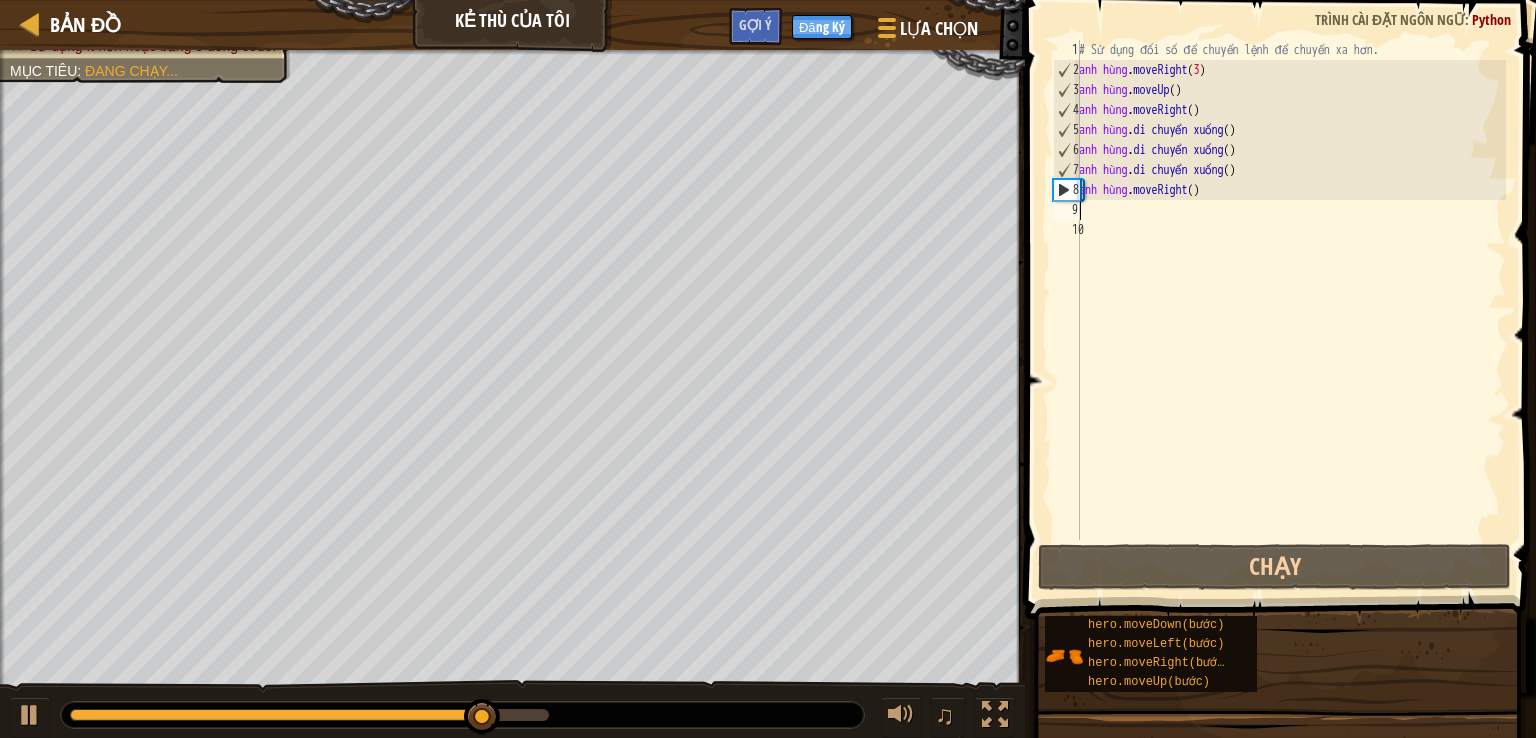type on "m" 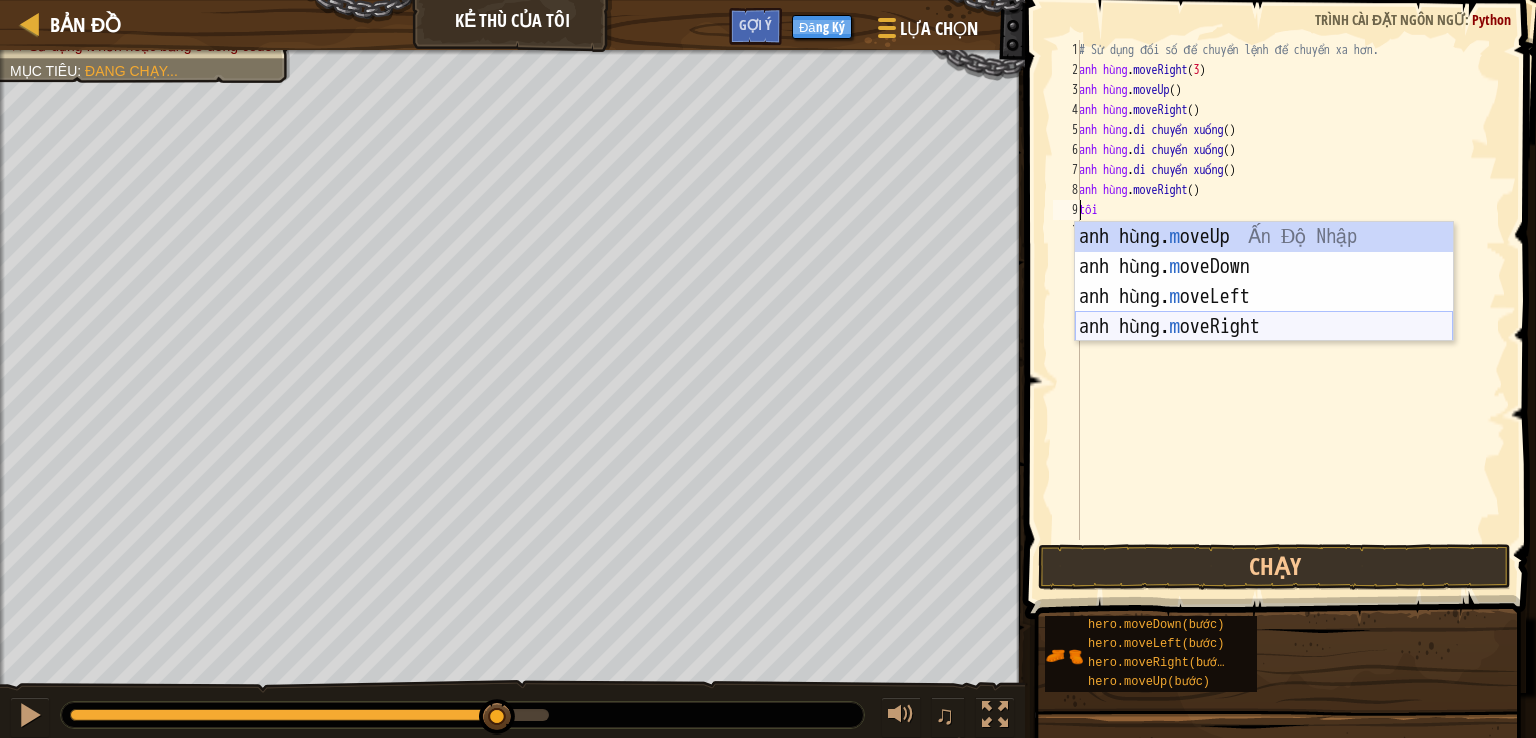 click on "anh hùng.  m  oveUp  [GEOGRAPHIC_DATA] Nhập anh hùng.  m  oveDown [GEOGRAPHIC_DATA] Nhập anh hùng.  m  oveLeft [GEOGRAPHIC_DATA] Nhập anh hùng.  m  oveRight [GEOGRAPHIC_DATA]" at bounding box center [1264, 312] 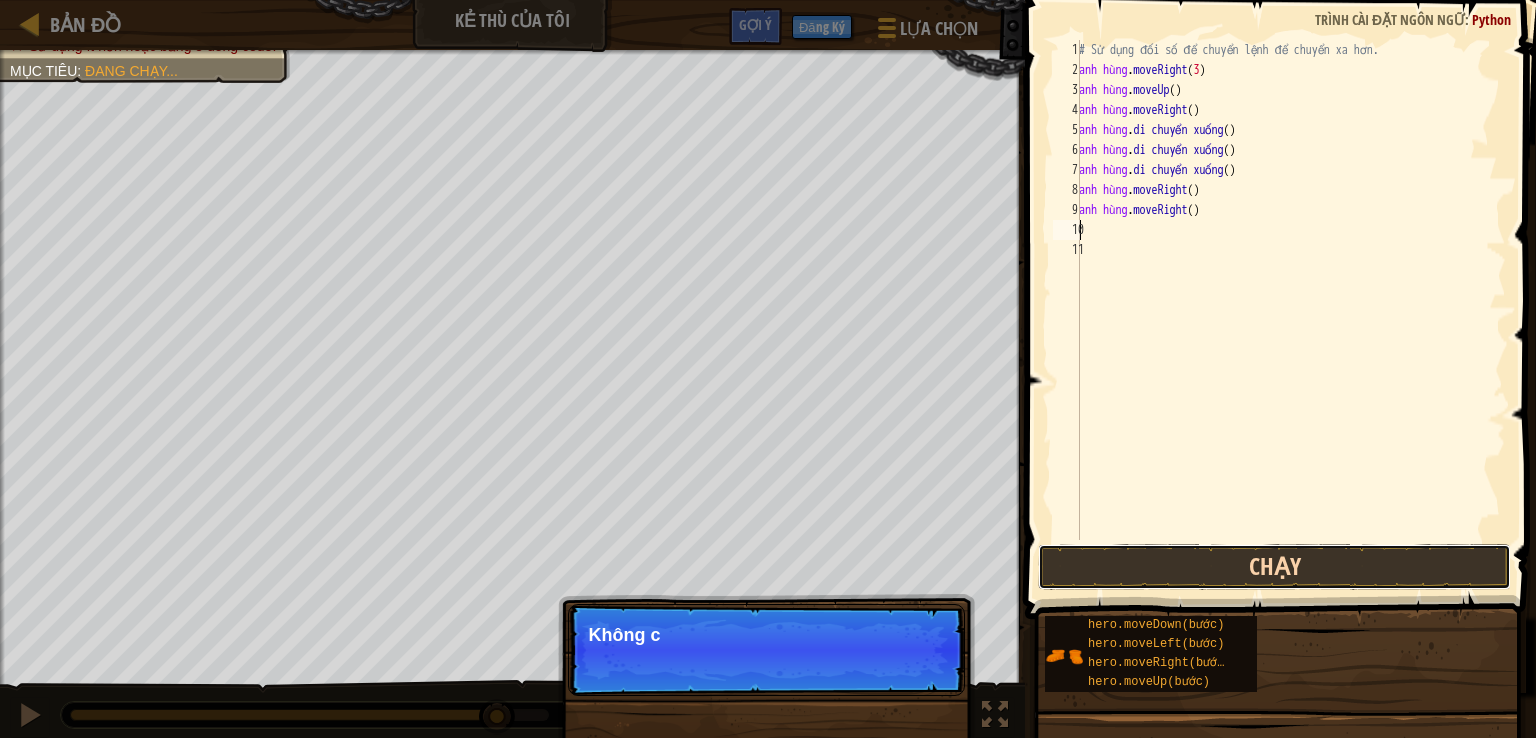 drag, startPoint x: 1217, startPoint y: 568, endPoint x: 1231, endPoint y: 568, distance: 14 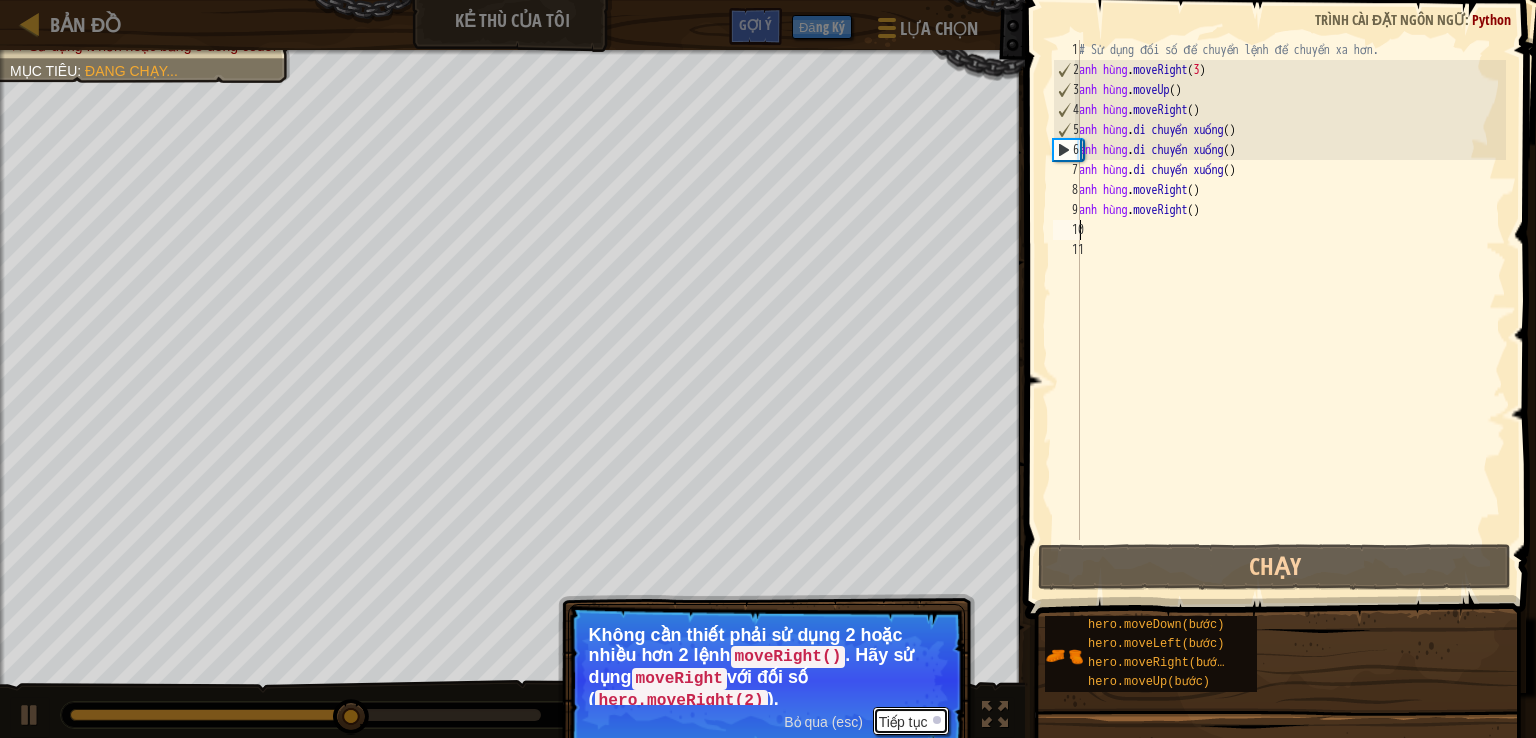 click on "Tiếp tục" at bounding box center (903, 722) 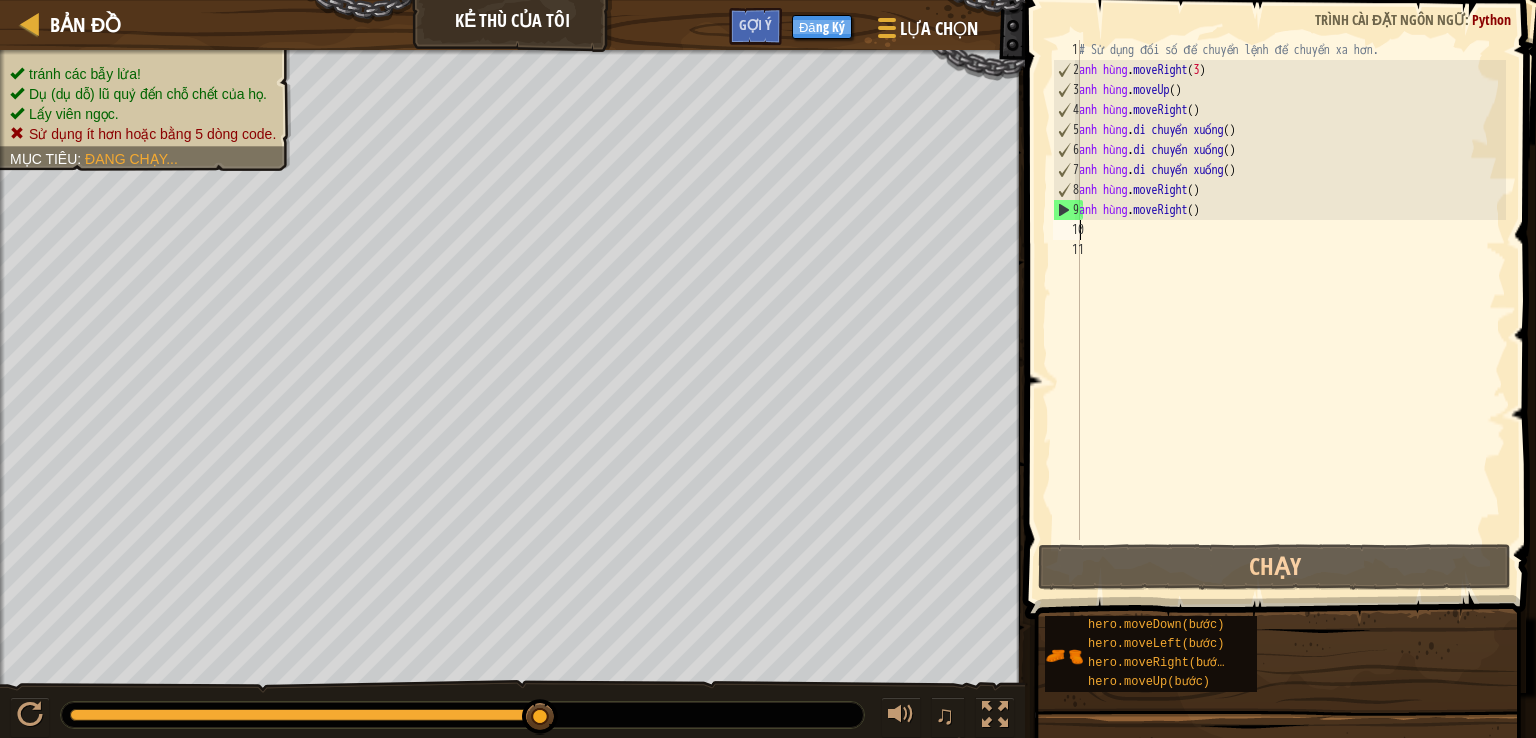 click on "# Sử dụng đối số để chuyển lệnh để chuyển xa hơn. anh hùng  .  moveRight  (  3  ) anh hùng  .  moveUp  (  ) anh hùng  .  moveRight  (  ) anh hùng  .  di chuyển xuống  (  ) anh hùng  .  di chuyển xuống  (  ) anh hùng  .  di chuyển xuống  (  ) anh hùng  .  moveRight  (  ) anh hùng  .  moveRight  (  )" at bounding box center [1290, 310] 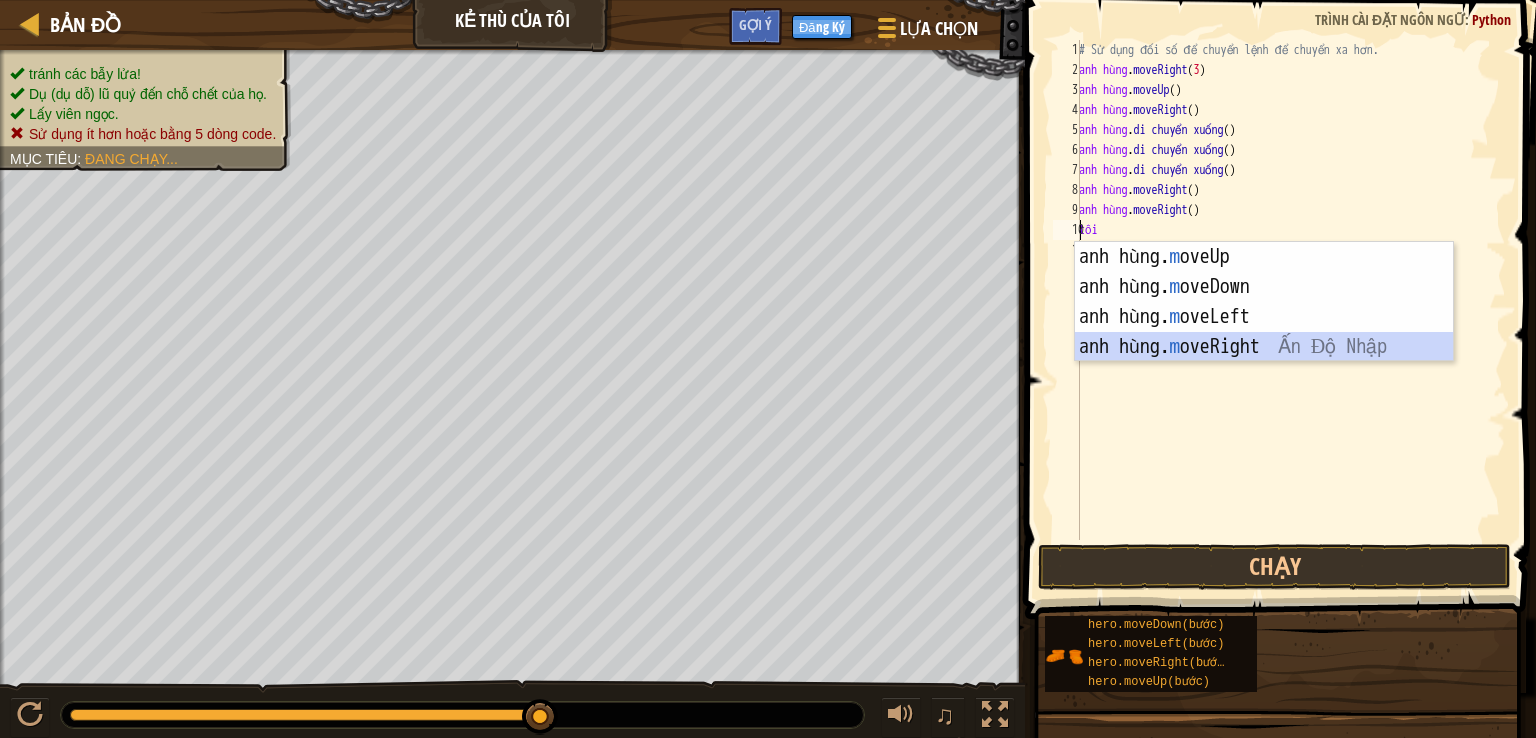 click on "anh hùng.  m  oveUp  [GEOGRAPHIC_DATA] Nhập anh hùng.  m  oveDown [GEOGRAPHIC_DATA] Nhập anh hùng.  m  oveLeft [GEOGRAPHIC_DATA] Nhập anh hùng.  m  oveRight [GEOGRAPHIC_DATA]" at bounding box center (1264, 332) 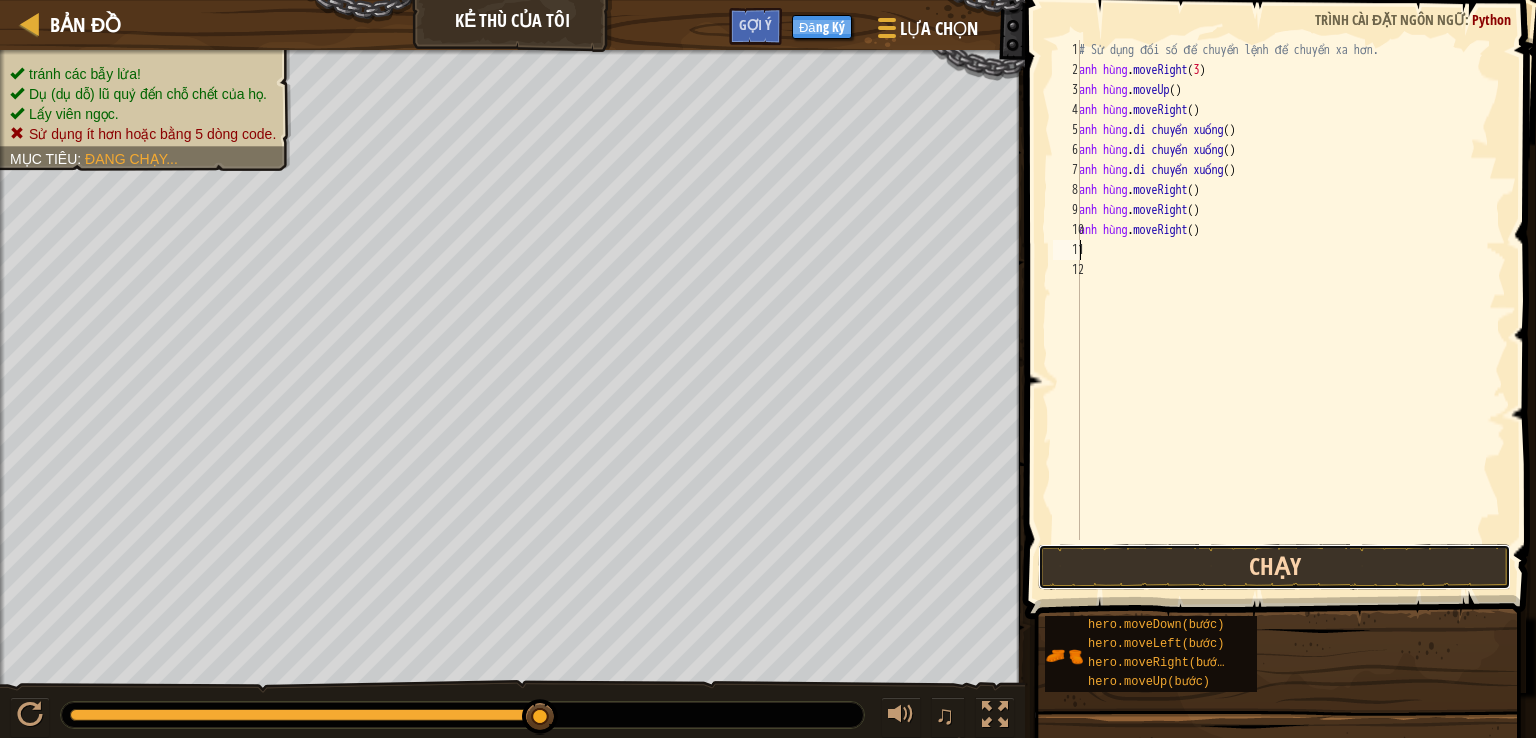 click on "Chạy" at bounding box center (1274, 567) 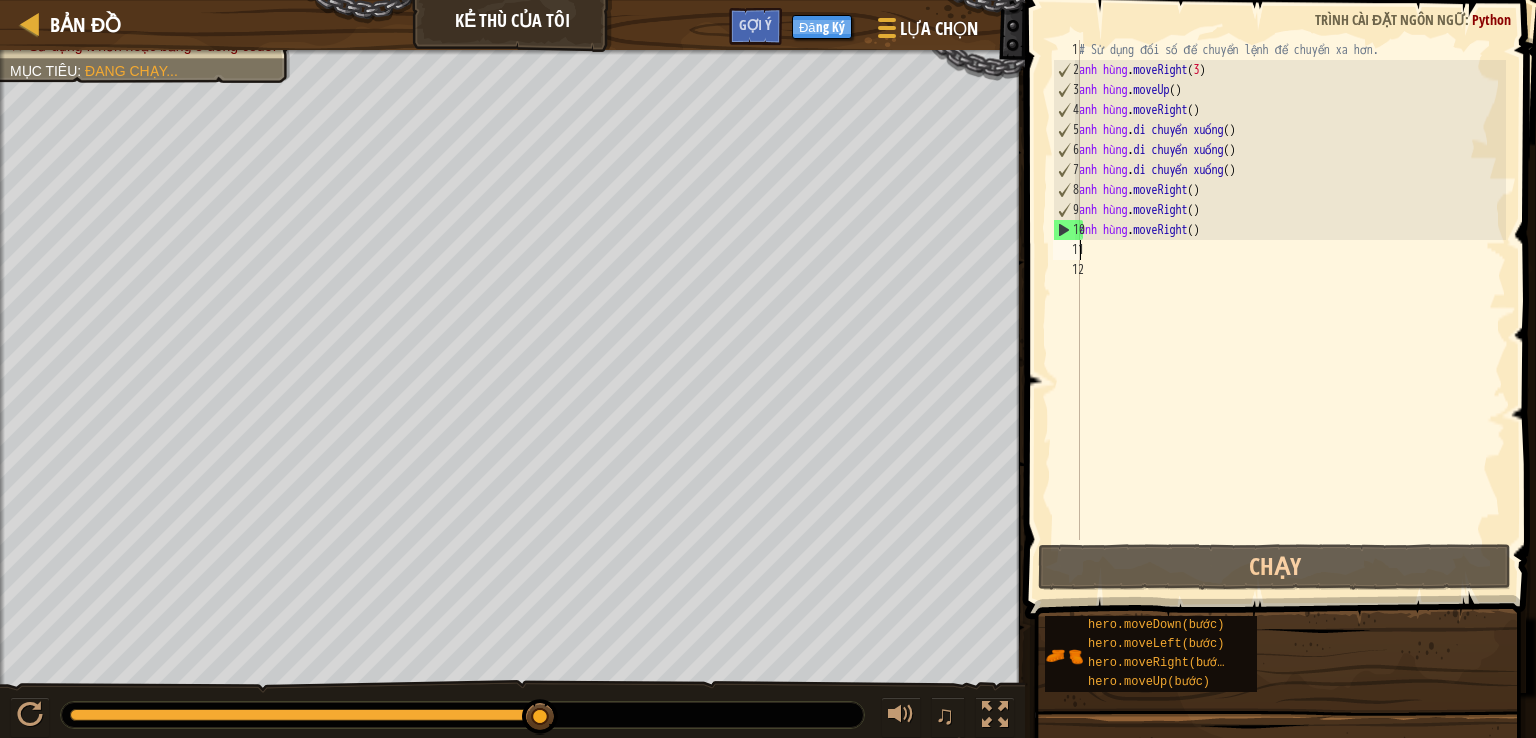 select on "vi" 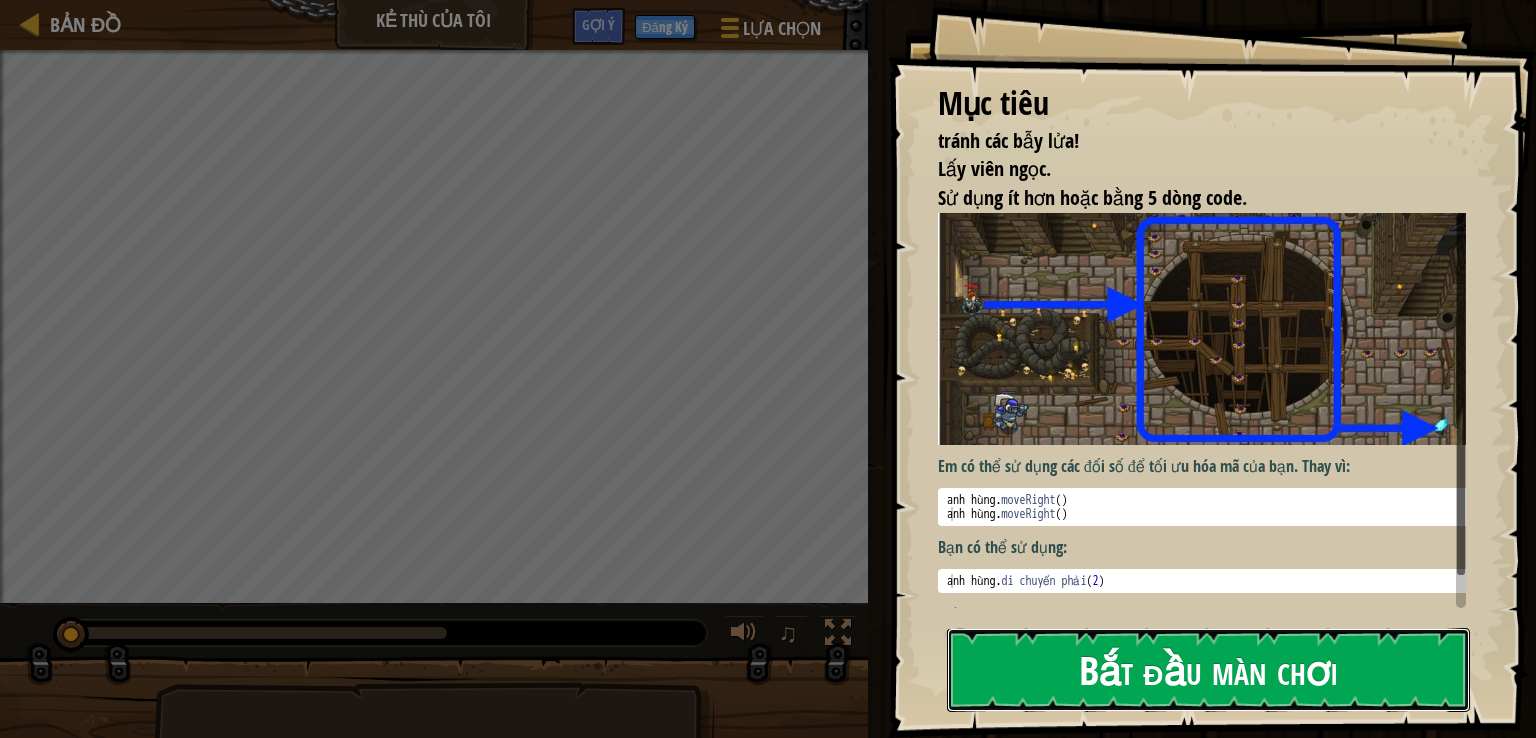 click on "Bắt đầu màn chơi" at bounding box center [1208, 669] 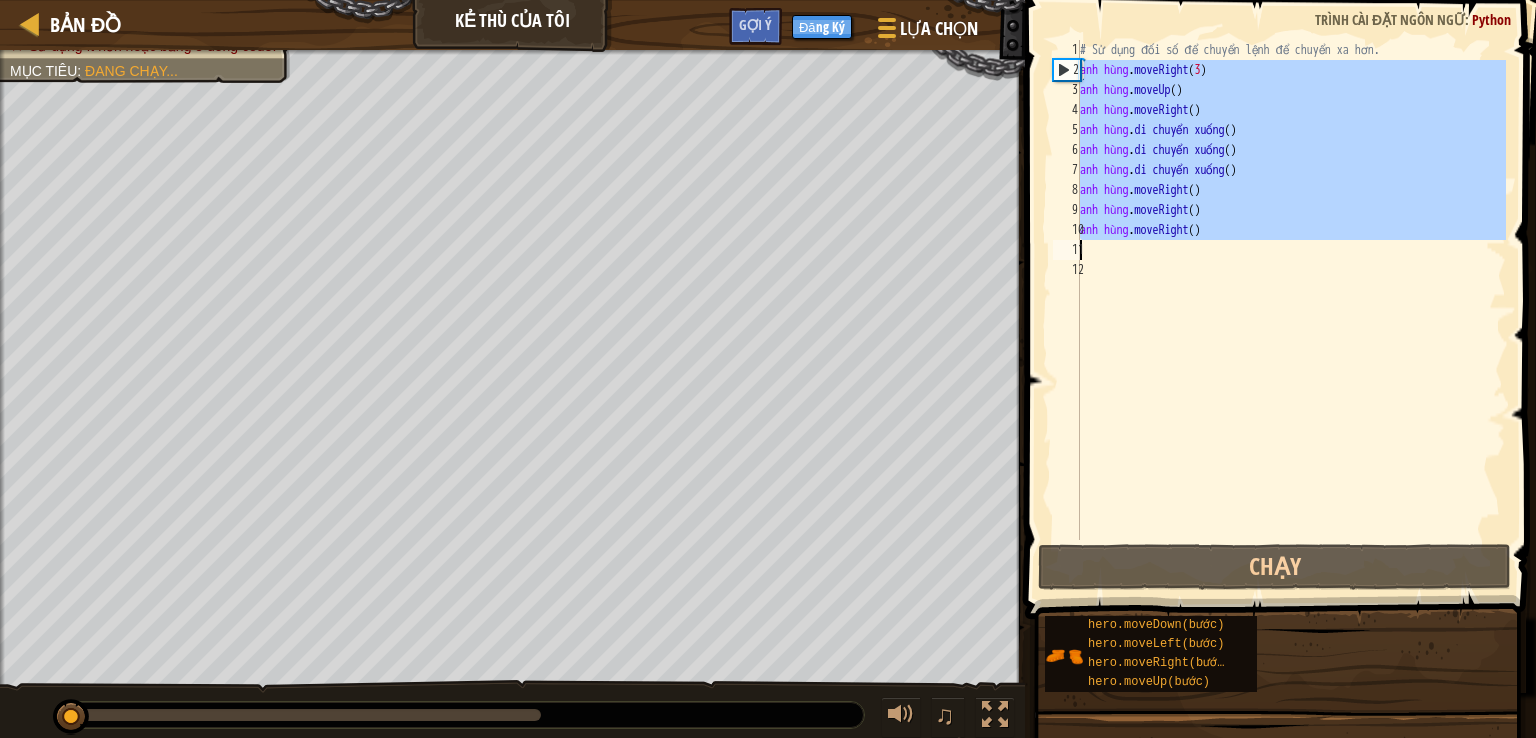 drag, startPoint x: 1246, startPoint y: 65, endPoint x: 1142, endPoint y: 250, distance: 212.22865 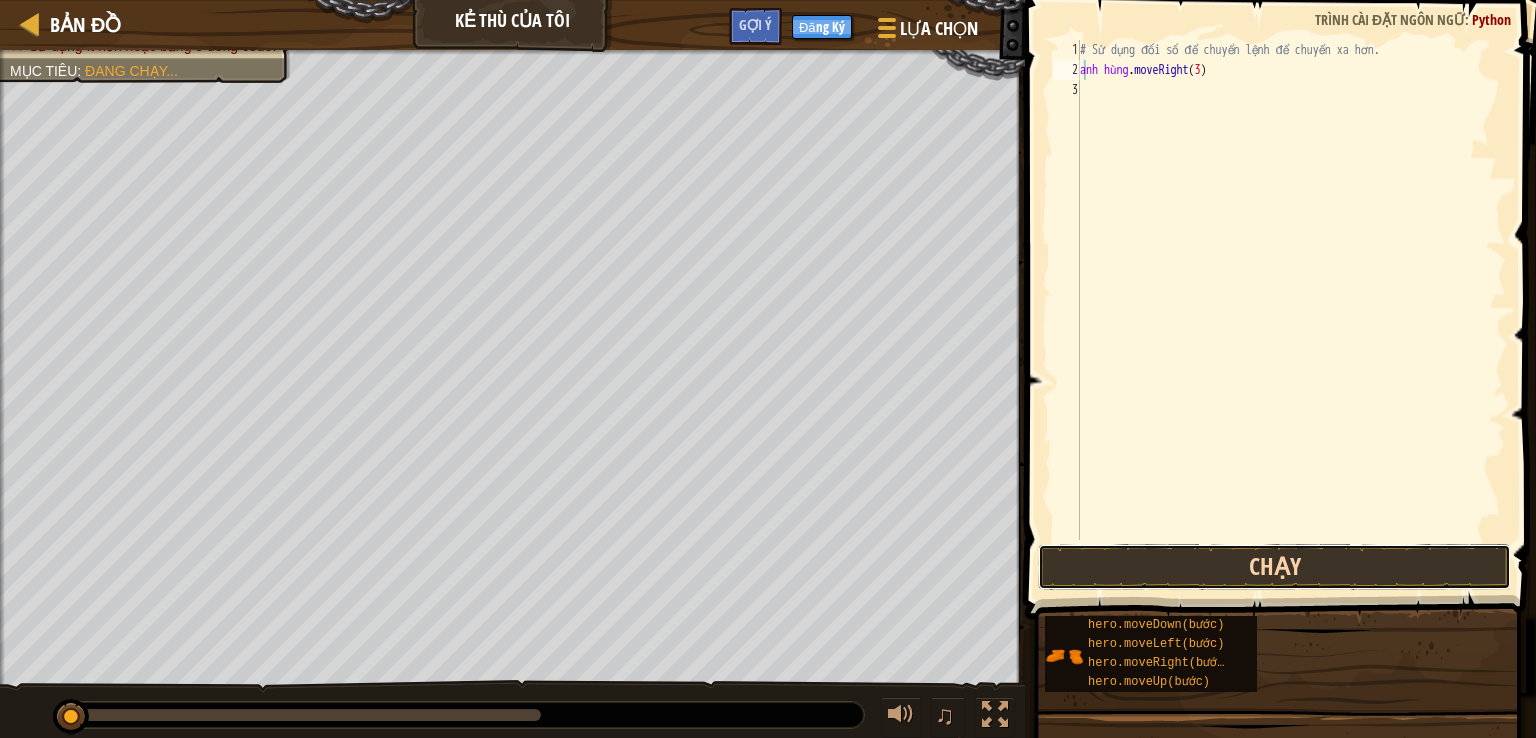 click on "Chạy" at bounding box center [1274, 567] 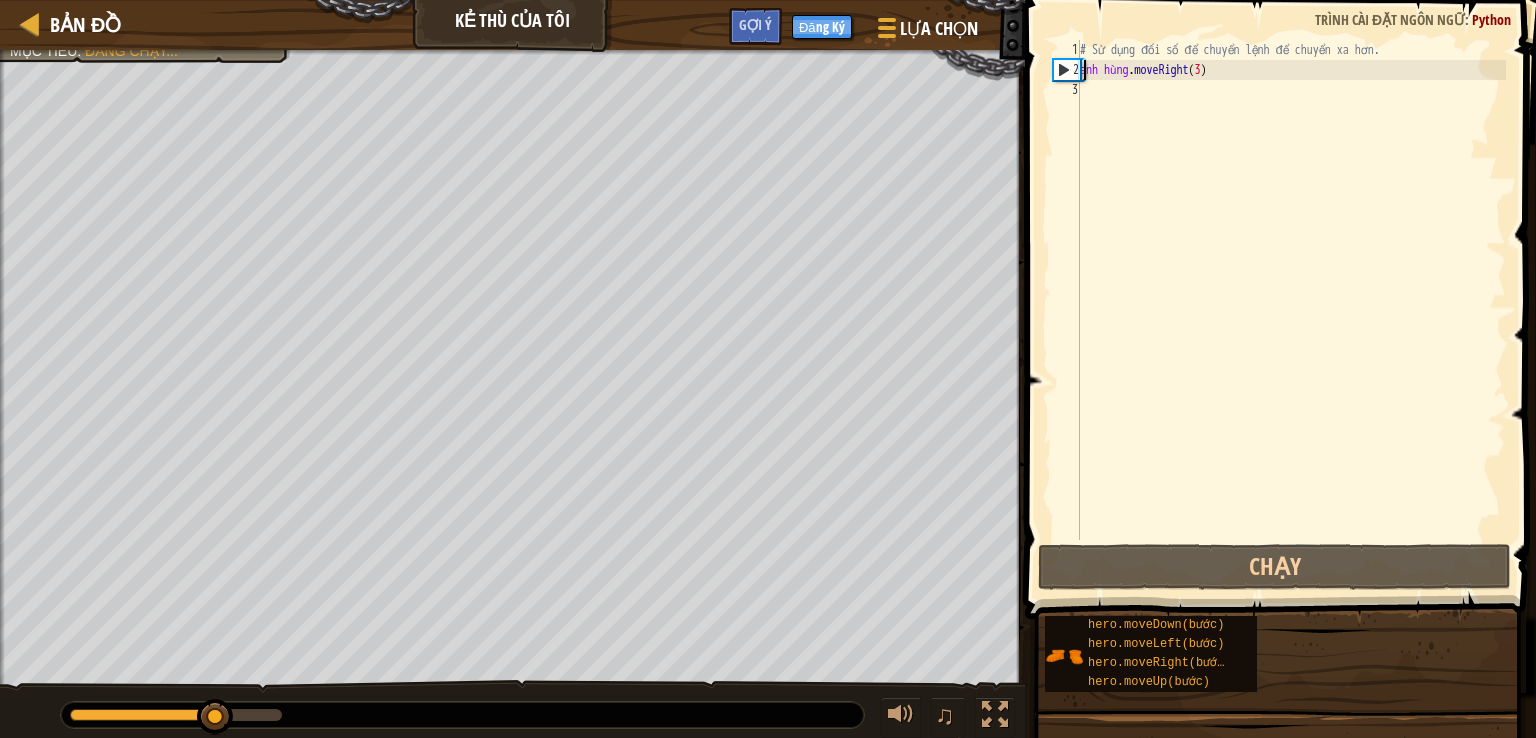click on "# Sử dụng đối số để chuyển lệnh để chuyển xa hơn. anh hùng  .  moveRight  (  3  )" at bounding box center [1291, 310] 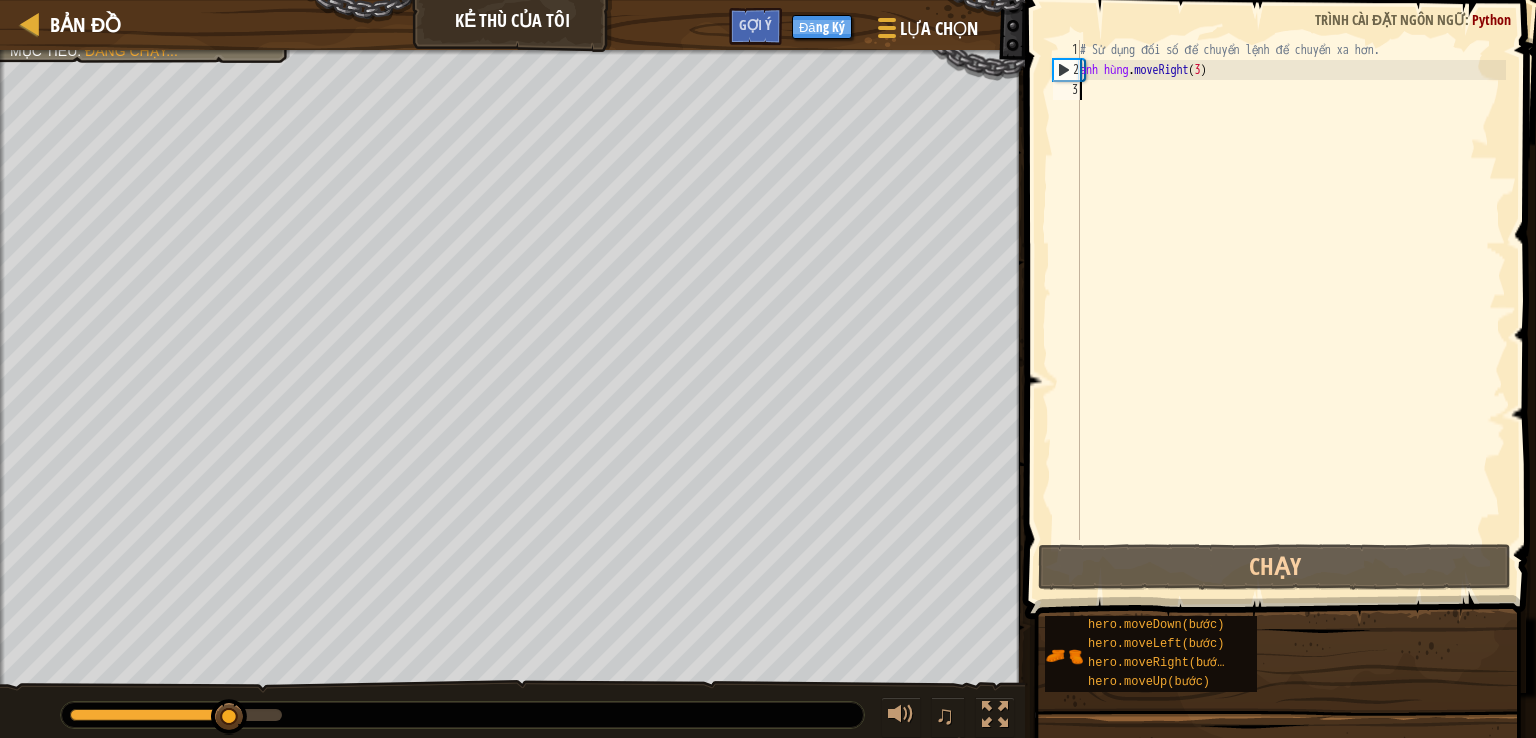 type on "m" 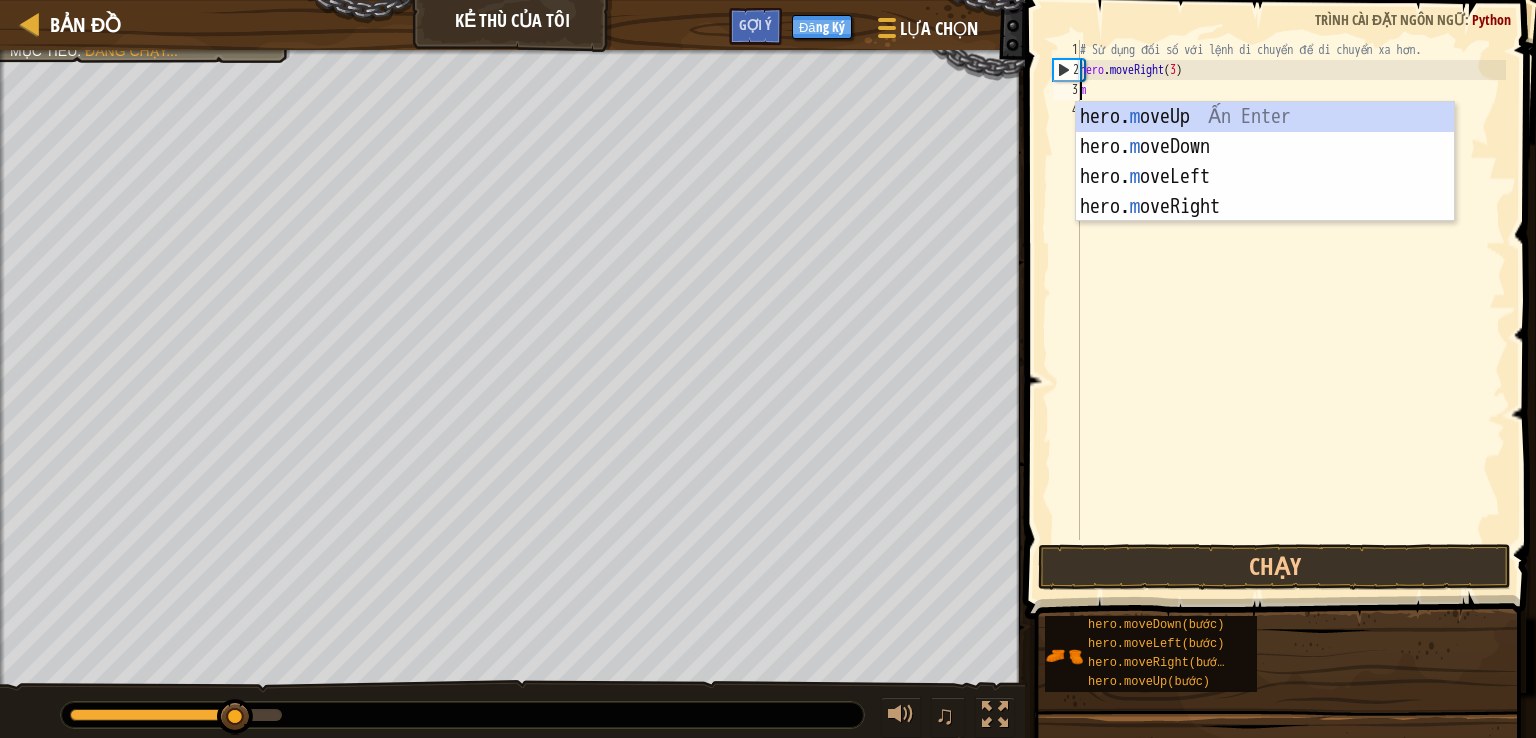 scroll, scrollTop: 9, scrollLeft: 0, axis: vertical 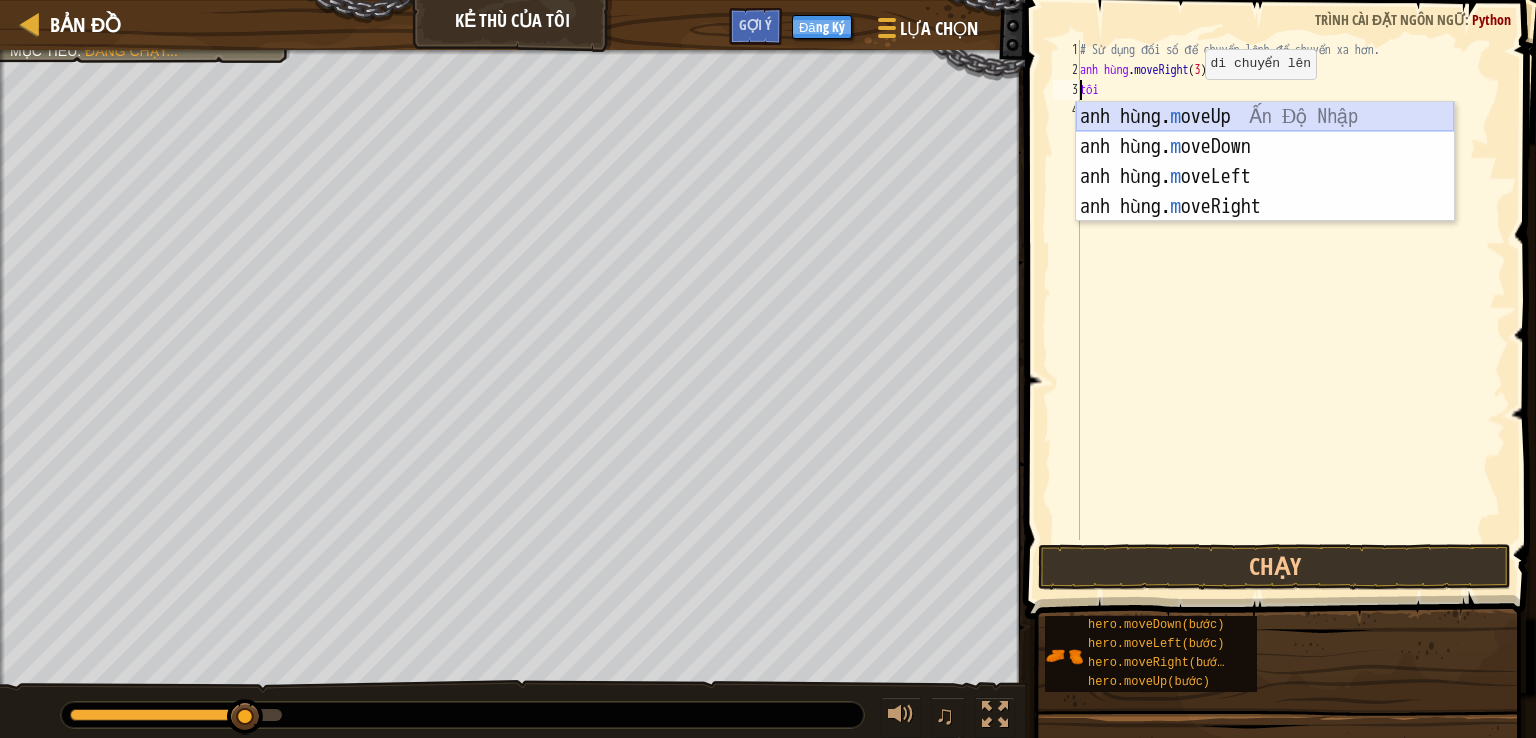 click on "anh hùng.  m  oveUp  [GEOGRAPHIC_DATA] Nhập anh hùng.  m  oveDown [GEOGRAPHIC_DATA] Nhập anh hùng.  m  oveLeft [GEOGRAPHIC_DATA] Nhập anh hùng.  m  oveRight [GEOGRAPHIC_DATA]" at bounding box center (1265, 192) 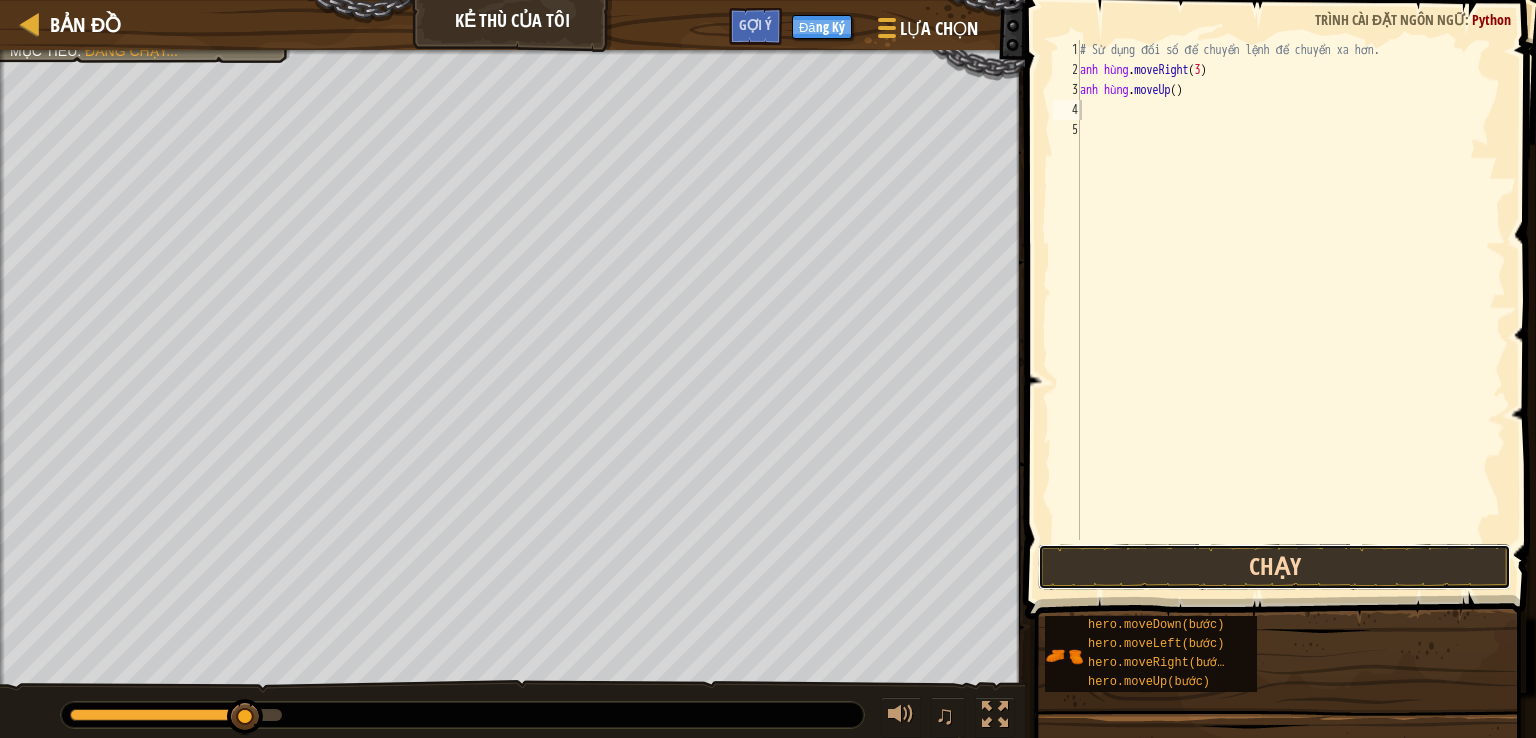 click on "Chạy" at bounding box center (1274, 567) 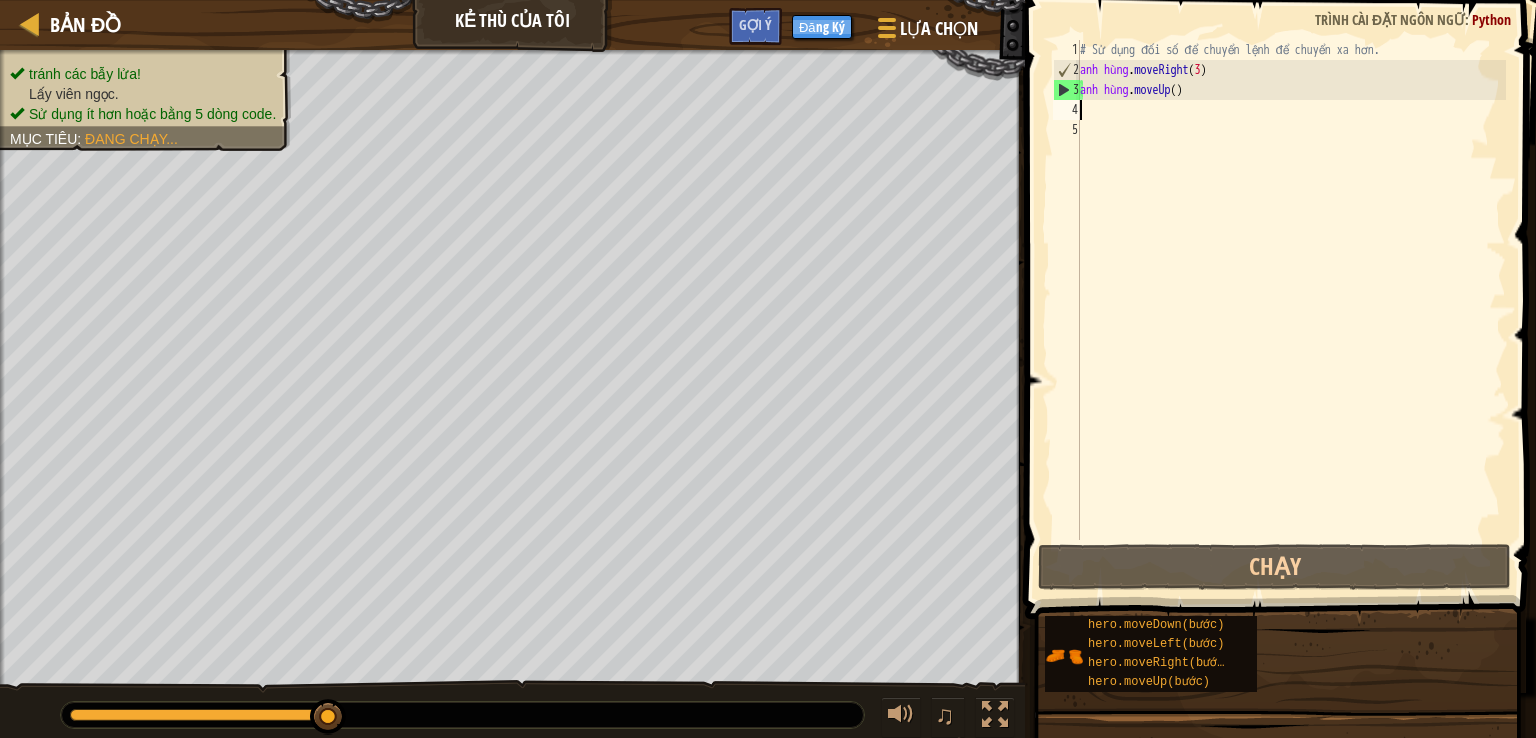 type on "m" 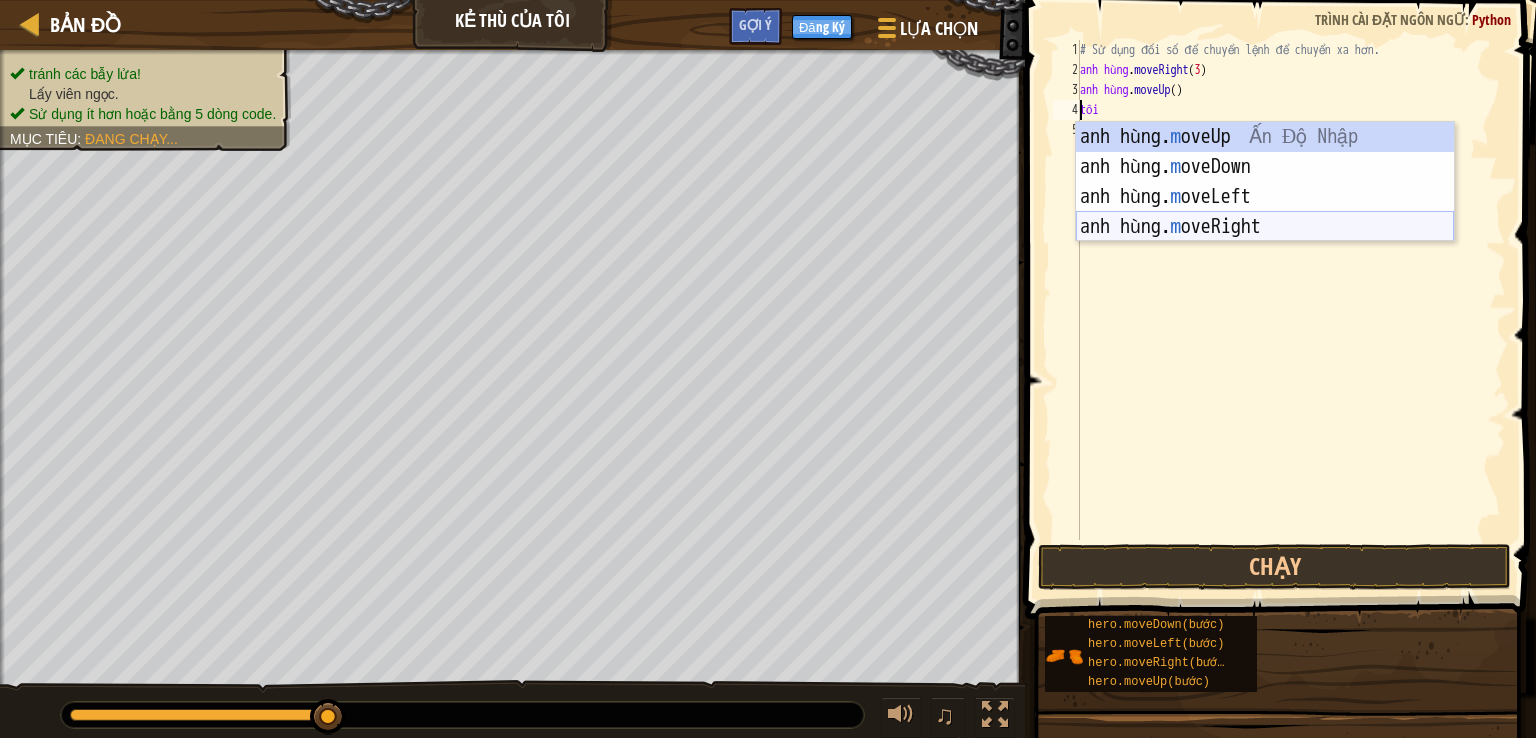 click on "anh hùng.  m  oveUp  [GEOGRAPHIC_DATA] Nhập anh hùng.  m  oveDown [GEOGRAPHIC_DATA] Nhập anh hùng.  m  oveLeft [GEOGRAPHIC_DATA] Nhập anh hùng.  m  oveRight [GEOGRAPHIC_DATA]" at bounding box center [1265, 212] 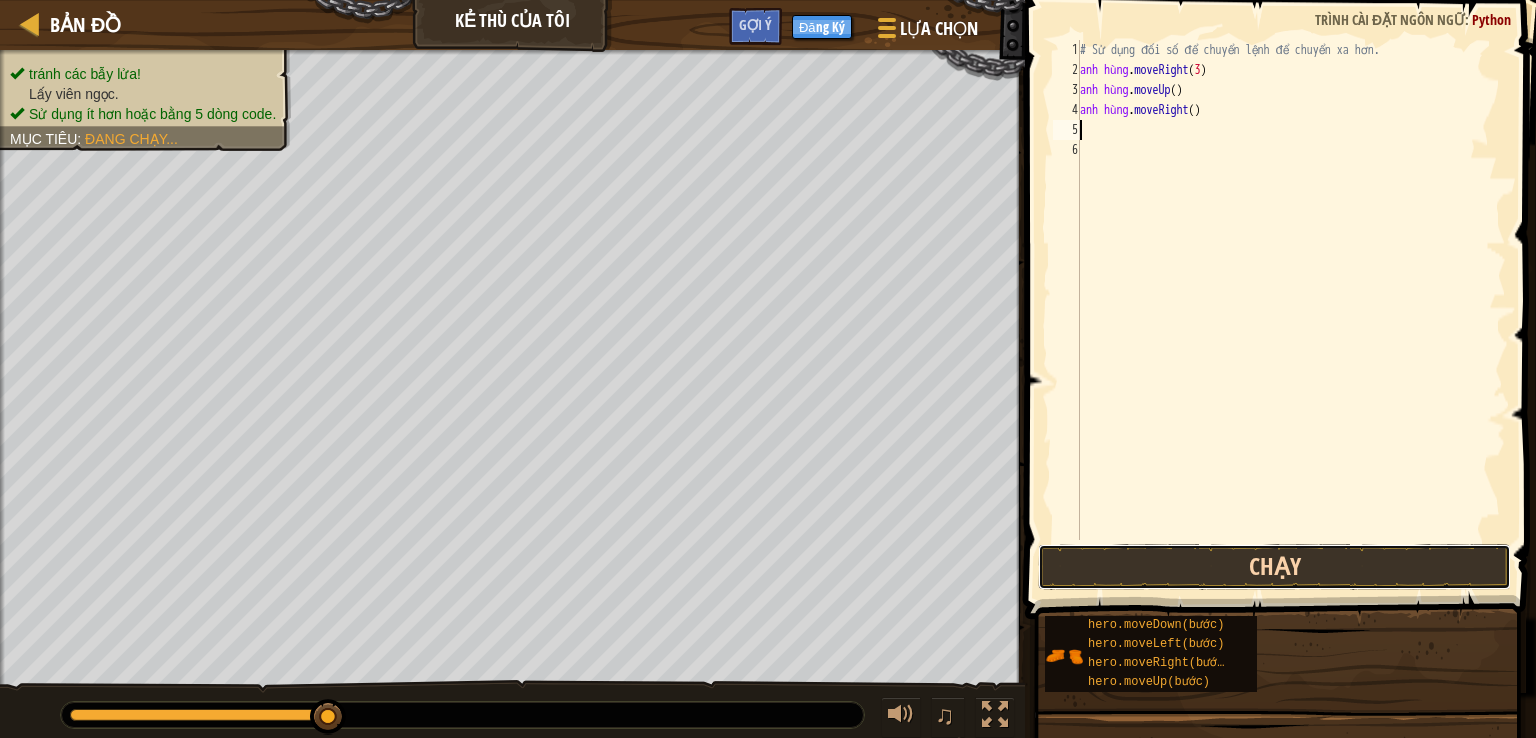 click on "Chạy" at bounding box center [1274, 567] 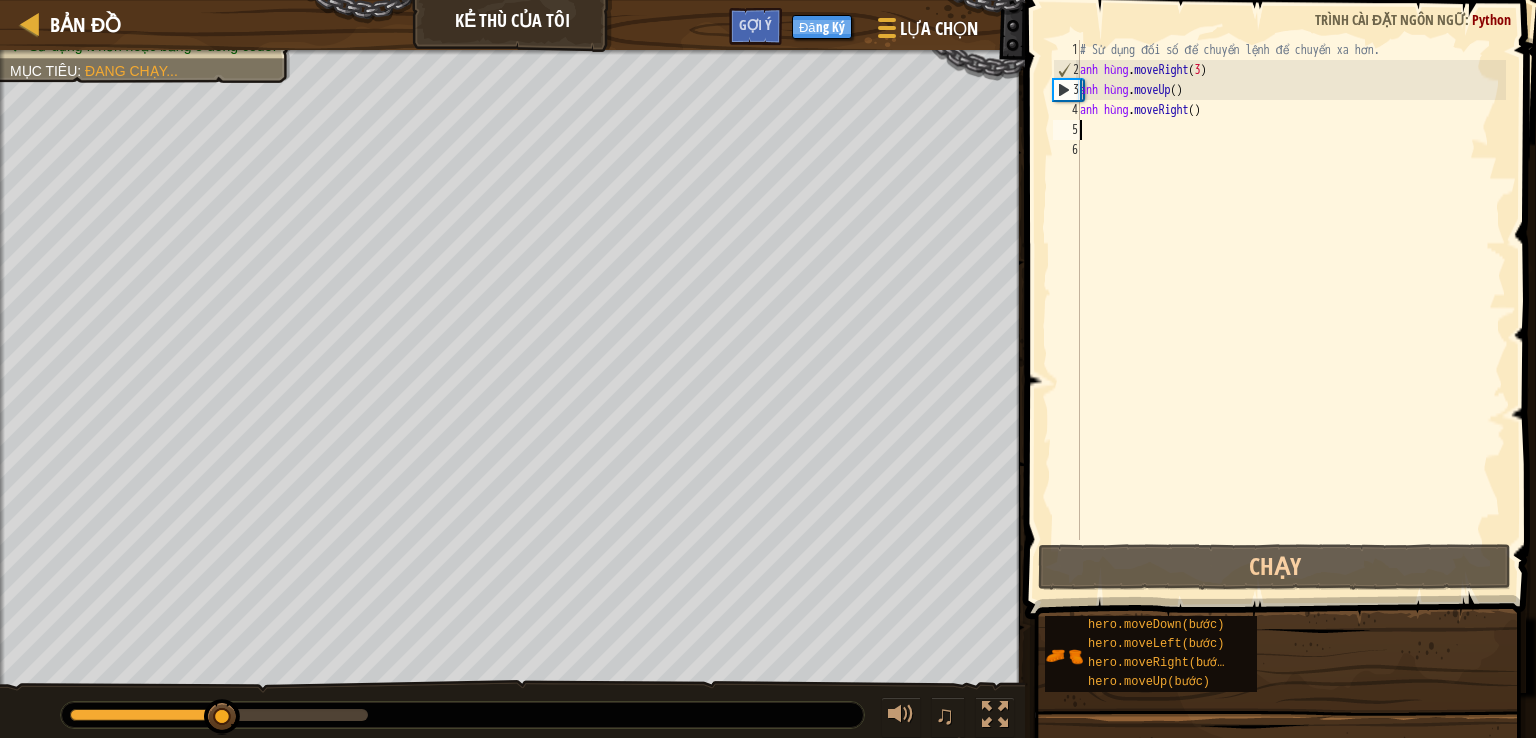 click on "# Sử dụng đối số để chuyển lệnh để chuyển xa hơn. anh hùng  .  moveRight  (  3  ) anh hùng  .  moveUp  (  ) anh hùng  .  moveRight  (  )" at bounding box center [1291, 310] 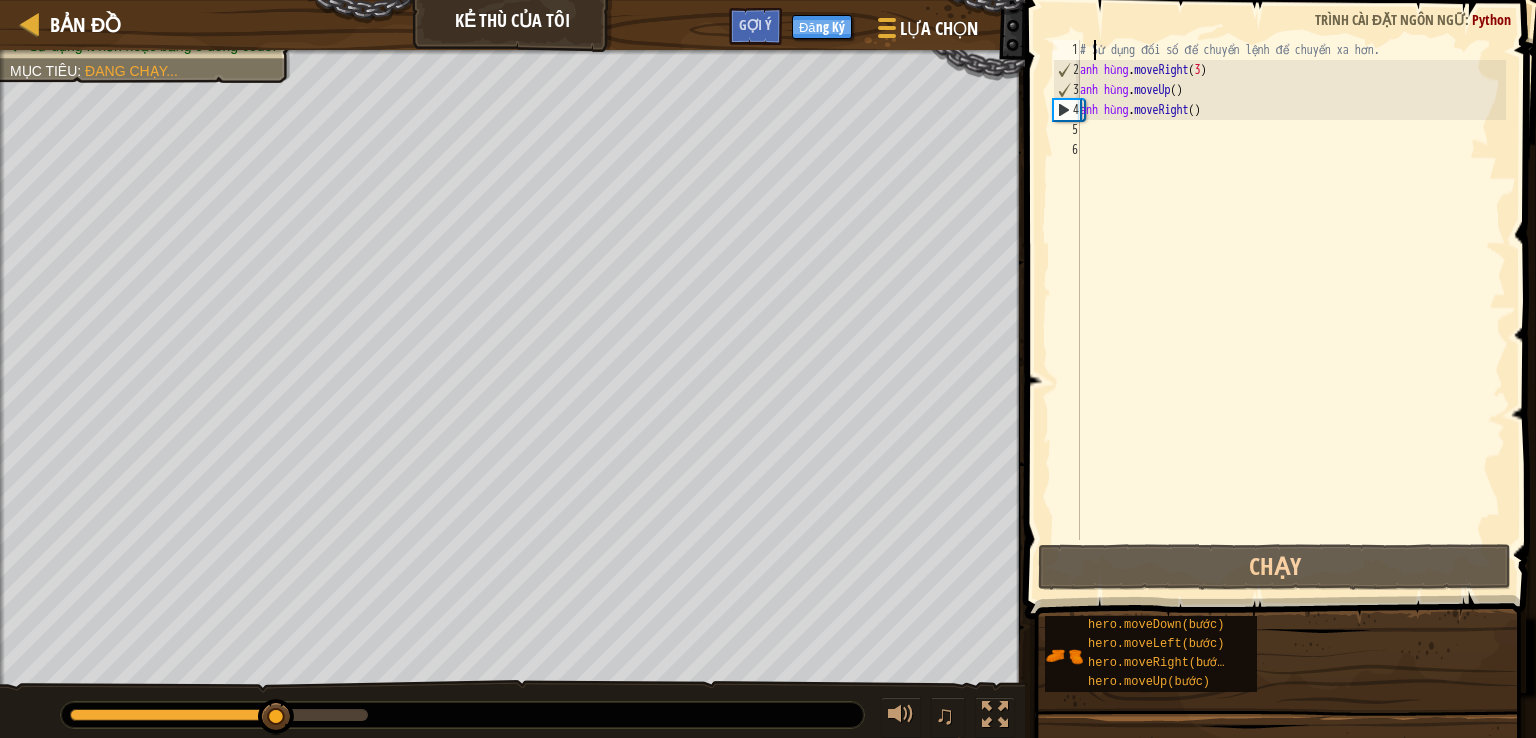 drag, startPoint x: 1400, startPoint y: 50, endPoint x: 1144, endPoint y: 53, distance: 256.01758 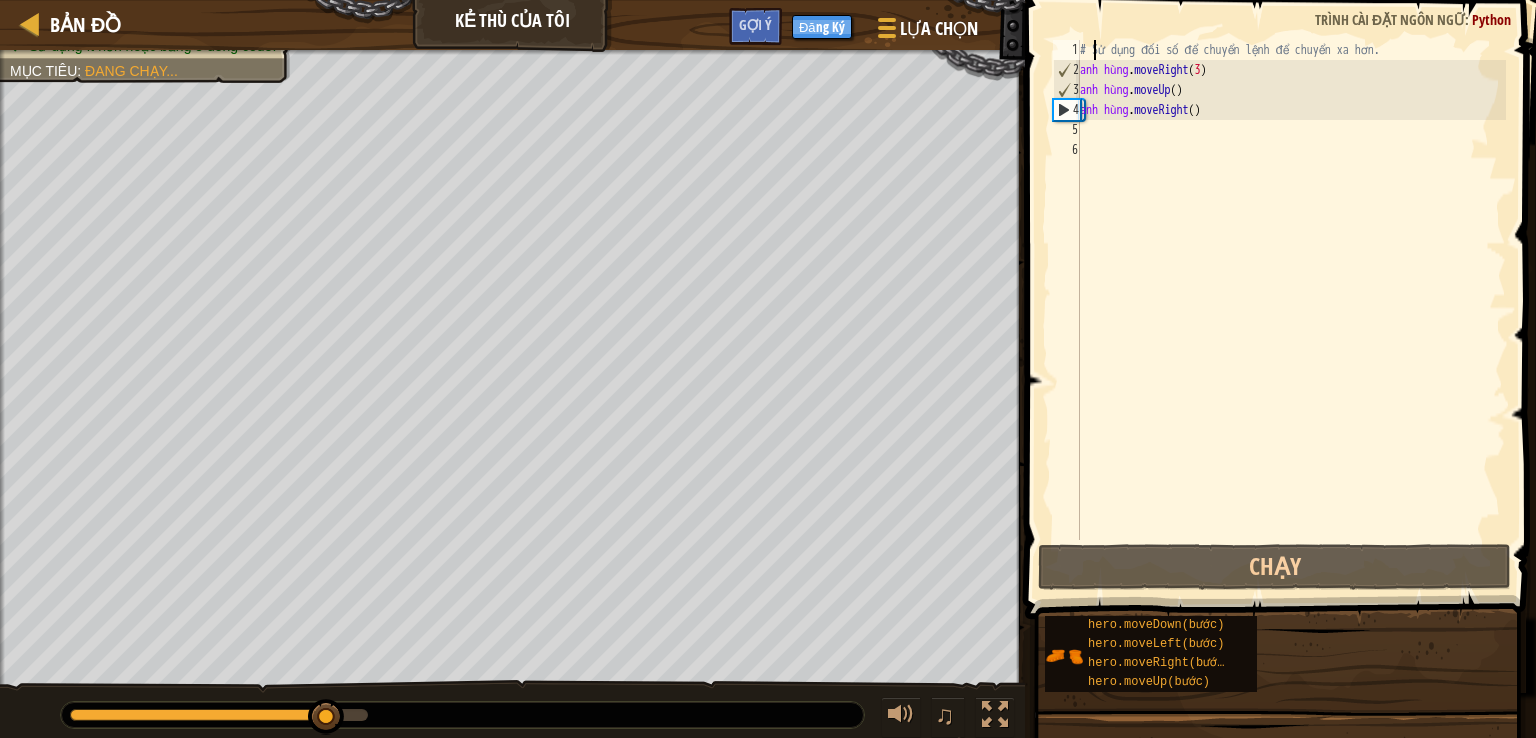 click on "# Sử dụng đối số để chuyển lệnh để chuyển xa hơn. anh hùng  .  moveRight  (  3  ) anh hùng  .  moveUp  (  ) anh hùng  .  moveRight  (  )" at bounding box center [1291, 310] 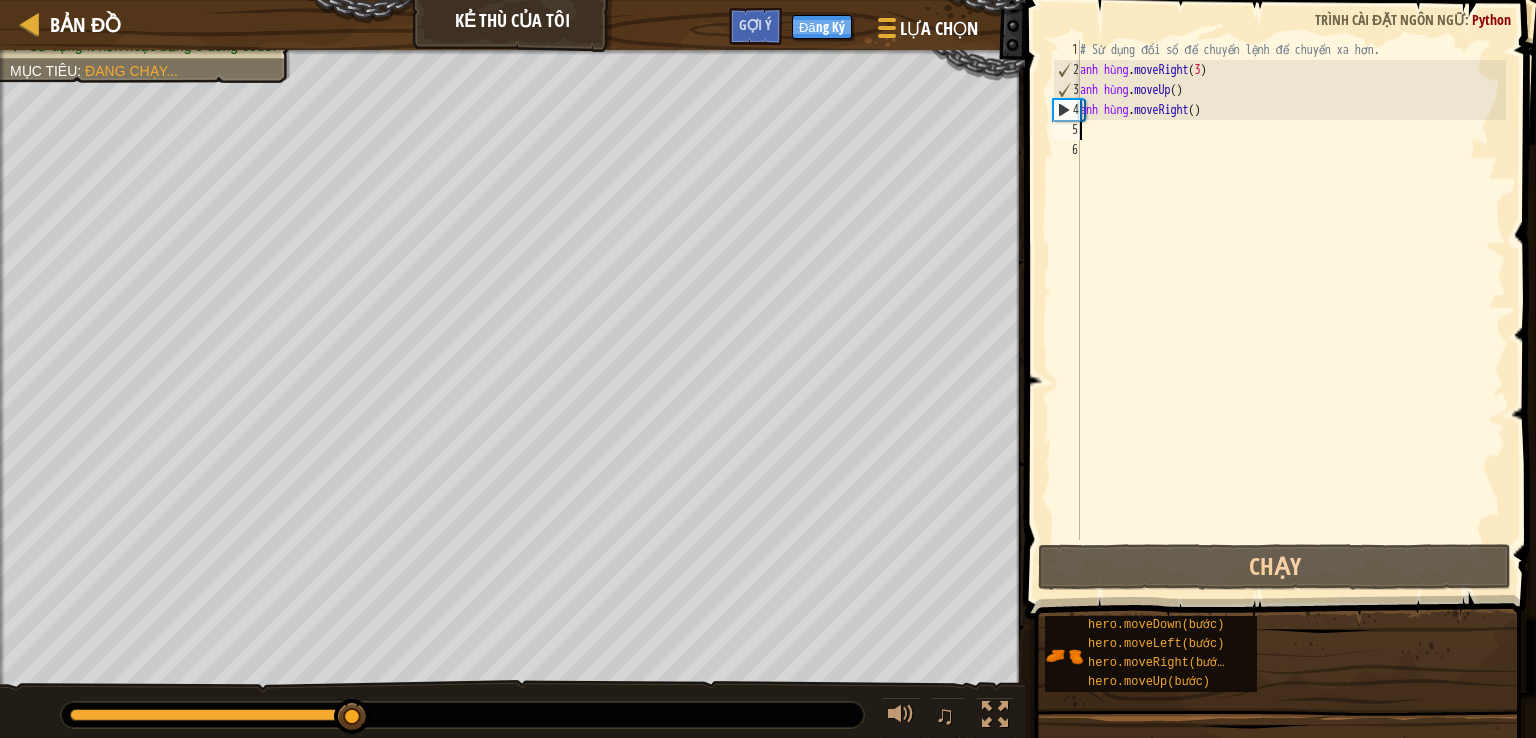 type on "m" 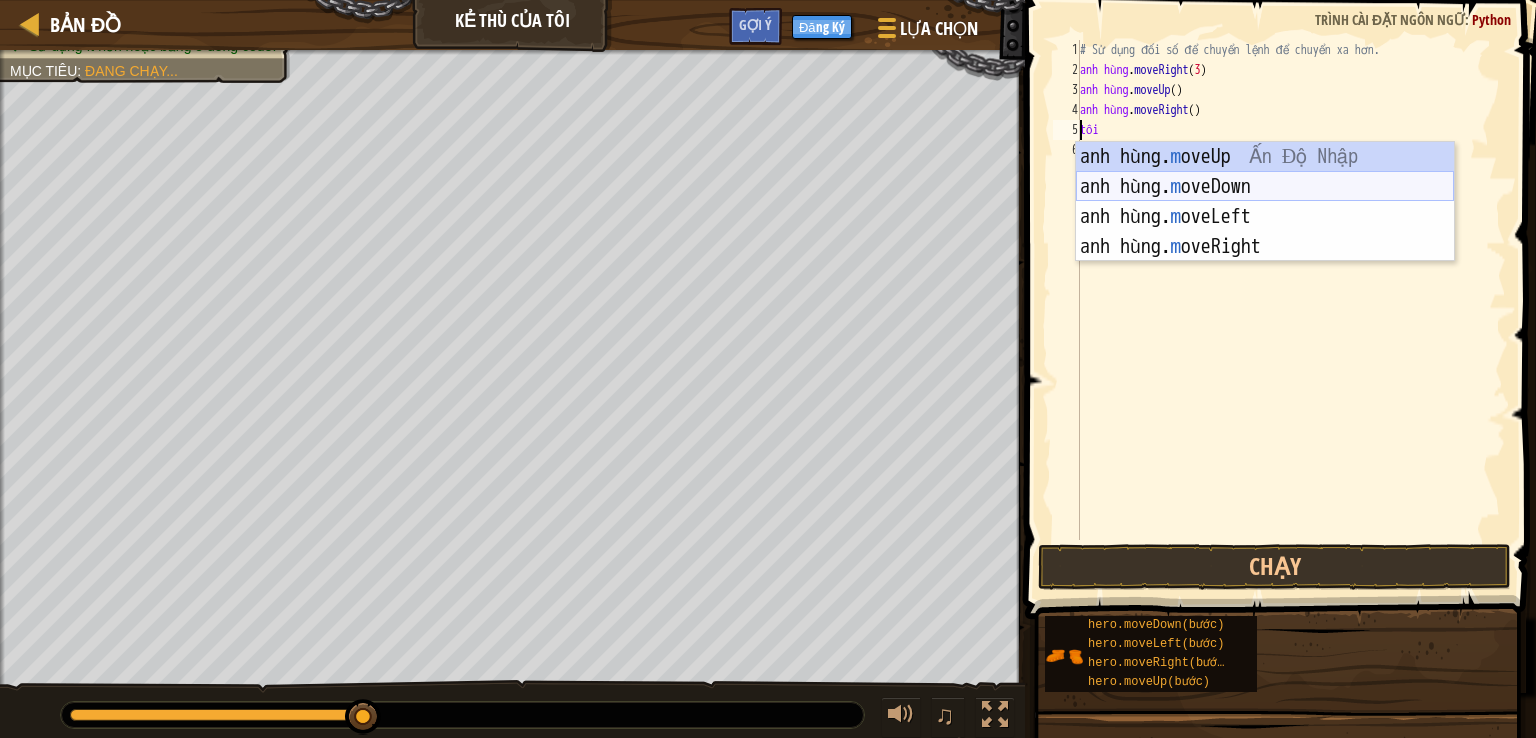 click on "anh hùng.  m  oveUp  [GEOGRAPHIC_DATA] Nhập anh hùng.  m  oveDown [GEOGRAPHIC_DATA] Nhập anh hùng.  m  oveLeft [GEOGRAPHIC_DATA] Nhập anh hùng.  m  oveRight [GEOGRAPHIC_DATA]" at bounding box center [1265, 232] 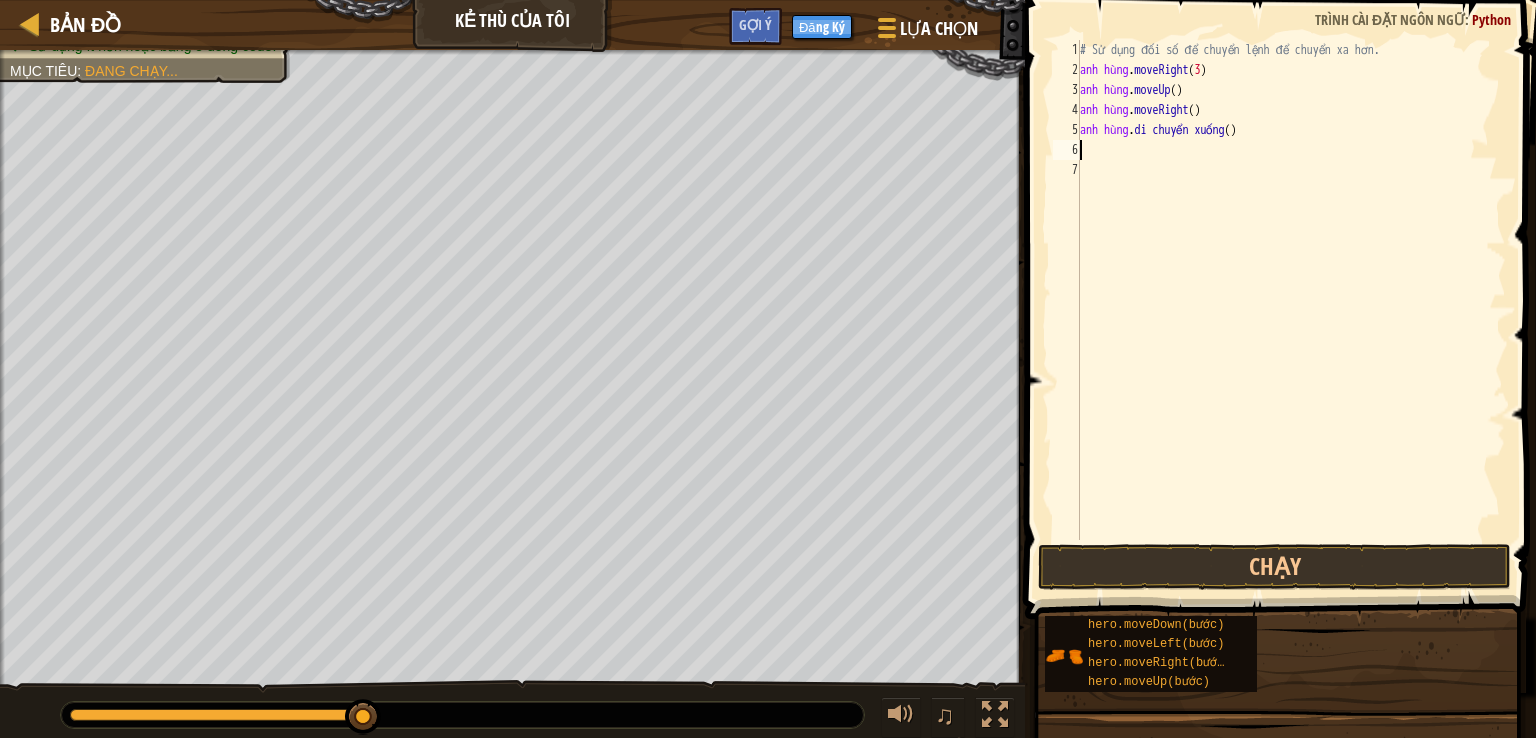 click on "# Sử dụng đối số để chuyển lệnh để chuyển xa hơn. anh hùng  .  moveRight  (  3  ) anh hùng  .  moveUp  (  ) anh hùng  .  moveRight  (  ) anh hùng  .  di chuyển xuống  (  )" at bounding box center (1291, 310) 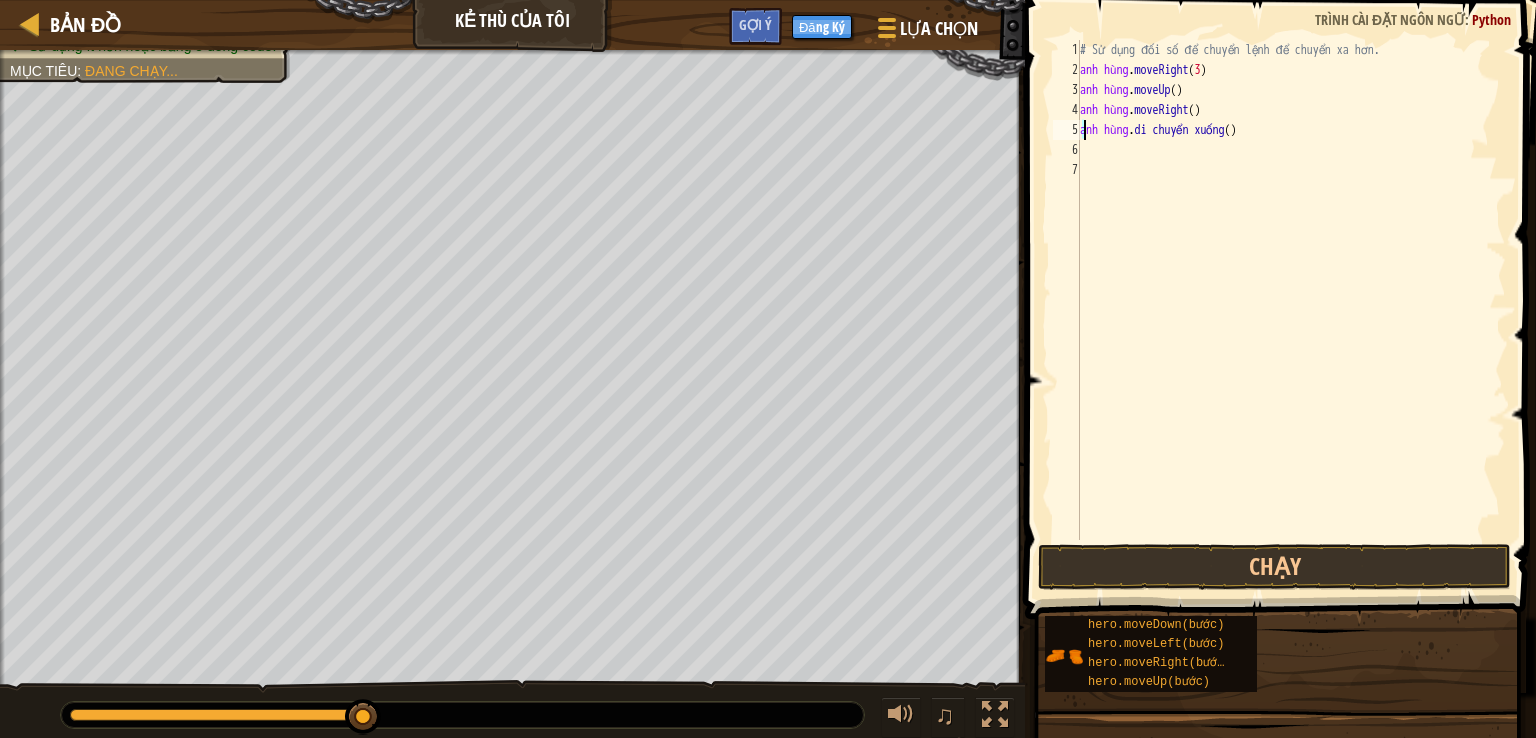 click on "# Sử dụng đối số để chuyển lệnh để chuyển xa hơn. anh hùng  .  moveRight  (  3  ) anh hùng  .  moveUp  (  ) anh hùng  .  moveRight  (  ) anh hùng  .  di chuyển xuống  (  )" at bounding box center (1291, 310) 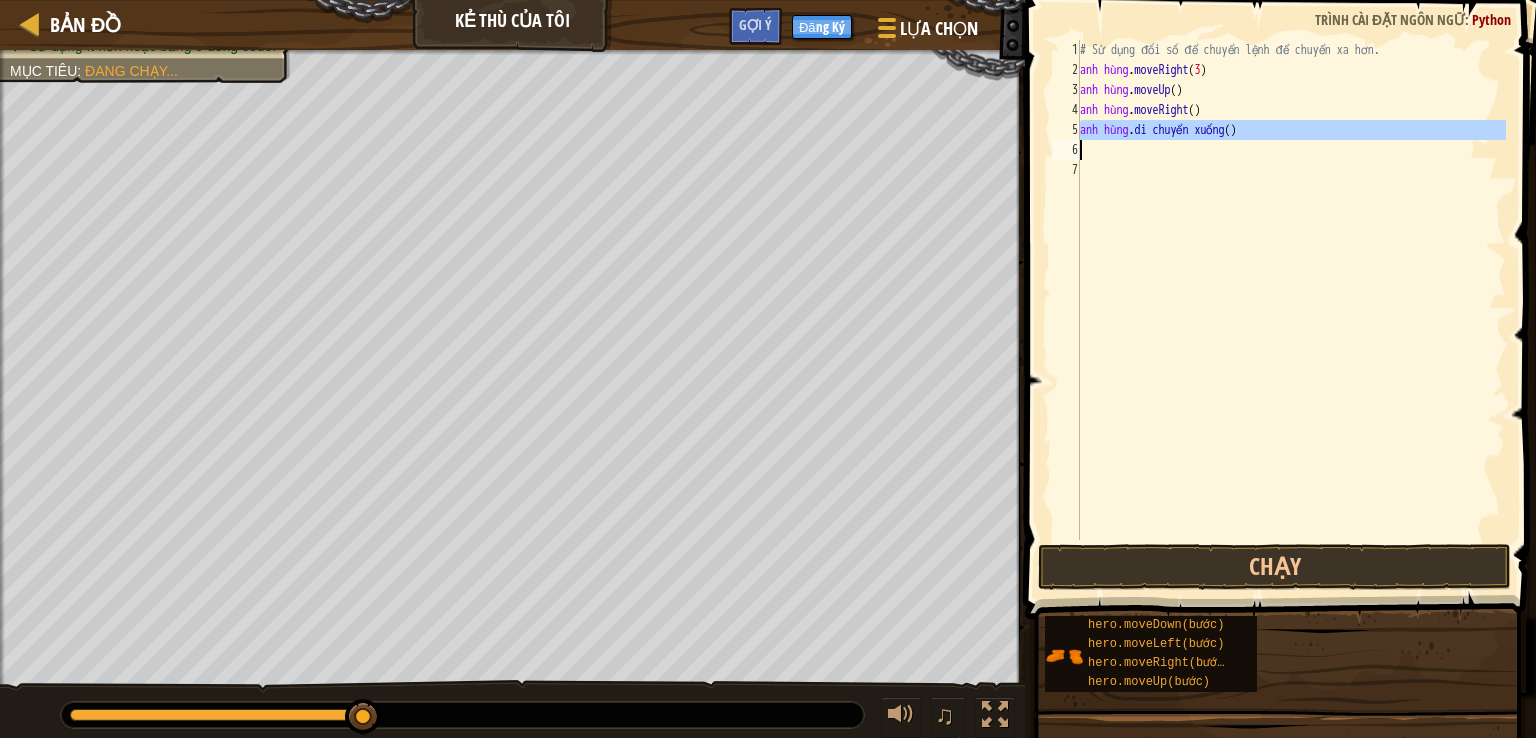 click on "# Sử dụng đối số để chuyển lệnh để chuyển xa hơn. anh hùng  .  moveRight  (  3  ) anh hùng  .  moveUp  (  ) anh hùng  .  moveRight  (  ) anh hùng  .  di chuyển xuống  (  )" at bounding box center (1291, 310) 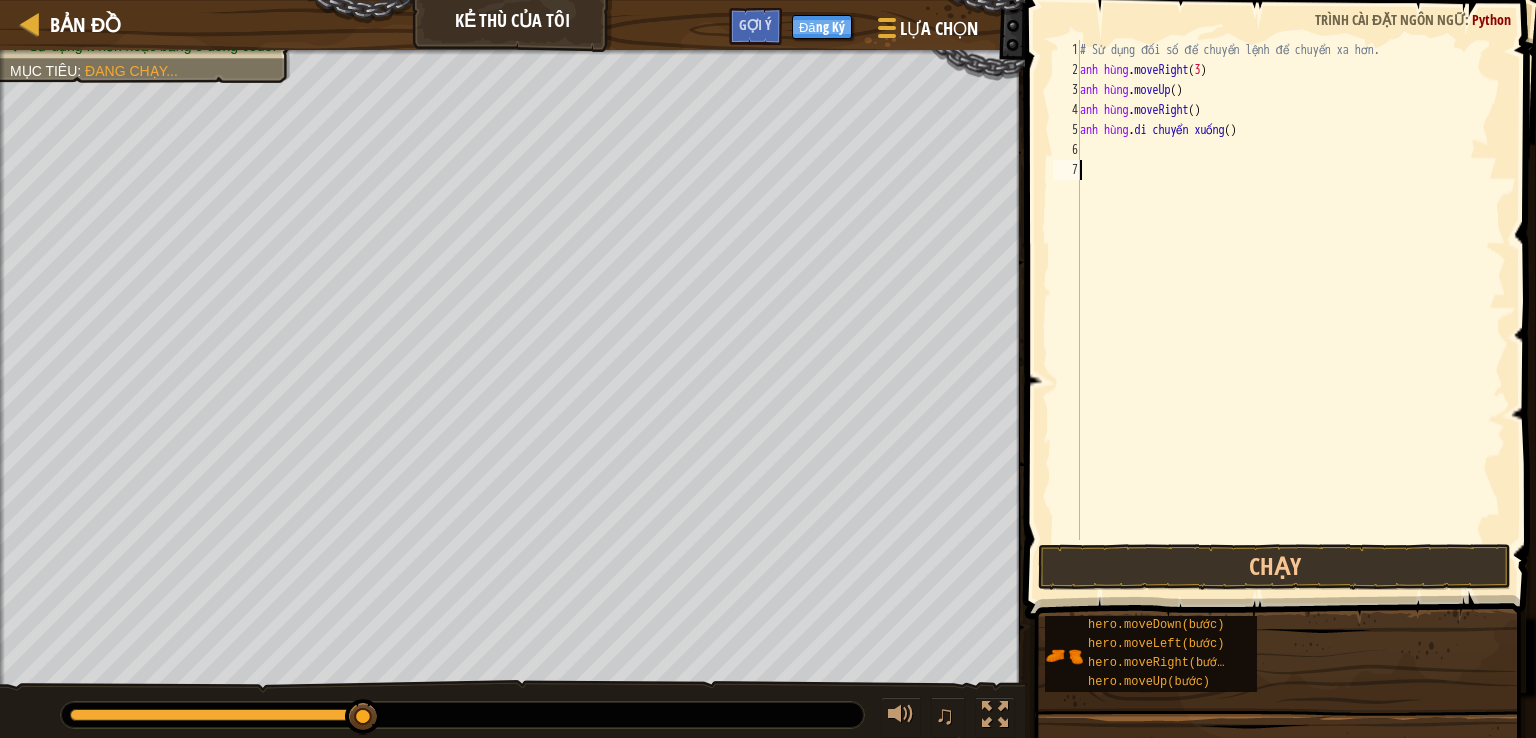 click on "# Sử dụng đối số để chuyển lệnh để chuyển xa hơn. anh hùng  .  moveRight  (  3  ) anh hùng  .  moveUp  (  ) anh hùng  .  moveRight  (  ) anh hùng  .  di chuyển xuống  (  )" at bounding box center (1291, 310) 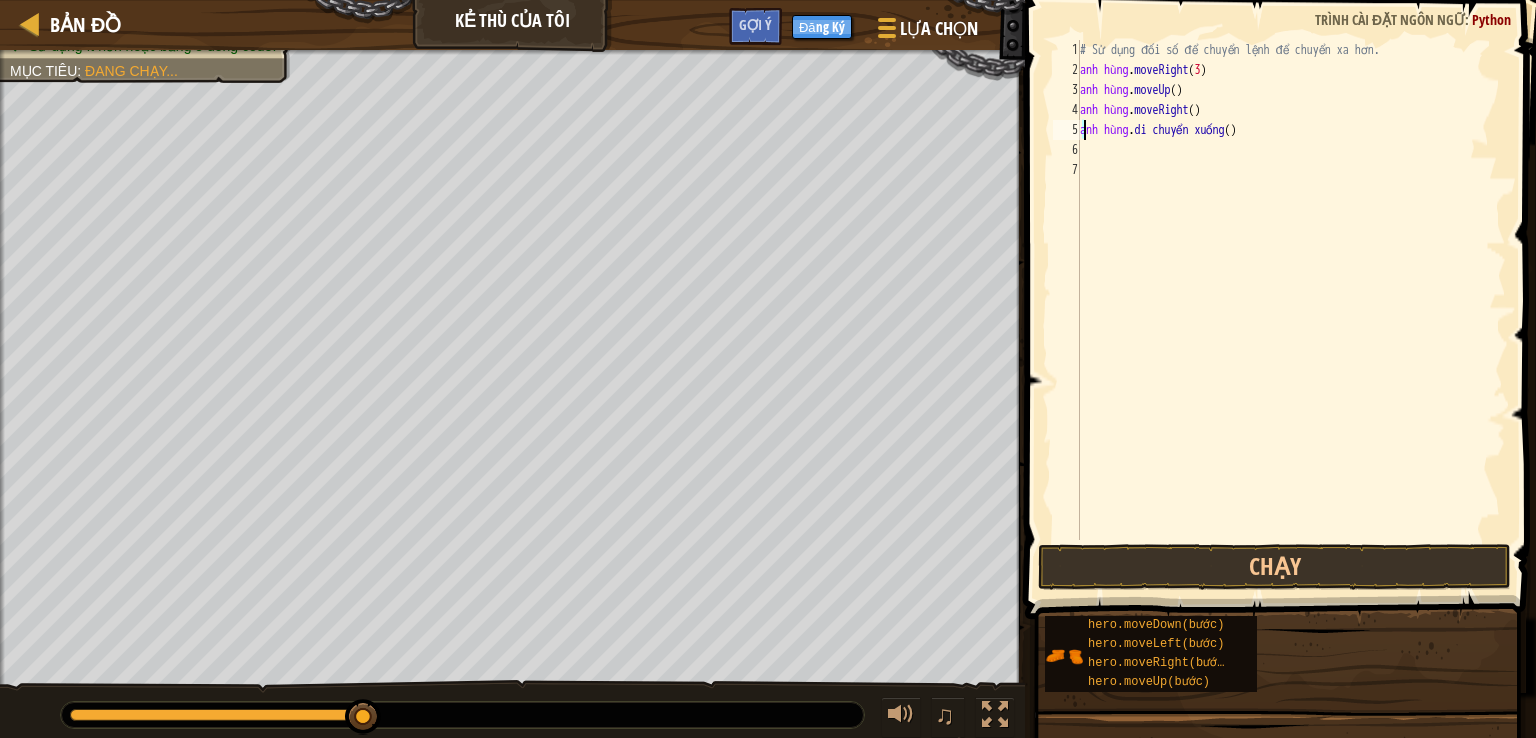 click on "# Sử dụng đối số để chuyển lệnh để chuyển xa hơn. anh hùng  .  moveRight  (  3  ) anh hùng  .  moveUp  (  ) anh hùng  .  moveRight  (  ) anh hùng  .  di chuyển xuống  (  )" at bounding box center (1291, 310) 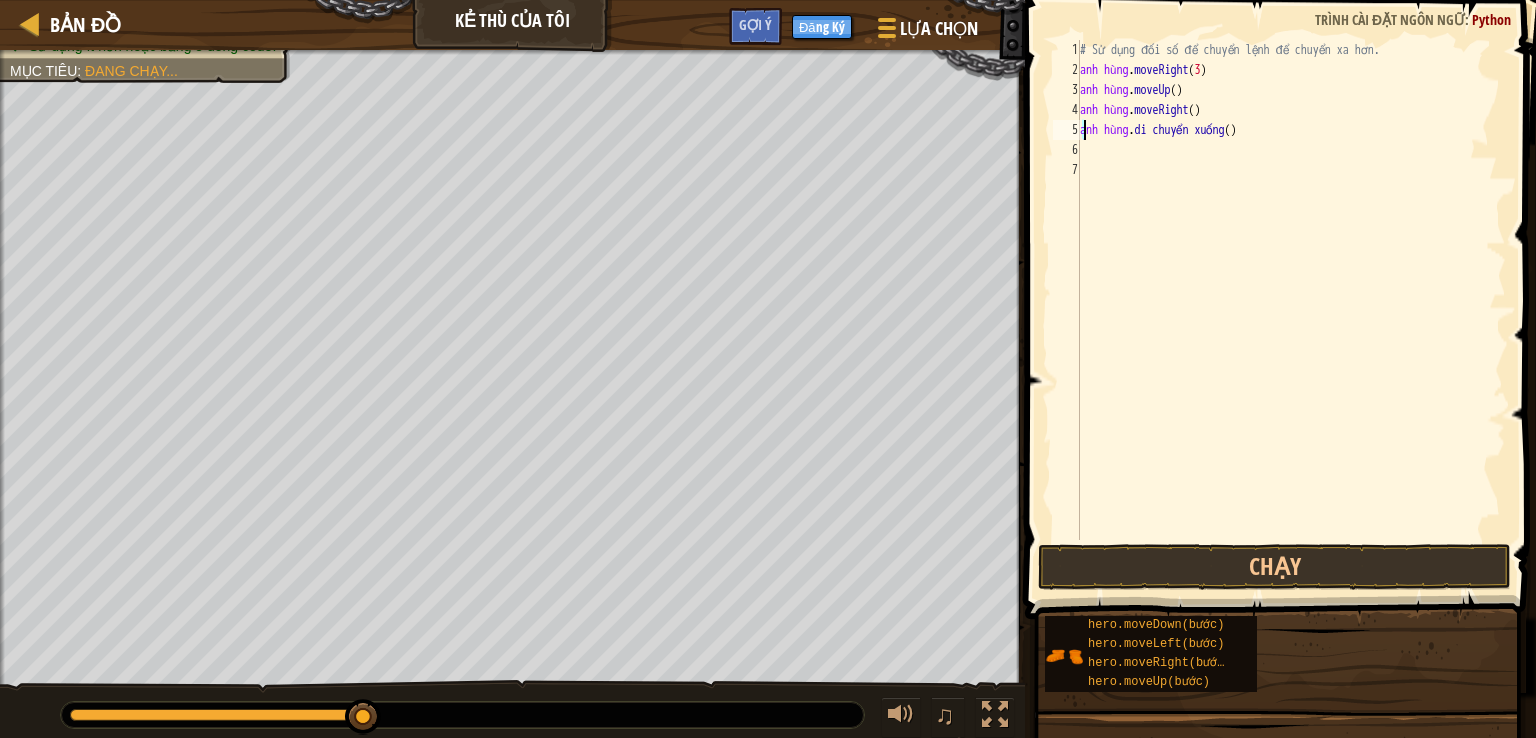 click on "# Sử dụng đối số để chuyển lệnh để chuyển xa hơn. anh hùng  .  moveRight  (  3  ) anh hùng  .  moveUp  (  ) anh hùng  .  moveRight  (  ) anh hùng  .  di chuyển xuống  (  )" at bounding box center (1291, 310) 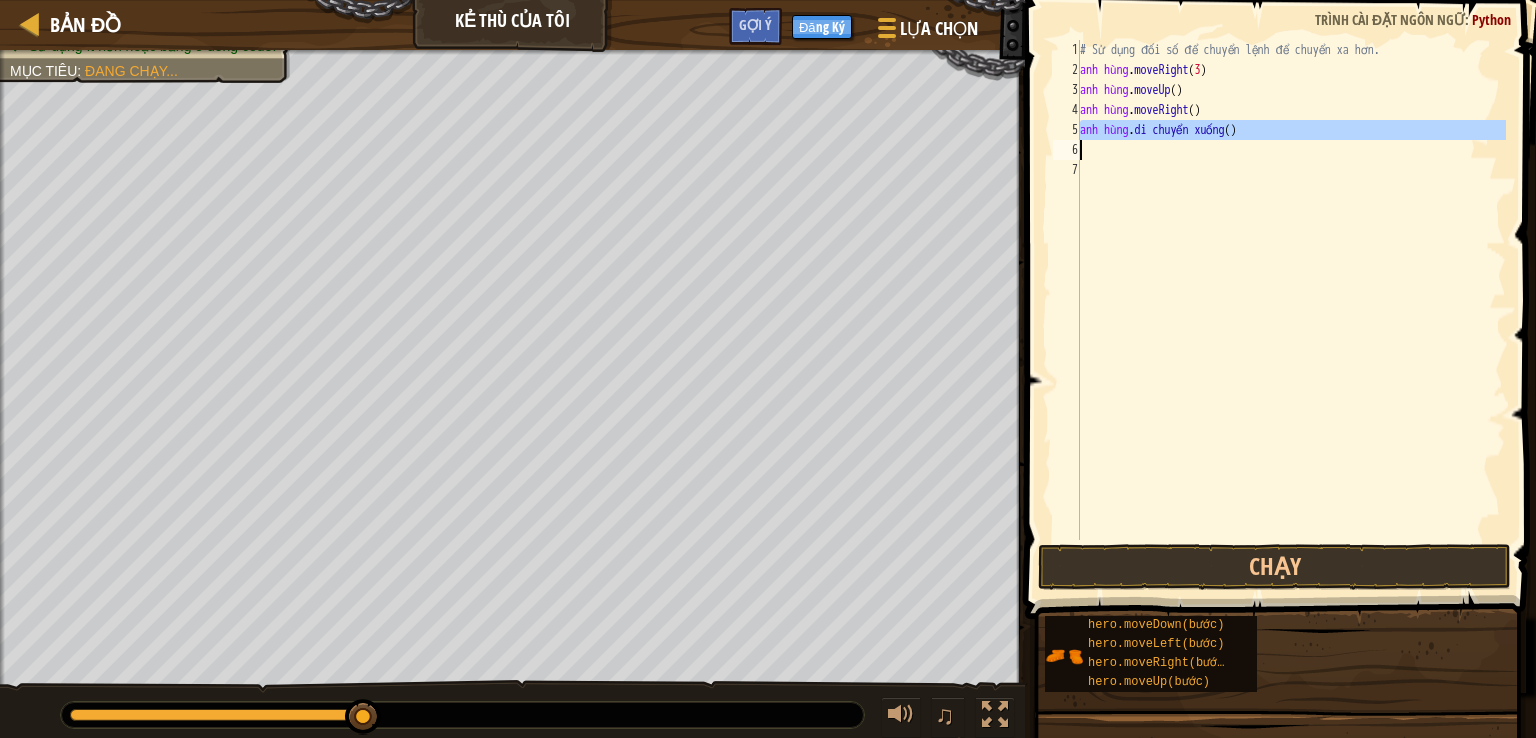 click on "# Sử dụng đối số để chuyển lệnh để chuyển xa hơn. anh hùng  .  moveRight  (  3  ) anh hùng  .  moveUp  (  ) anh hùng  .  moveRight  (  ) anh hùng  .  di chuyển xuống  (  )" at bounding box center [1291, 290] 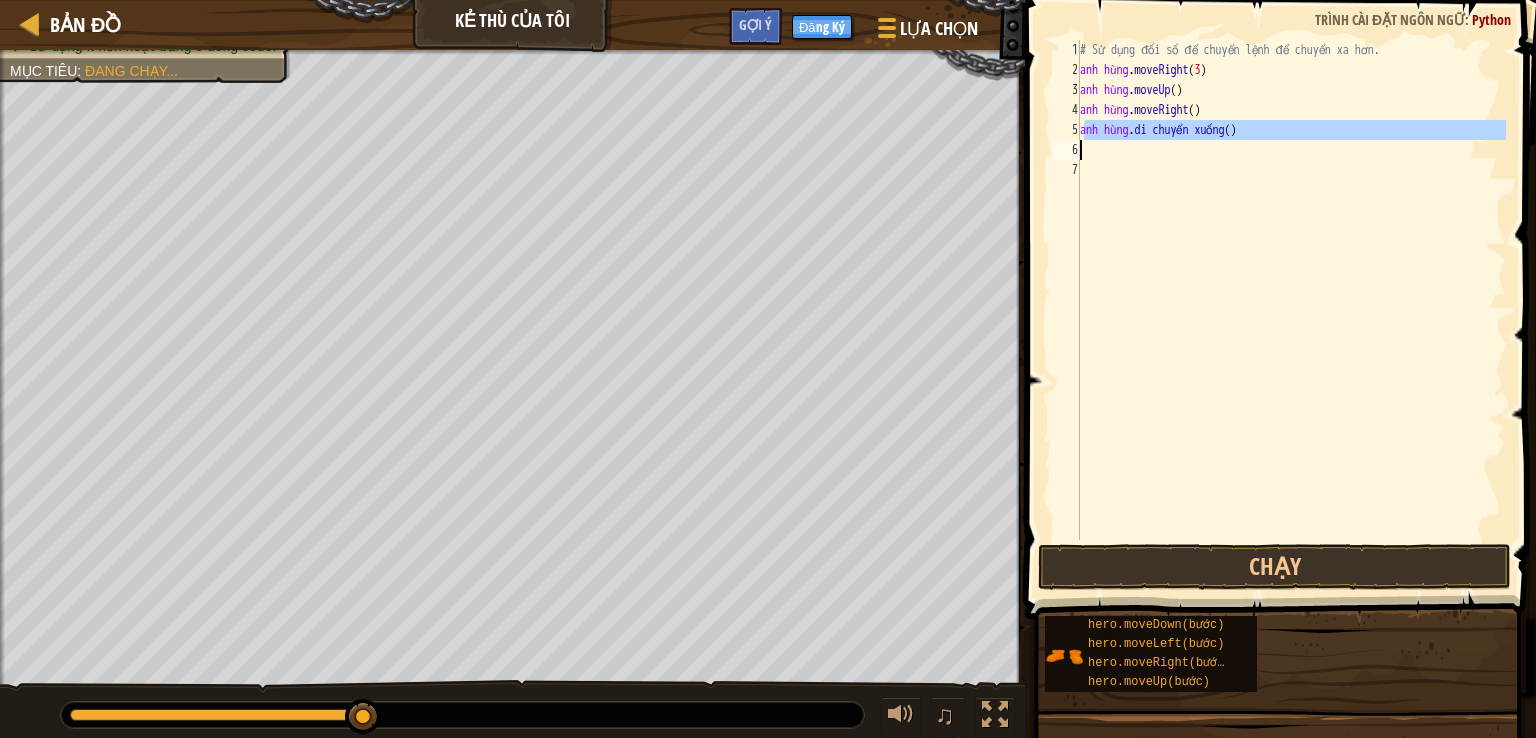 drag, startPoint x: 1285, startPoint y: 122, endPoint x: 1281, endPoint y: 141, distance: 19.416489 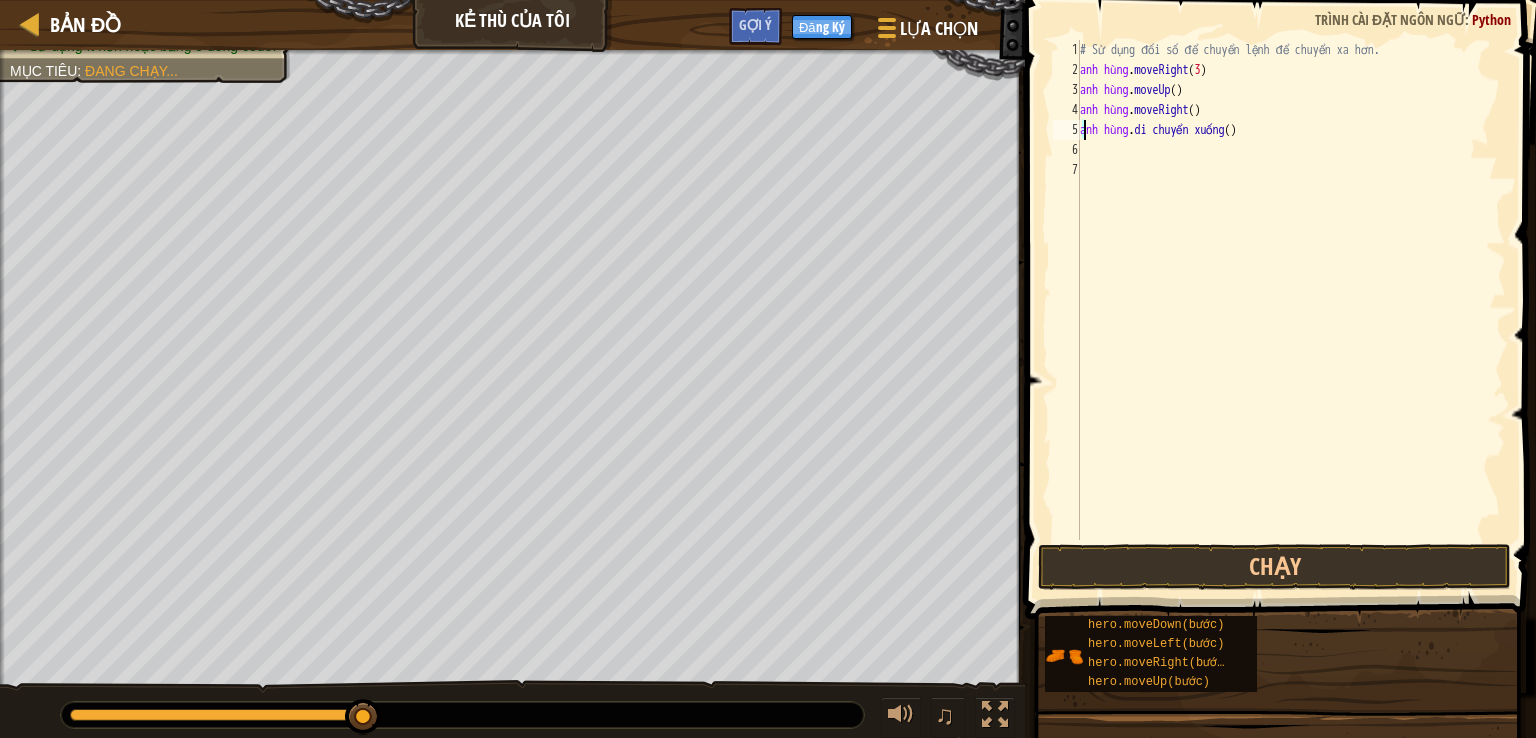 click on "# Sử dụng đối số để chuyển lệnh để chuyển xa hơn. anh hùng  .  moveRight  (  3  ) anh hùng  .  moveUp  (  ) anh hùng  .  moveRight  (  ) anh hùng  .  di chuyển xuống  (  )" at bounding box center (1291, 310) 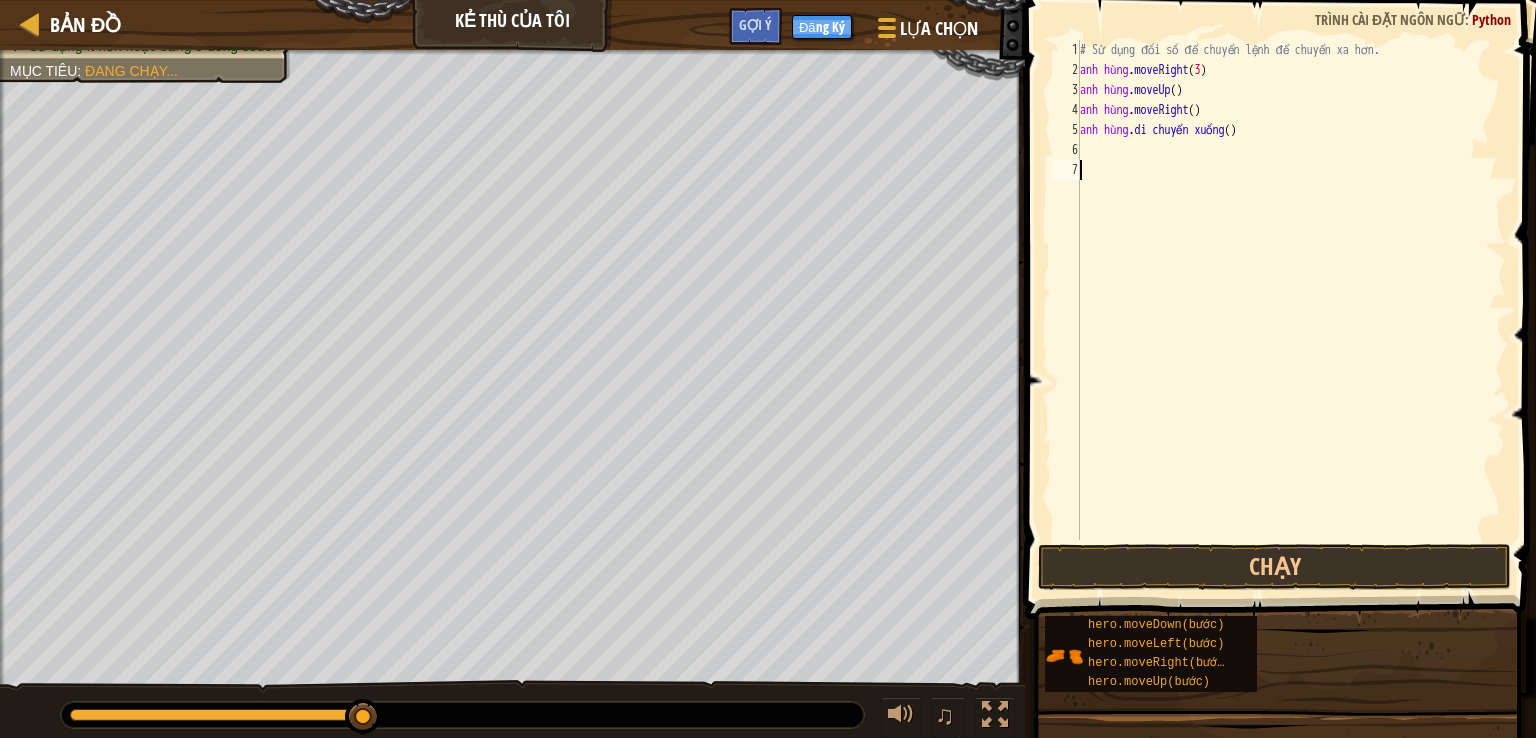 click on "# Sử dụng đối số để chuyển lệnh để chuyển xa hơn. anh hùng  .  moveRight  (  3  ) anh hùng  .  moveUp  (  ) anh hùng  .  moveRight  (  ) anh hùng  .  di chuyển xuống  (  )" at bounding box center [1291, 310] 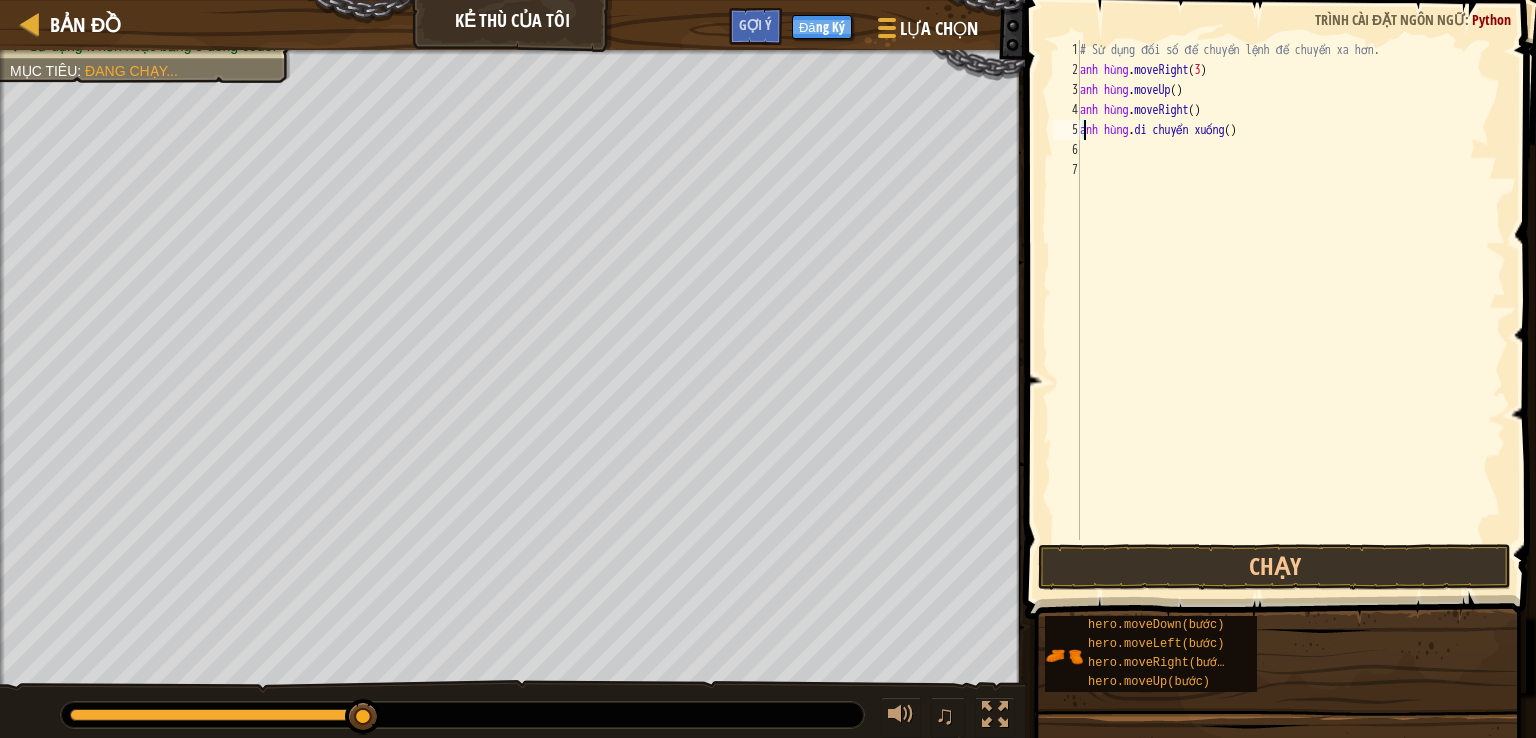 click on "# Sử dụng đối số để chuyển lệnh để chuyển xa hơn. anh hùng  .  moveRight  (  3  ) anh hùng  .  moveUp  (  ) anh hùng  .  moveRight  (  ) anh hùng  .  di chuyển xuống  (  )" at bounding box center [1291, 310] 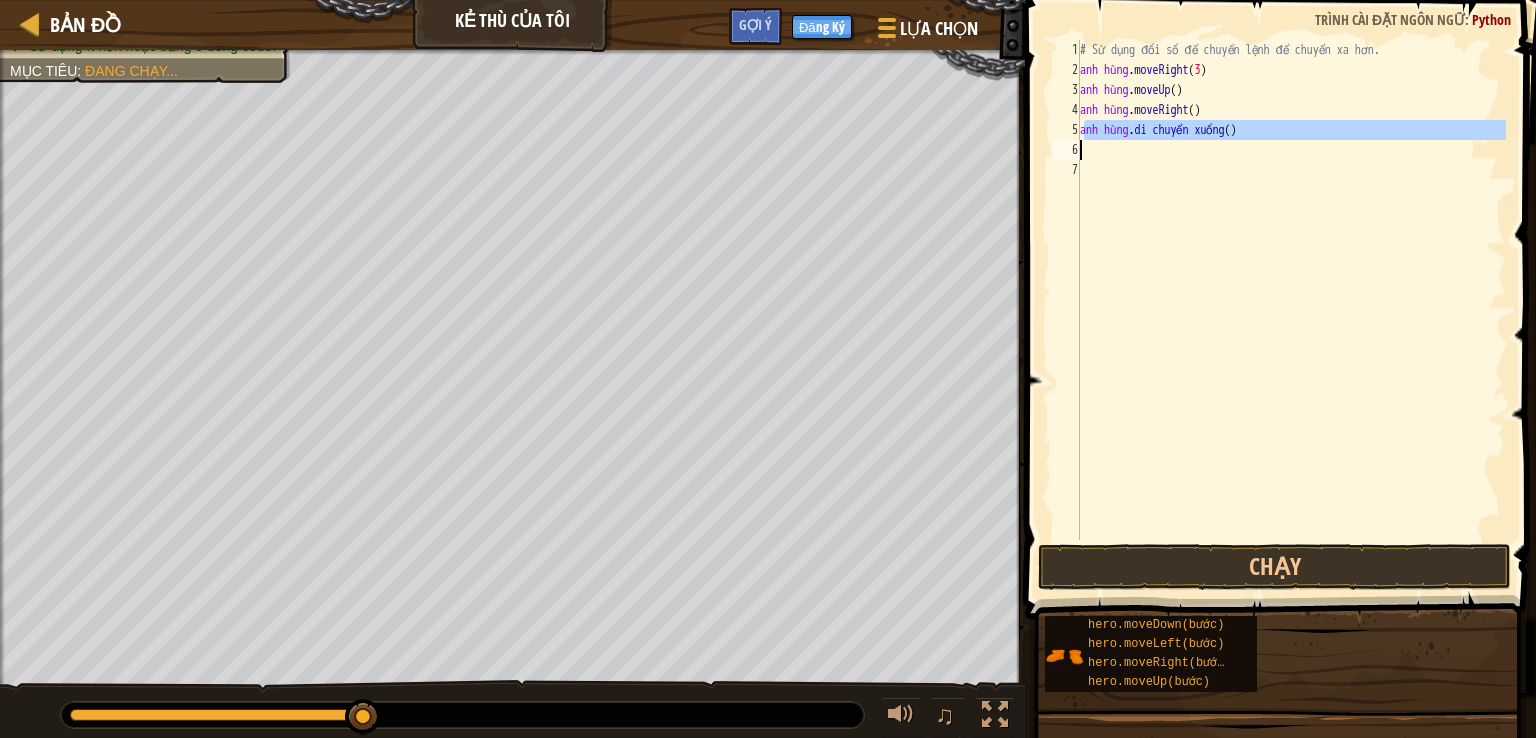click on "# Sử dụng đối số để chuyển lệnh để chuyển xa hơn. anh hùng  .  moveRight  (  3  ) anh hùng  .  moveUp  (  ) anh hùng  .  moveRight  (  ) anh hùng  .  di chuyển xuống  (  )" at bounding box center [1291, 290] 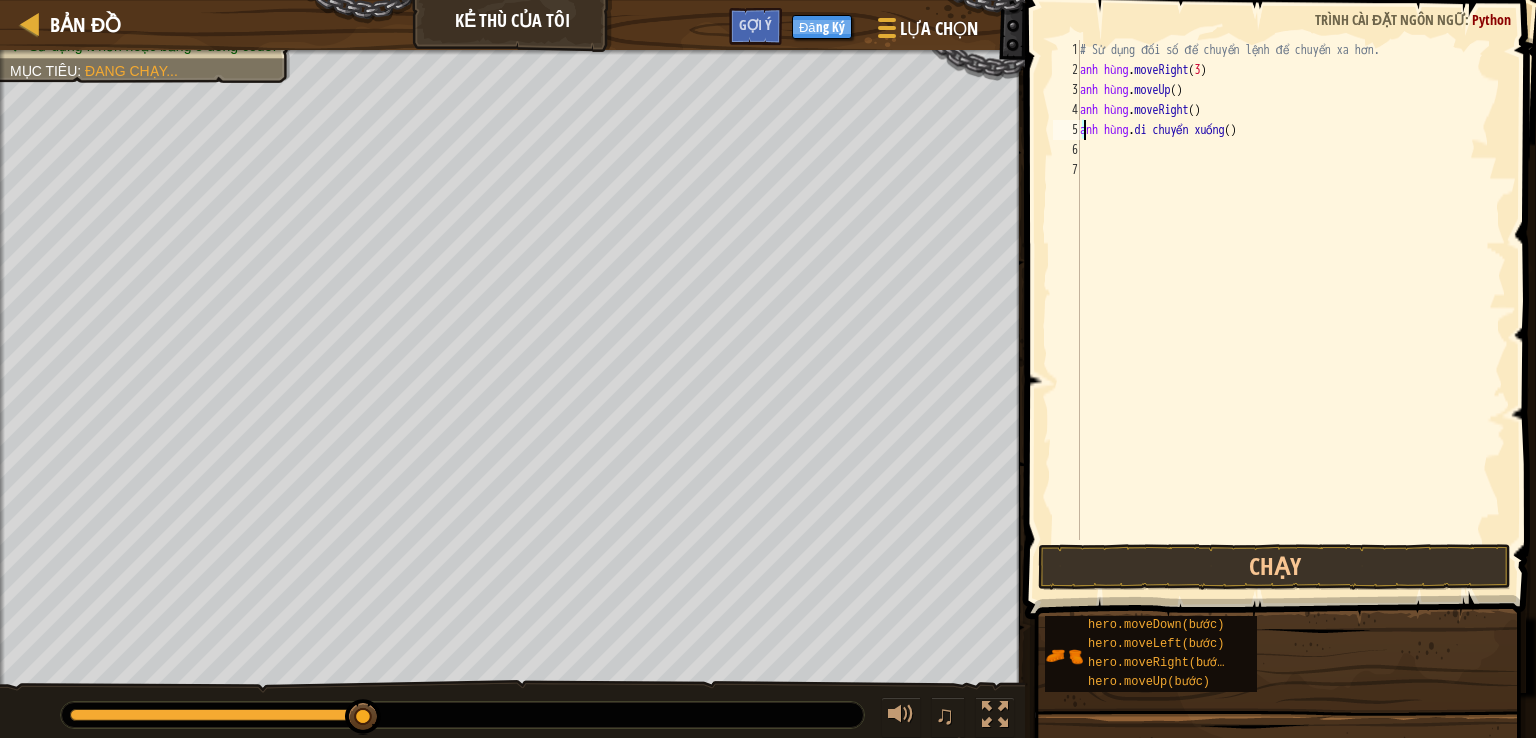 click on "# Sử dụng đối số để chuyển lệnh để chuyển xa hơn. anh hùng  .  moveRight  (  3  ) anh hùng  .  moveUp  (  ) anh hùng  .  moveRight  (  ) anh hùng  .  di chuyển xuống  (  )" at bounding box center [1291, 310] 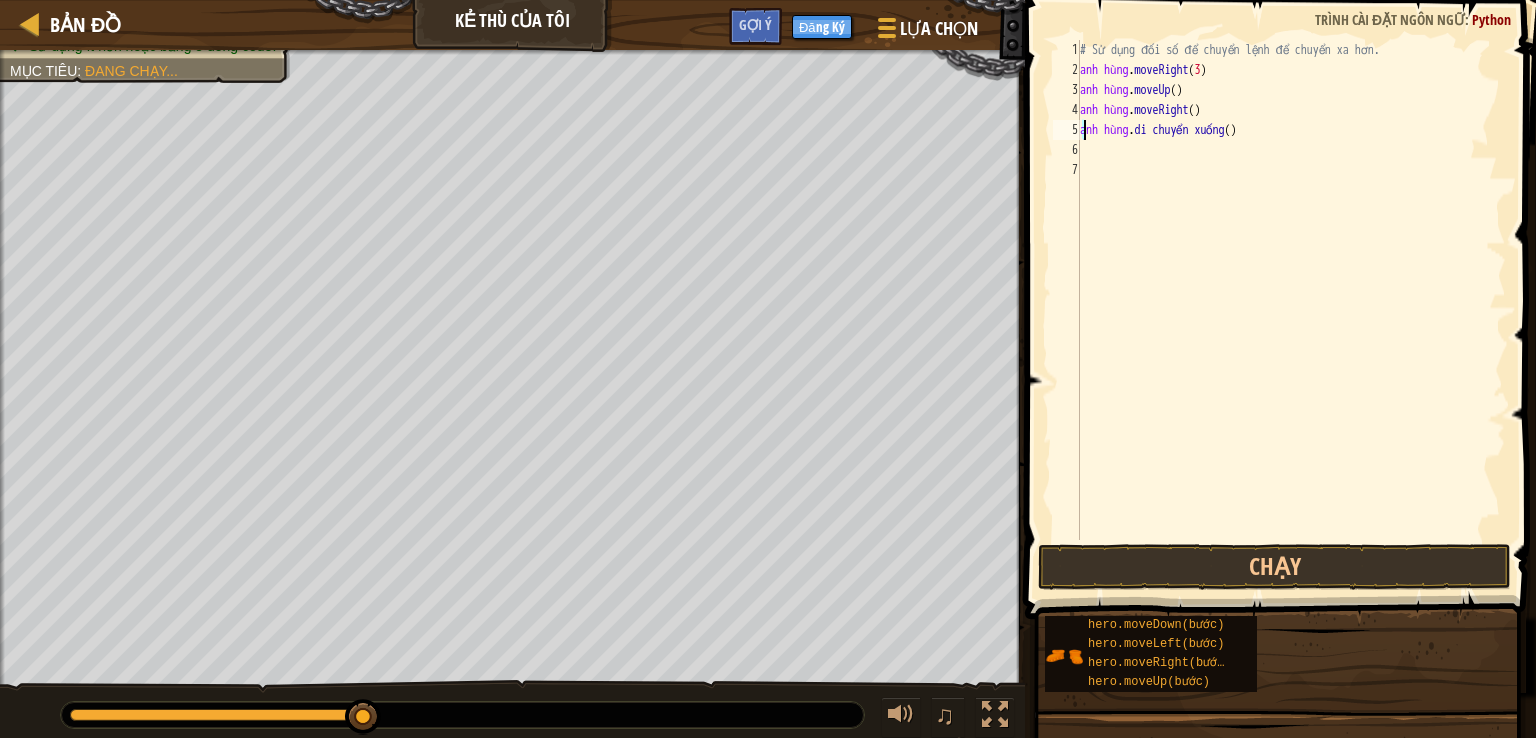 click on "# Sử dụng đối số để chuyển lệnh để chuyển xa hơn. anh hùng  .  moveRight  (  3  ) anh hùng  .  moveUp  (  ) anh hùng  .  moveRight  (  ) anh hùng  .  di chuyển xuống  (  )" at bounding box center [1291, 290] 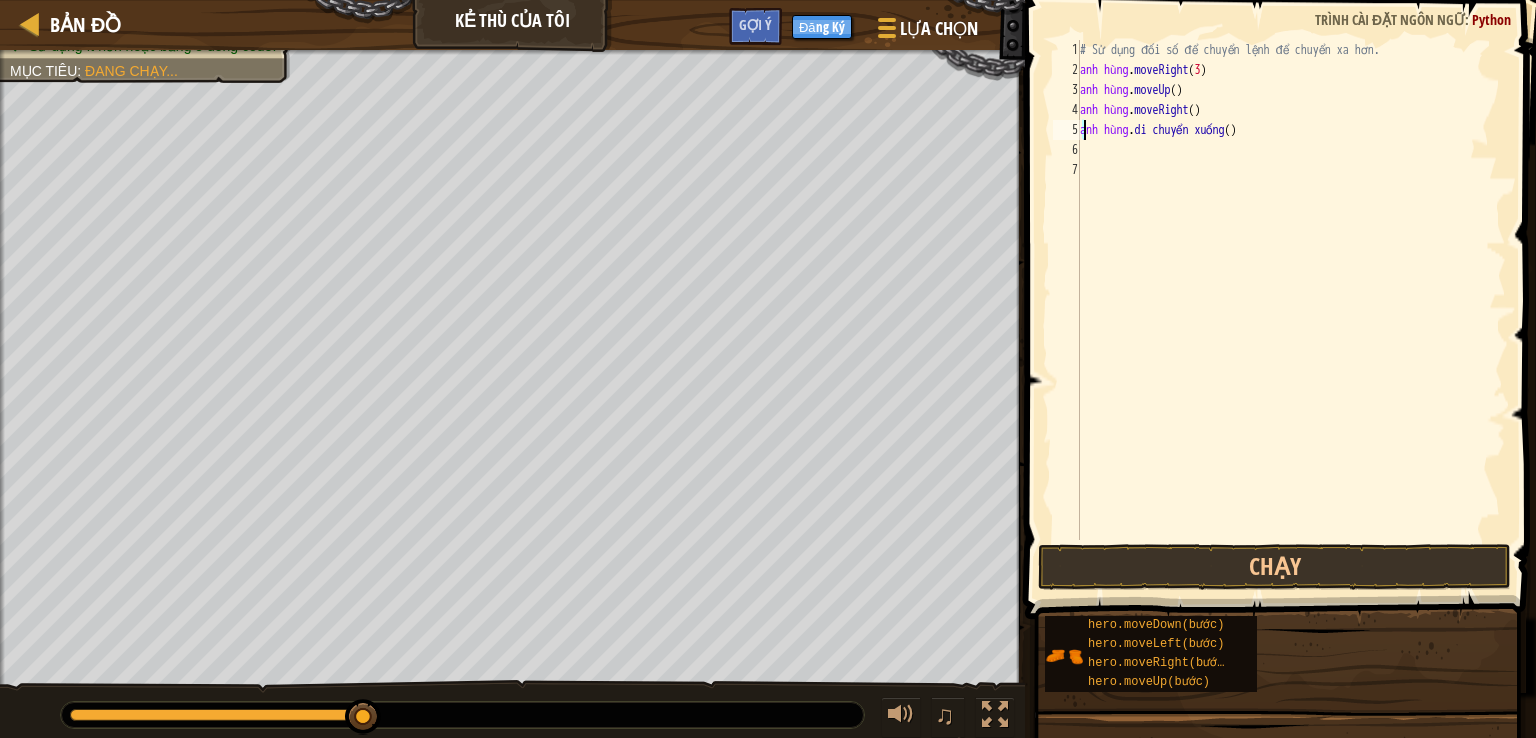 click on "# Sử dụng đối số để chuyển lệnh để chuyển xa hơn. anh hùng  .  moveRight  (  3  ) anh hùng  .  moveUp  (  ) anh hùng  .  moveRight  (  ) anh hùng  .  di chuyển xuống  (  )" at bounding box center (1291, 310) 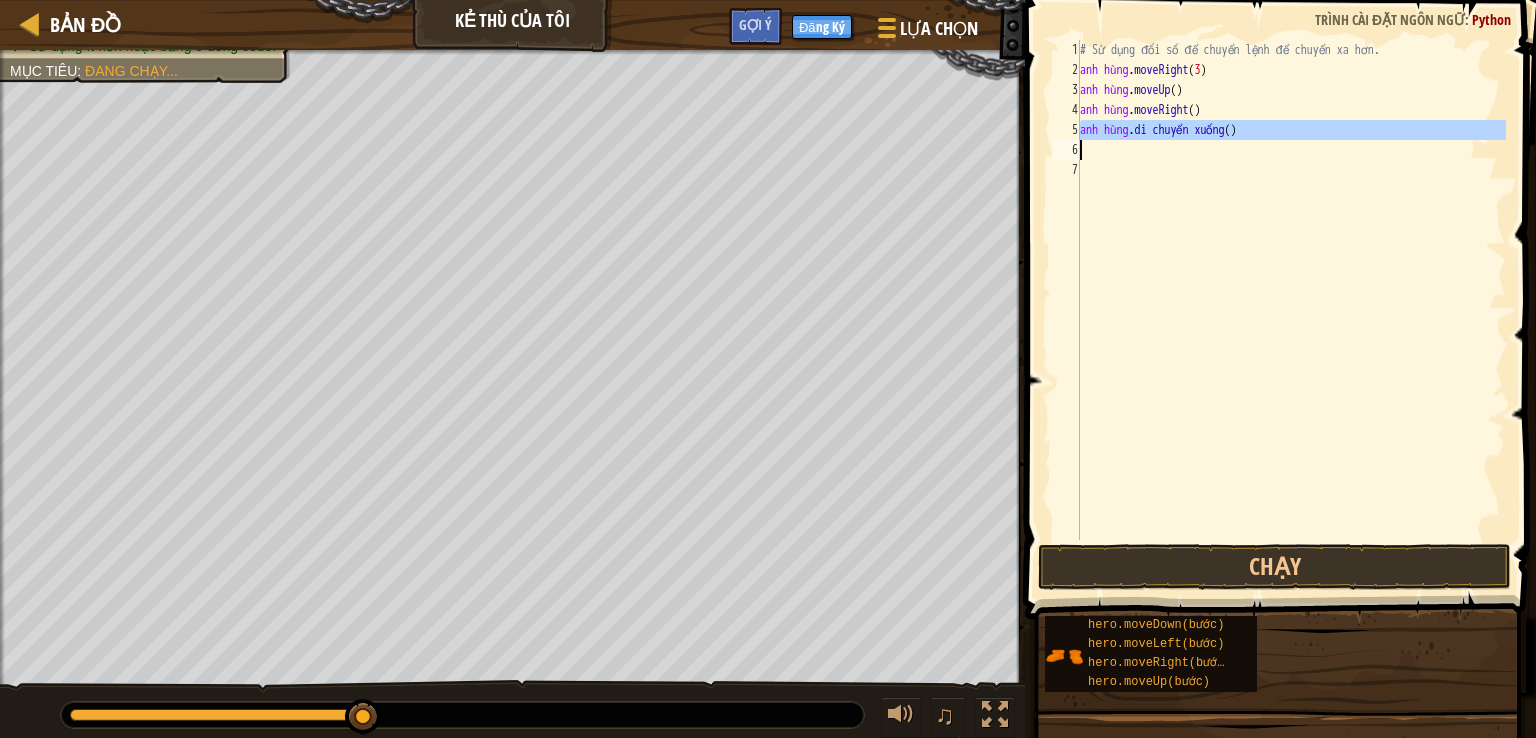 click on "# Sử dụng đối số để chuyển lệnh để chuyển xa hơn. anh hùng  .  moveRight  (  3  ) anh hùng  .  moveUp  (  ) anh hùng  .  moveRight  (  ) anh hùng  .  di chuyển xuống  (  )" at bounding box center [1291, 290] 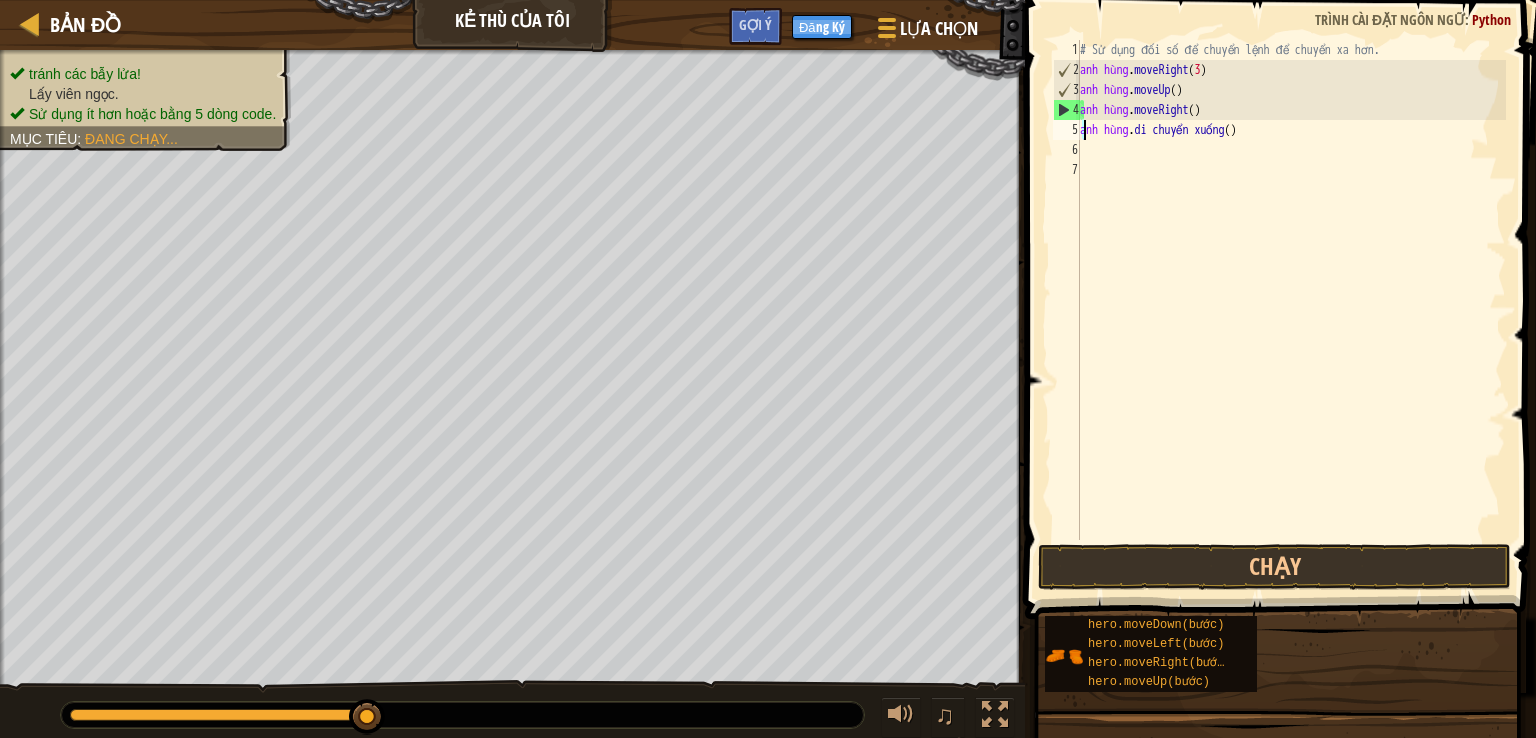 drag, startPoint x: 372, startPoint y: 715, endPoint x: 839, endPoint y: 684, distance: 468.02777 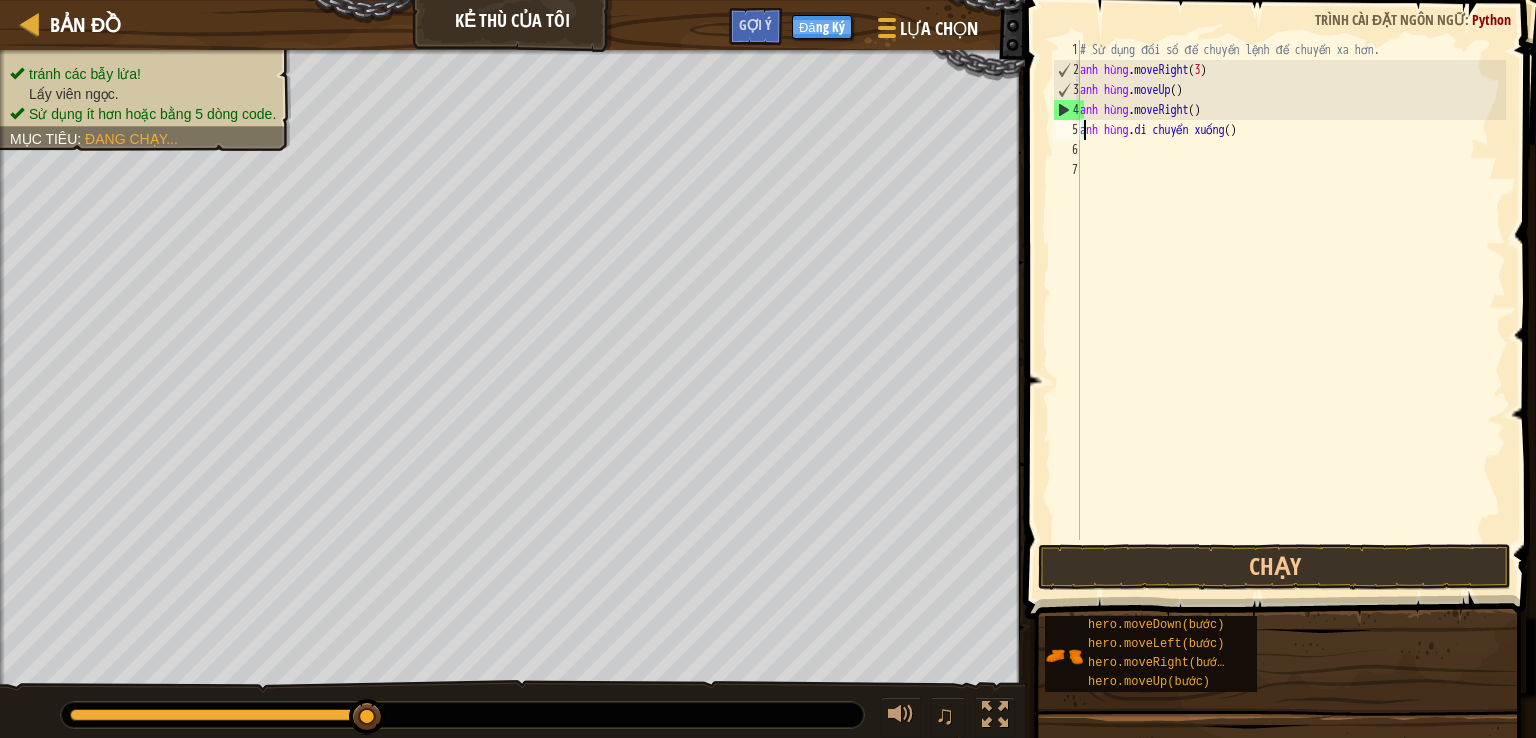 drag, startPoint x: 1267, startPoint y: 126, endPoint x: 1267, endPoint y: 137, distance: 11 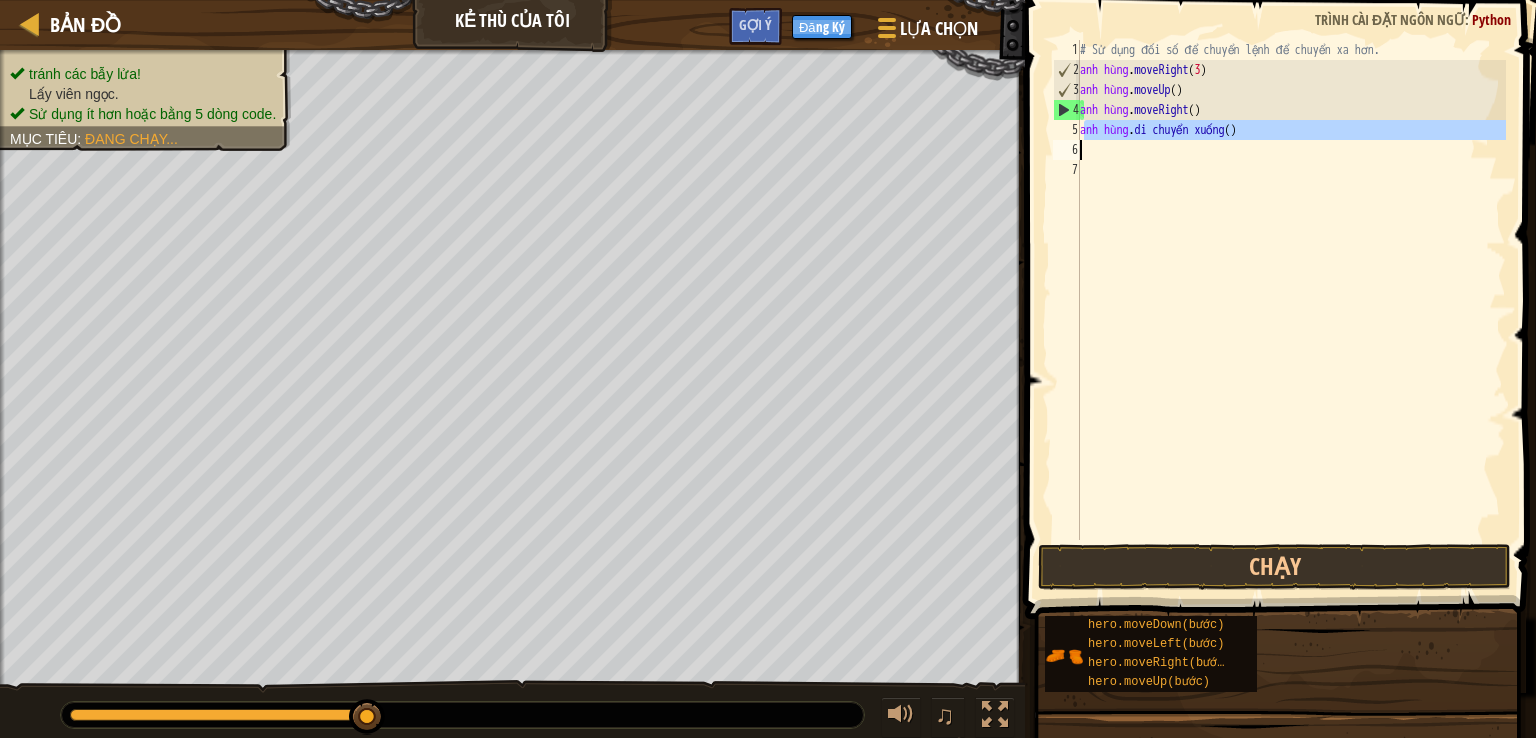 click on "# Sử dụng đối số để chuyển lệnh để chuyển xa hơn. anh hùng  .  moveRight  (  3  ) anh hùng  .  moveUp  (  ) anh hùng  .  moveRight  (  ) anh hùng  .  di chuyển xuống  (  )" at bounding box center (1291, 290) 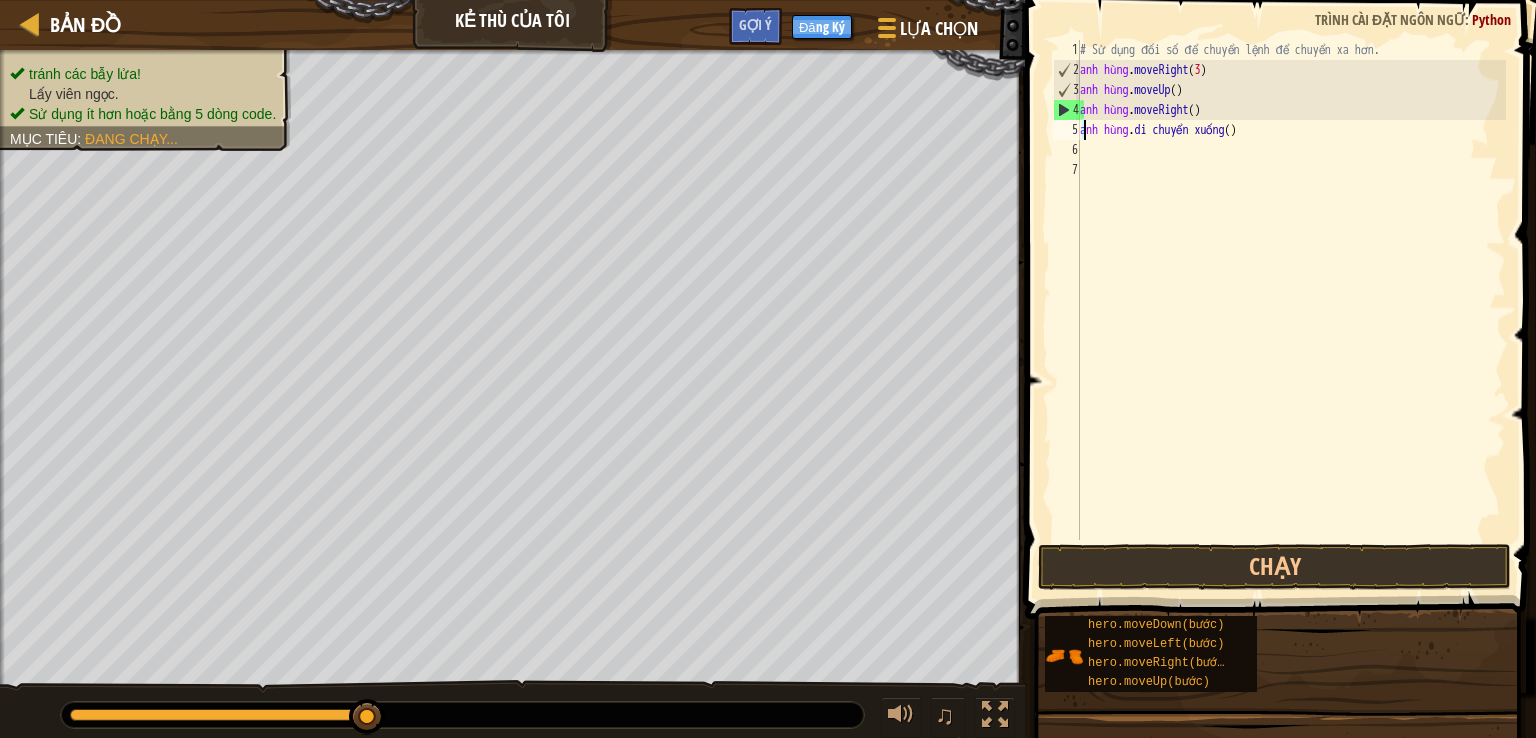 click on "# Sử dụng đối số để chuyển lệnh để chuyển xa hơn. anh hùng  .  moveRight  (  3  ) anh hùng  .  moveUp  (  ) anh hùng  .  moveRight  (  ) anh hùng  .  di chuyển xuống  (  )" at bounding box center (1291, 310) 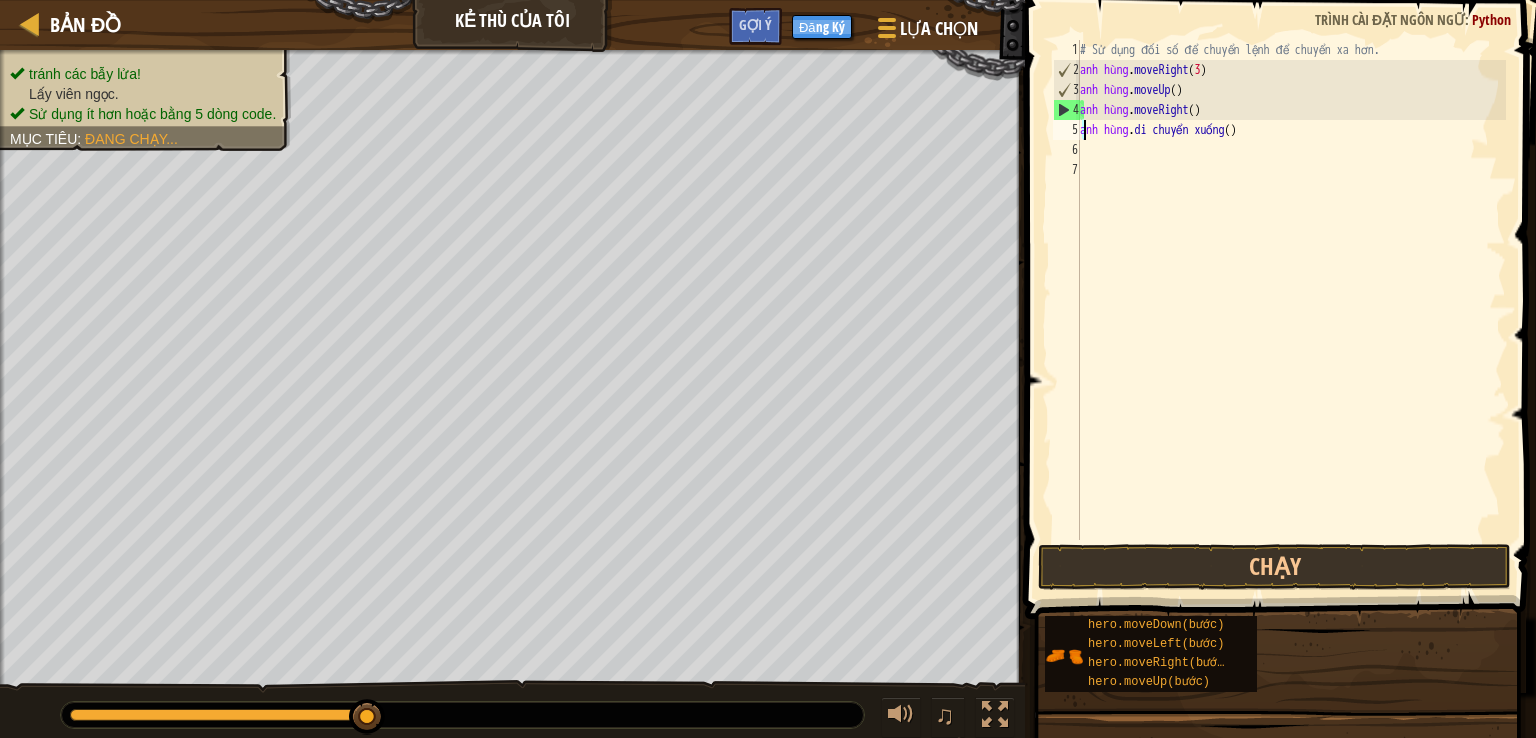 click on "# Sử dụng đối số để chuyển lệnh để chuyển xa hơn. anh hùng  .  moveRight  (  3  ) anh hùng  .  moveUp  (  ) anh hùng  .  moveRight  (  ) anh hùng  .  di chuyển xuống  (  )" at bounding box center [1291, 310] 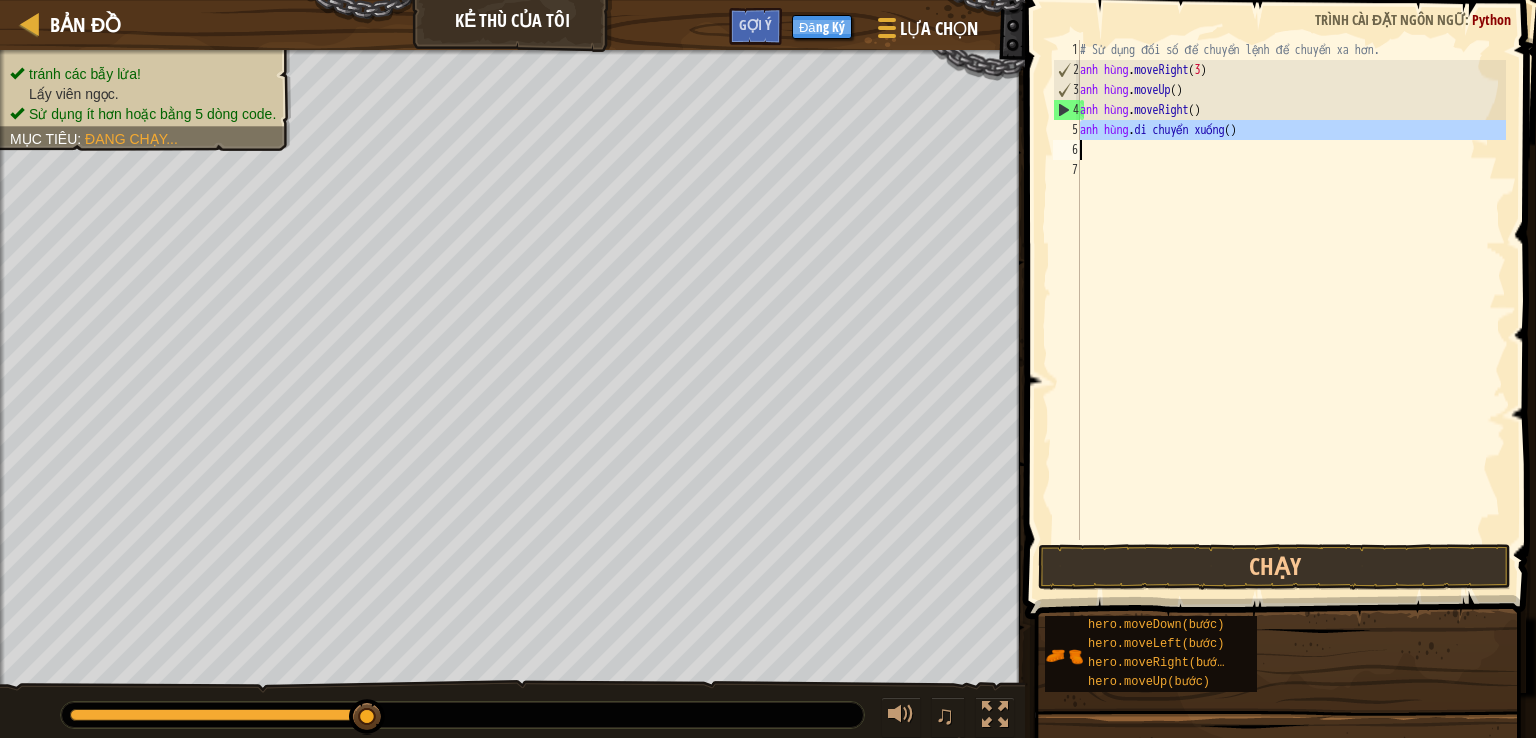 click on "# Sử dụng đối số để chuyển lệnh để chuyển xa hơn. anh hùng  .  moveRight  (  3  ) anh hùng  .  moveUp  (  ) anh hùng  .  moveRight  (  ) anh hùng  .  di chuyển xuống  (  )" at bounding box center [1291, 290] 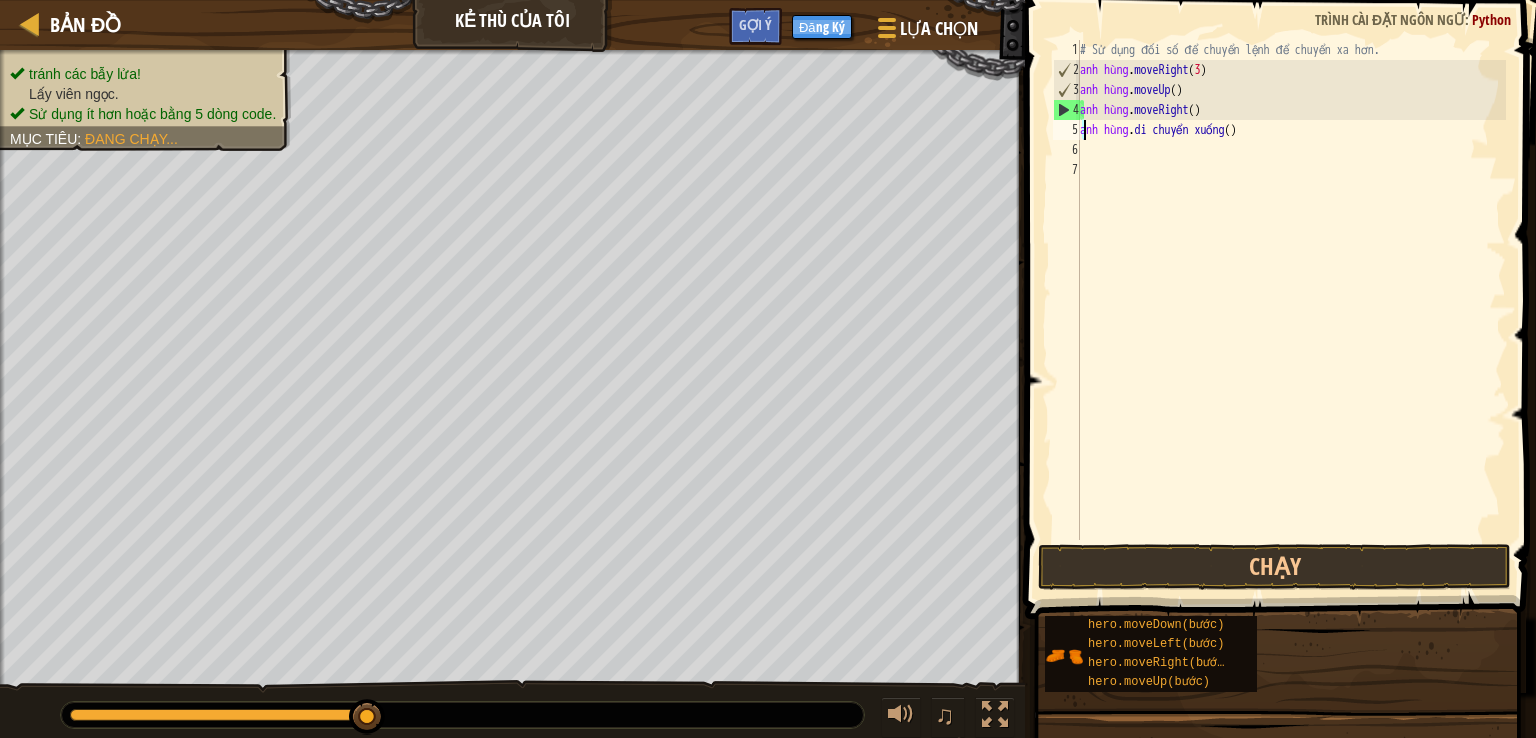 click on "# Sử dụng đối số để chuyển lệnh để chuyển xa hơn. anh hùng  .  moveRight  (  3  ) anh hùng  .  moveUp  (  ) anh hùng  .  moveRight  (  ) anh hùng  .  di chuyển xuống  (  )" at bounding box center [1291, 310] 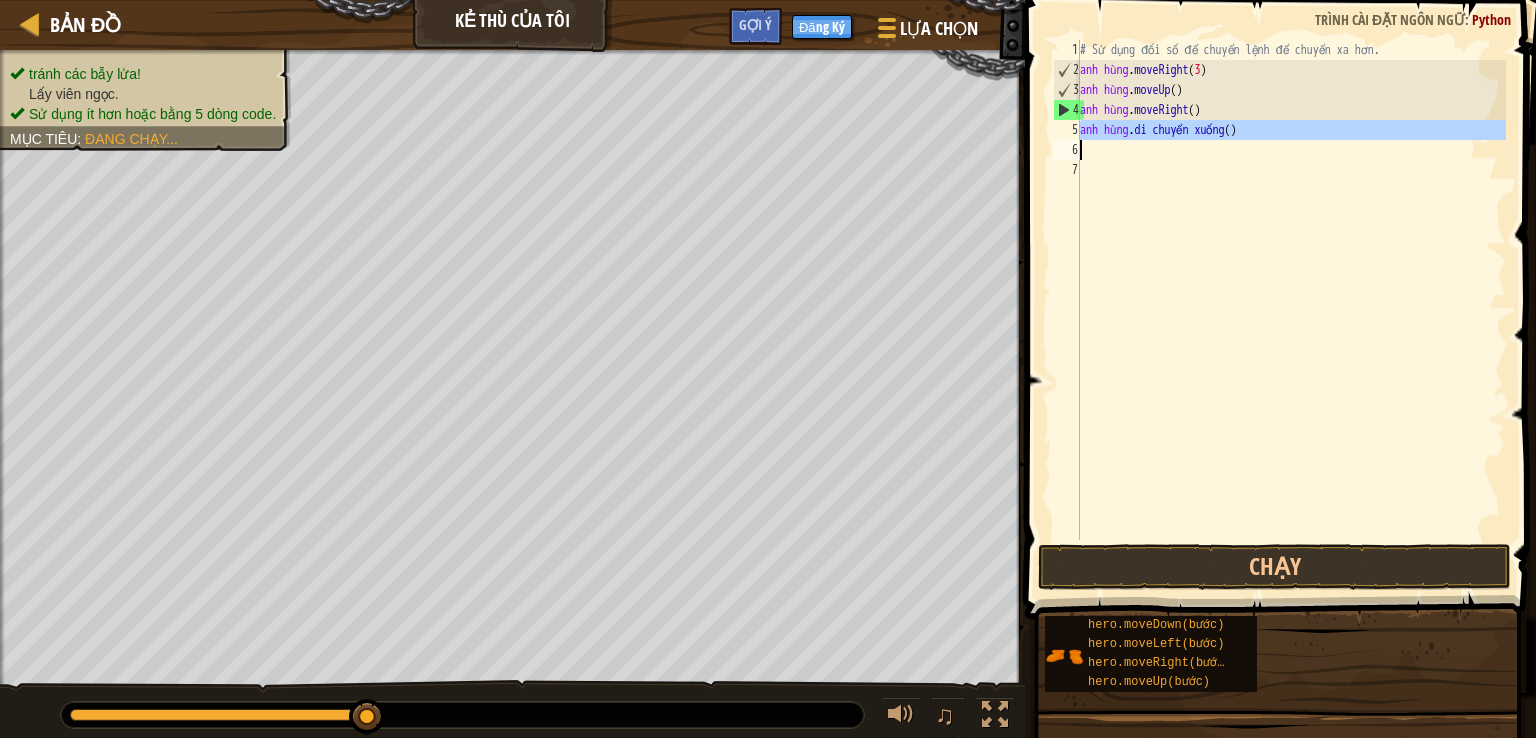 click on "# Sử dụng đối số để chuyển lệnh để chuyển xa hơn. anh hùng  .  moveRight  (  3  ) anh hùng  .  moveUp  (  ) anh hùng  .  moveRight  (  ) anh hùng  .  di chuyển xuống  (  )" at bounding box center [1291, 310] 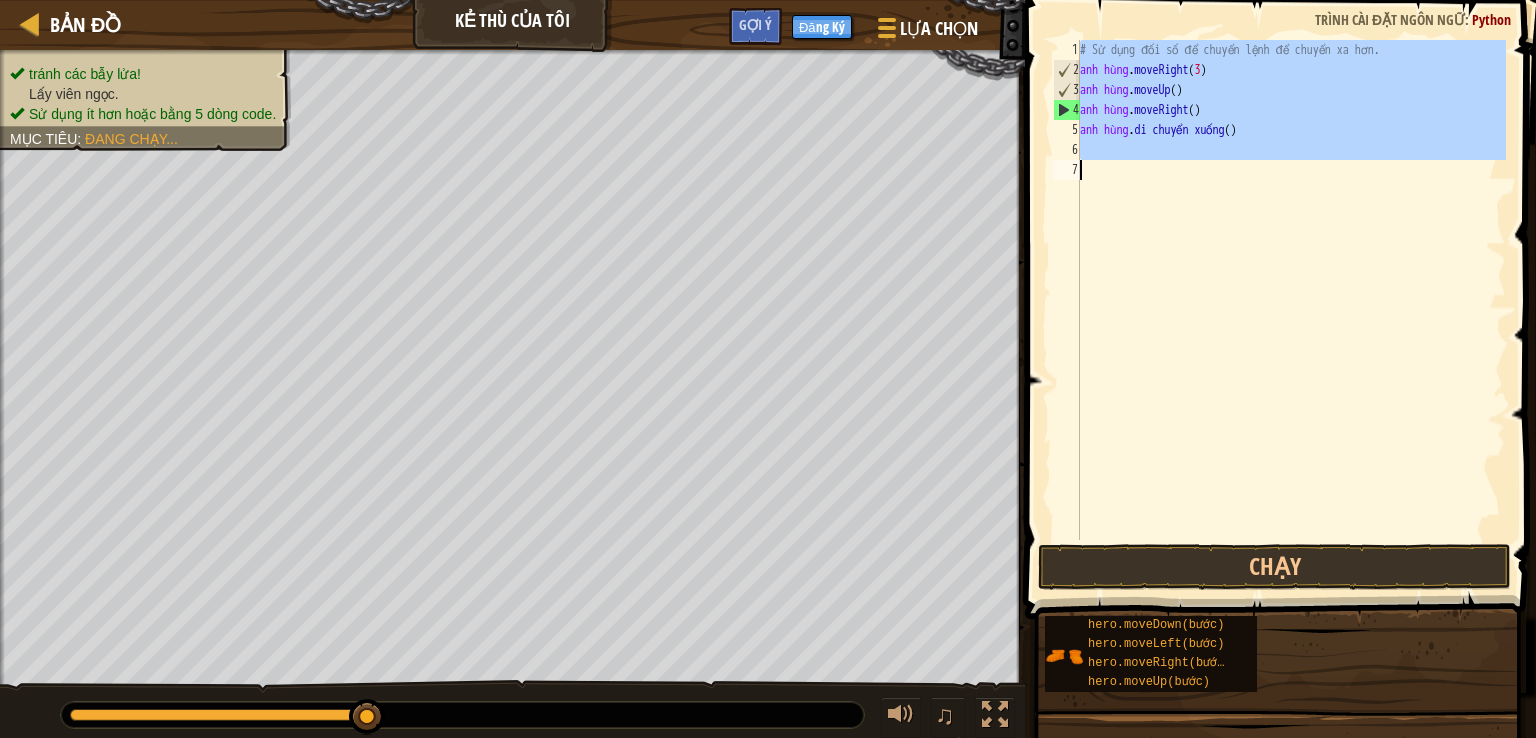 click on "# Sử dụng đối số để chuyển lệnh để chuyển xa hơn. anh hùng  .  moveRight  (  3  ) anh hùng  .  moveUp  (  ) anh hùng  .  moveRight  (  ) anh hùng  .  di chuyển xuống  (  )" at bounding box center (1291, 310) 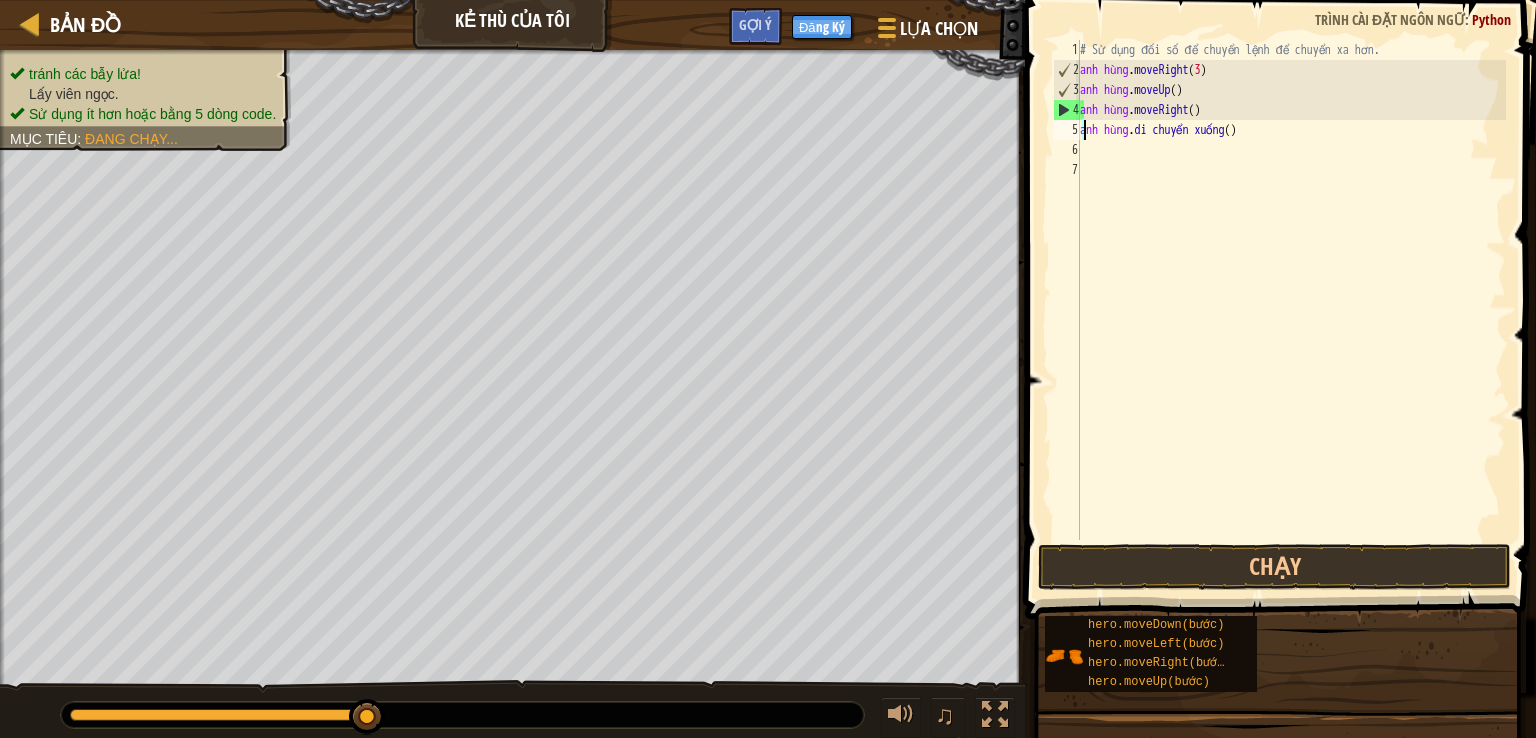 click on "# Sử dụng đối số để chuyển lệnh để chuyển xa hơn. anh hùng  .  moveRight  (  3  ) anh hùng  .  moveUp  (  ) anh hùng  .  moveRight  (  ) anh hùng  .  di chuyển xuống  (  )" at bounding box center (1291, 310) 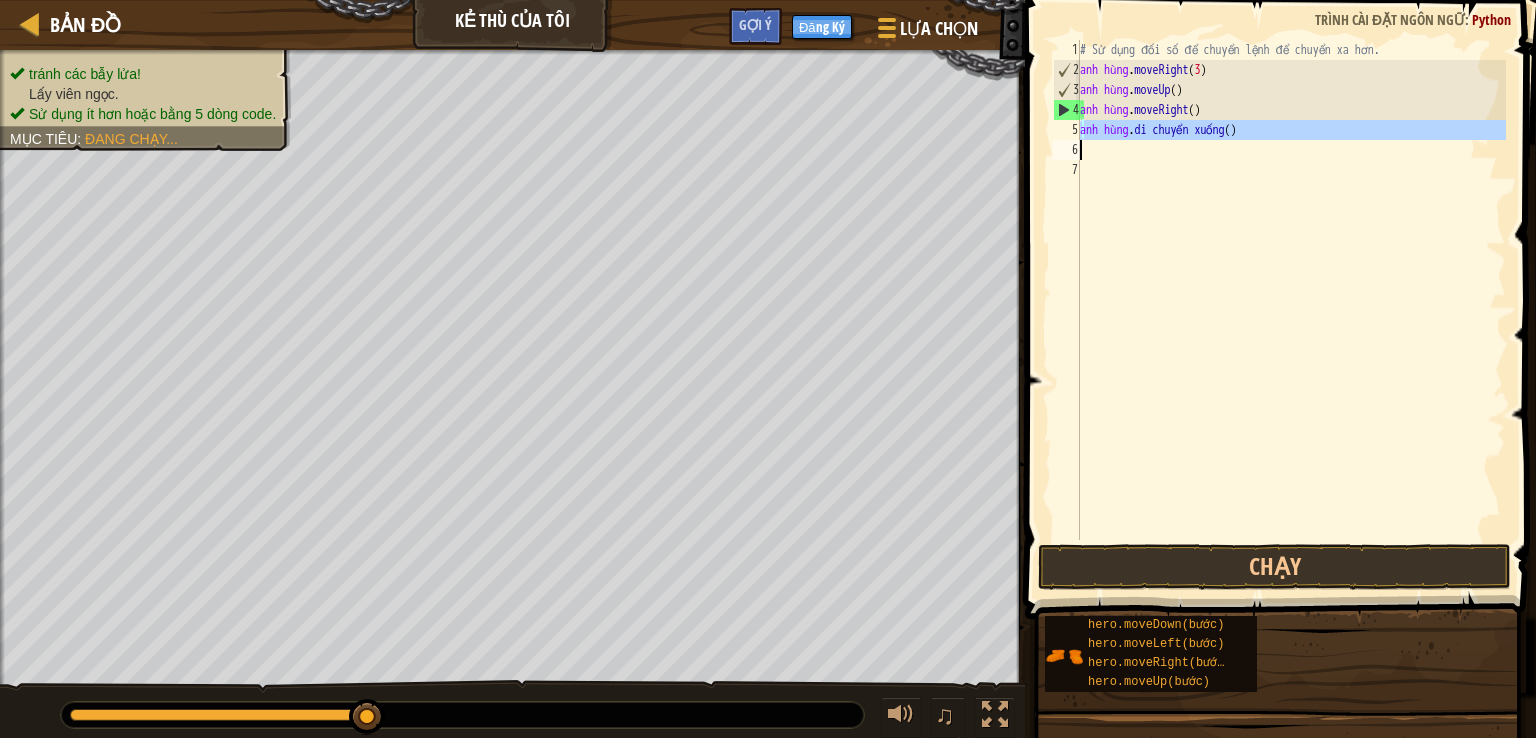 click on "# Sử dụng đối số để chuyển lệnh để chuyển xa hơn. anh hùng  .  moveRight  (  3  ) anh hùng  .  moveUp  (  ) anh hùng  .  moveRight  (  ) anh hùng  .  di chuyển xuống  (  )" at bounding box center (1291, 310) 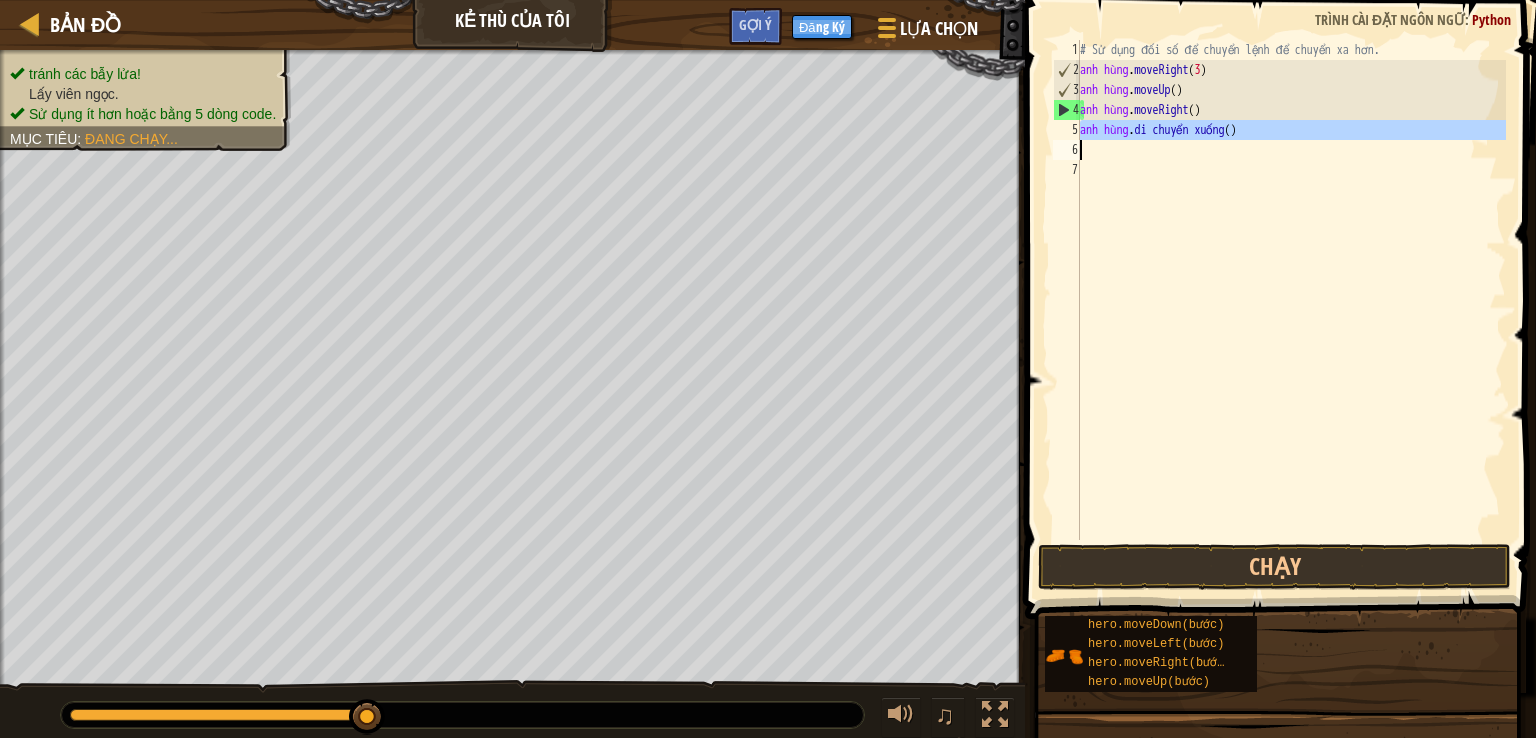 type on "3" 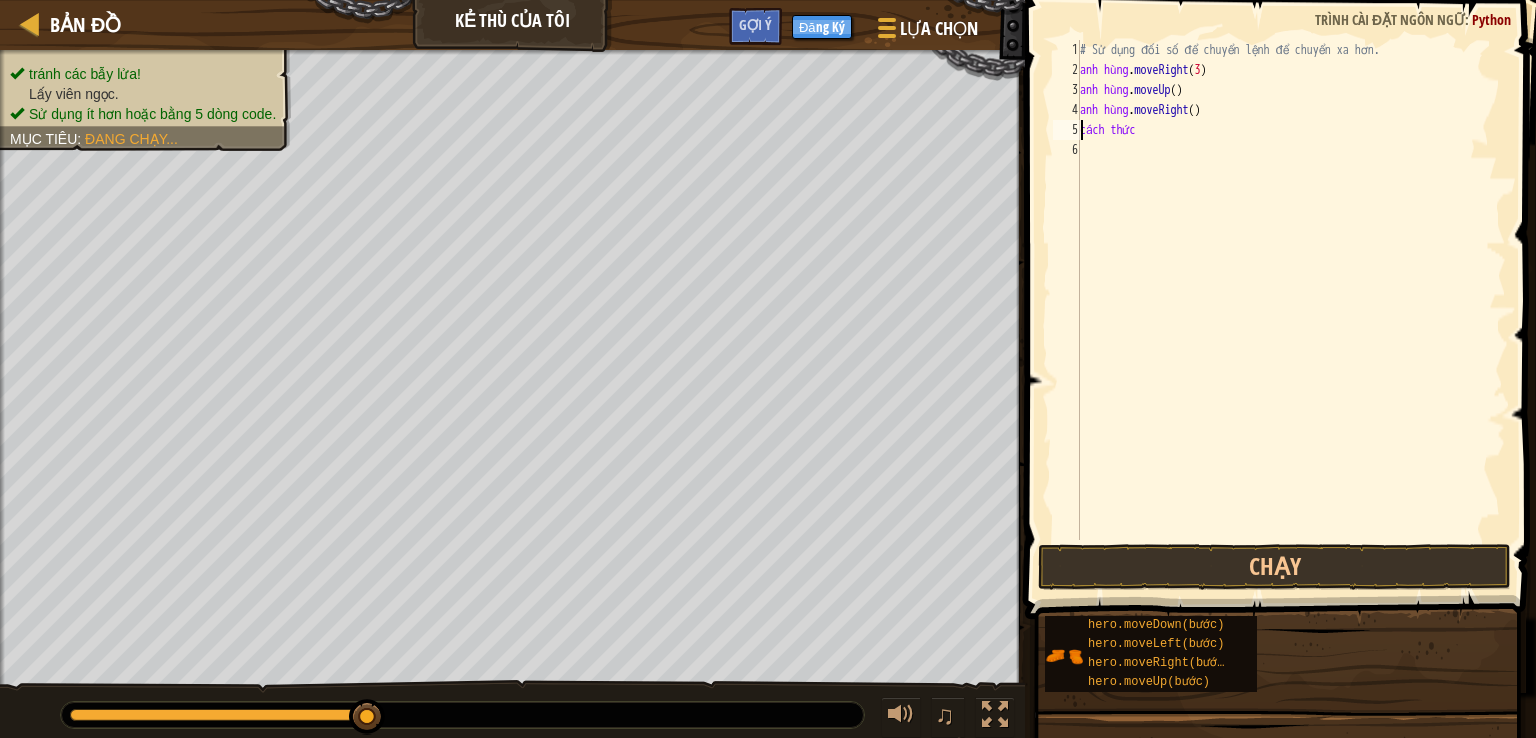 scroll, scrollTop: 9, scrollLeft: 1, axis: both 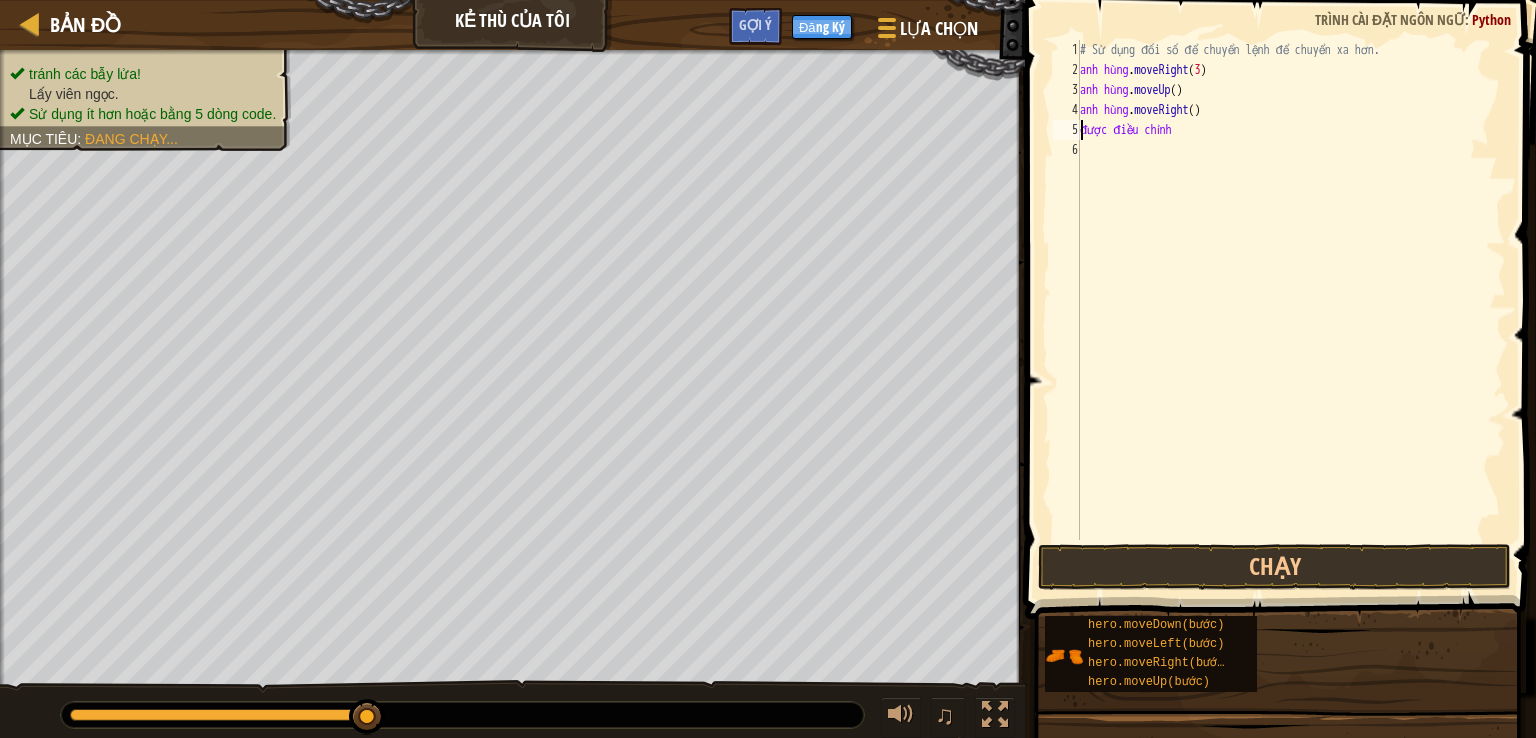 type on "modedo" 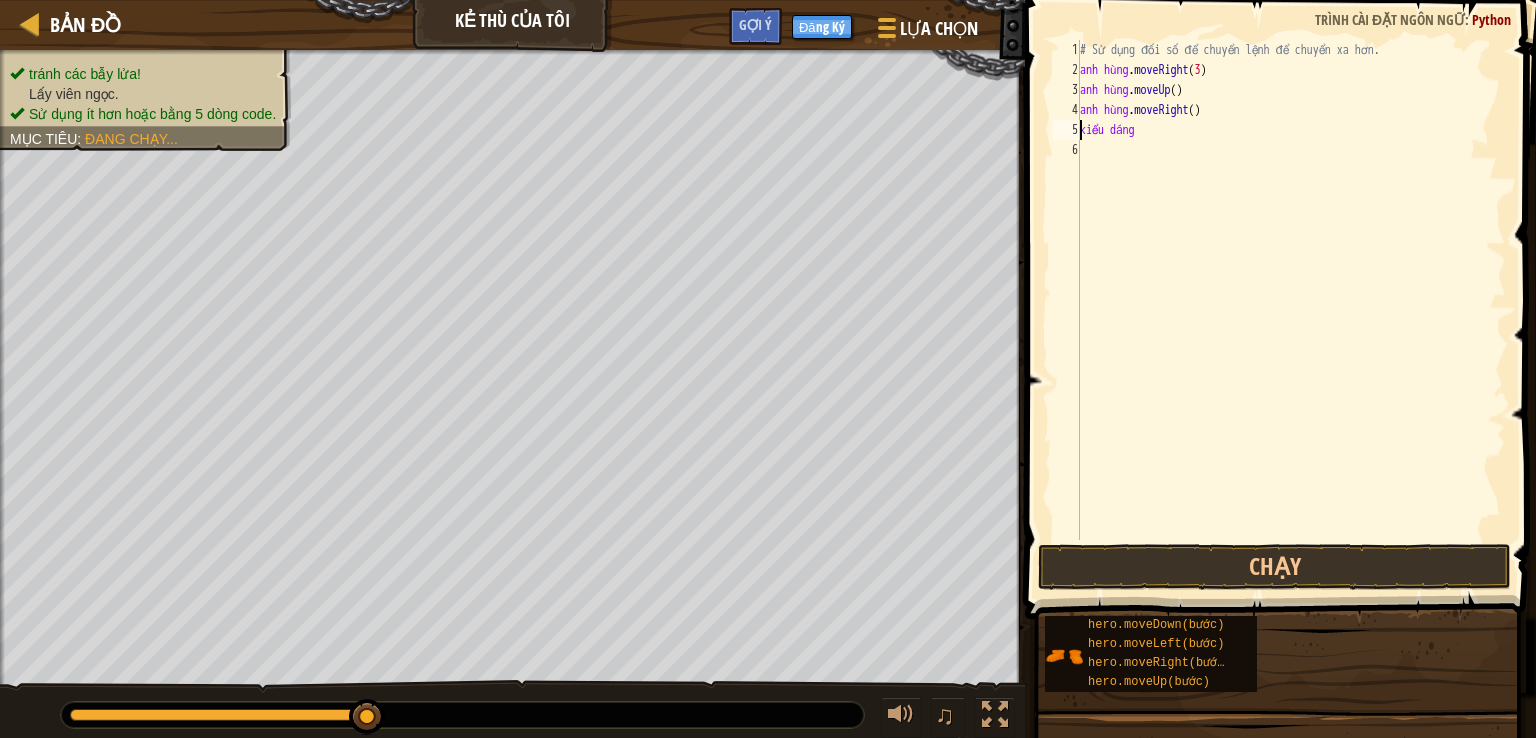 drag, startPoint x: 1146, startPoint y: 130, endPoint x: 1068, endPoint y: 135, distance: 78.160095 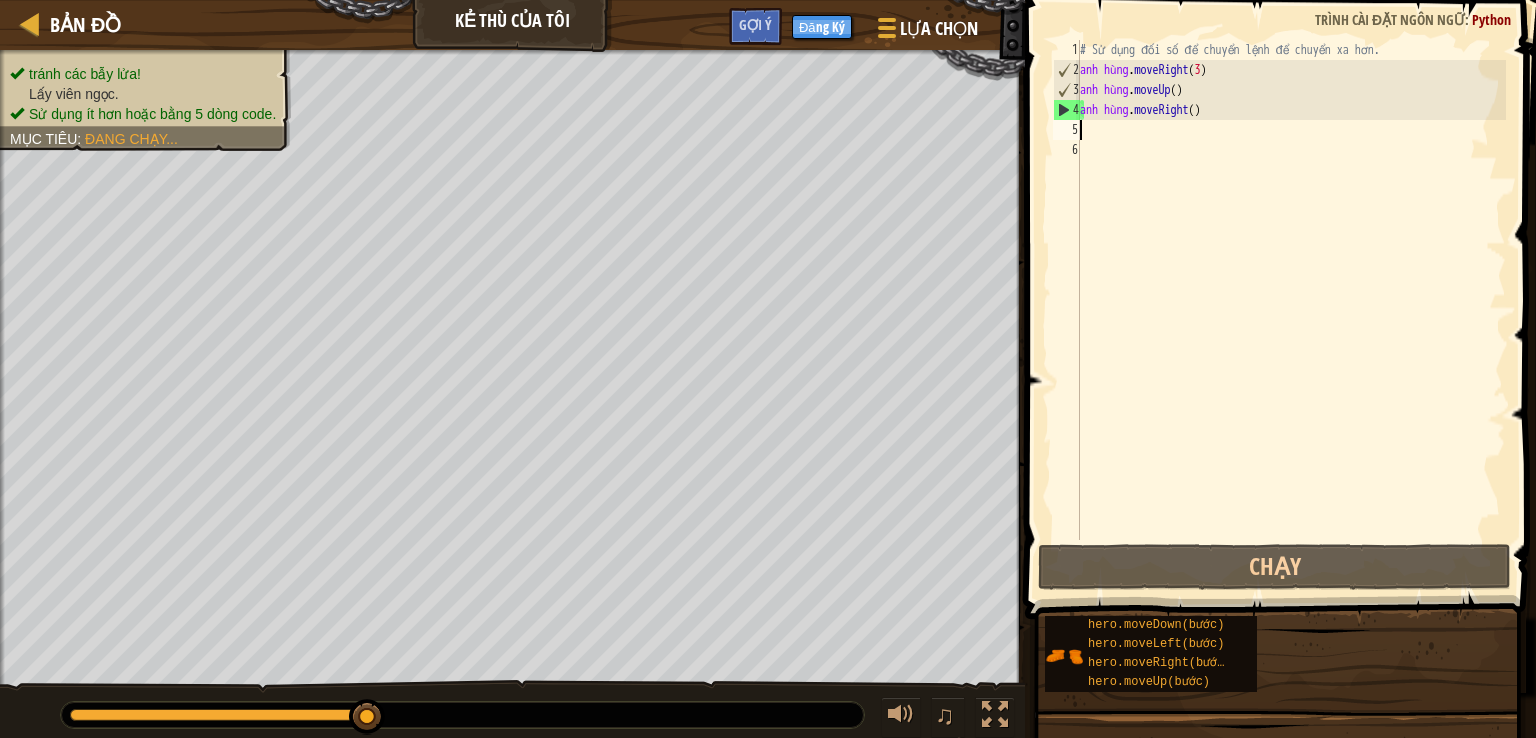click on "# Sử dụng đối số để chuyển lệnh để chuyển xa hơn. anh hùng  .  moveRight  (  3  ) anh hùng  .  moveUp  (  ) anh hùng  .  moveRight  (  )" at bounding box center (1291, 310) 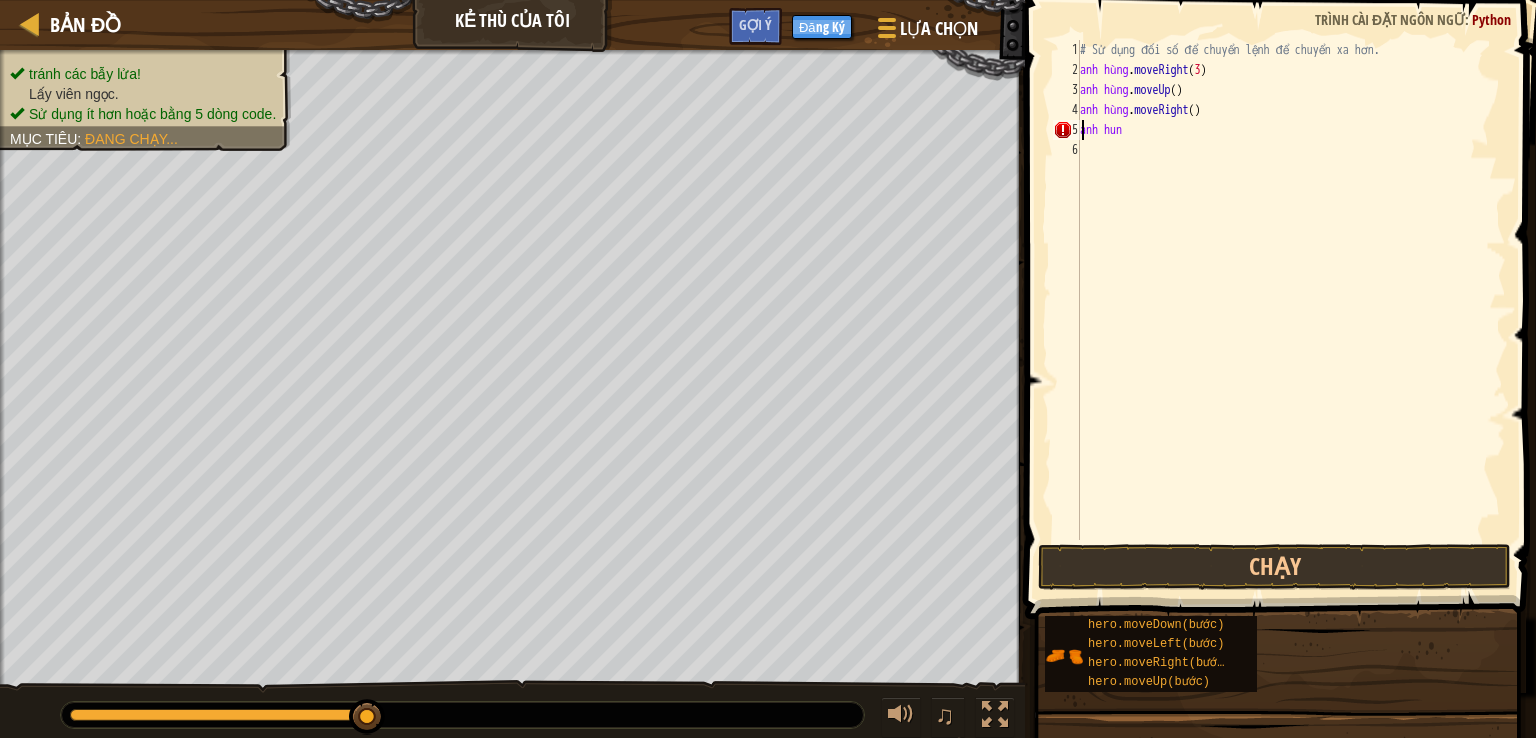 scroll, scrollTop: 9, scrollLeft: 3, axis: both 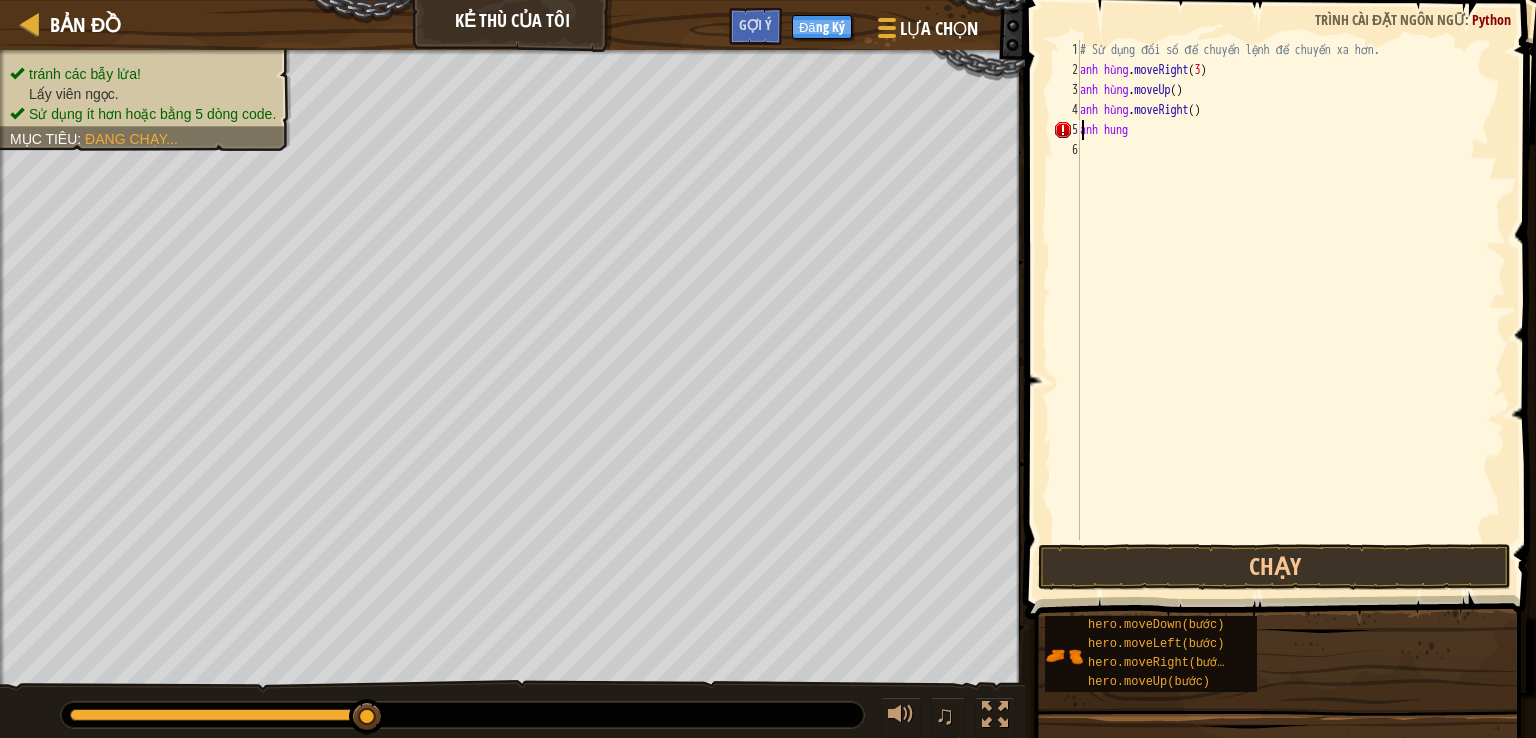 paste on "ùng" 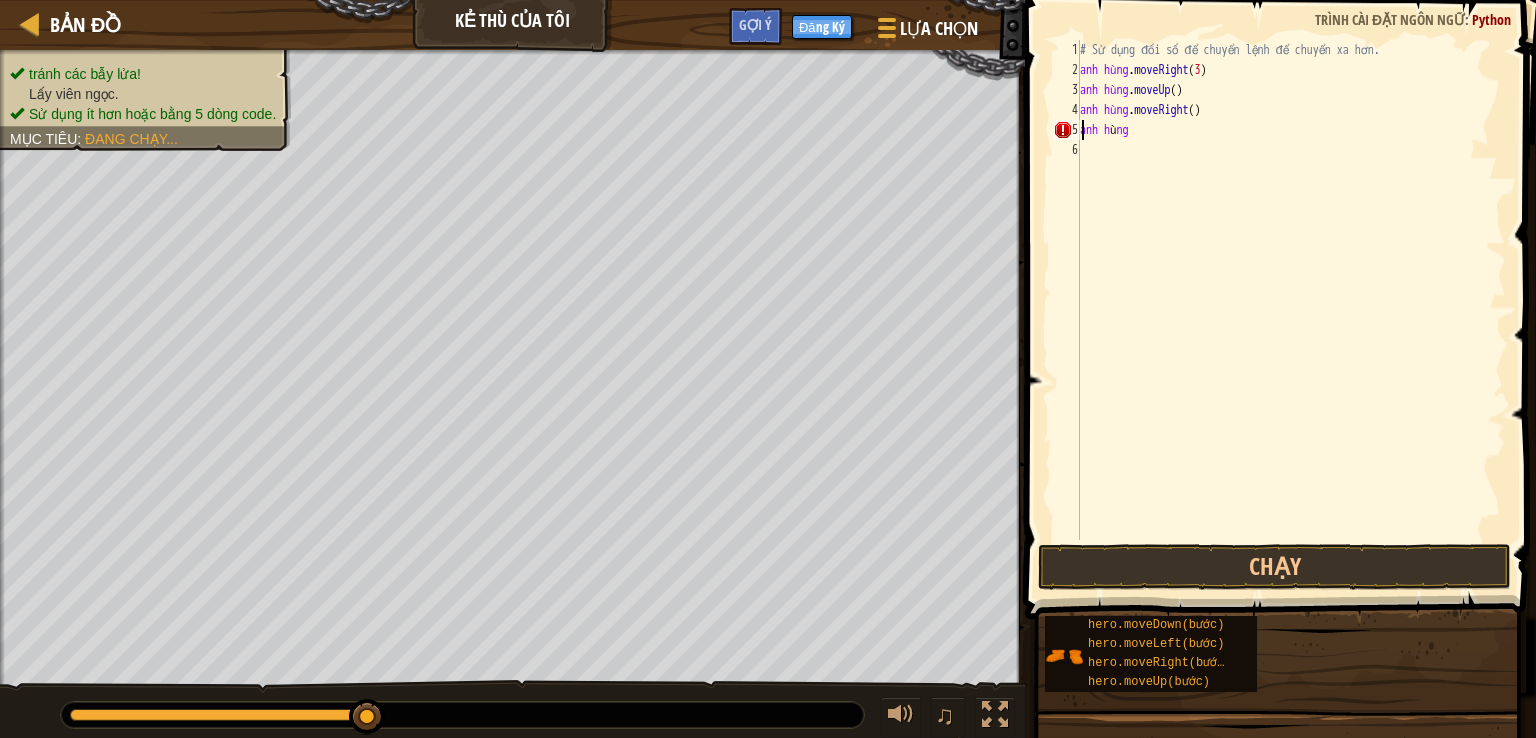 scroll, scrollTop: 9, scrollLeft: 1, axis: both 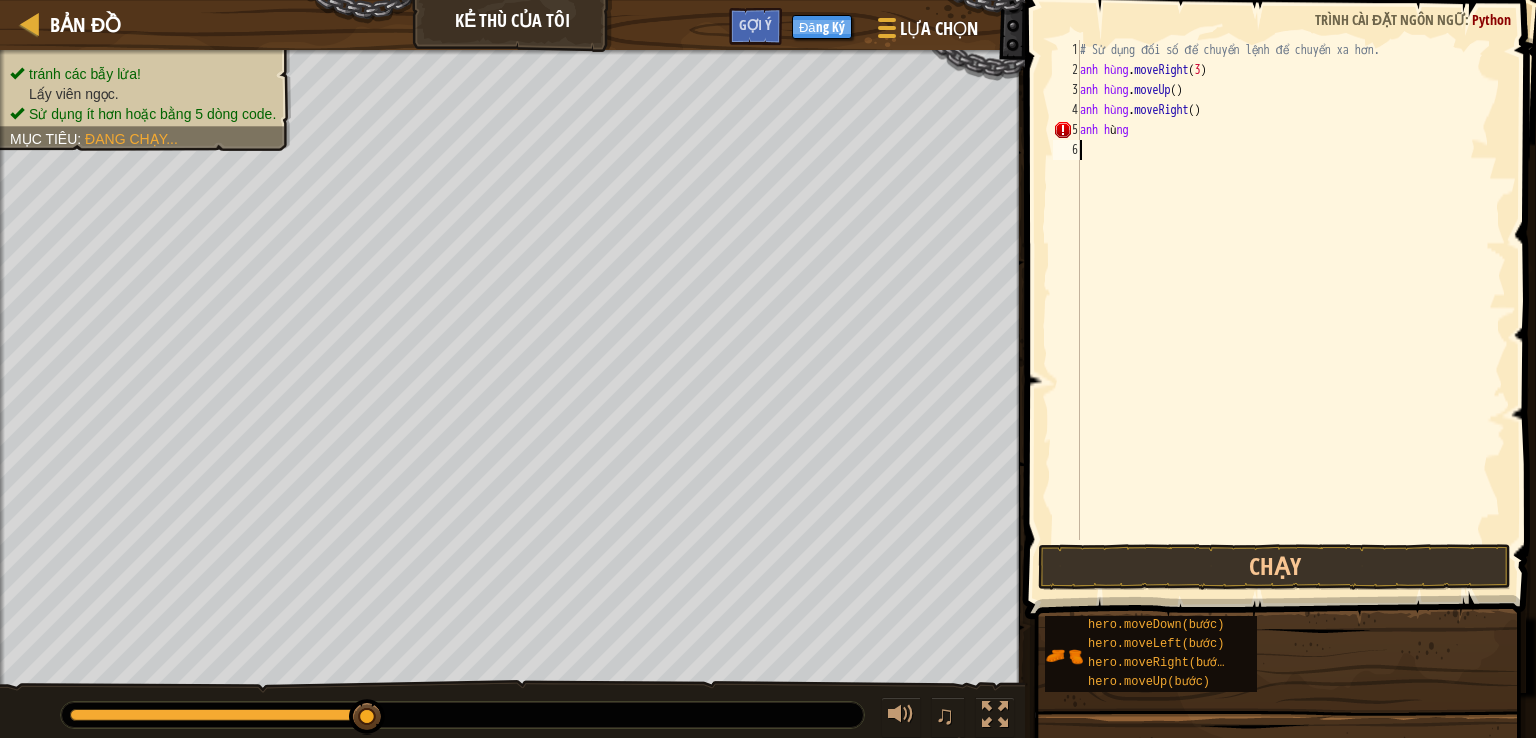 type on "anh hùng" 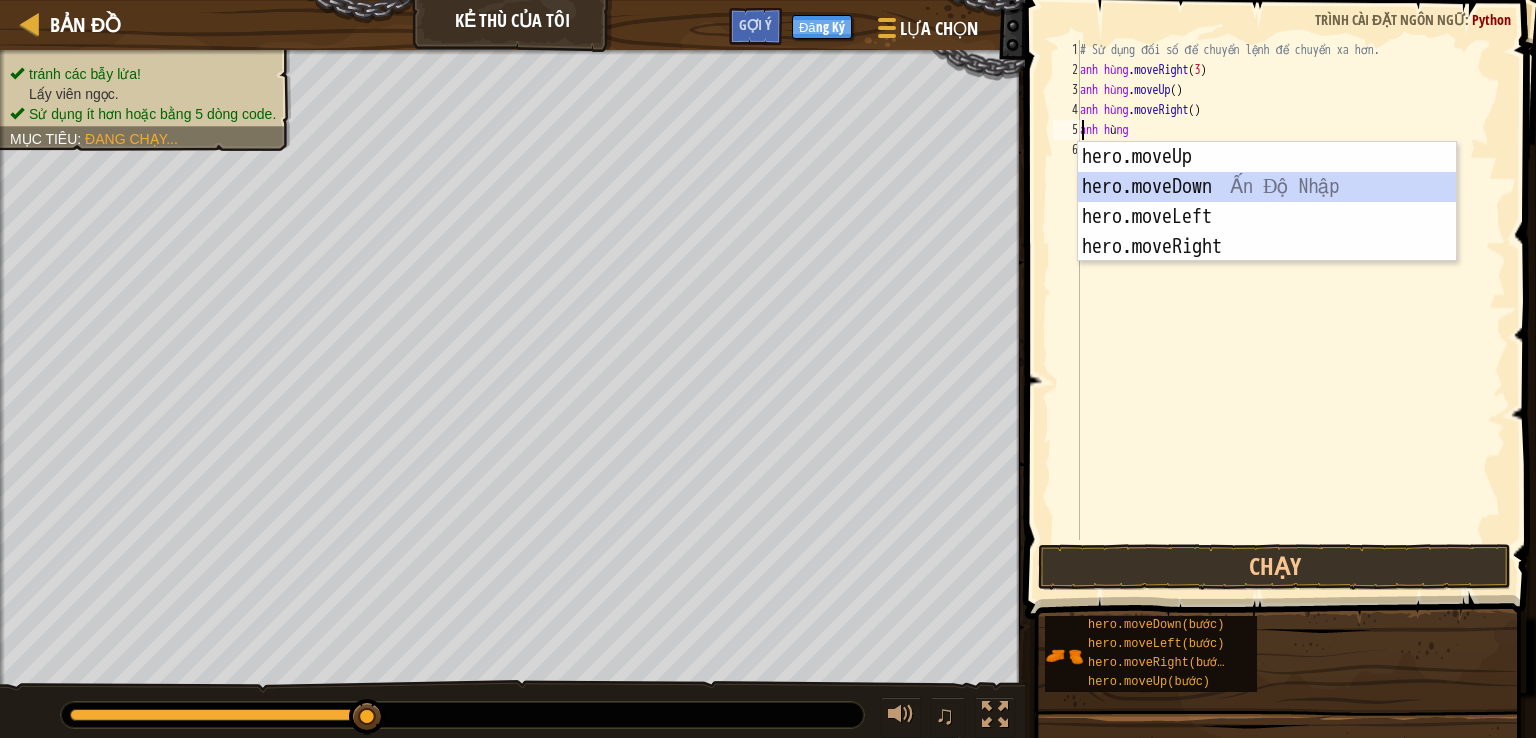click on "hero.moveUp  Ấn Enter hero.moveDown [GEOGRAPHIC_DATA] Nhập hero.moveLeft [GEOGRAPHIC_DATA] Nhập hero.moveRight [GEOGRAPHIC_DATA] Nhập" at bounding box center [1267, 232] 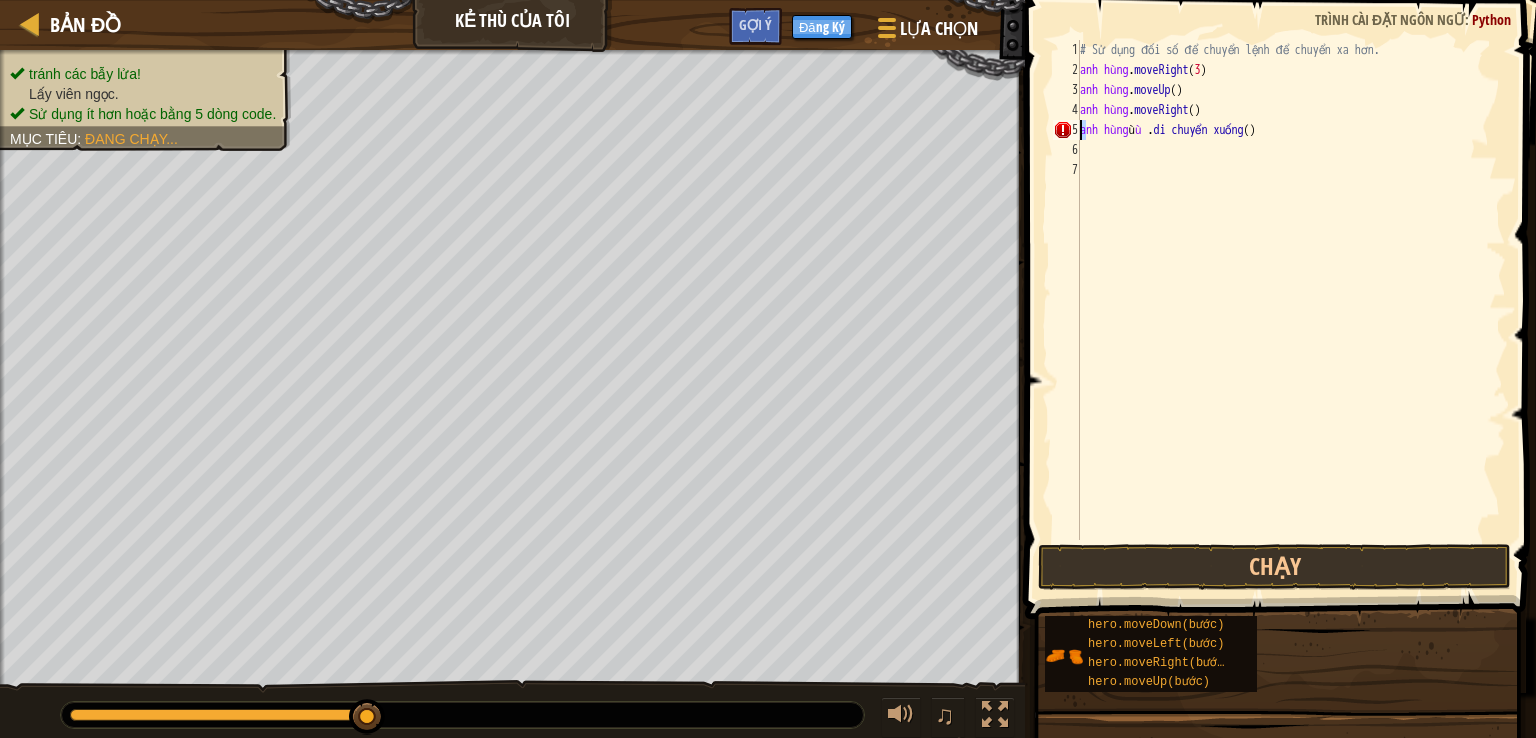 drag, startPoint x: 1316, startPoint y: 133, endPoint x: 1072, endPoint y: 138, distance: 244.05122 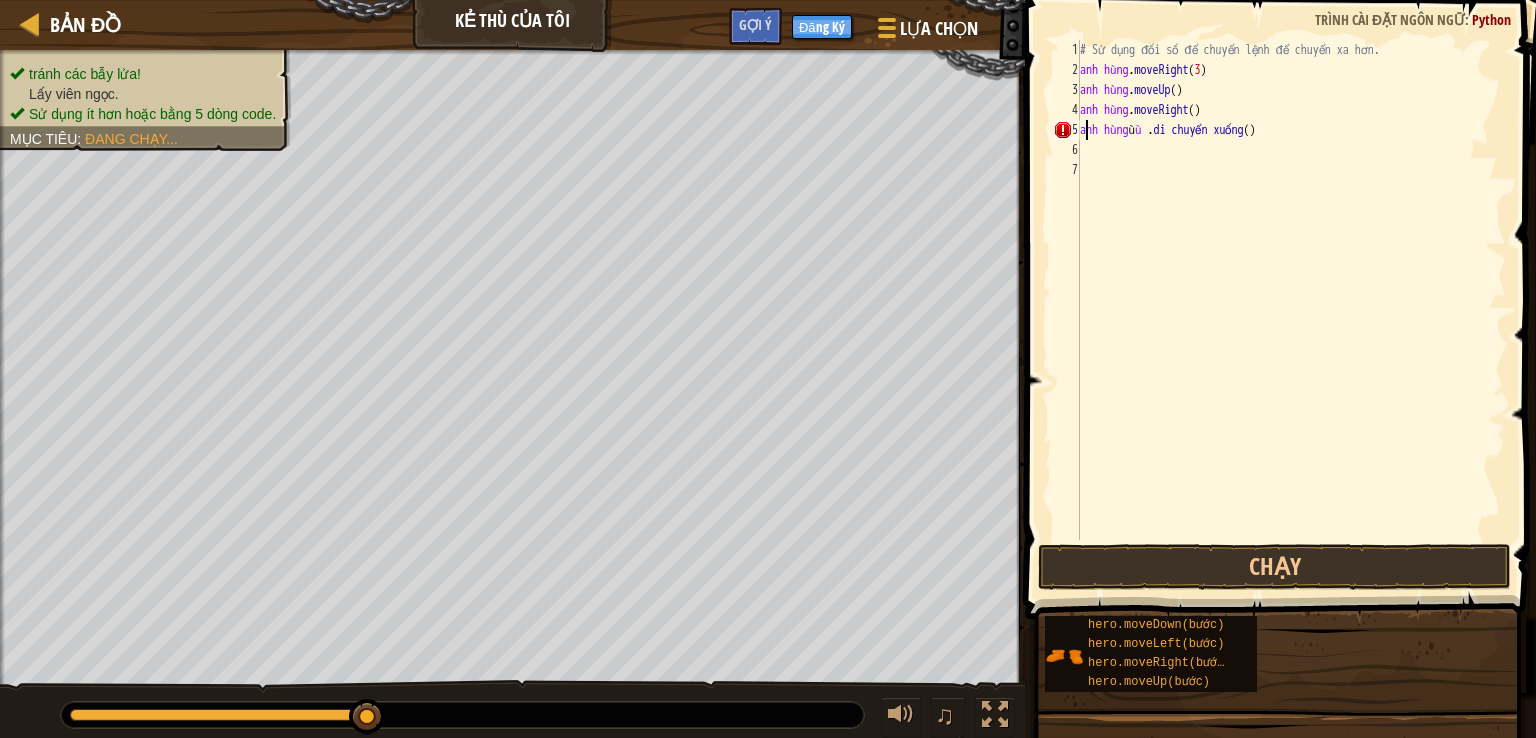 drag, startPoint x: 1274, startPoint y: 121, endPoint x: 1180, endPoint y: 122, distance: 94.00532 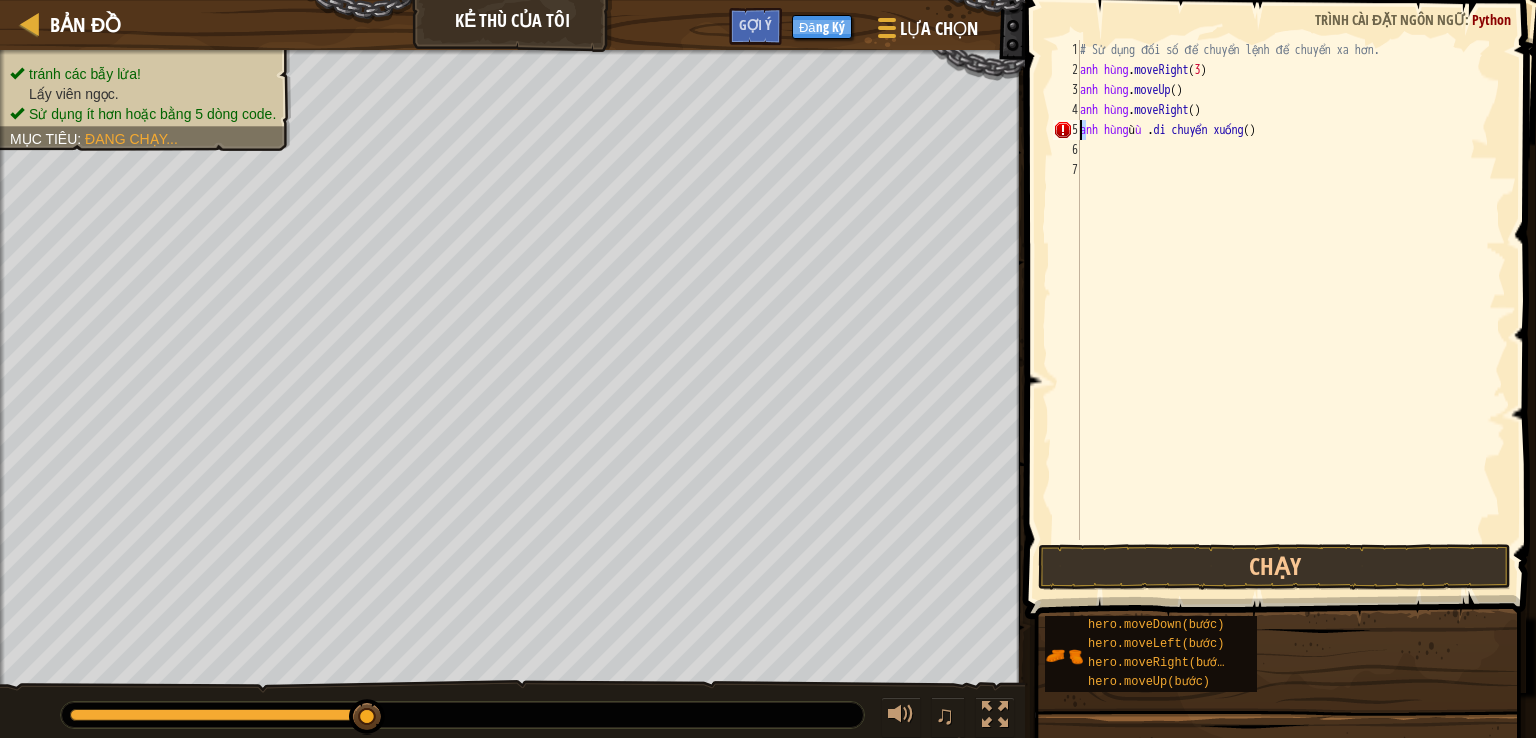 drag, startPoint x: 1292, startPoint y: 136, endPoint x: 1320, endPoint y: 106, distance: 41.036568 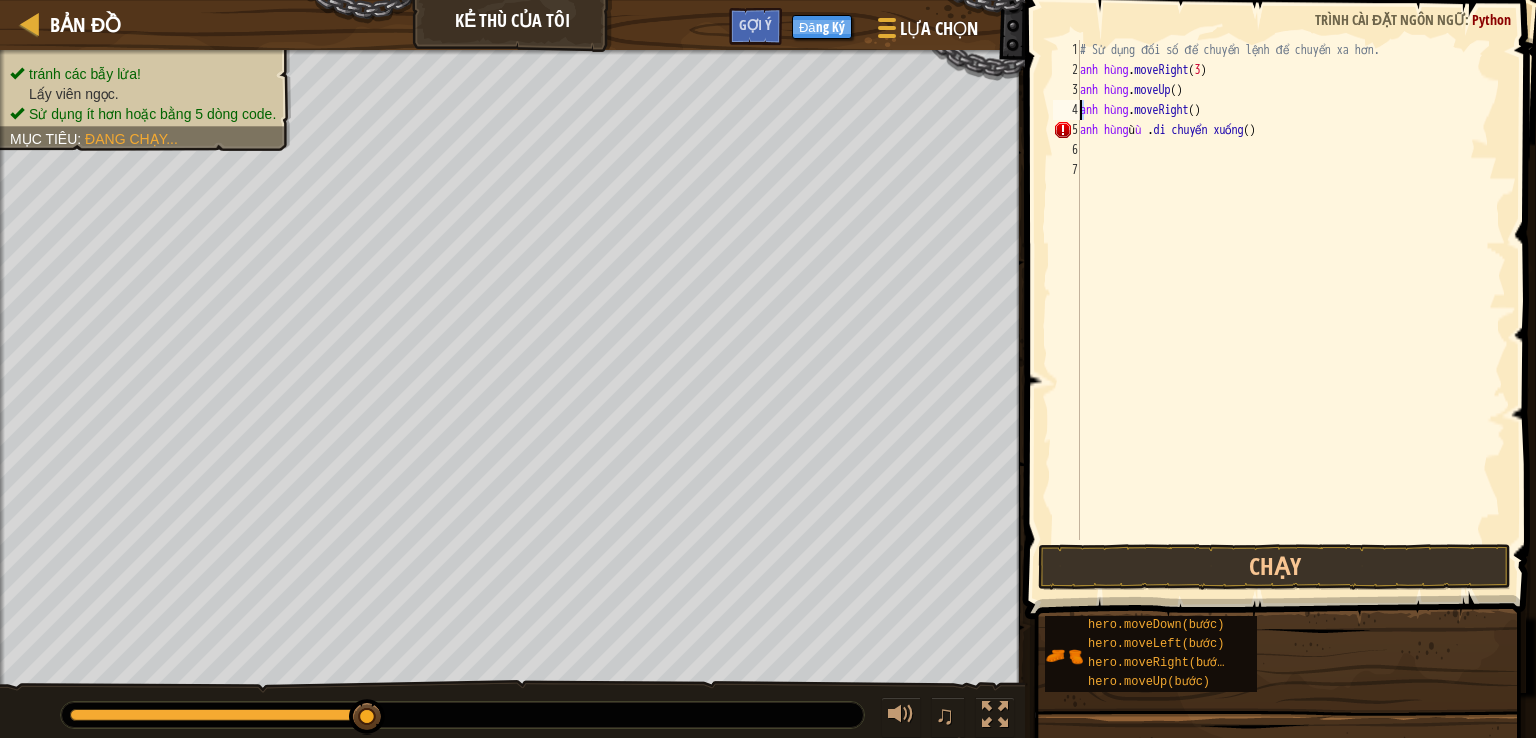 drag, startPoint x: 1320, startPoint y: 107, endPoint x: 1256, endPoint y: 132, distance: 68.70953 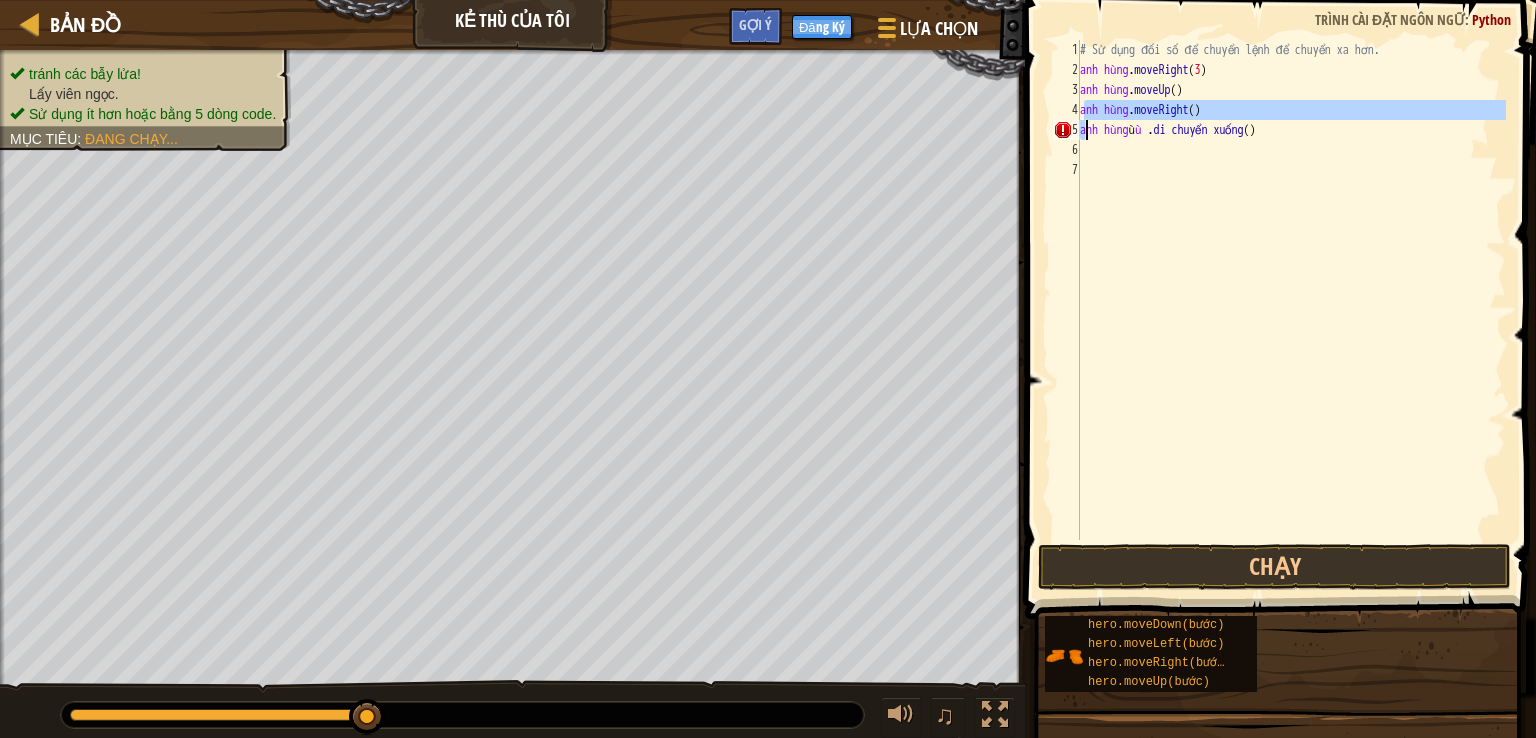 type on "anh hùng hero.moveDown()" 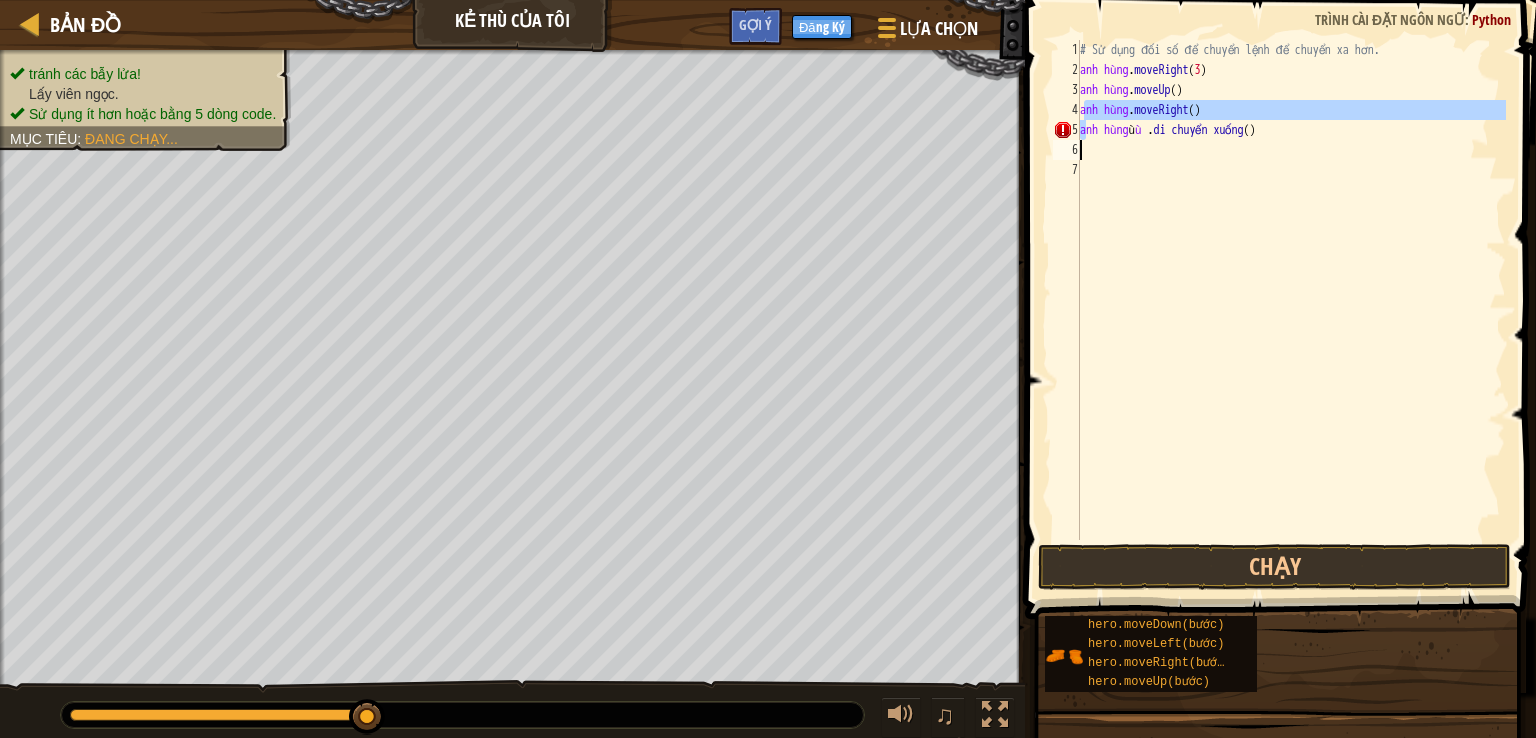 type on "anh hùng hero.moveDown()" 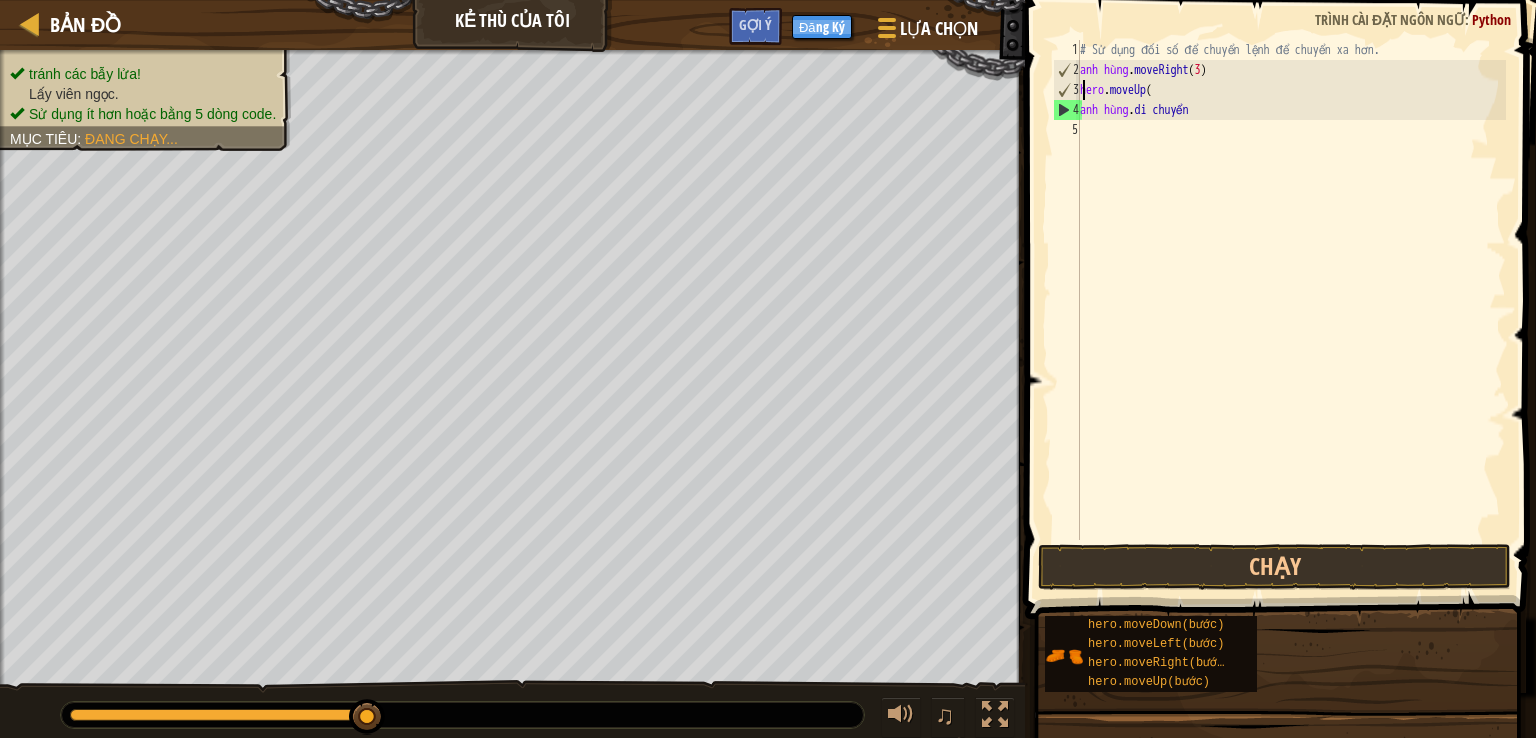 click on "Bản đồ Kẻ thù của tôi Lựa chọn Xong Đăng Ký Gợi ý 1     הההההההההההההההההההההההההההההההההההההההההההההההההההההההההההההההההההההההההההההההההההההההההההההההההההההההההההההההההההההההההההההההההההההההההההההההההההההההההההההההההההההההההההההההההההההההההההההההההההההההההההההההההההההההההההההההההההההההההההההההההההההההההההההההה XXXXXX ... Giải pháp × Gợi ý hero.moveUp 1 2 3 4 5 # Sử dụng đối số để chuyển lệnh để chuyển xa hơn. anh hùng  .  moveRight  (  3  ) hero . moveUp ( anh hùng  .  di chuyển     XXXXXX ... Nếu bạn muốn gọi `anh` như hàm, bạn cần `()` Đã lưu mã Trình cài đặt ngôn ngữ  :  Python Chạy Gửi Xong Tuyên bố / Gọi / anh hùng hero.moveDown(bước) hero.moveLeft(bước)" at bounding box center [768, 369] 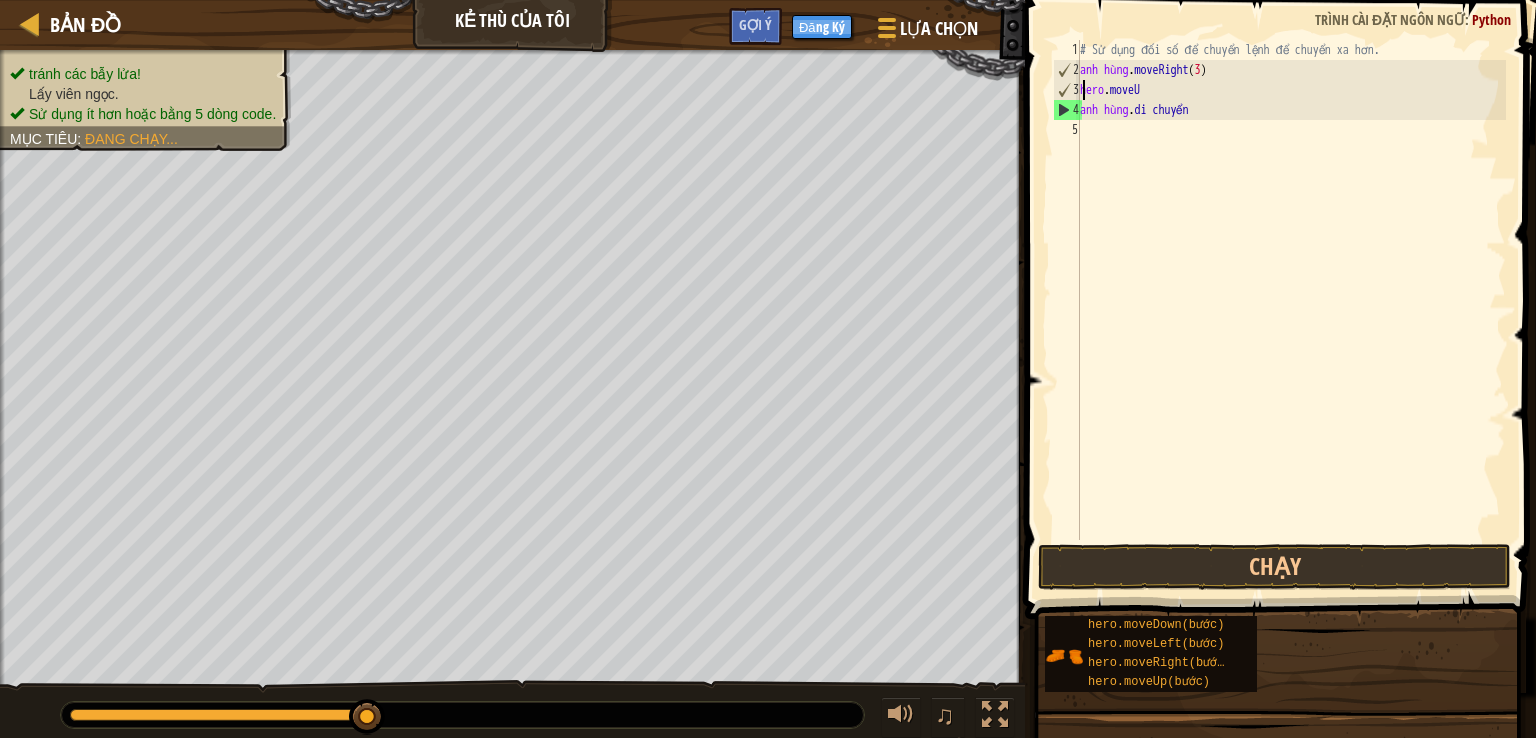 type on "hero.moveRight(3" 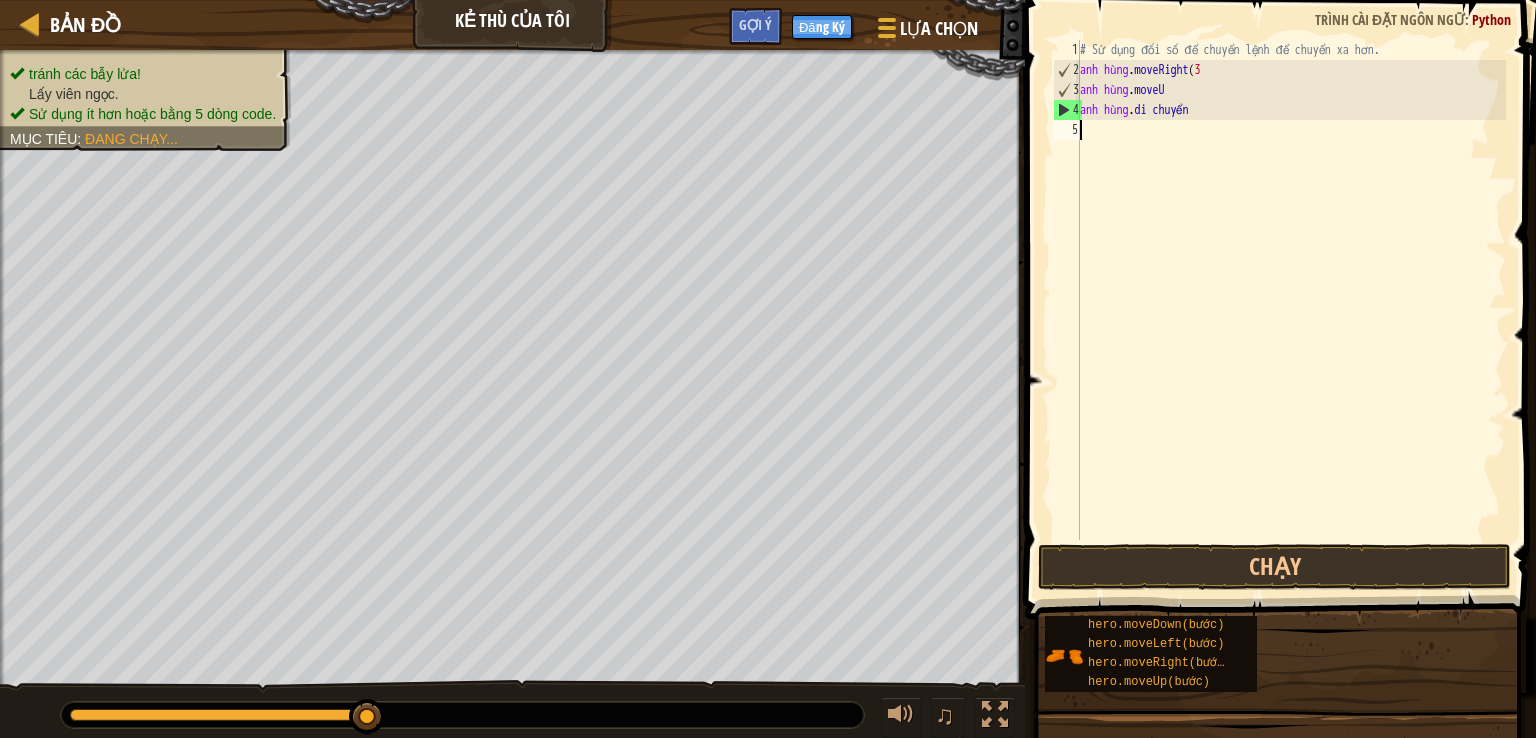 click on "# Sử dụng đối số để chuyển lệnh để chuyển xa hơn. anh hùng  .  moveRight  (  3 anh hùng  .  moveU anh hùng  .  di chuyển" at bounding box center [1291, 310] 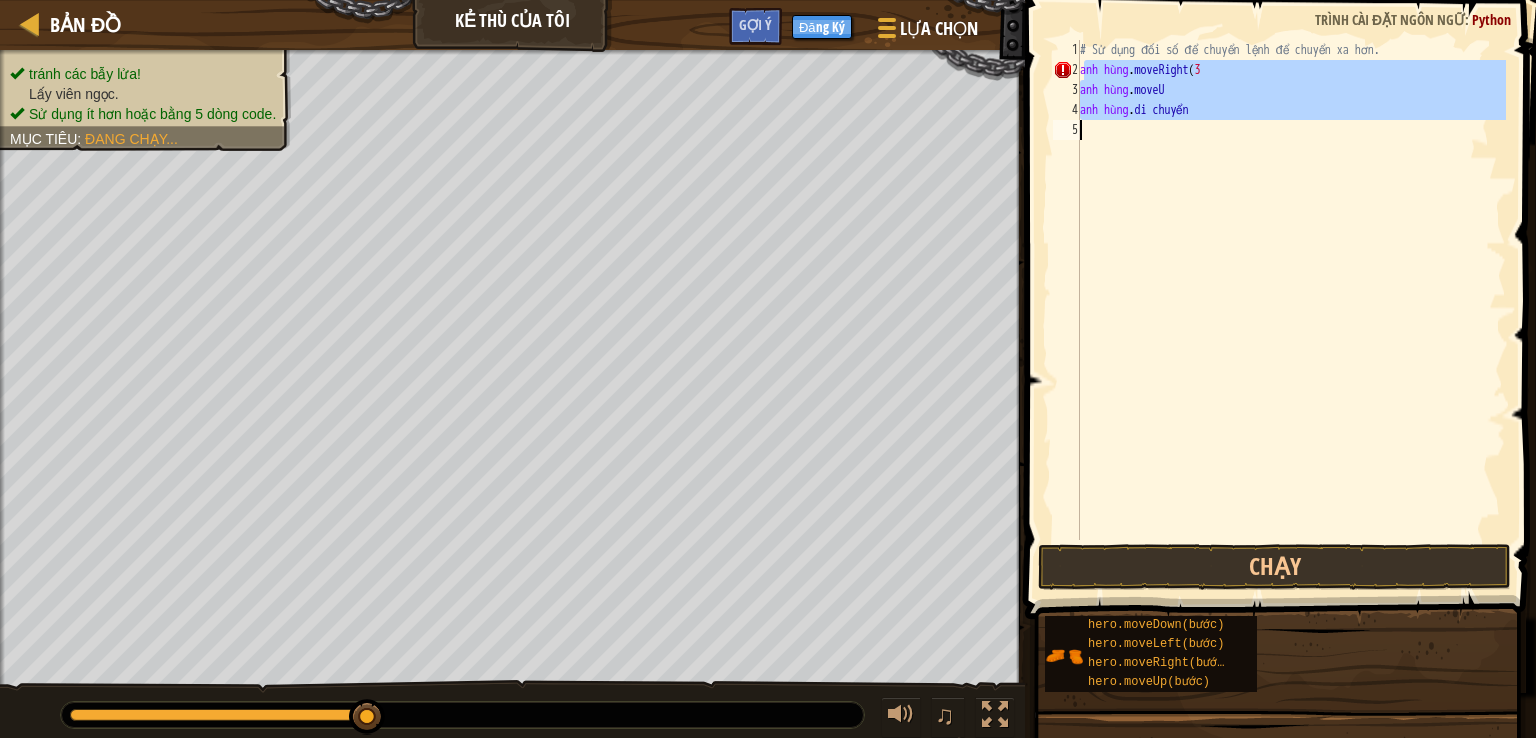 drag, startPoint x: 1156, startPoint y: 111, endPoint x: 1262, endPoint y: 169, distance: 120.83046 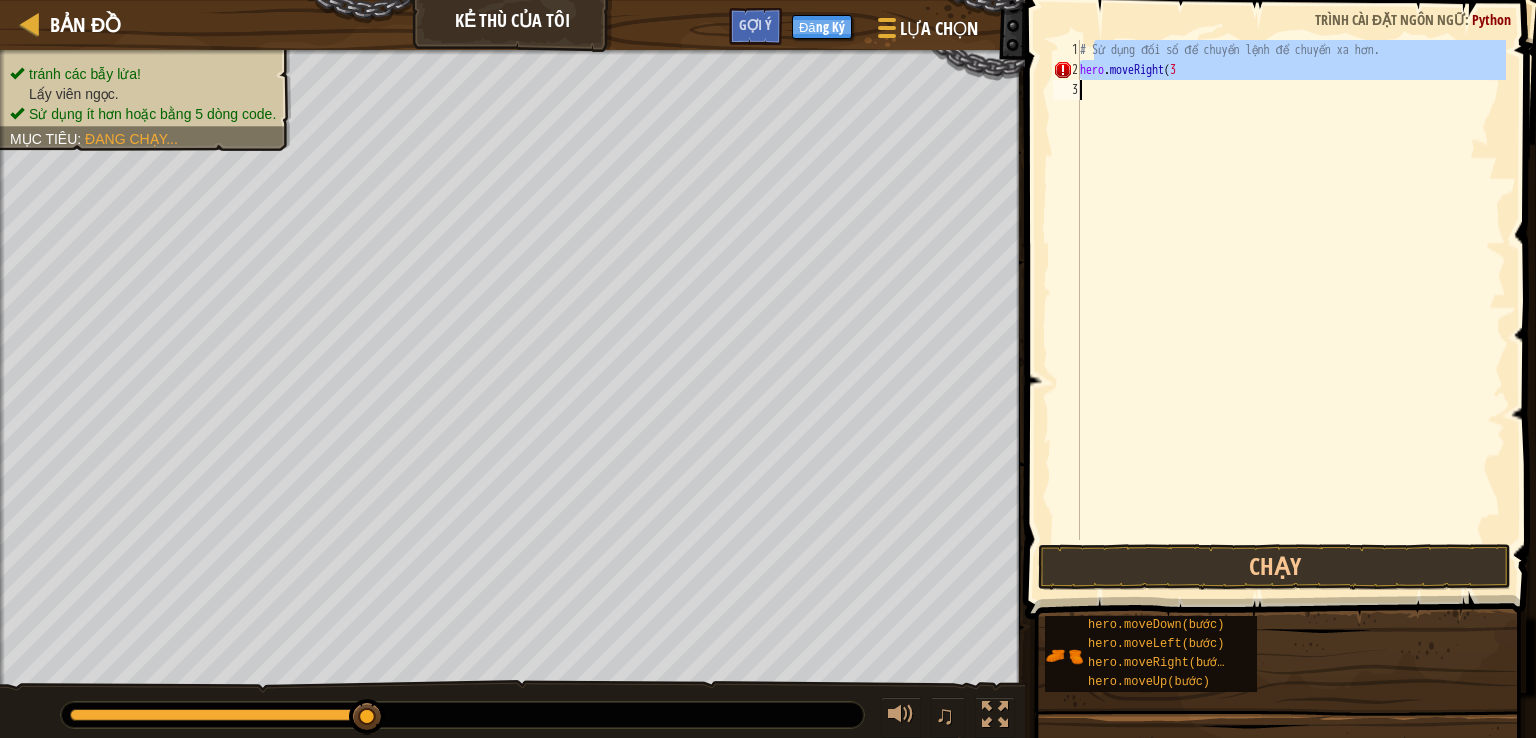 drag, startPoint x: 1126, startPoint y: 74, endPoint x: 1256, endPoint y: 132, distance: 142.35168 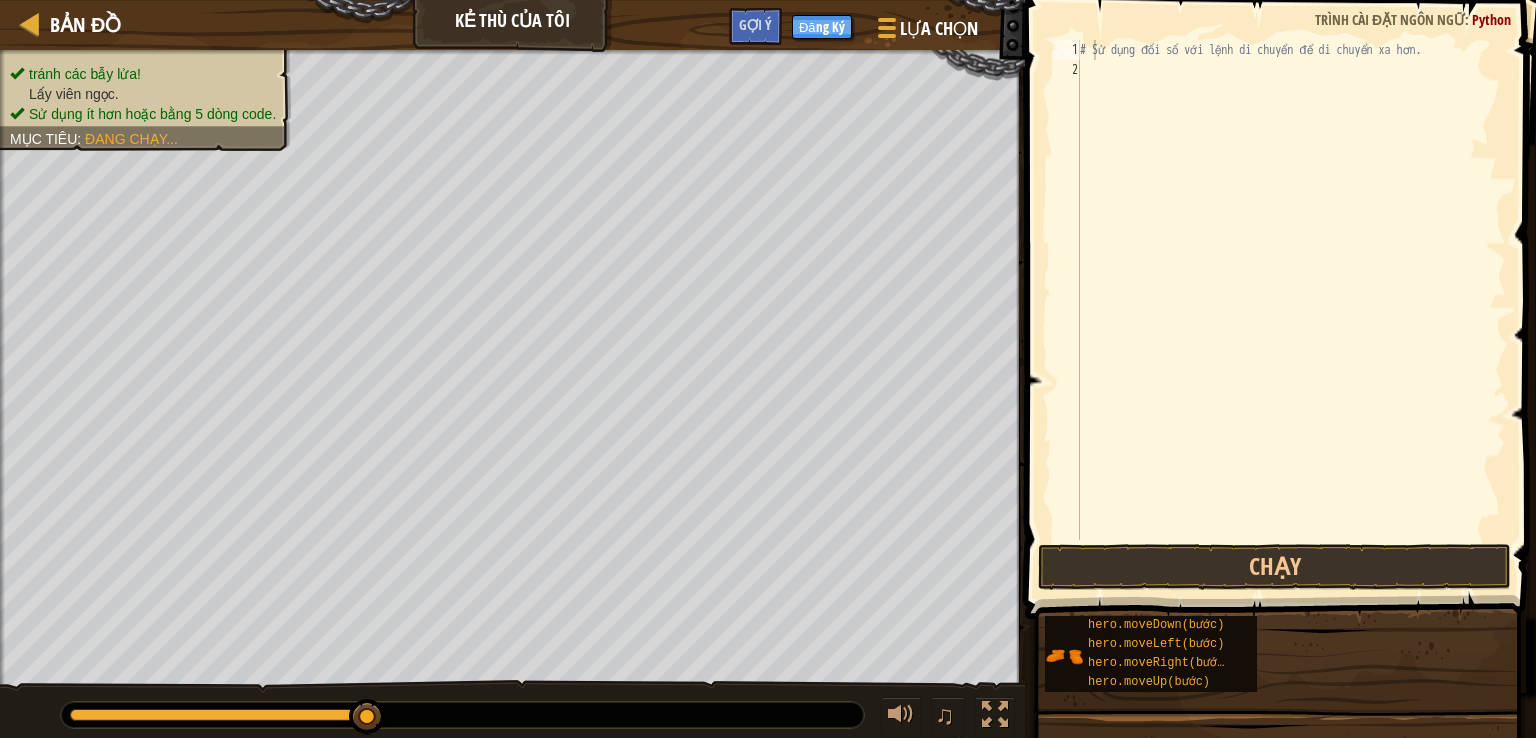 drag, startPoint x: 1084, startPoint y: 31, endPoint x: 1412, endPoint y: 88, distance: 332.9159 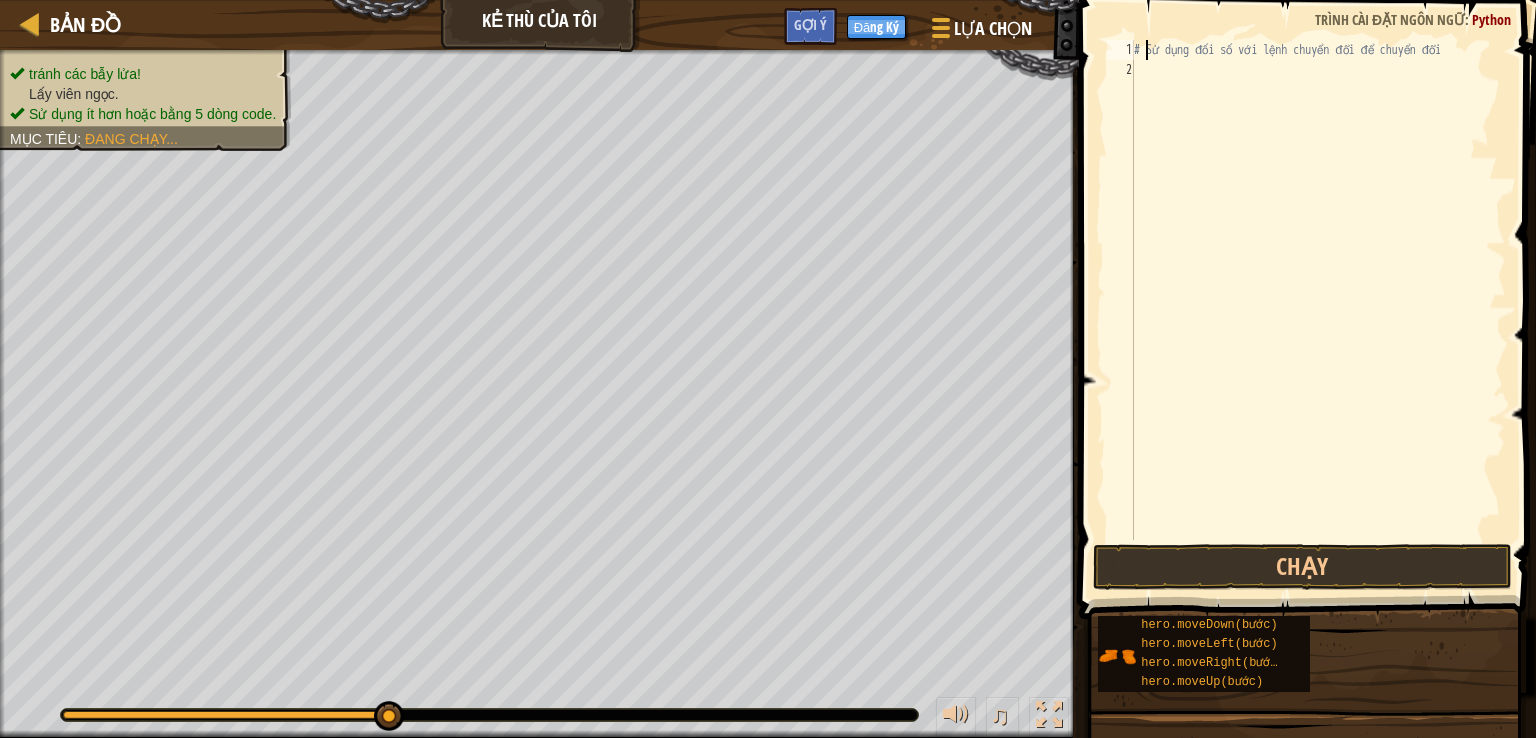 drag, startPoint x: 1452, startPoint y: 49, endPoint x: 1185, endPoint y: 62, distance: 267.31628 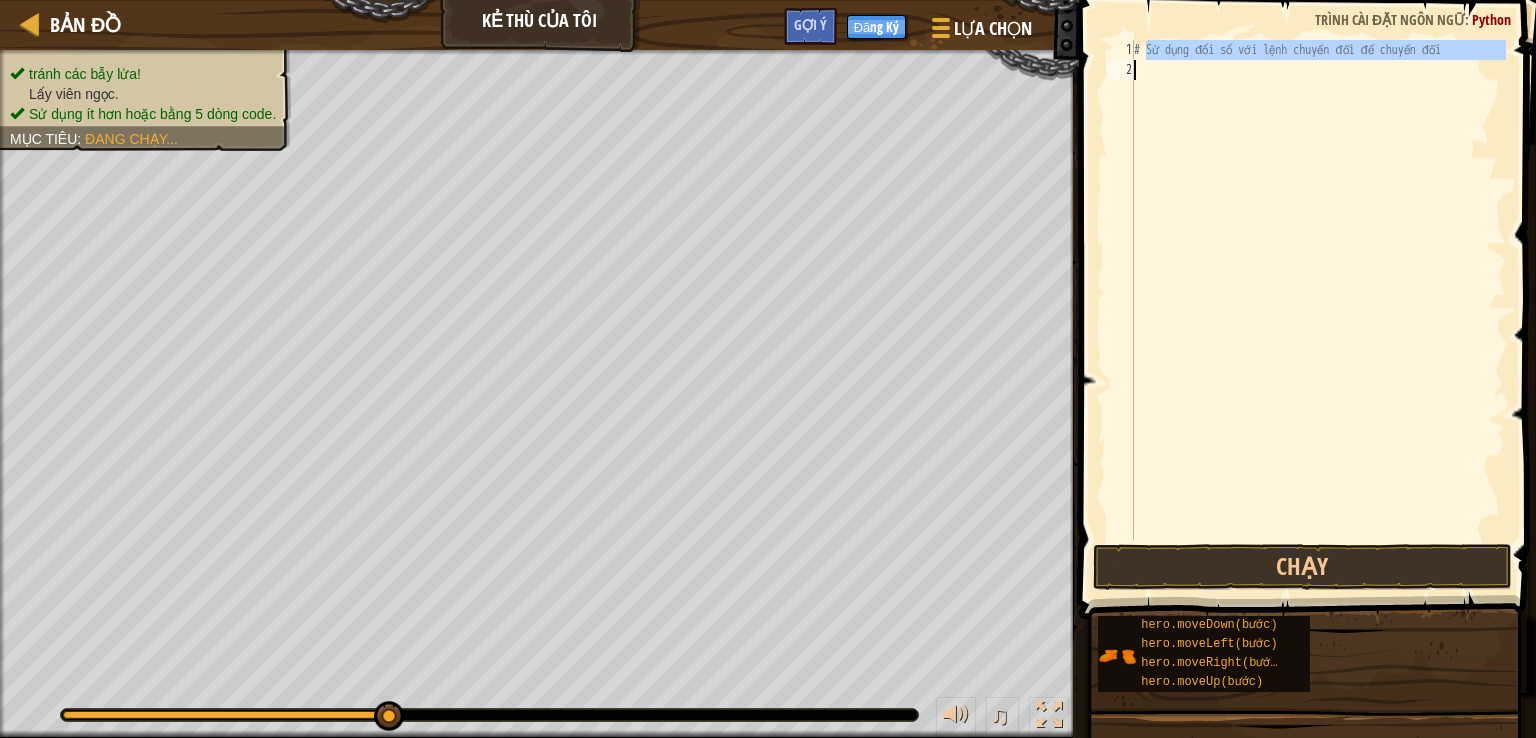 type on "# Sử dụng đối số với lệnh di chuyển để di chuyể" 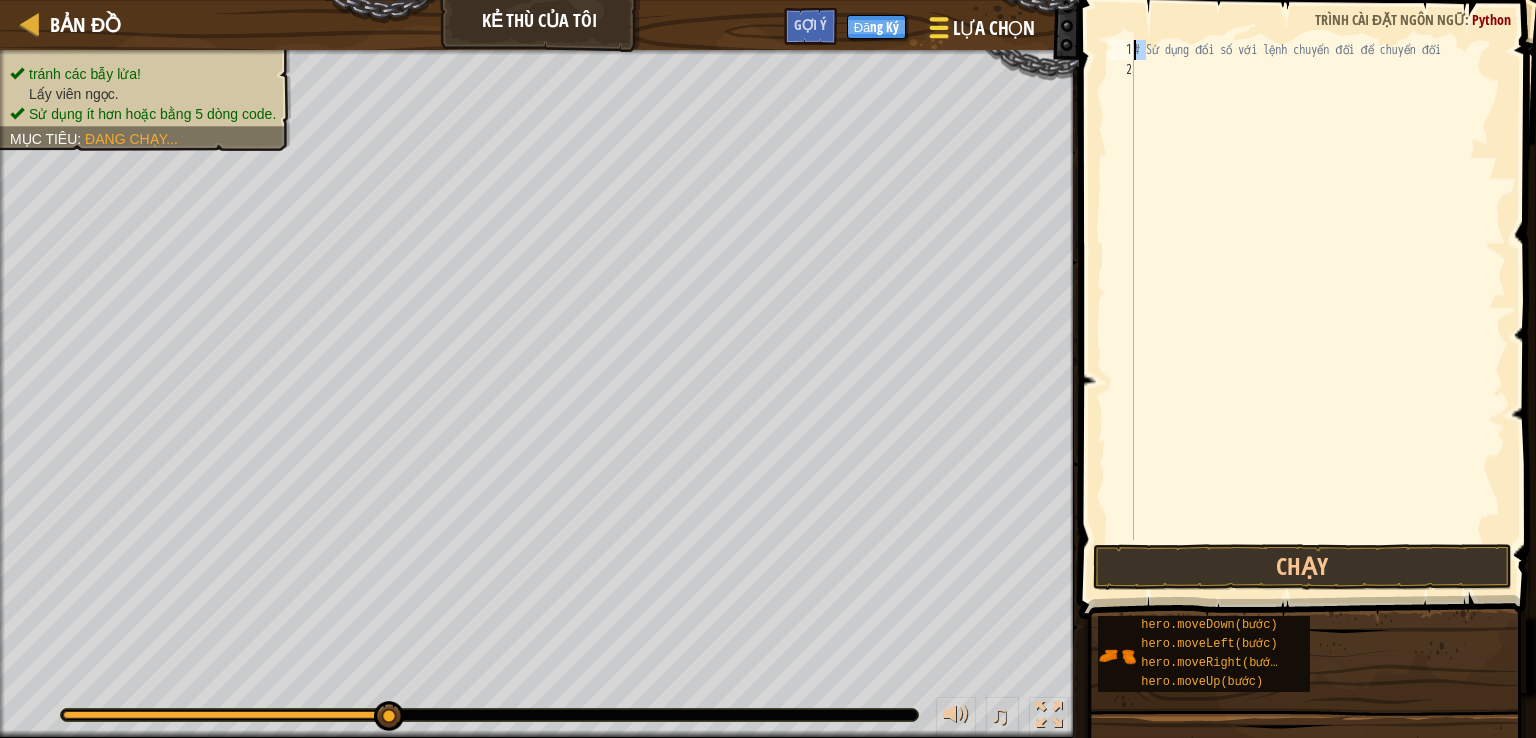 drag, startPoint x: 1110, startPoint y: 44, endPoint x: 993, endPoint y: 49, distance: 117.10679 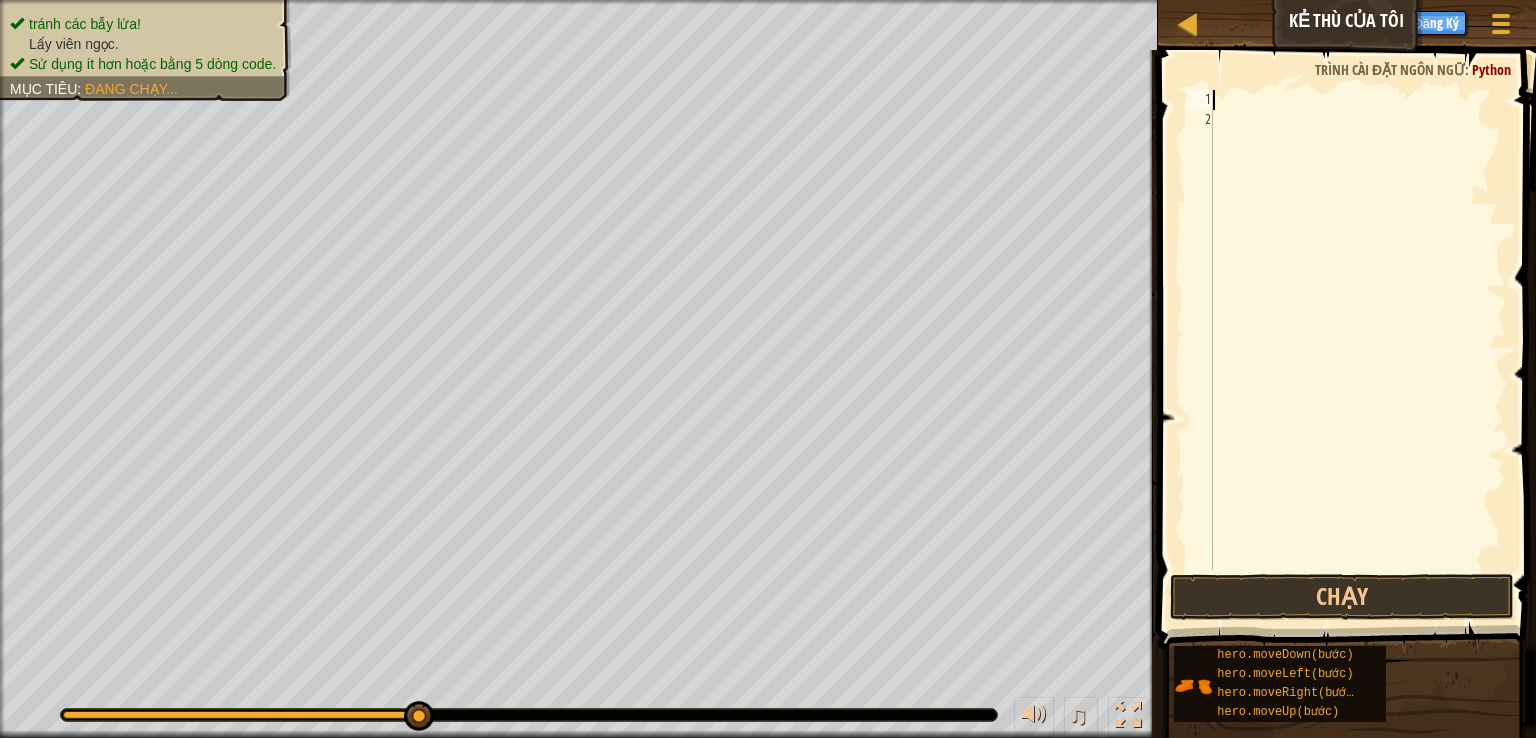 type on "m" 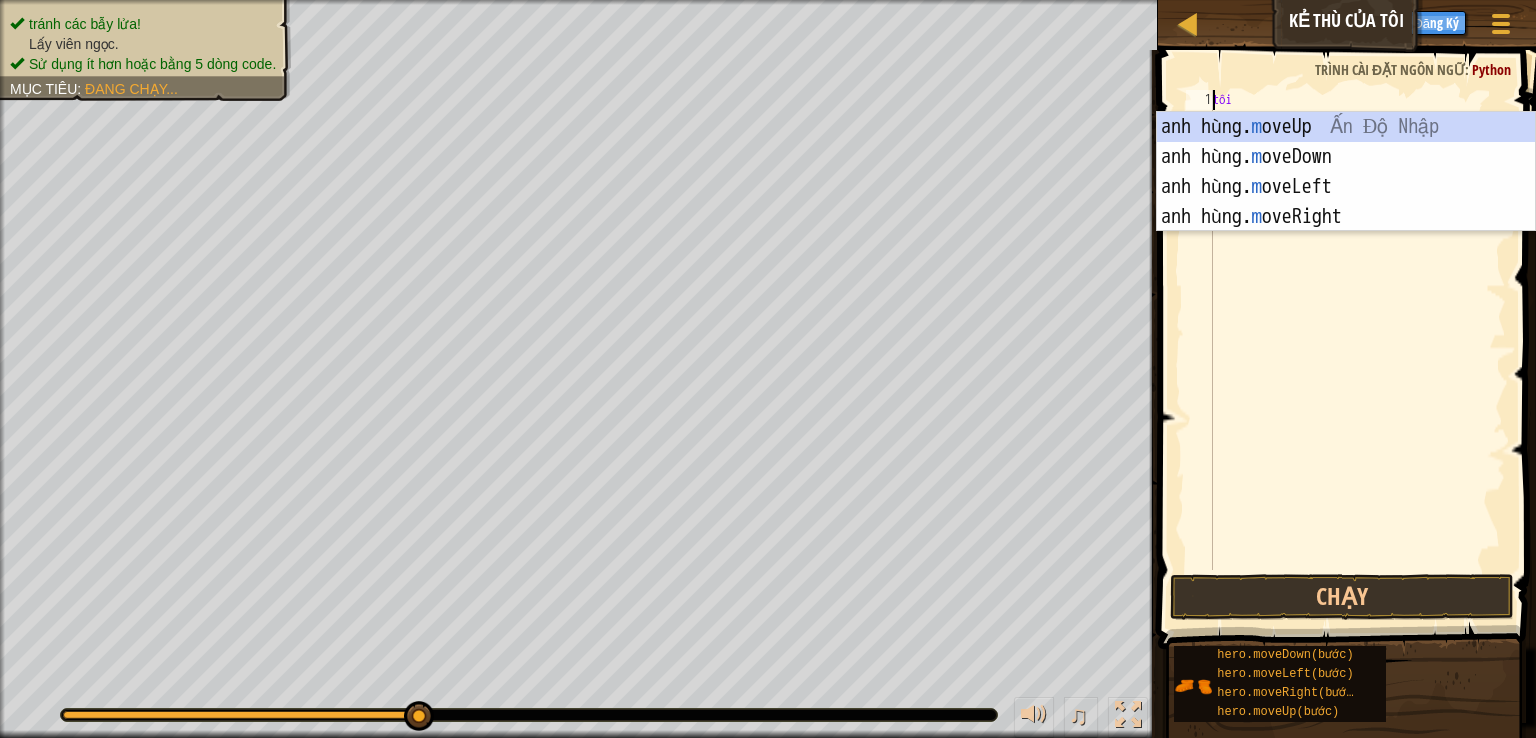 click on "tôi" at bounding box center (1357, 350) 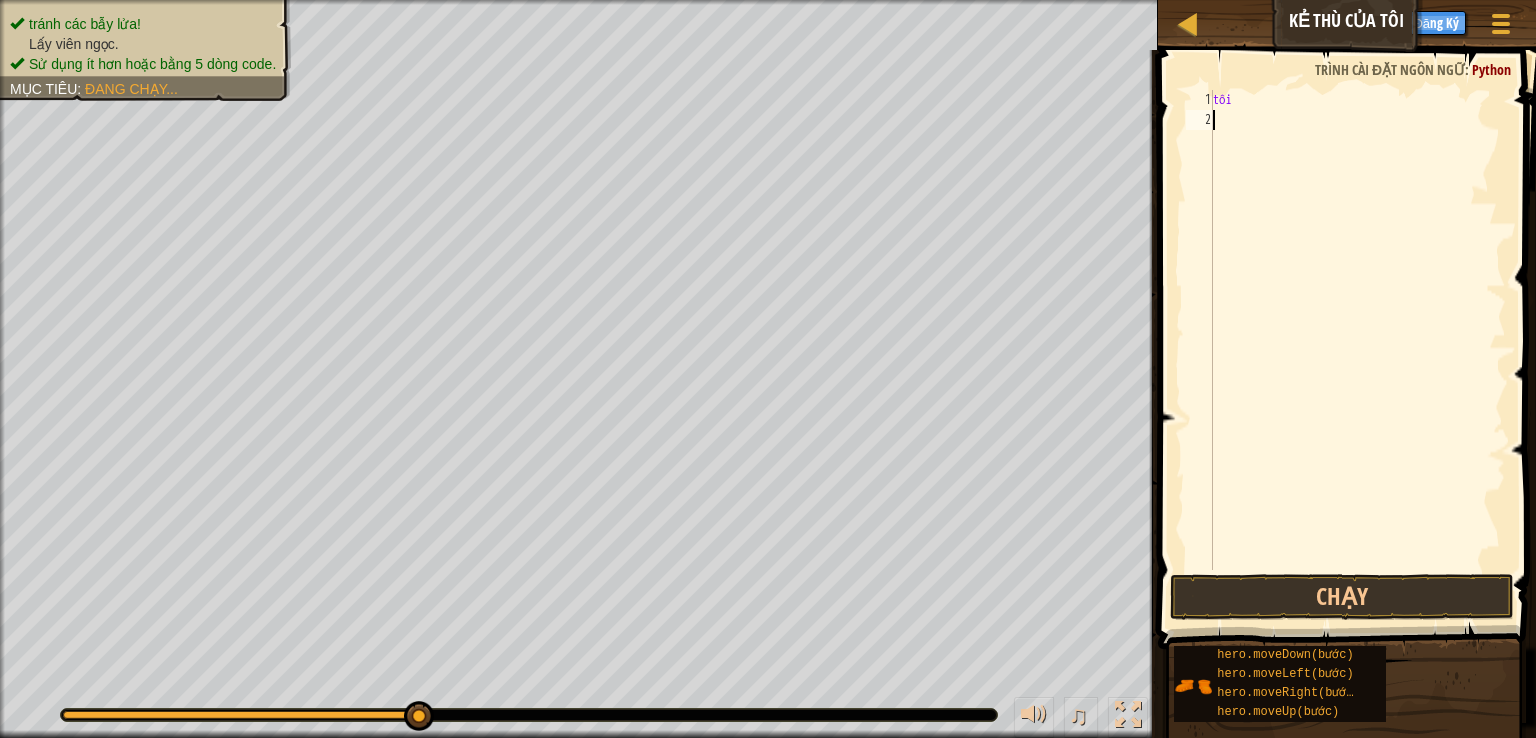 click on "tôi" at bounding box center [1357, 350] 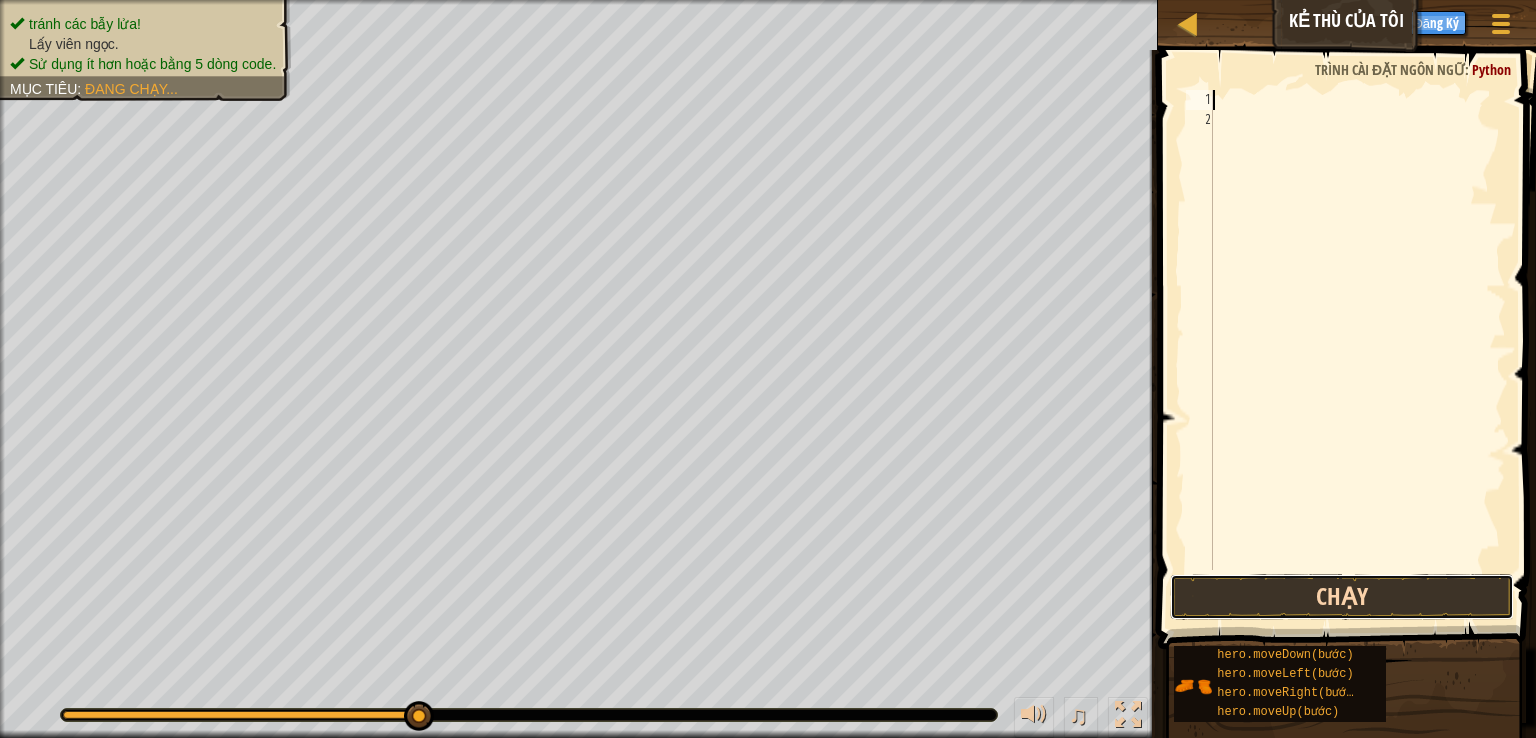 click on "Chạy" at bounding box center [1342, 597] 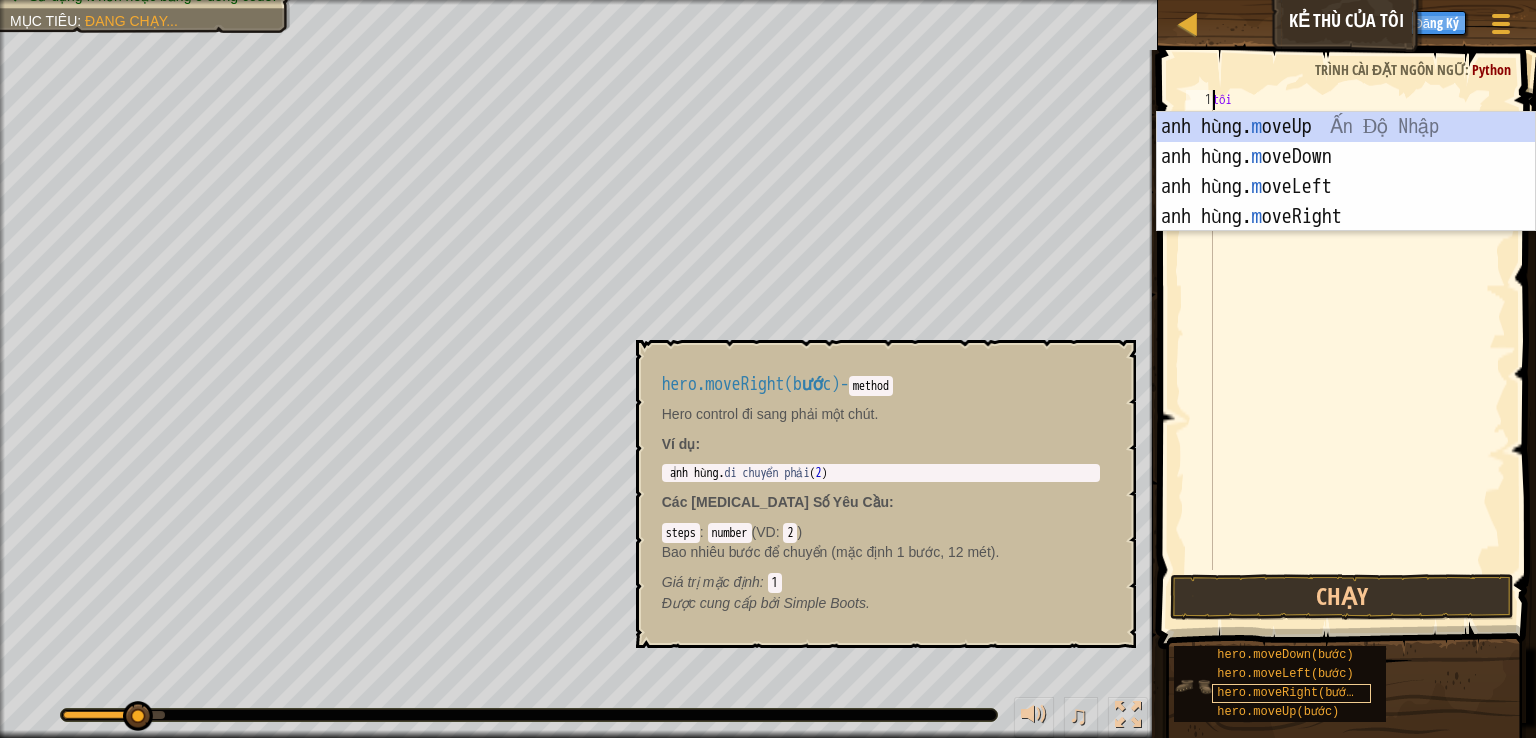 type on "m" 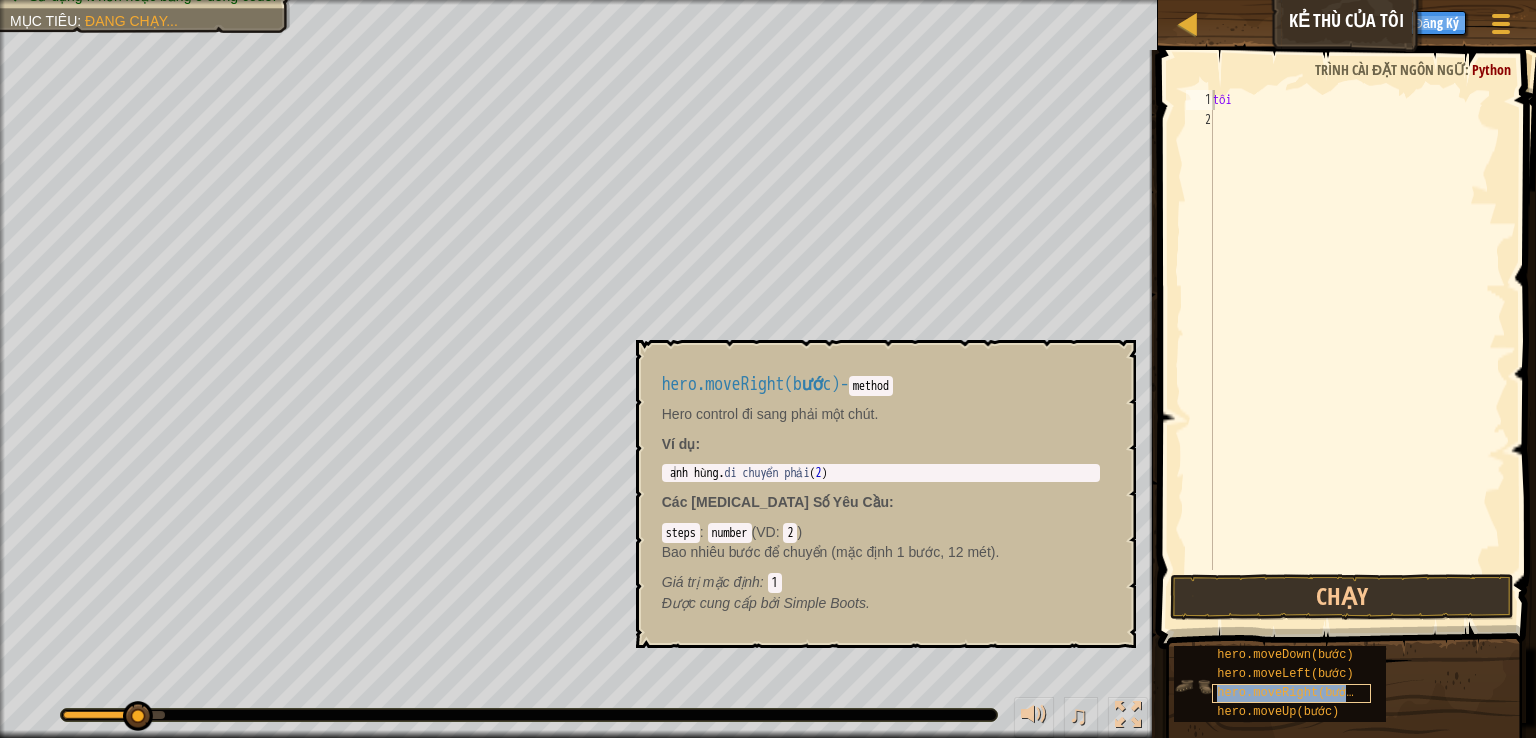 click on "hero.moveRight(bước)" at bounding box center (1289, 693) 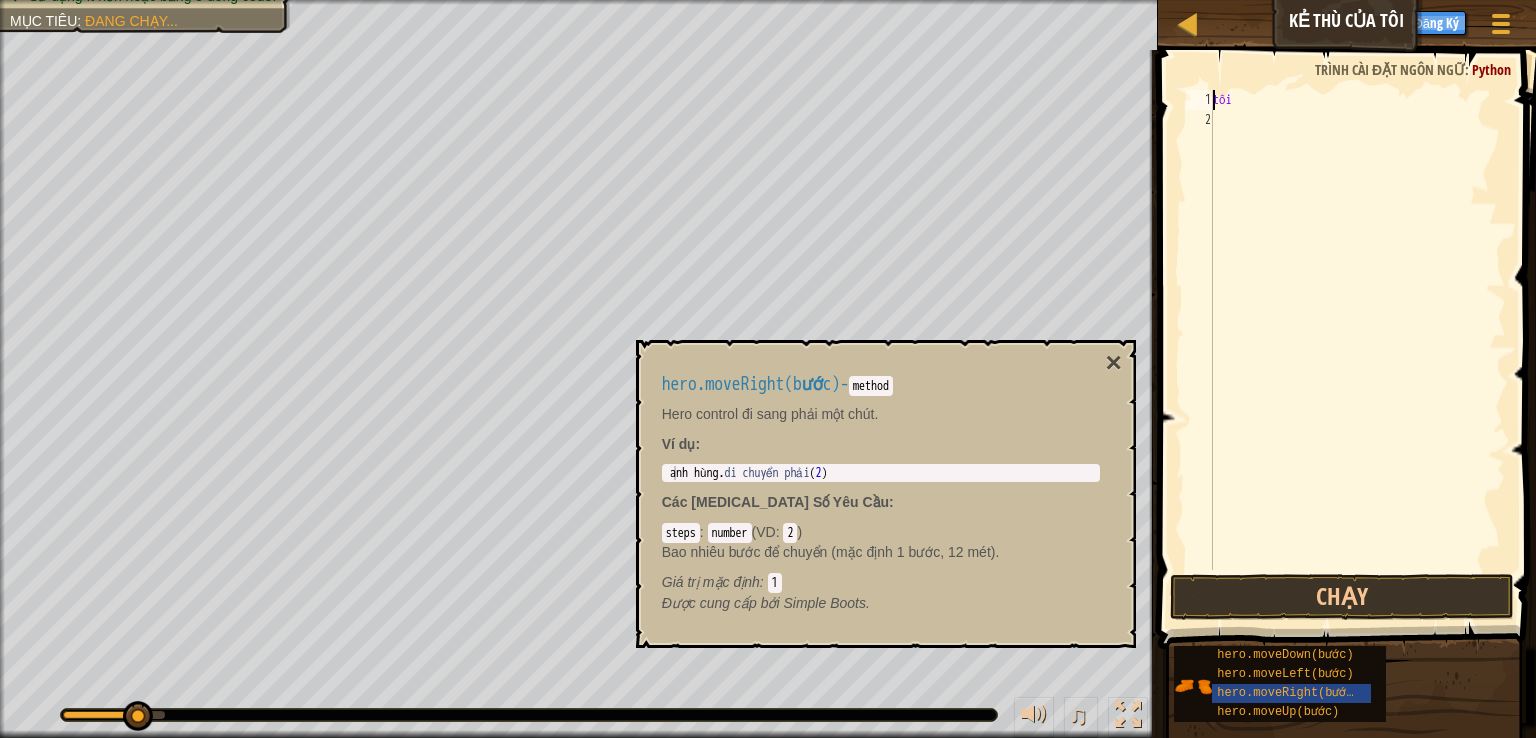 type on "hero.moveRight(2)" 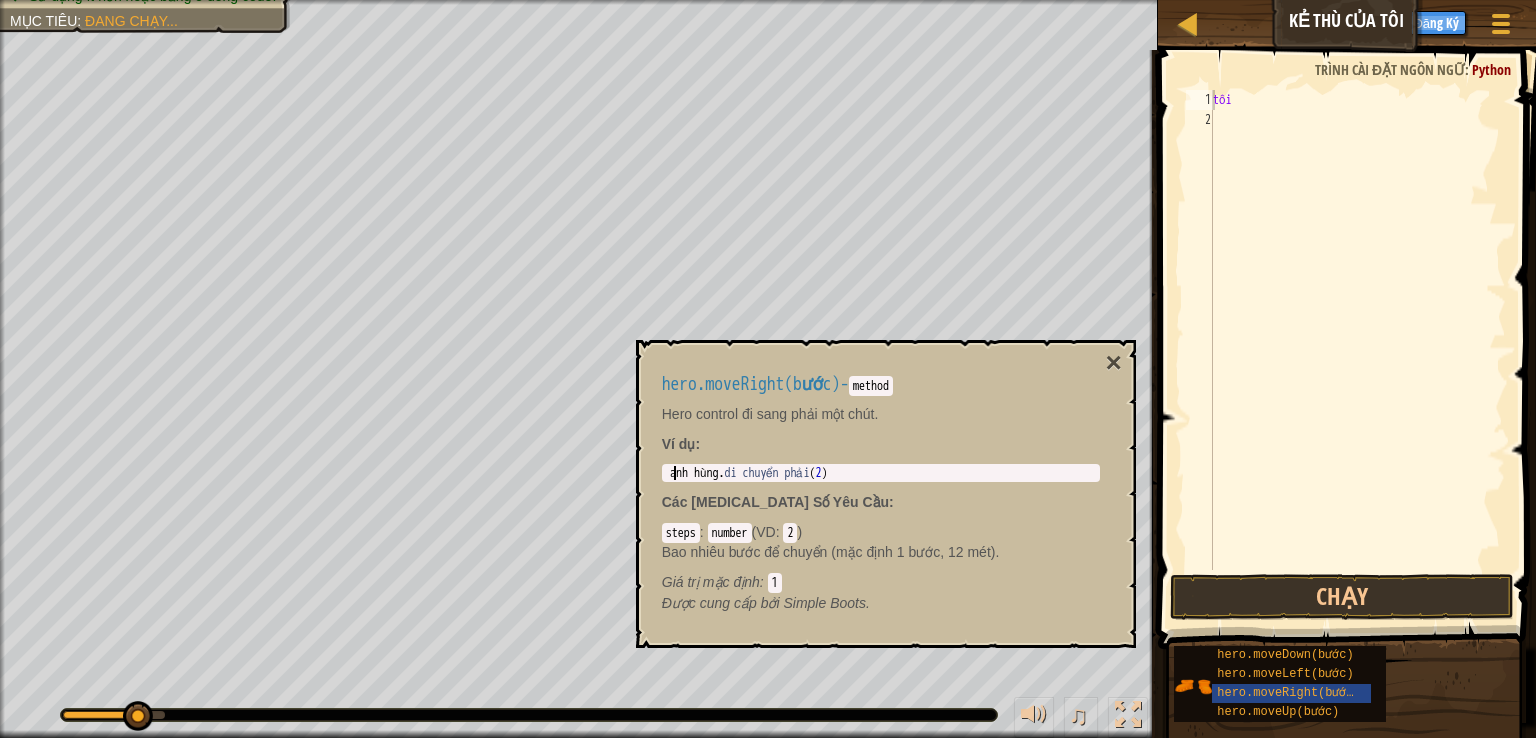 click on "anh hùng  .  di chuyển phải  (  2  )" at bounding box center (881, 487) 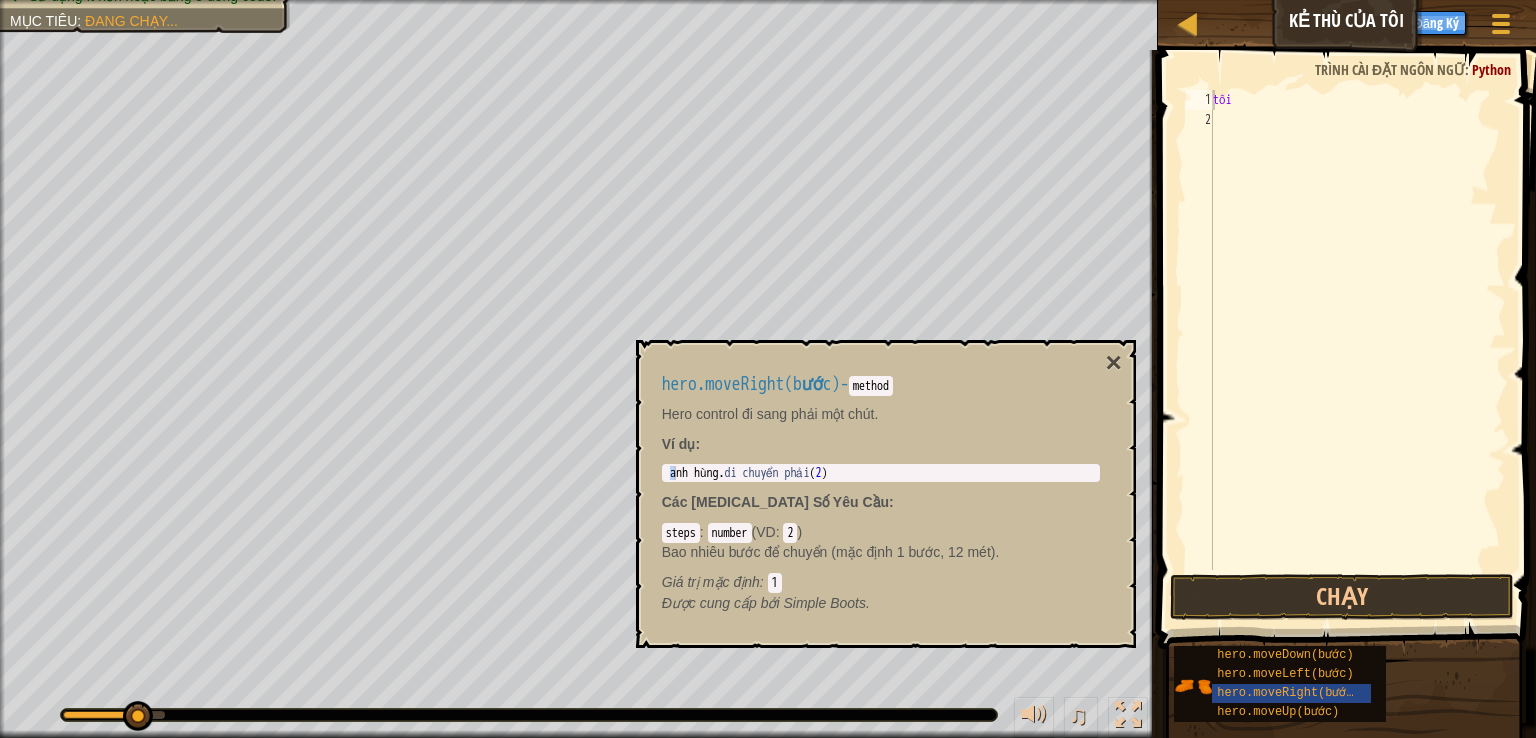 click on "2" at bounding box center [790, 533] 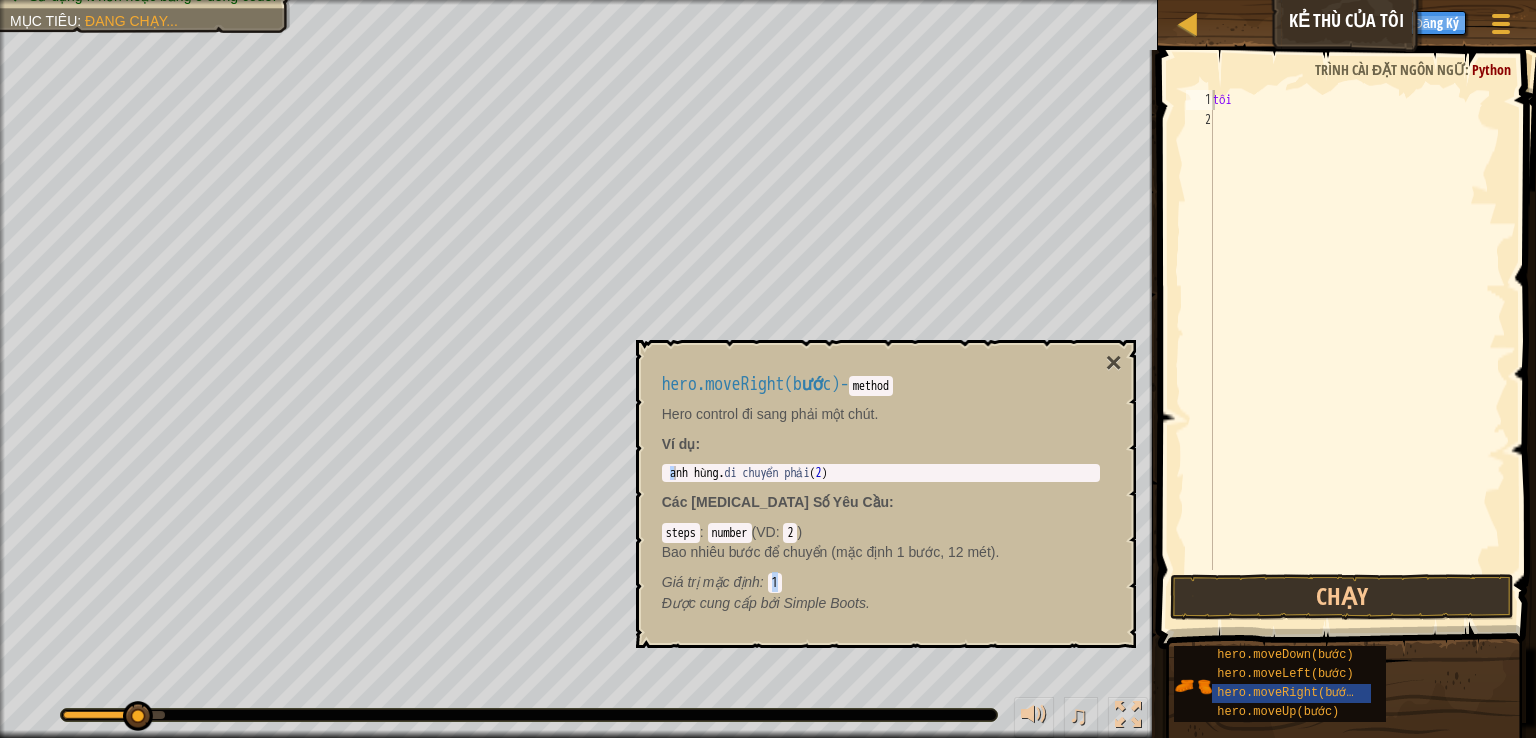 drag, startPoint x: 800, startPoint y: 572, endPoint x: 771, endPoint y: 580, distance: 30.083218 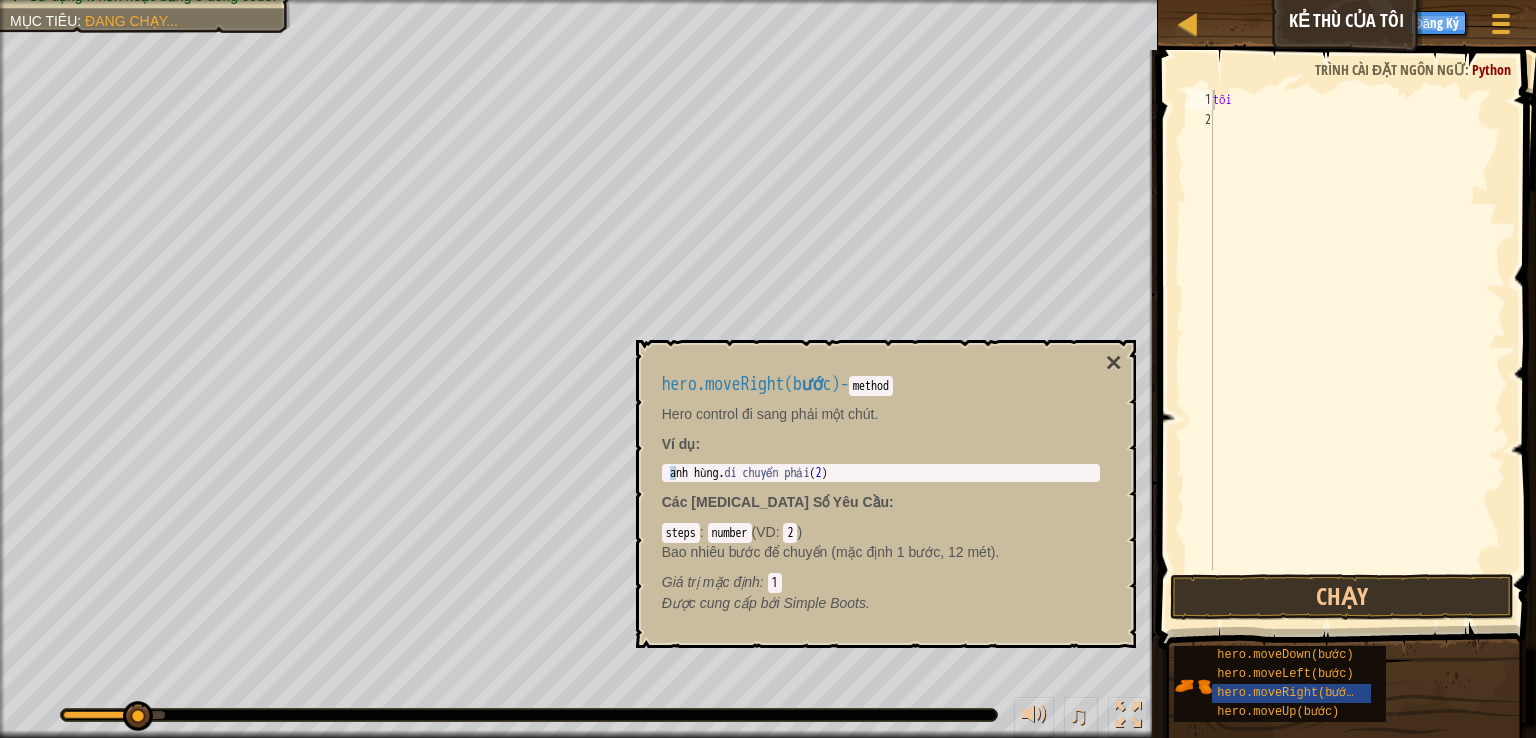 click on "method" at bounding box center (871, 386) 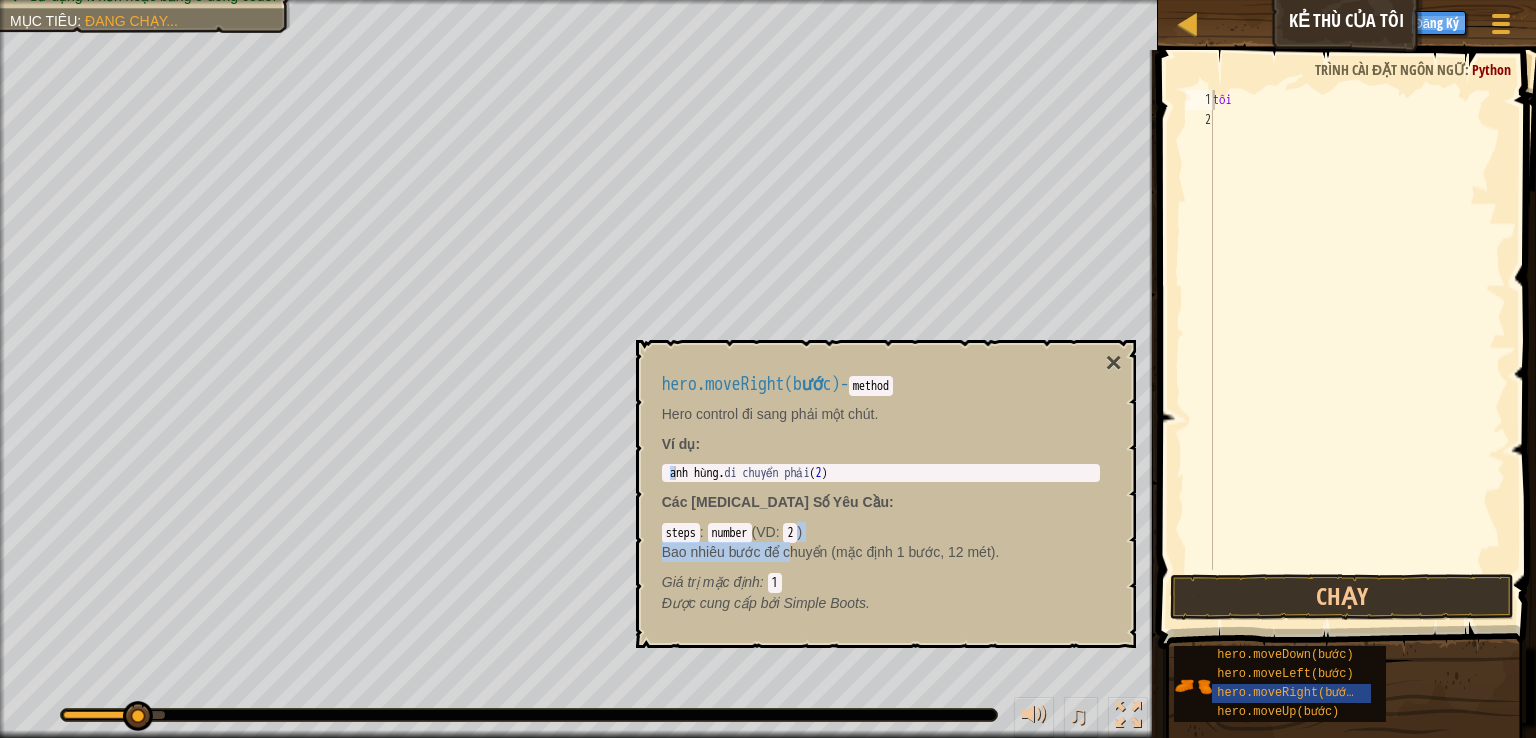 drag, startPoint x: 815, startPoint y: 525, endPoint x: 793, endPoint y: 547, distance: 31.112698 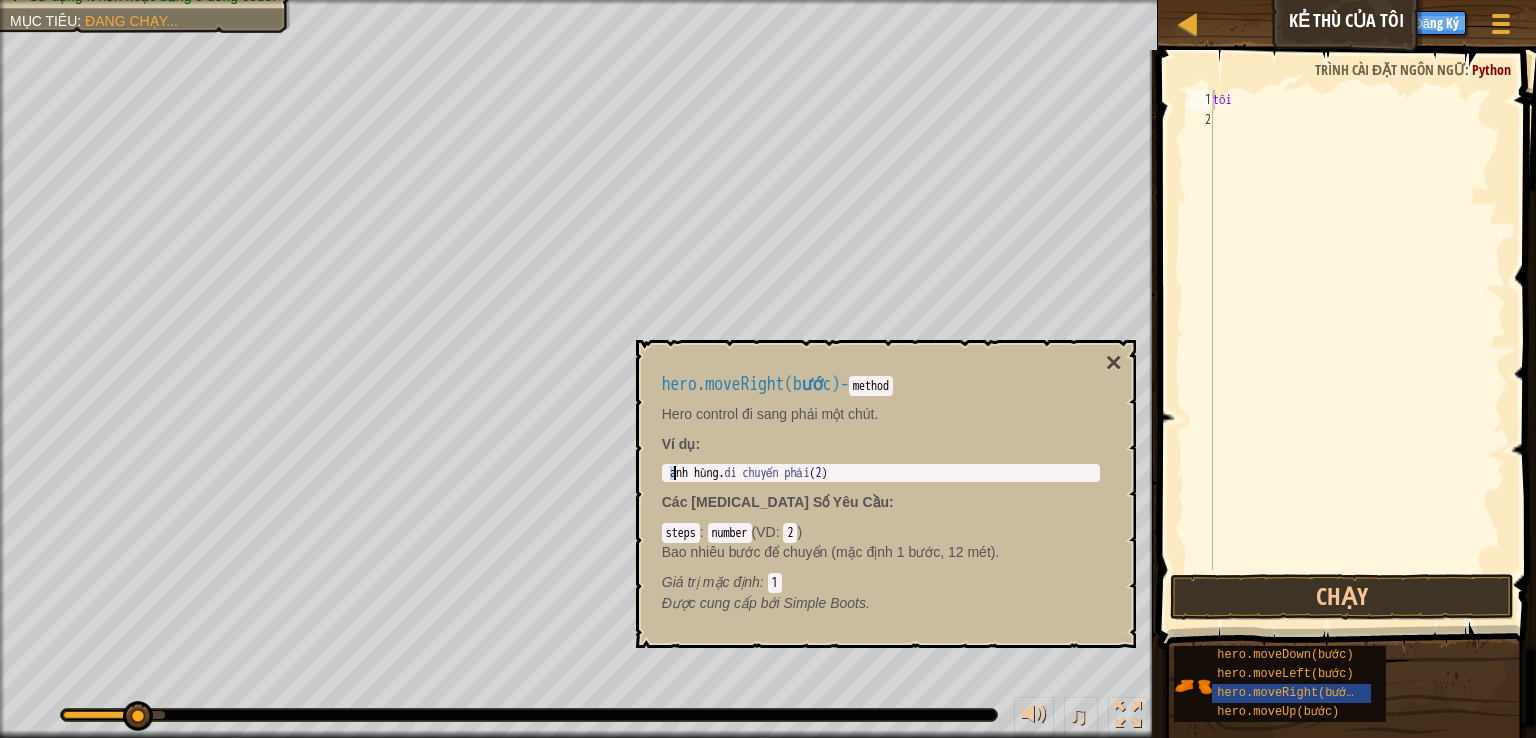 click on "anh hùng  .  di chuyển phải  (  2  )" at bounding box center [881, 473] 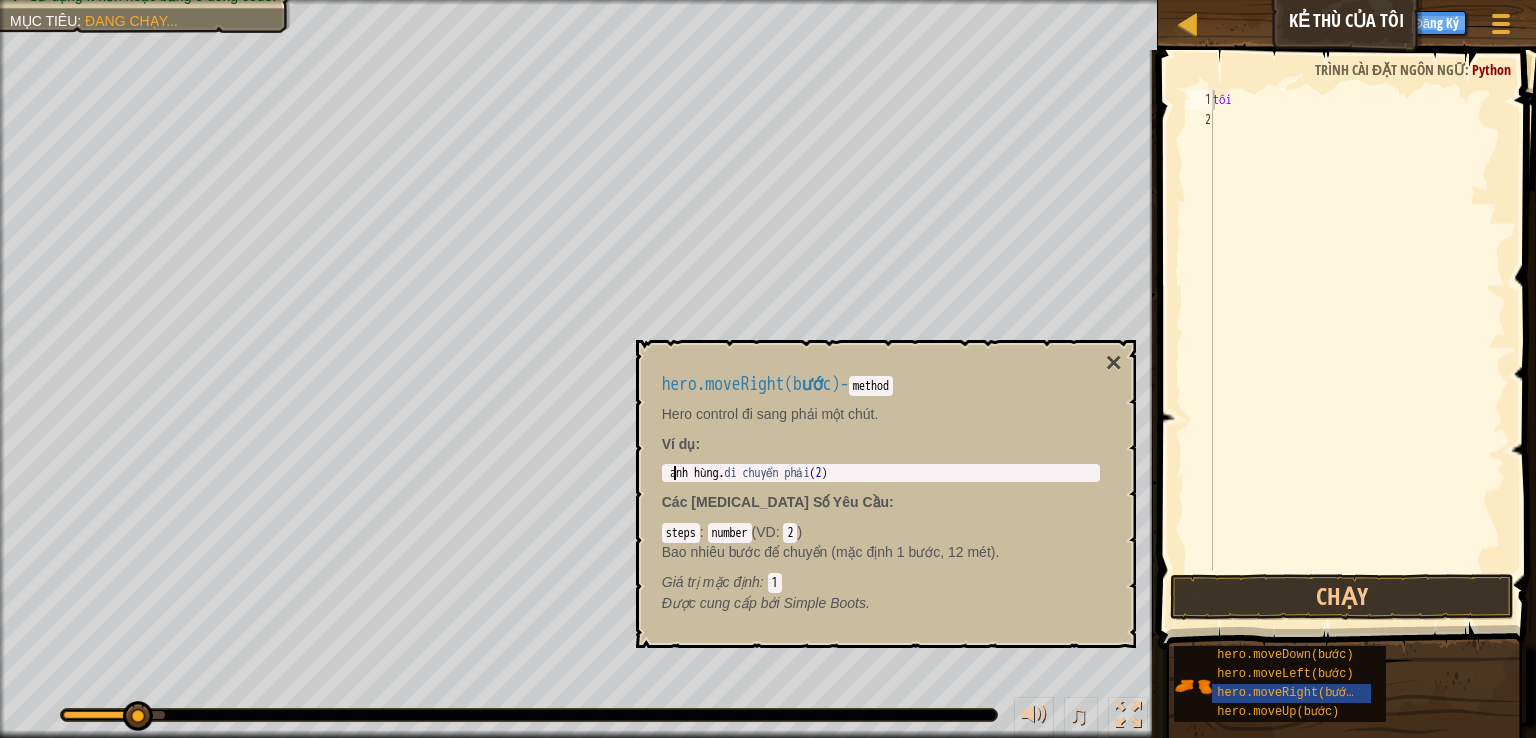 drag, startPoint x: 864, startPoint y: 473, endPoint x: 853, endPoint y: 478, distance: 12.083046 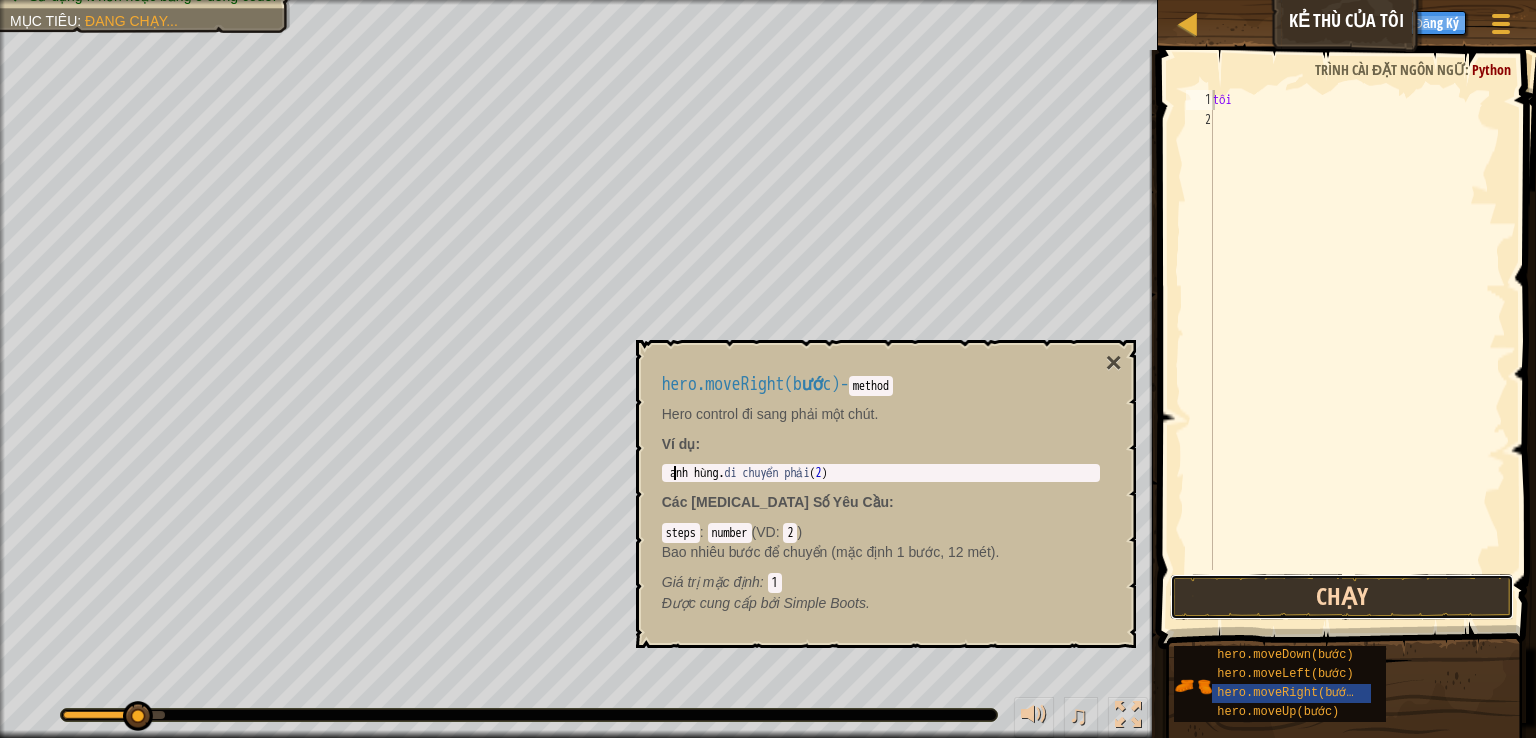 drag, startPoint x: 1252, startPoint y: 590, endPoint x: 1224, endPoint y: 603, distance: 30.870699 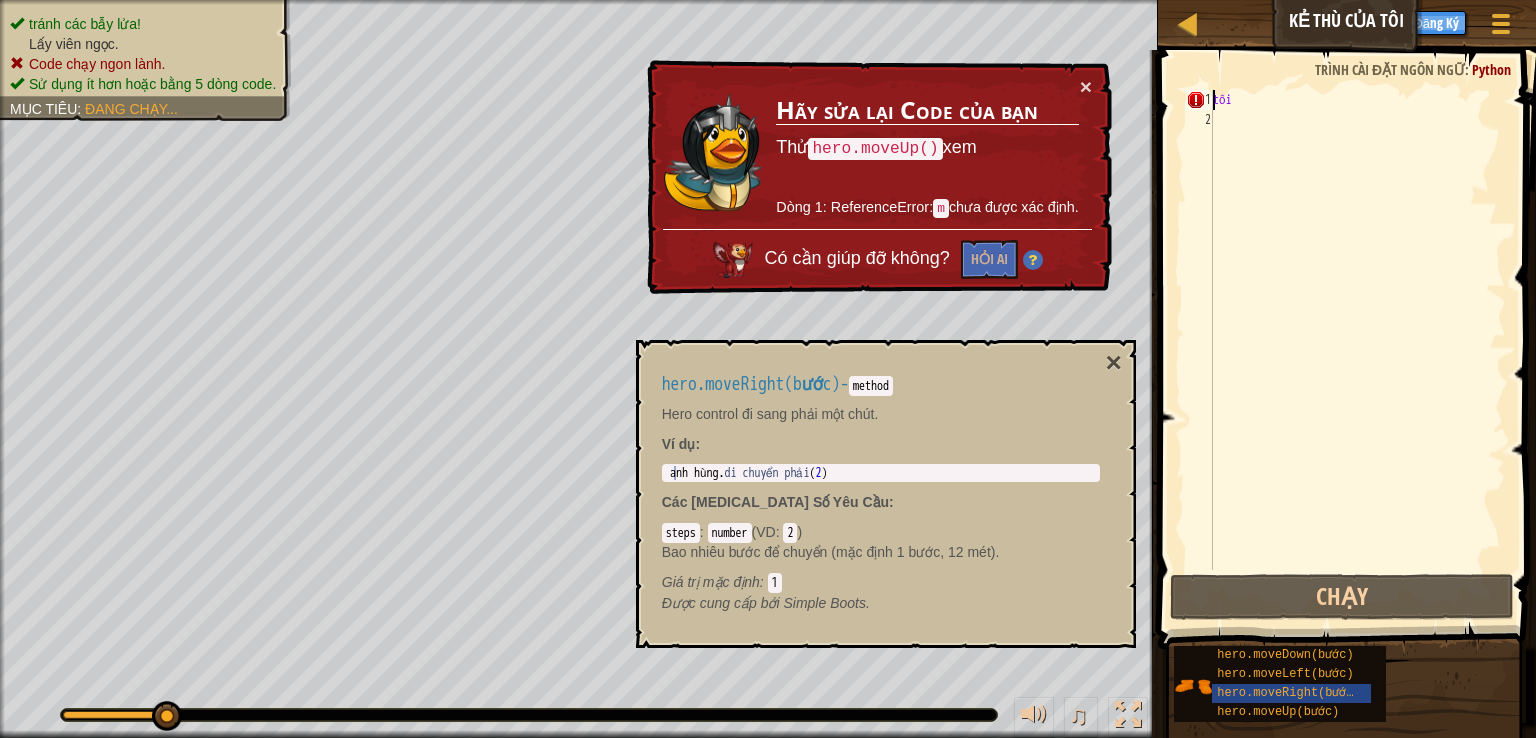 type 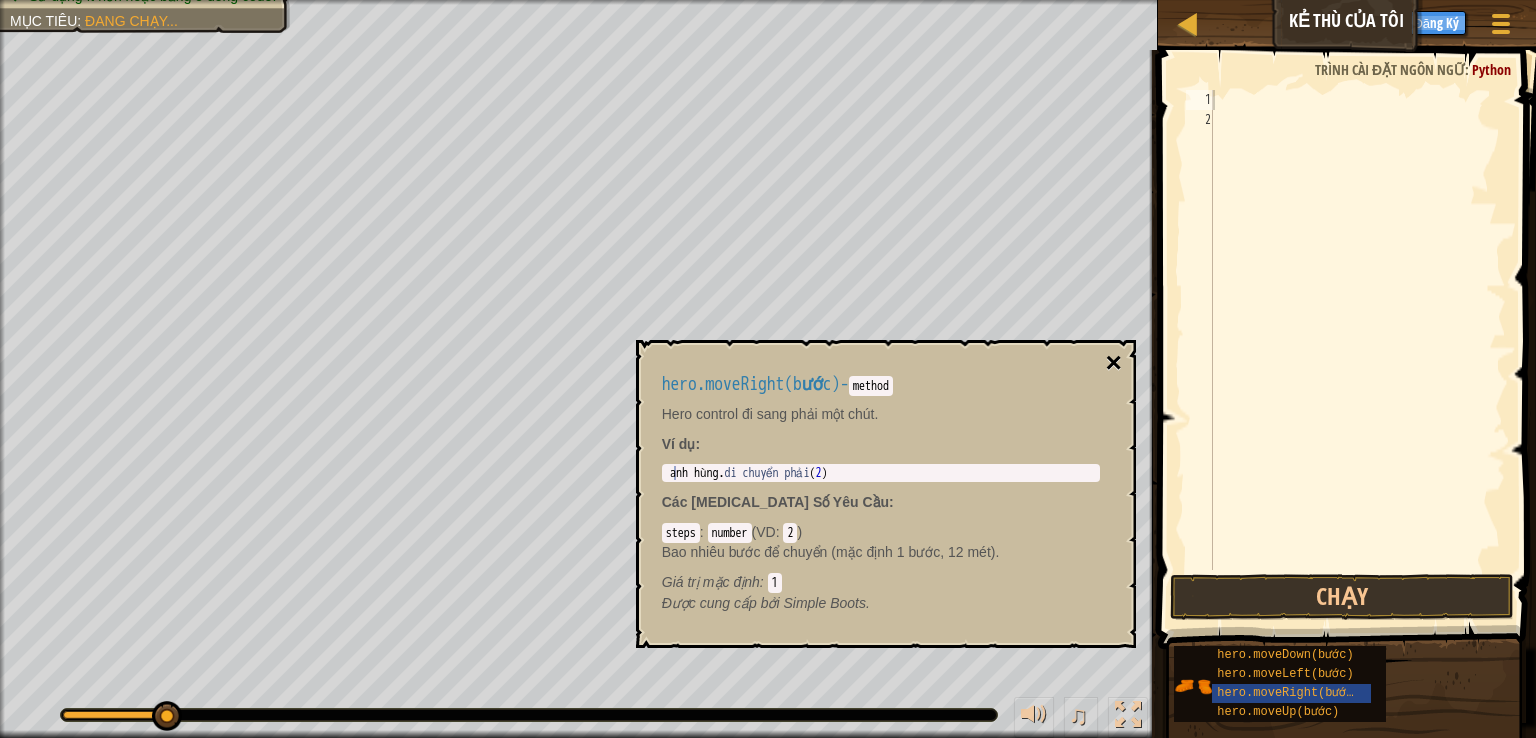 click on "×" at bounding box center (1113, 362) 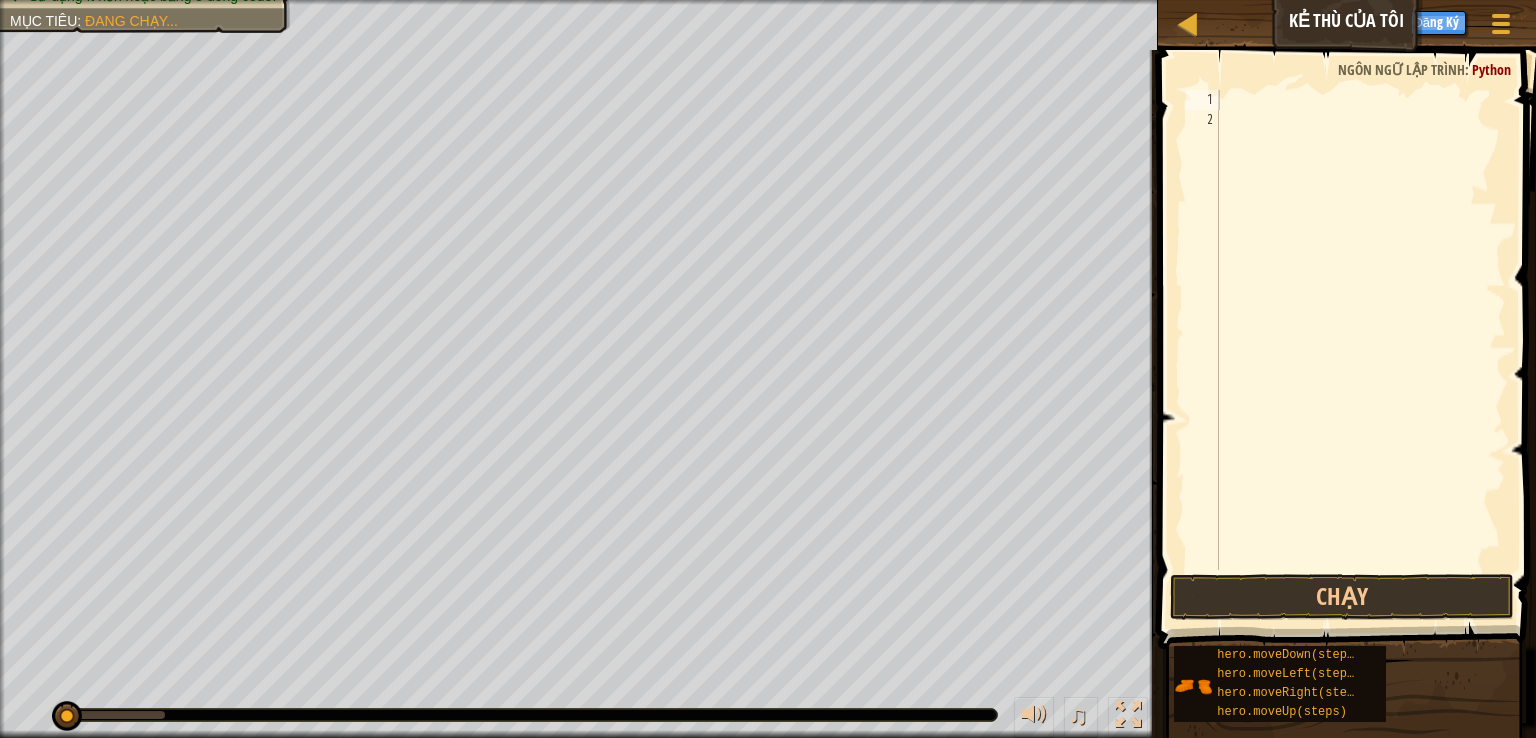 drag, startPoint x: 159, startPoint y: 713, endPoint x: 52, endPoint y: 691, distance: 109.23827 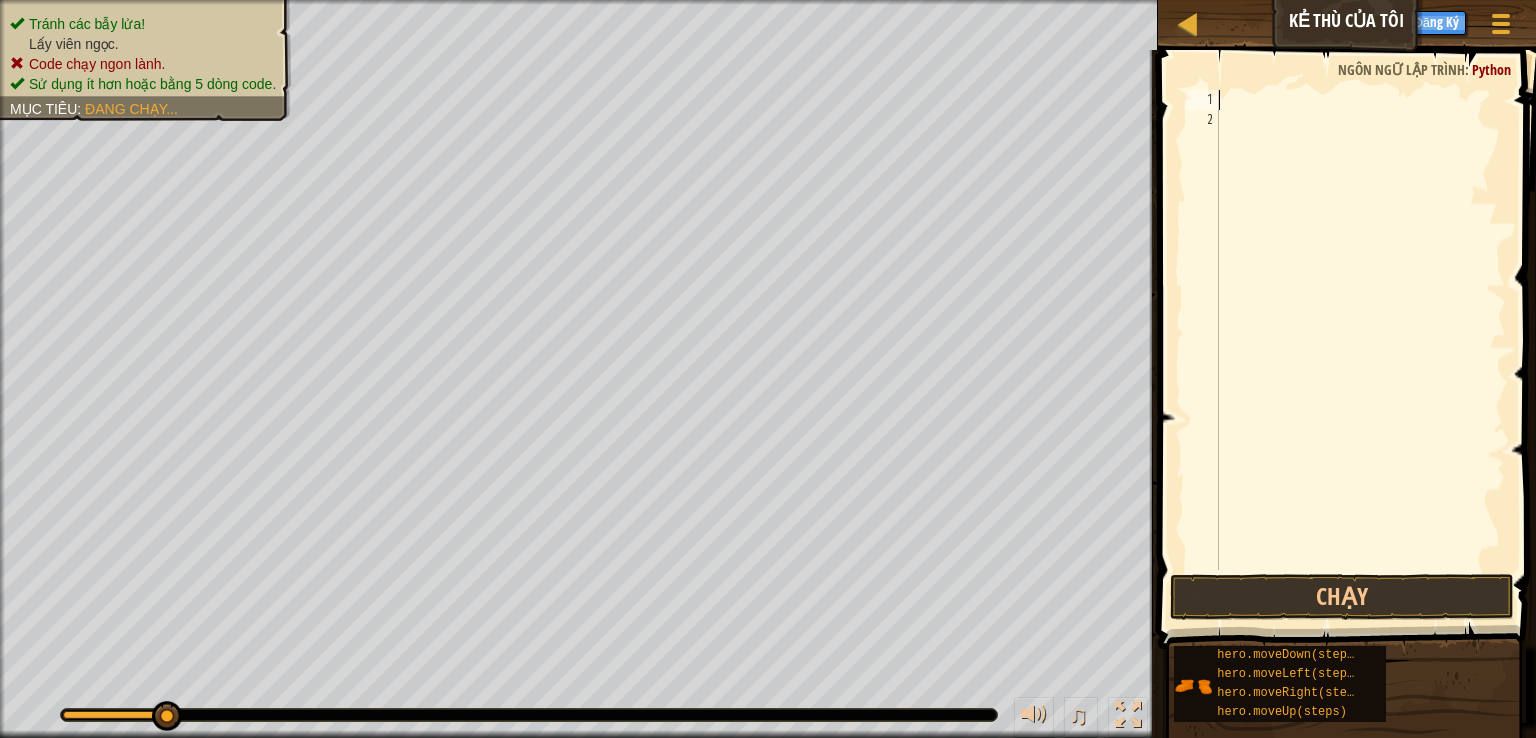 drag, startPoint x: 84, startPoint y: 726, endPoint x: 596, endPoint y: 776, distance: 514.4356 